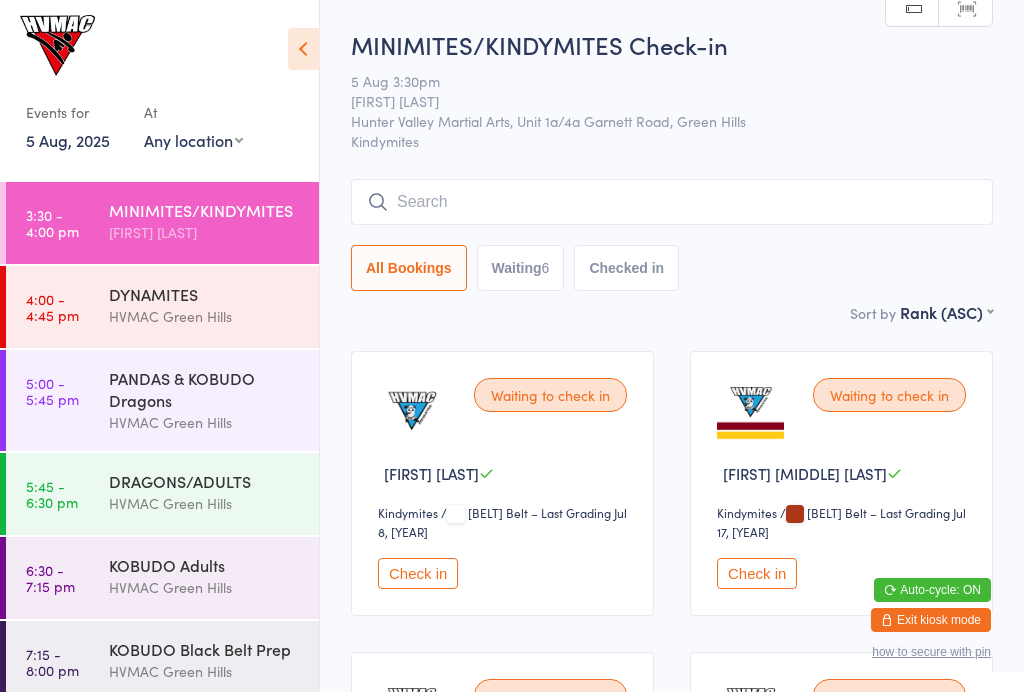 scroll, scrollTop: 0, scrollLeft: 0, axis: both 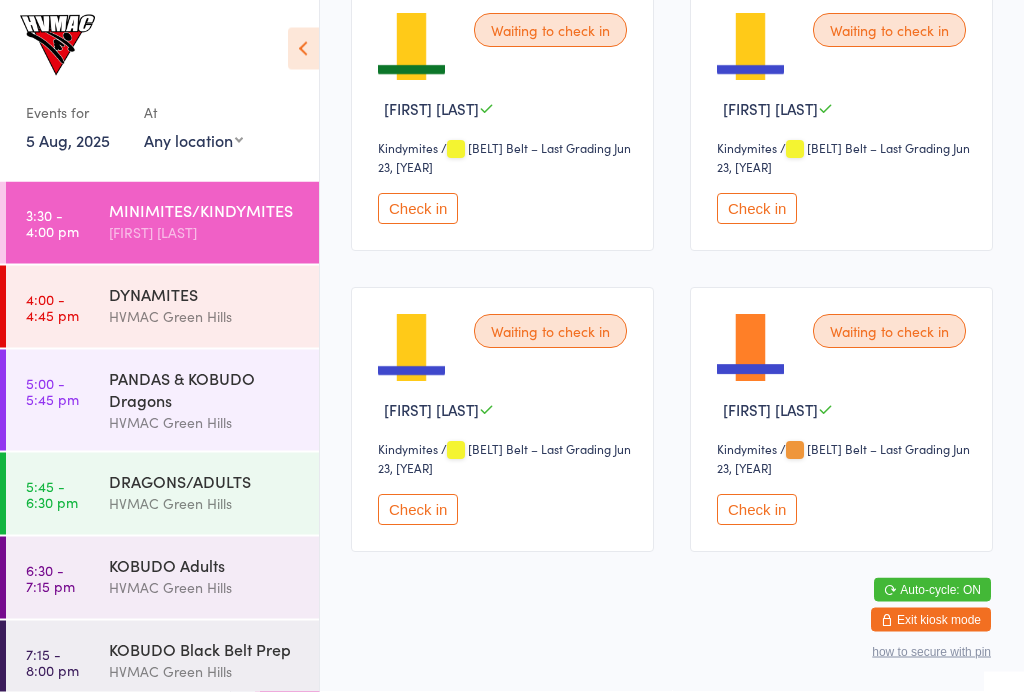 click on "Check in" at bounding box center [757, 510] 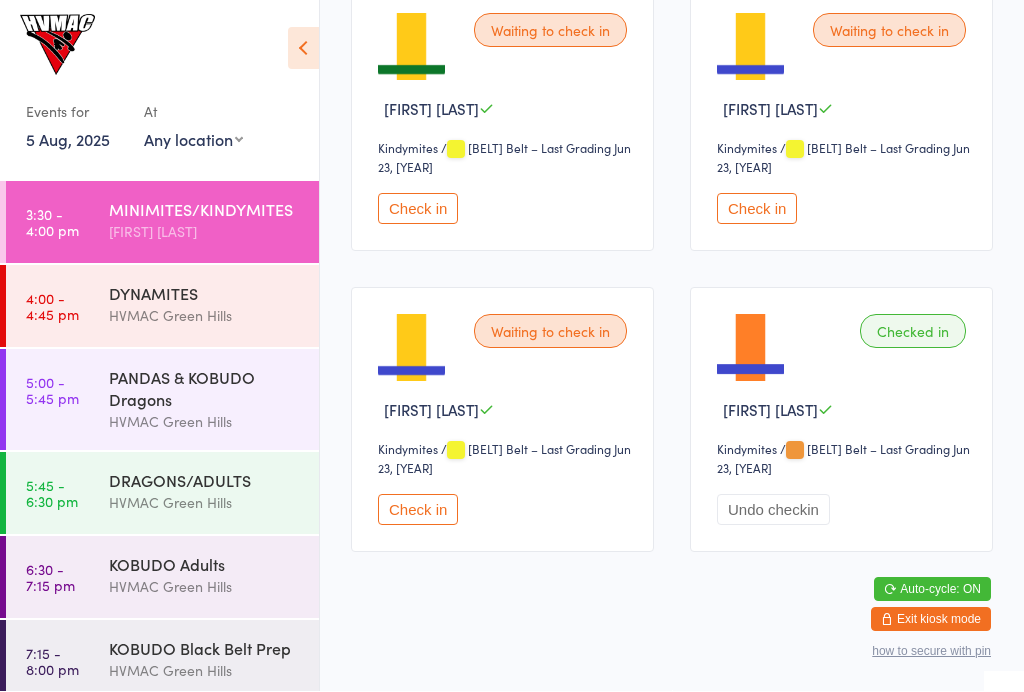 click on "[TIME] [CLASS] [LOCATION]" at bounding box center (162, 307) 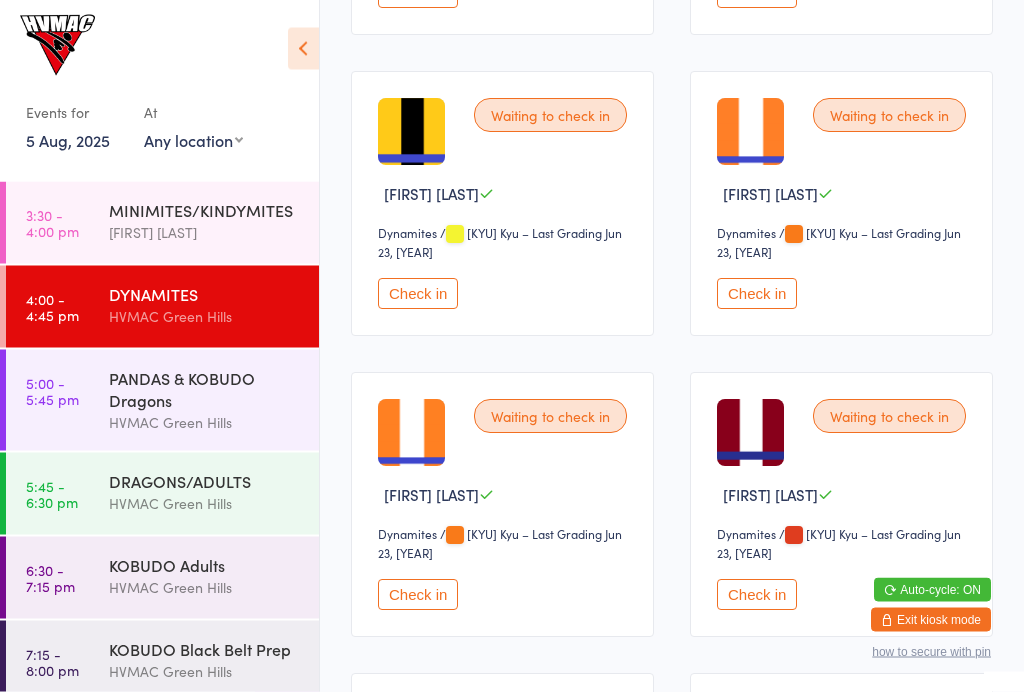 scroll, scrollTop: 1786, scrollLeft: 0, axis: vertical 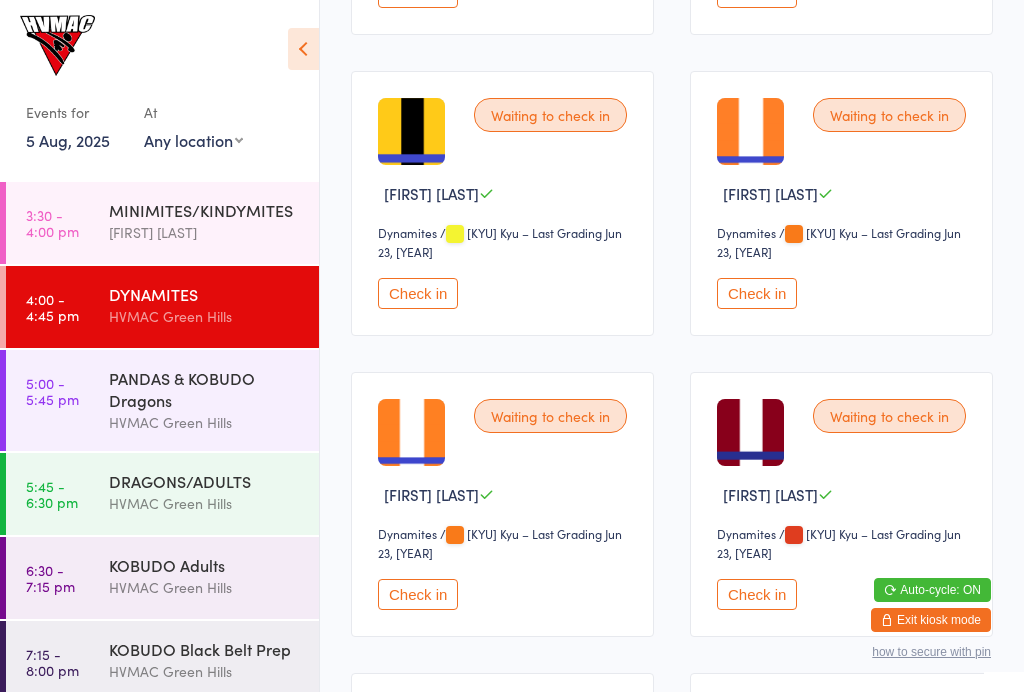 click on "Check in" at bounding box center (757, 594) 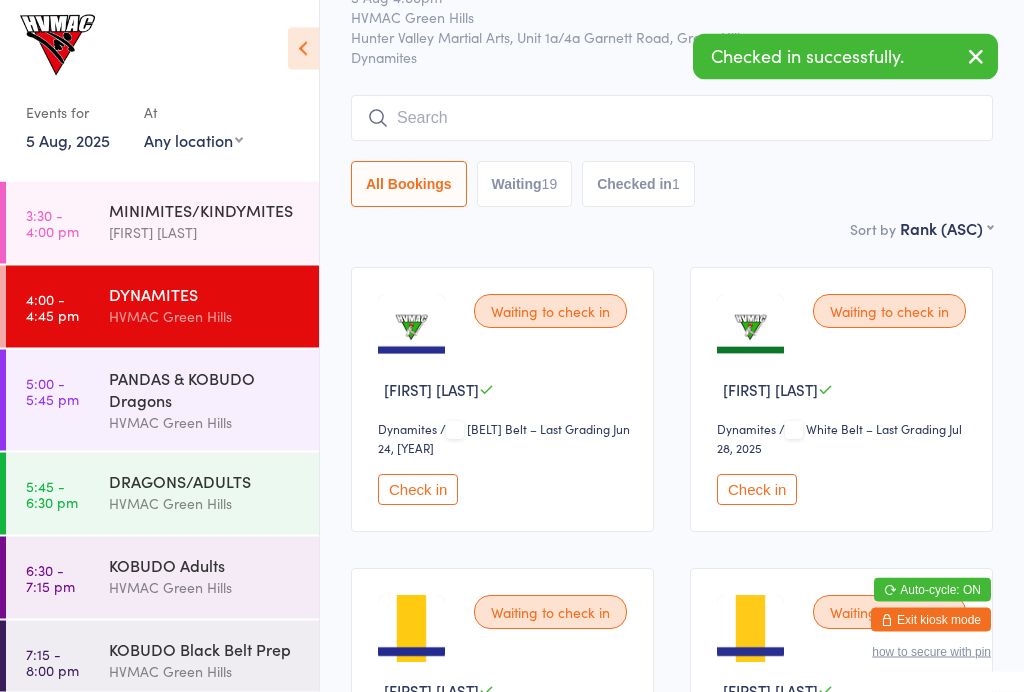 scroll, scrollTop: 0, scrollLeft: 0, axis: both 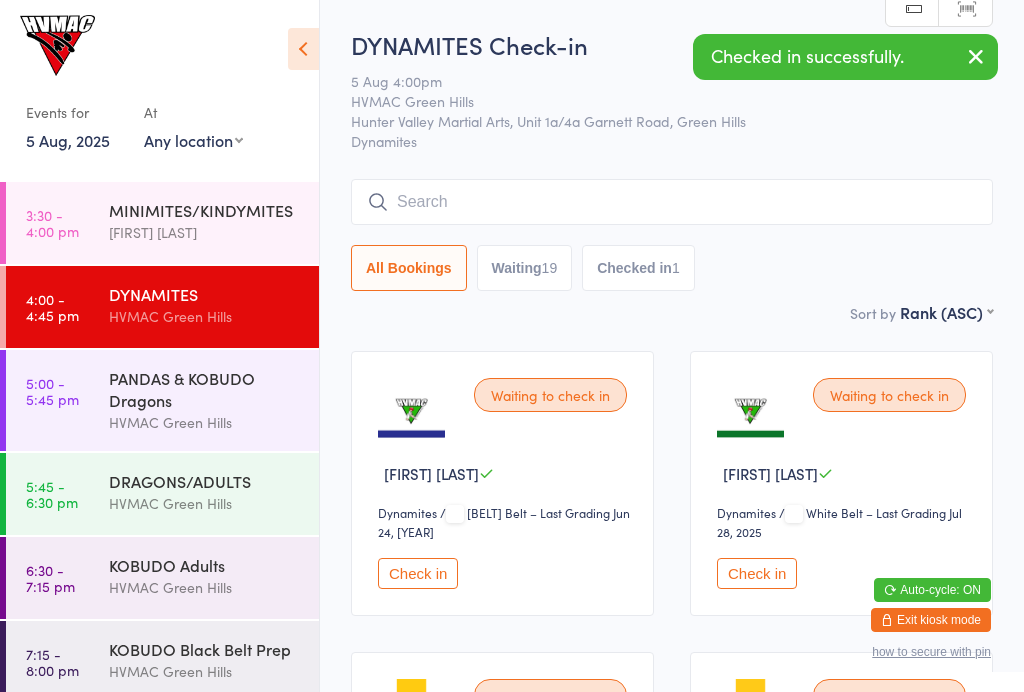 click on "HVMAC Green Hills" at bounding box center (205, 422) 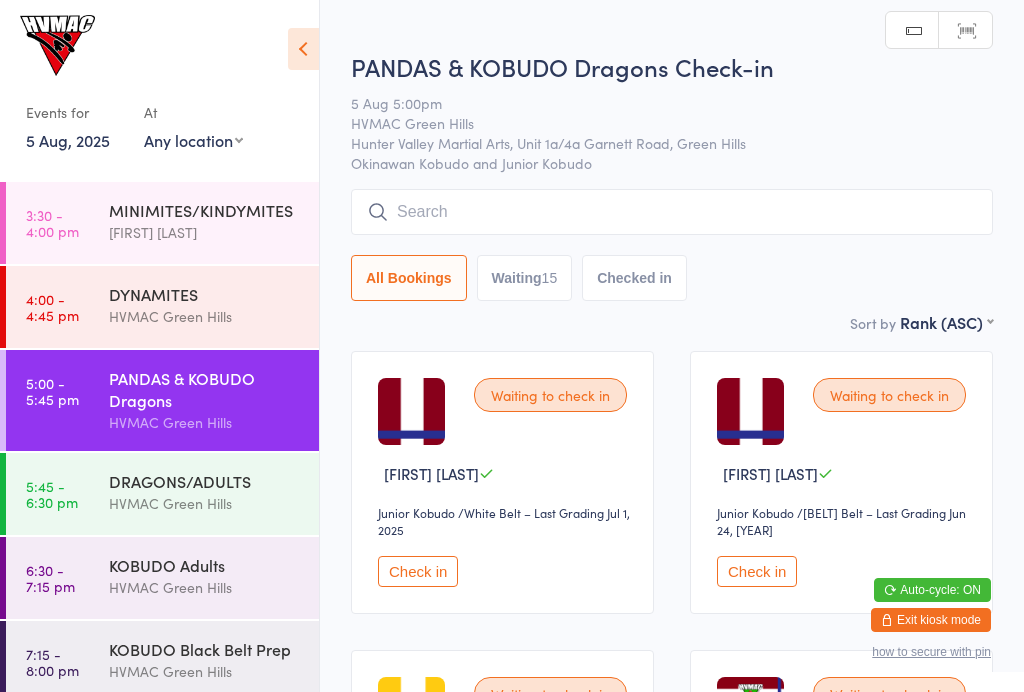 click on "Check in" at bounding box center [418, 571] 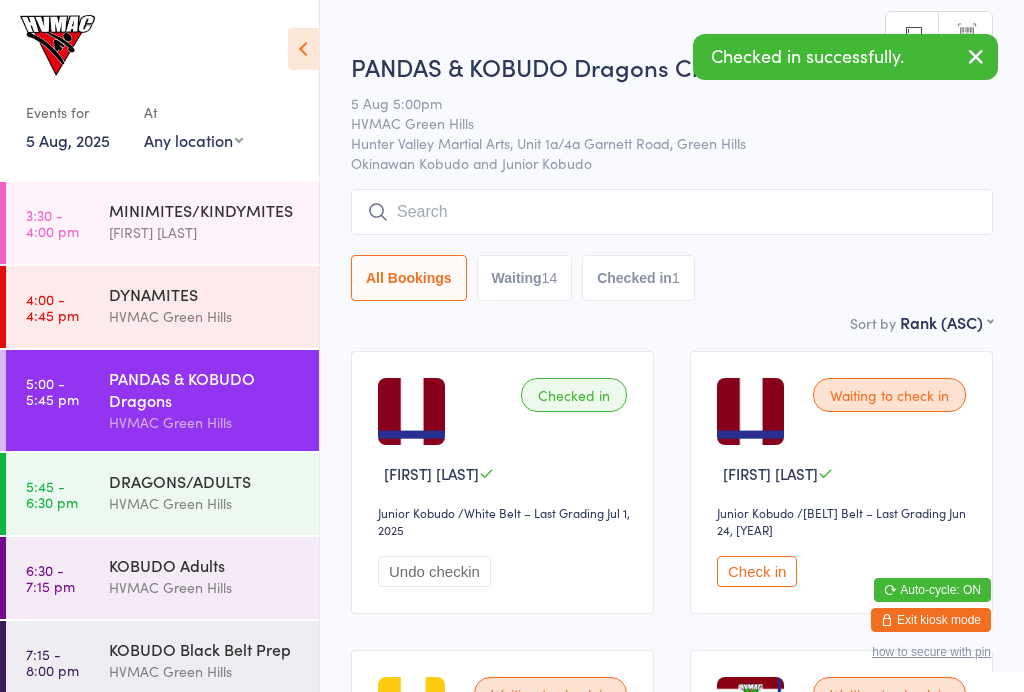 click on "MINIMITES/KINDYMITES Liana Hammersley" at bounding box center [214, 221] 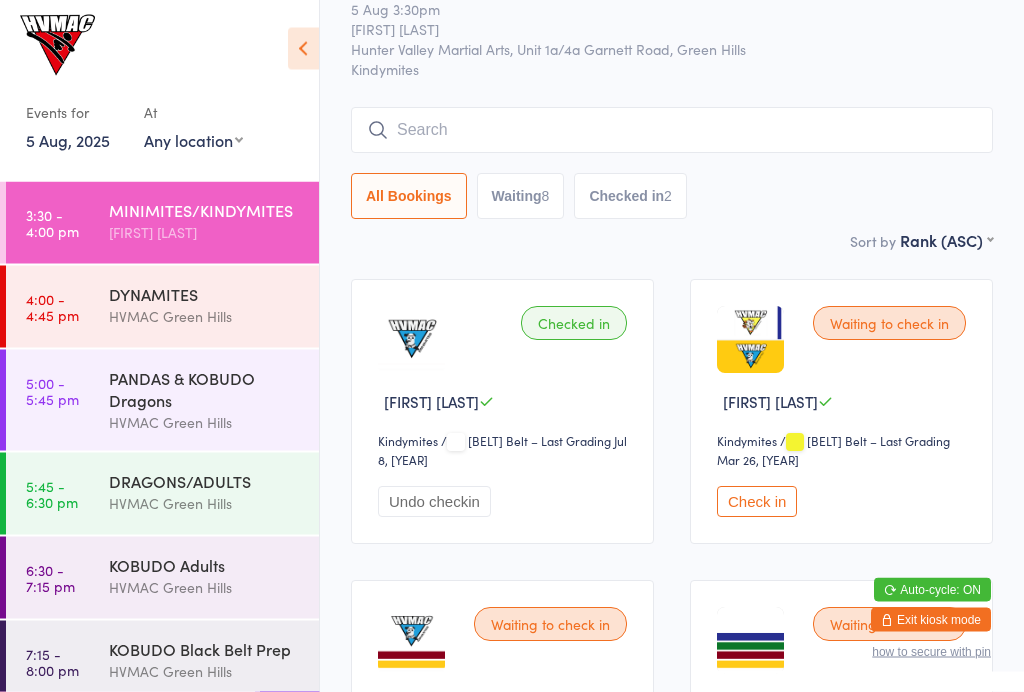 scroll, scrollTop: 0, scrollLeft: 0, axis: both 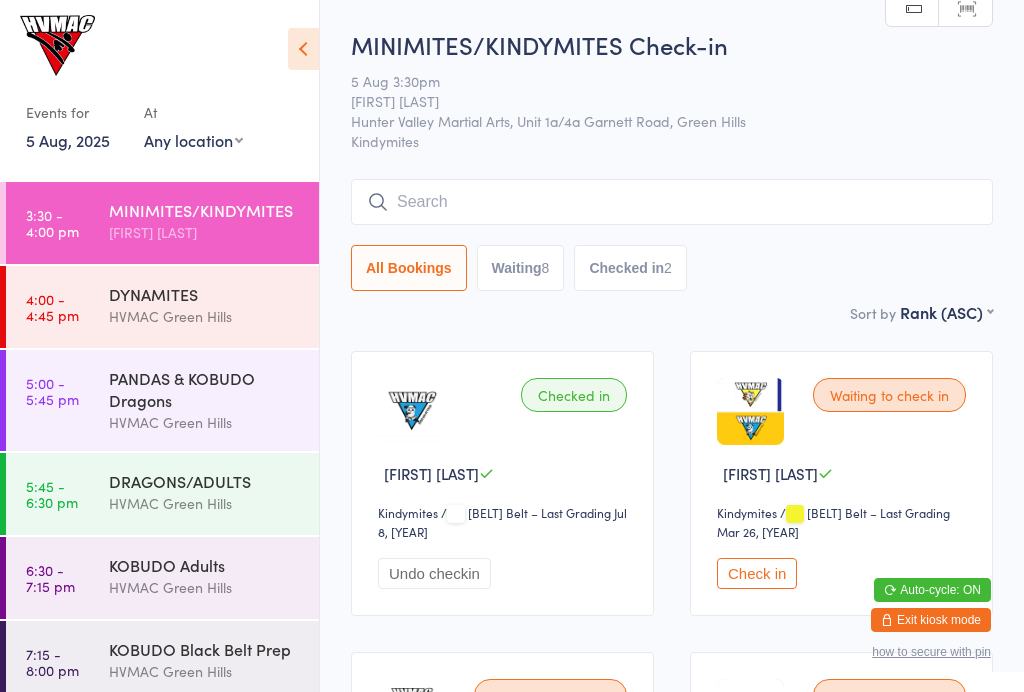 click at bounding box center (672, 202) 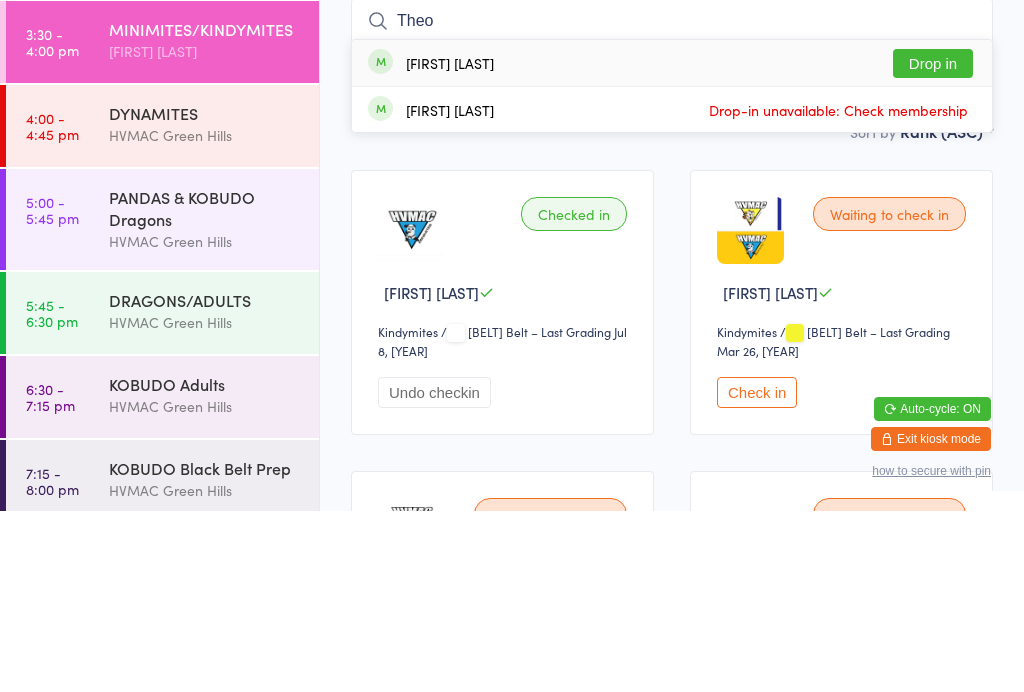 type on "Theo" 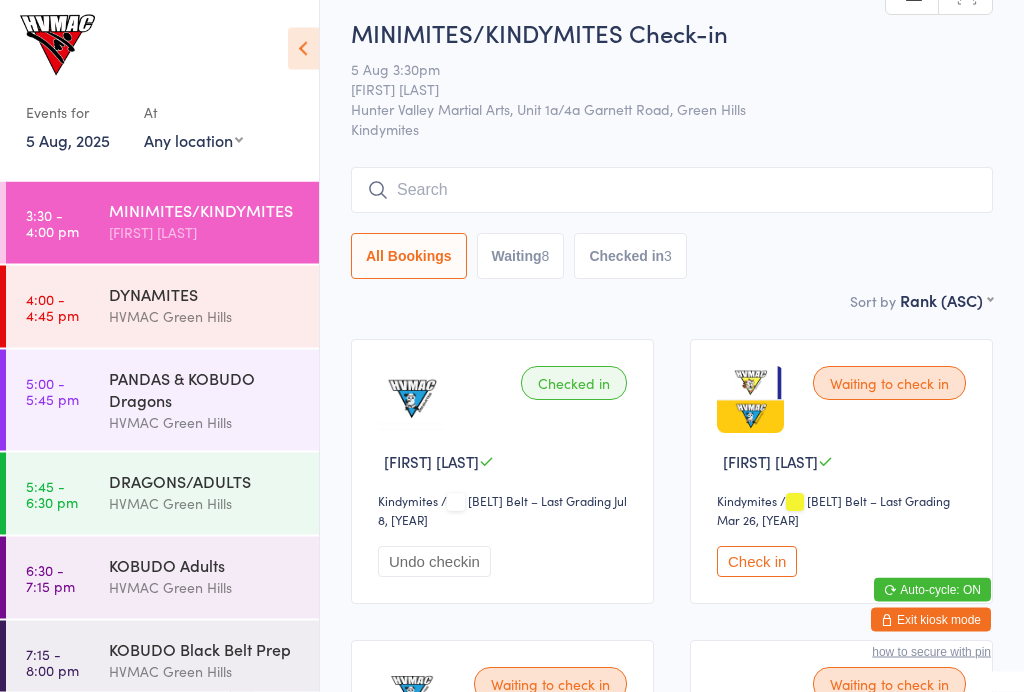 scroll, scrollTop: 0, scrollLeft: 0, axis: both 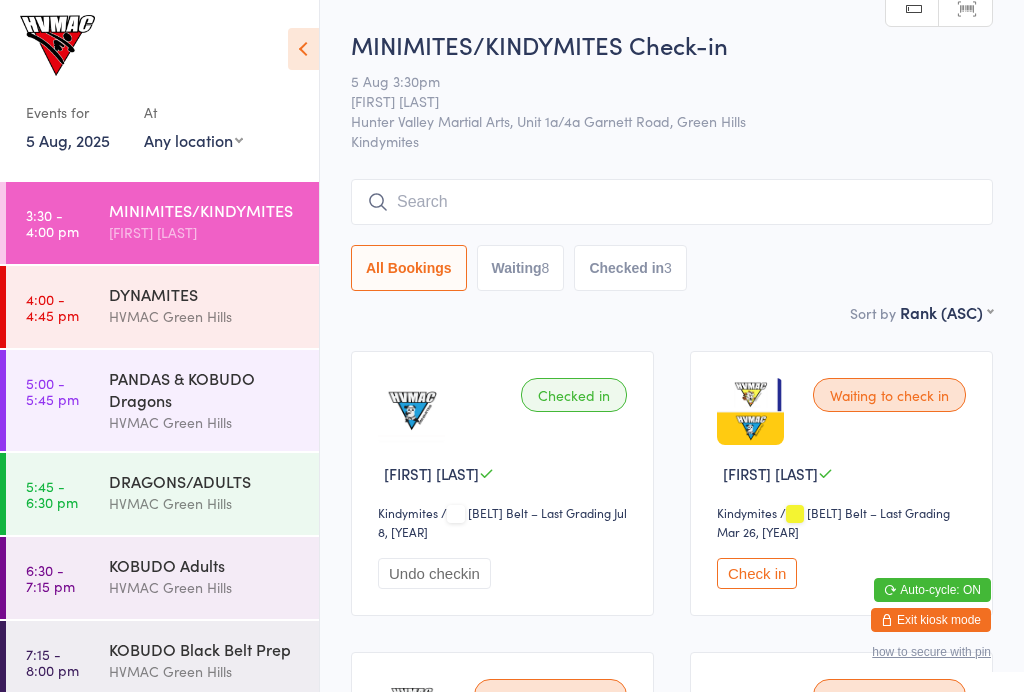 click at bounding box center (672, 202) 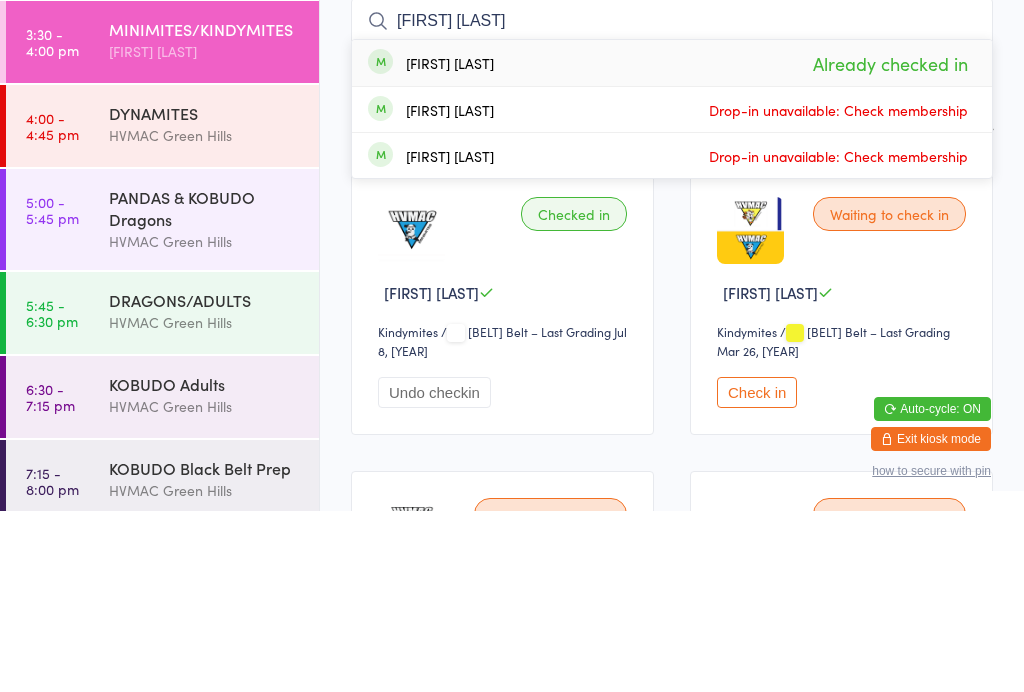 type on "Theo hudson" 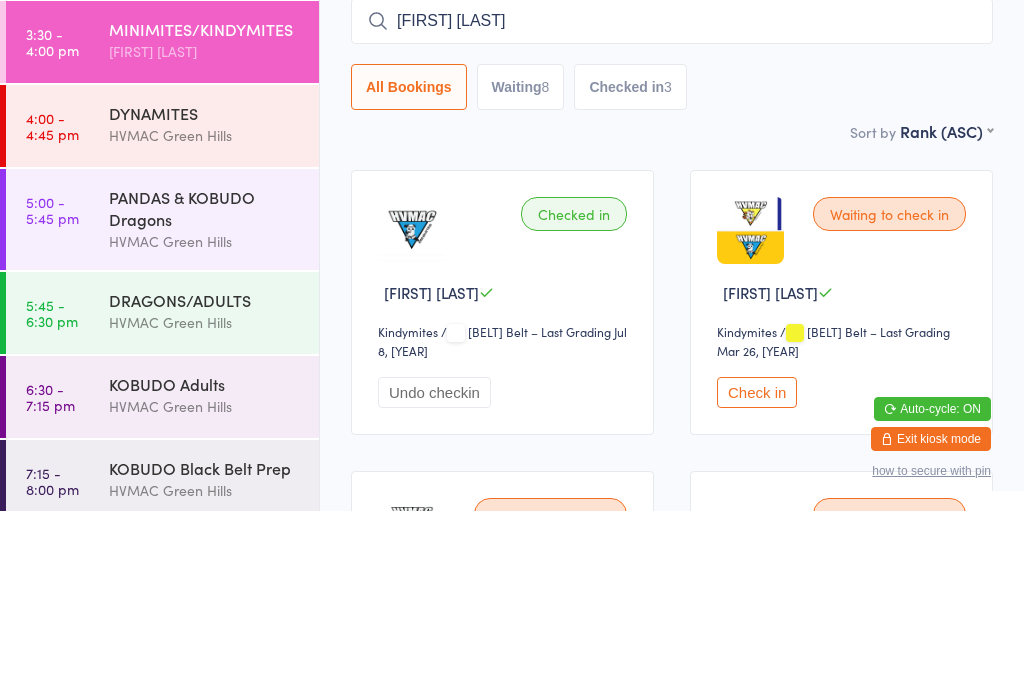 type 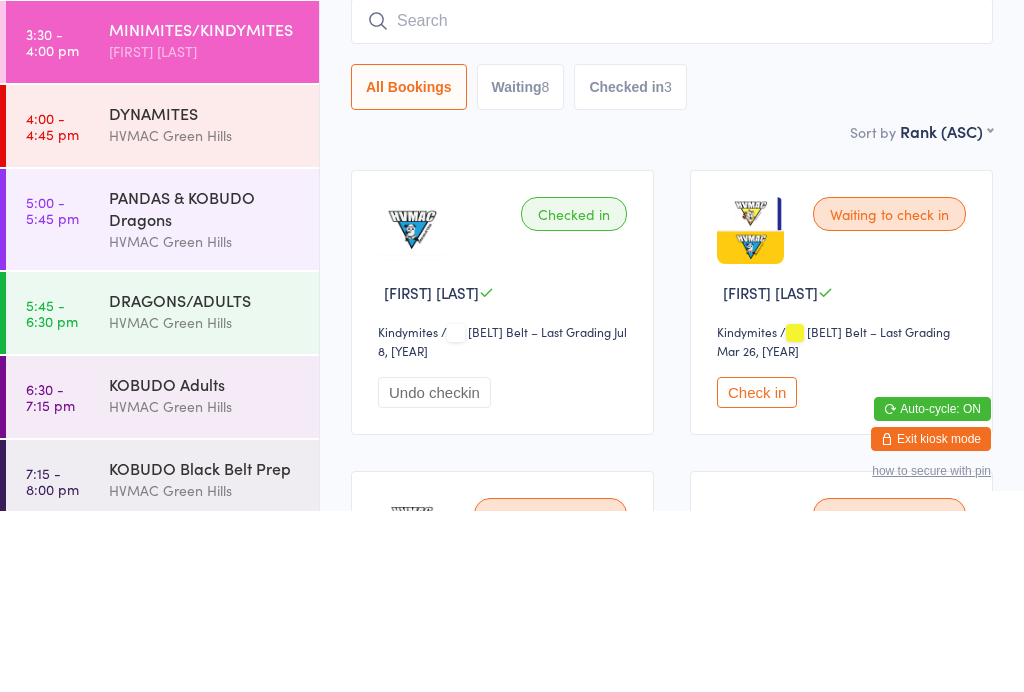 click on "Sort by   Rank (ASC) First name (ASC) First name (DESC) Last name (ASC) Last name (DESC) Check in time (ASC) Check in time (DESC) Rank (ASC) Rank (DESC)" at bounding box center [672, 312] 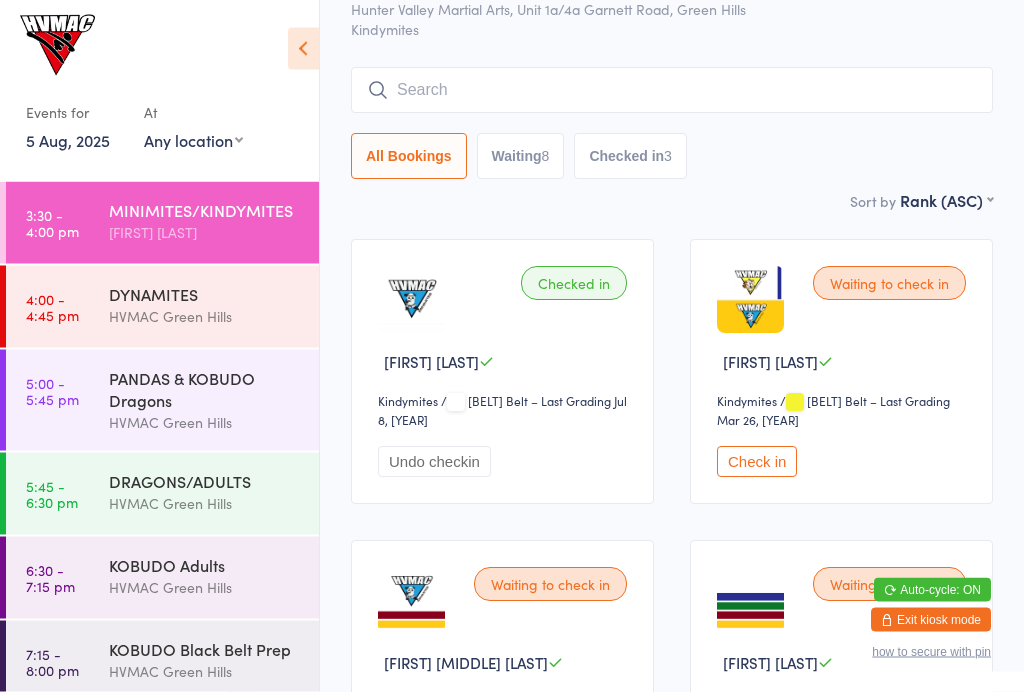 scroll, scrollTop: 0, scrollLeft: 0, axis: both 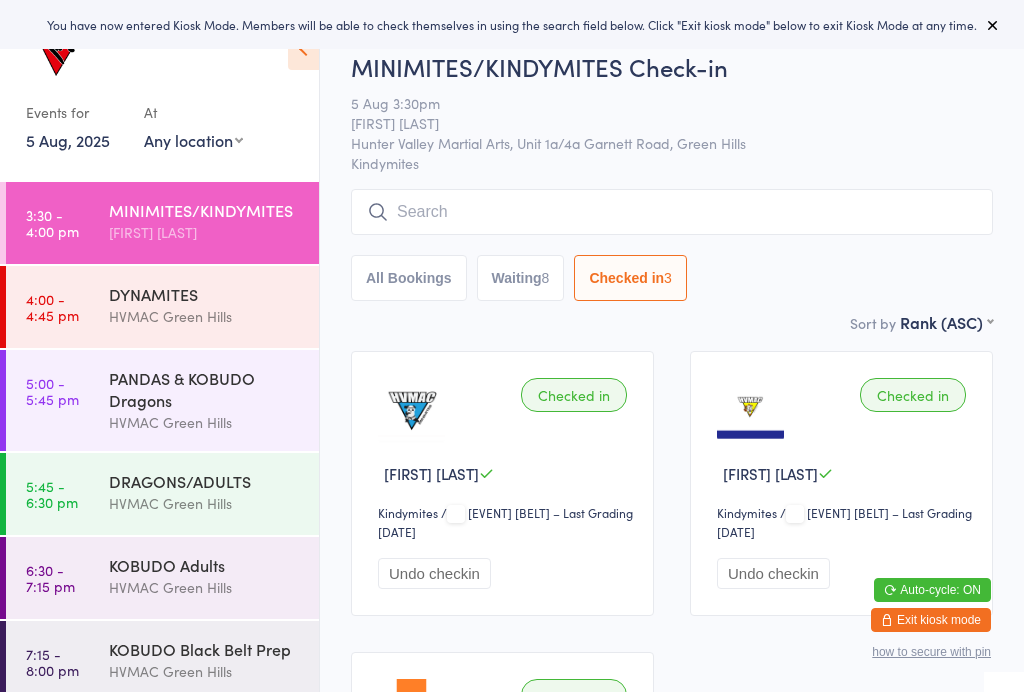 click on "8" at bounding box center [546, 278] 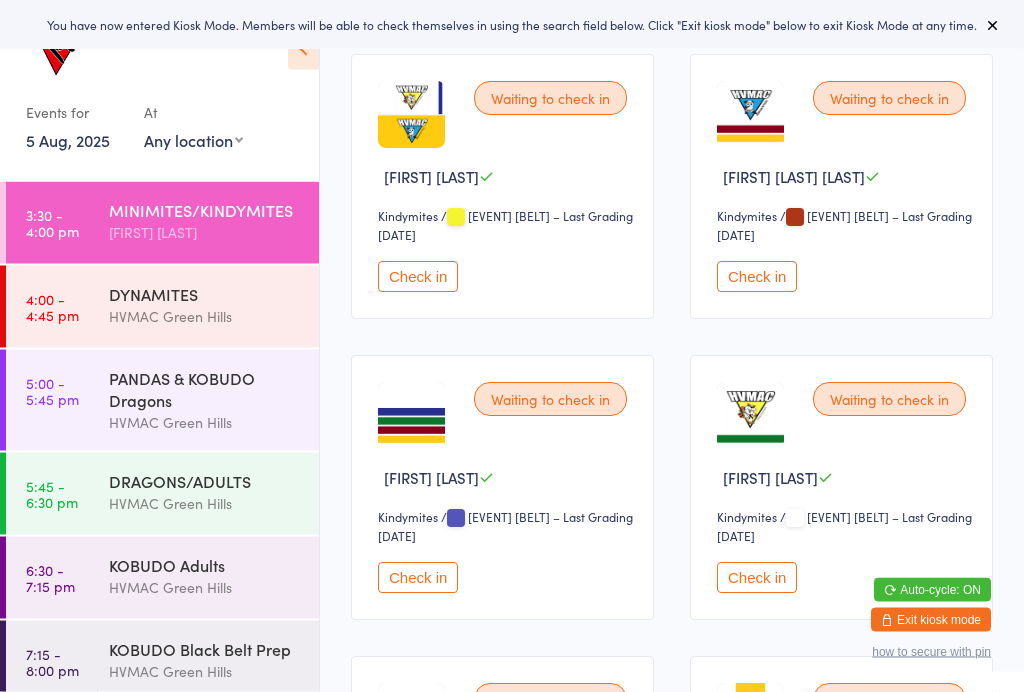 click on "Check in" at bounding box center [418, 277] 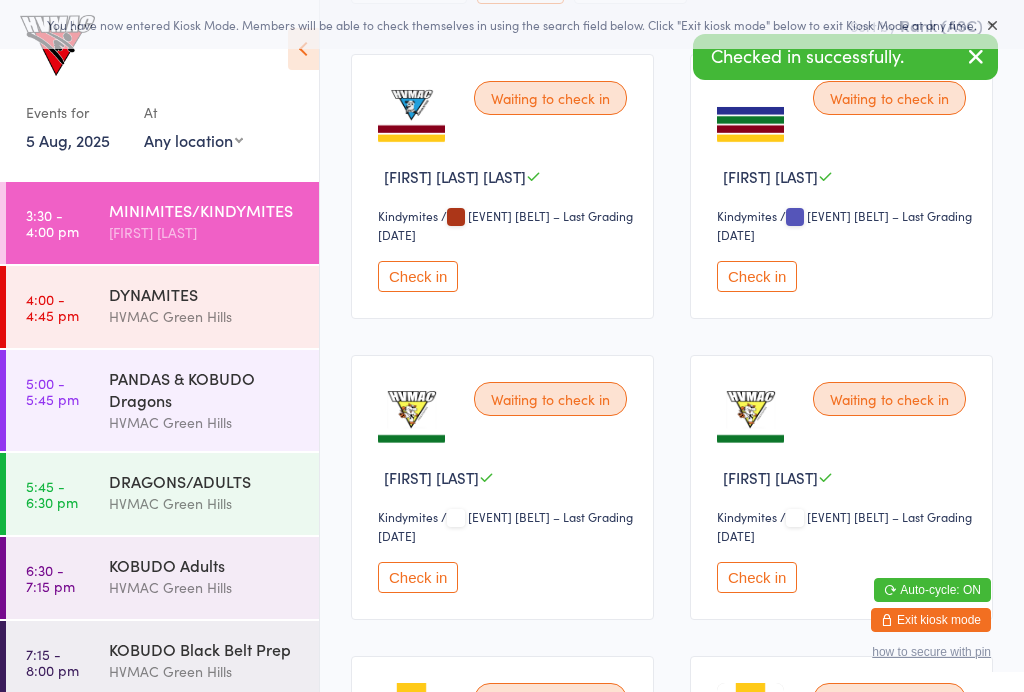 click on "Check in" at bounding box center [757, 276] 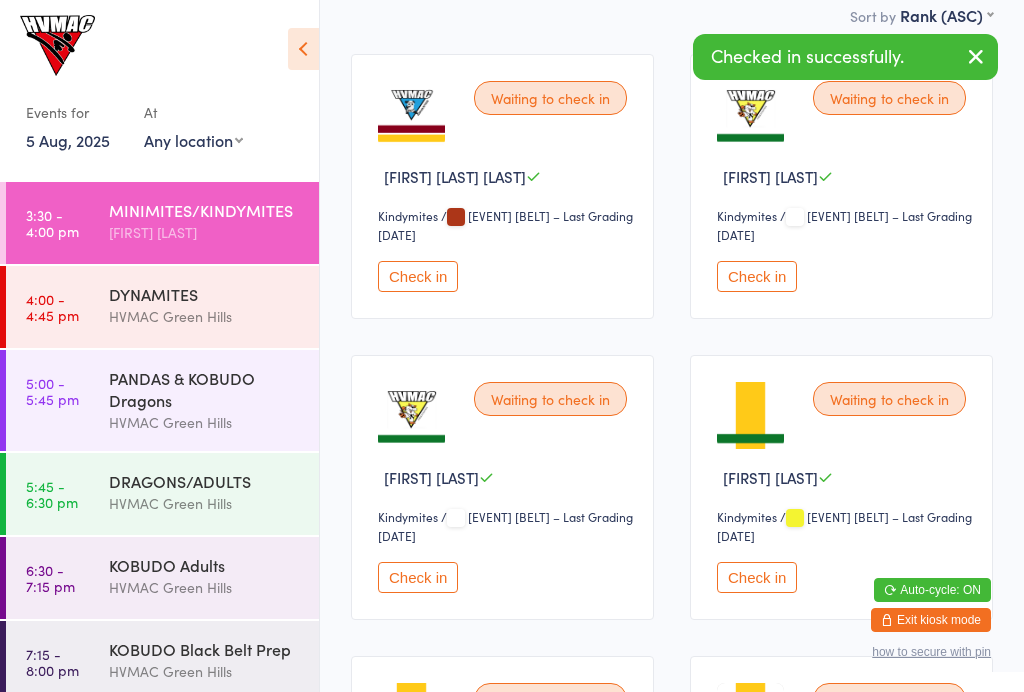 click on "Check in" at bounding box center [757, 577] 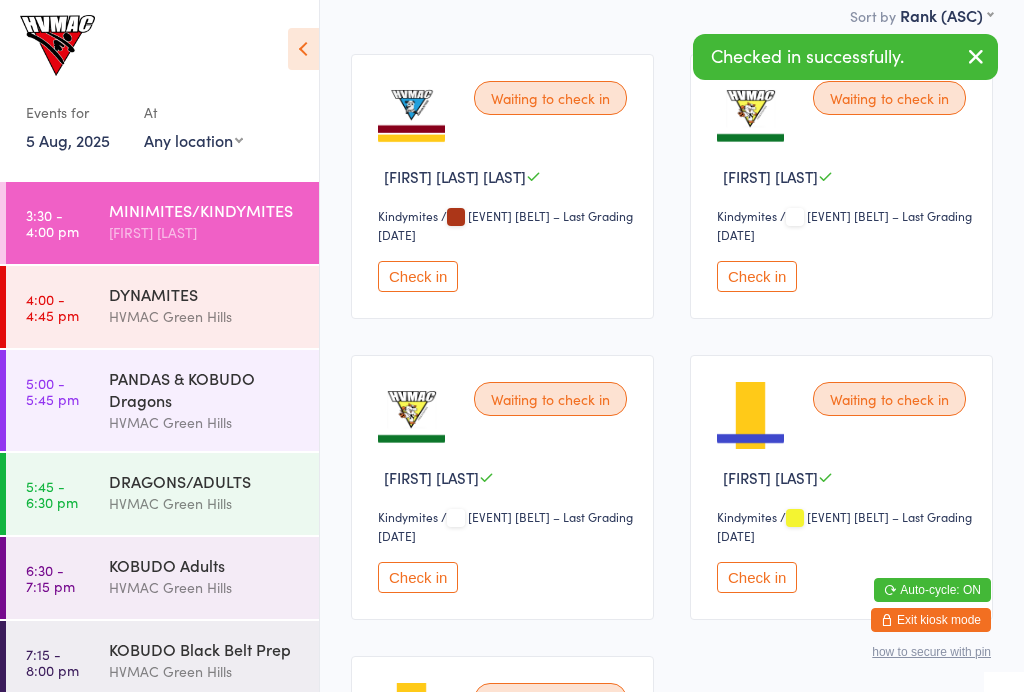 click on "Check in" at bounding box center [757, 577] 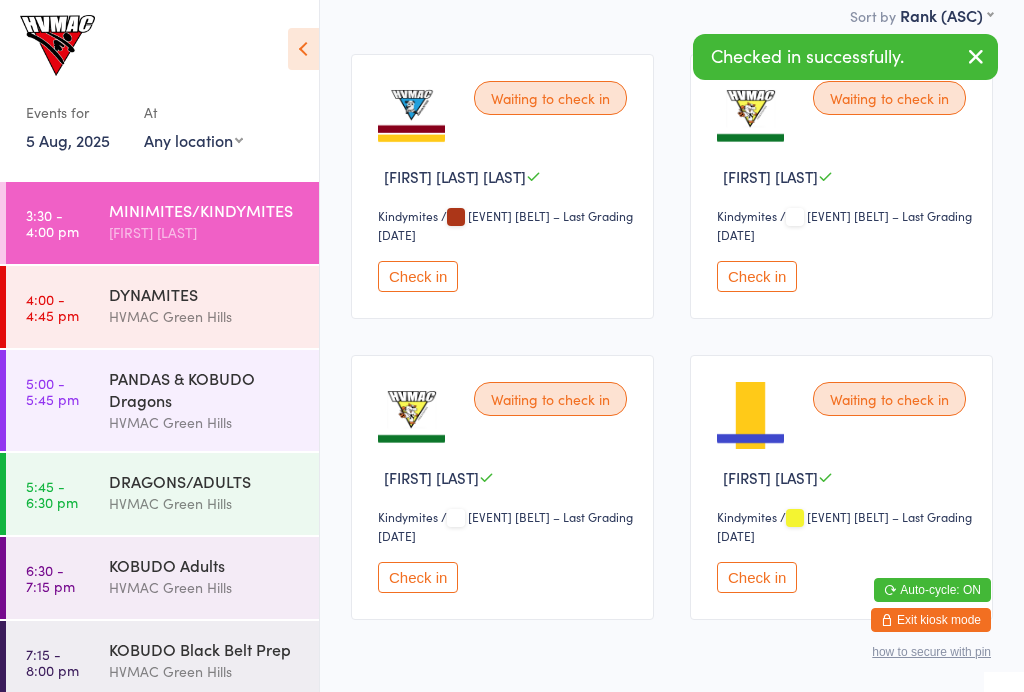 click on "Check in" at bounding box center [757, 577] 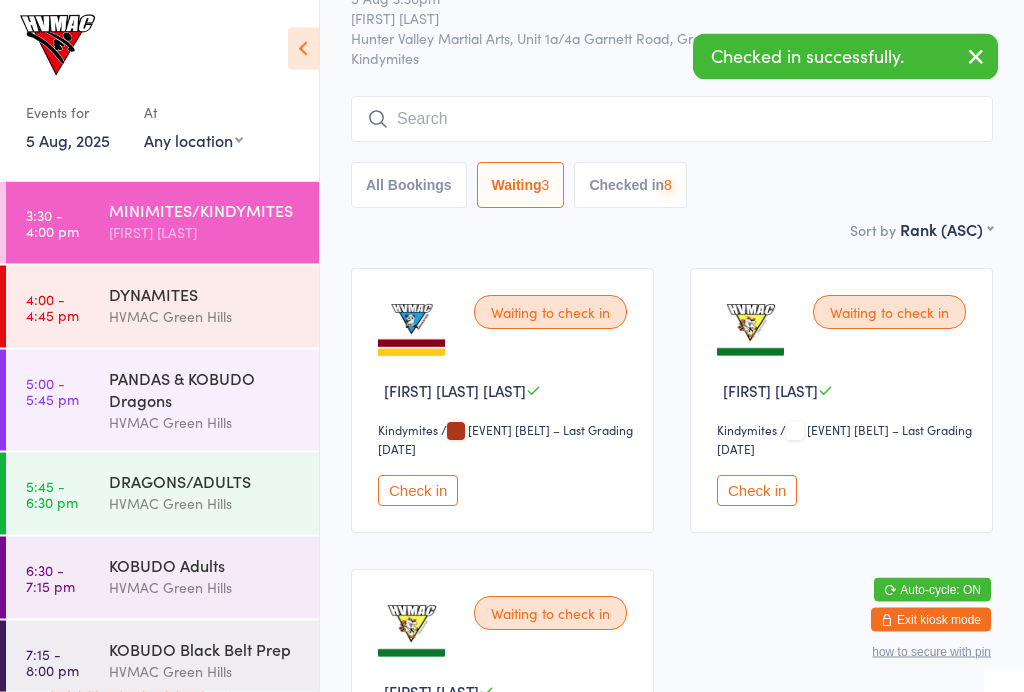 scroll, scrollTop: 0, scrollLeft: 0, axis: both 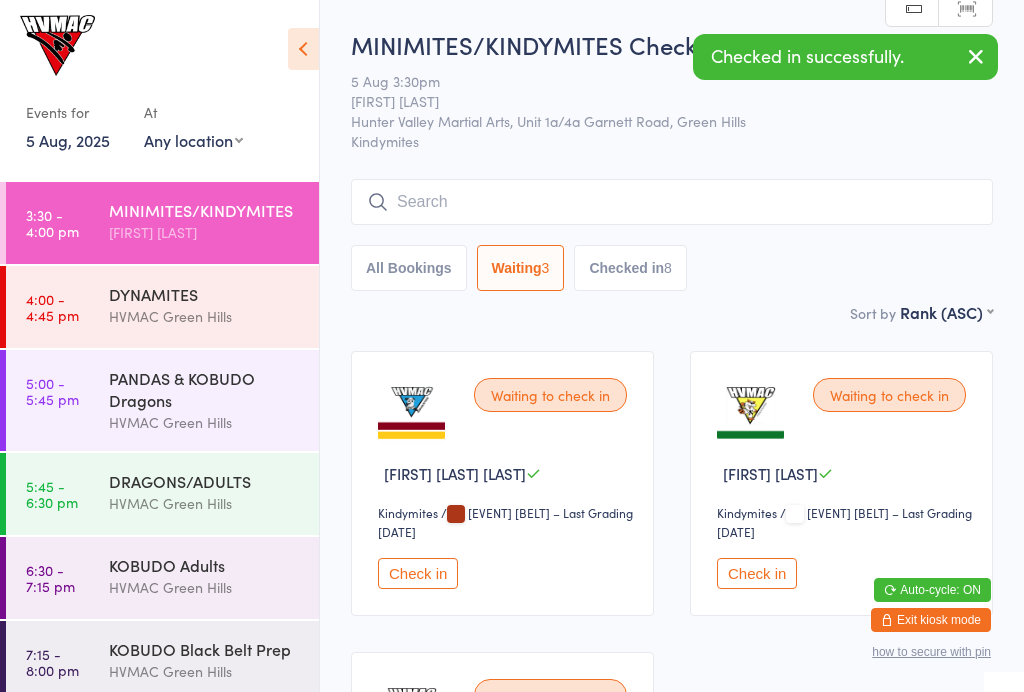 click on "Checked in  8" at bounding box center [630, 268] 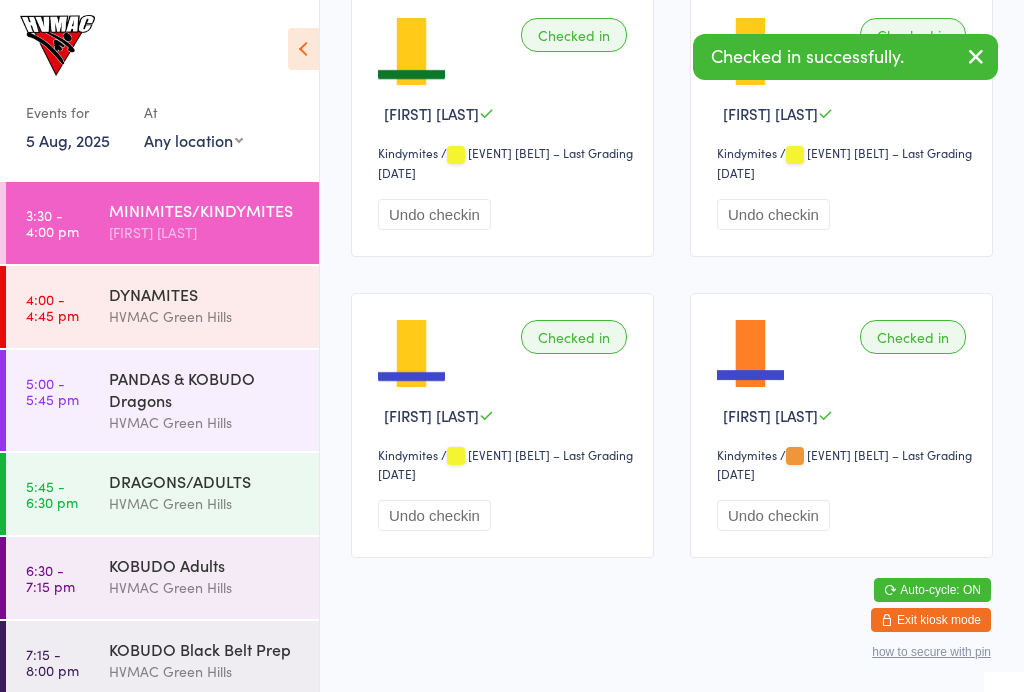 scroll, scrollTop: 972, scrollLeft: 0, axis: vertical 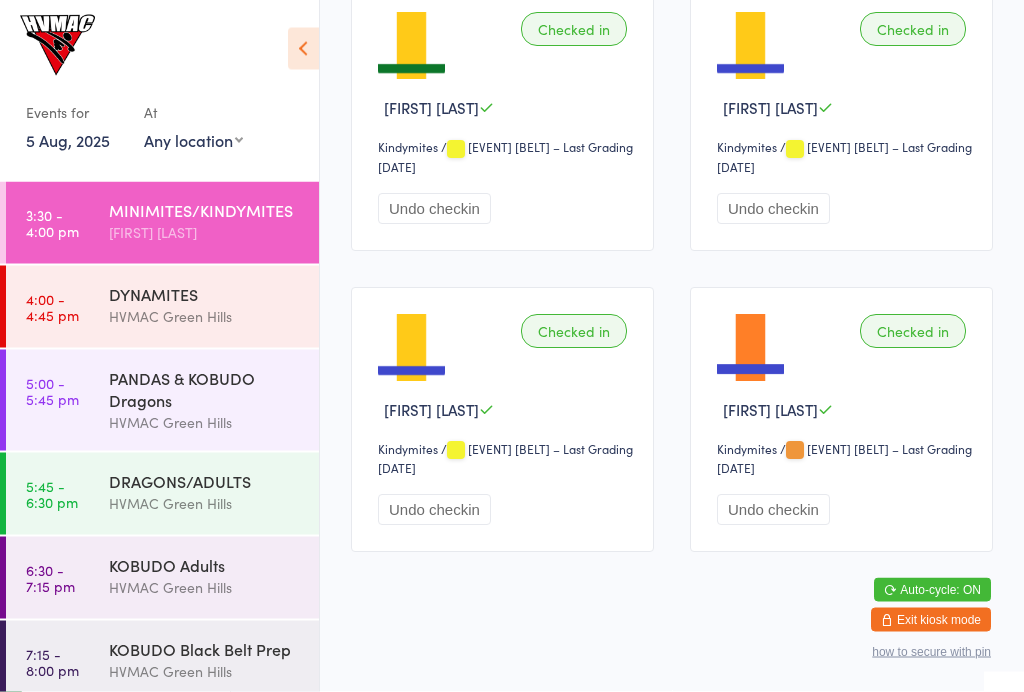 click on "Undo checkin" at bounding box center [773, 209] 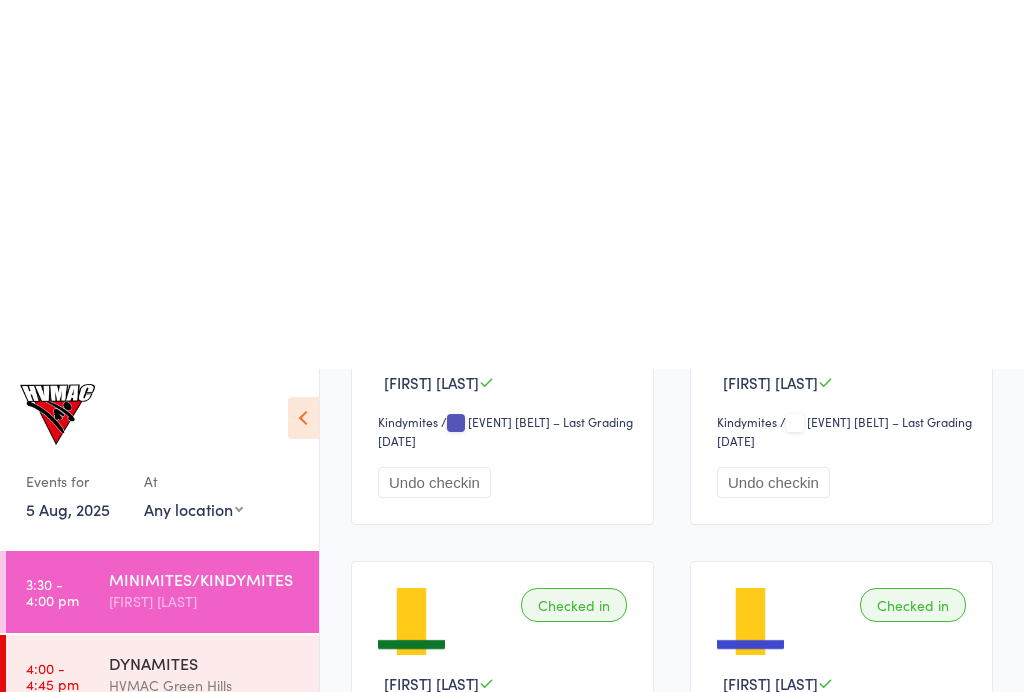 scroll, scrollTop: 0, scrollLeft: 0, axis: both 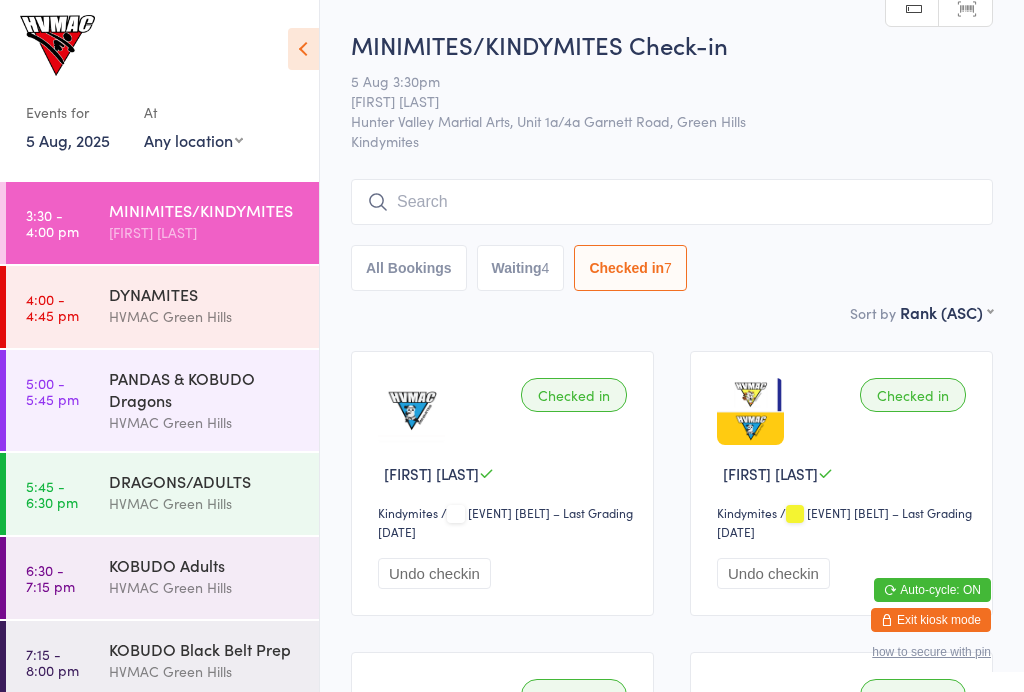 click on "Waiting  4" at bounding box center (521, 268) 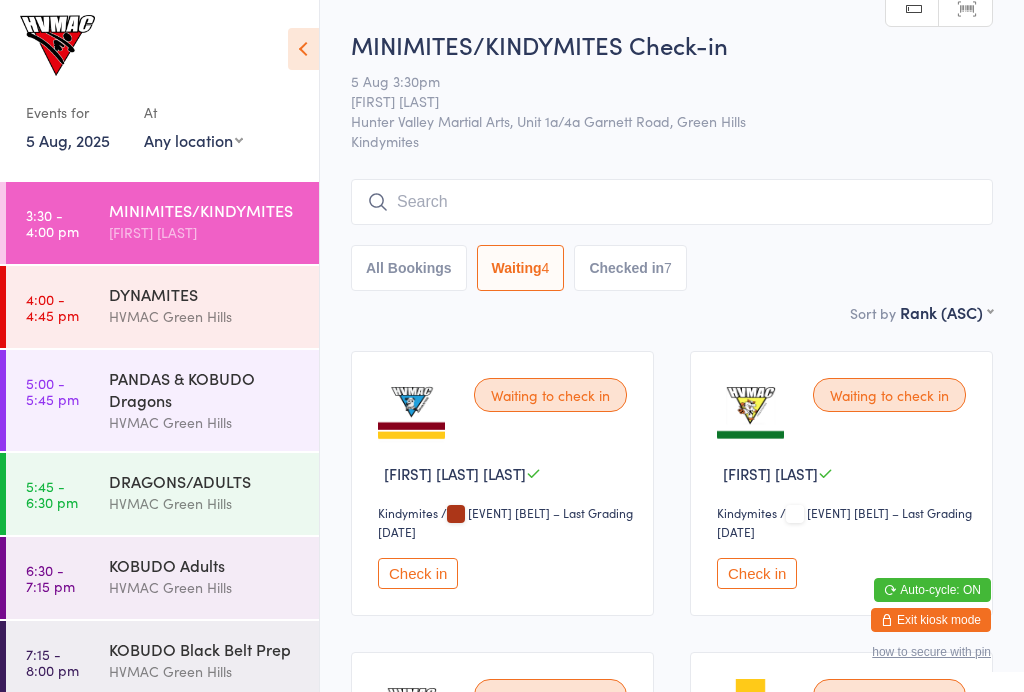click on "Check in" at bounding box center [757, 573] 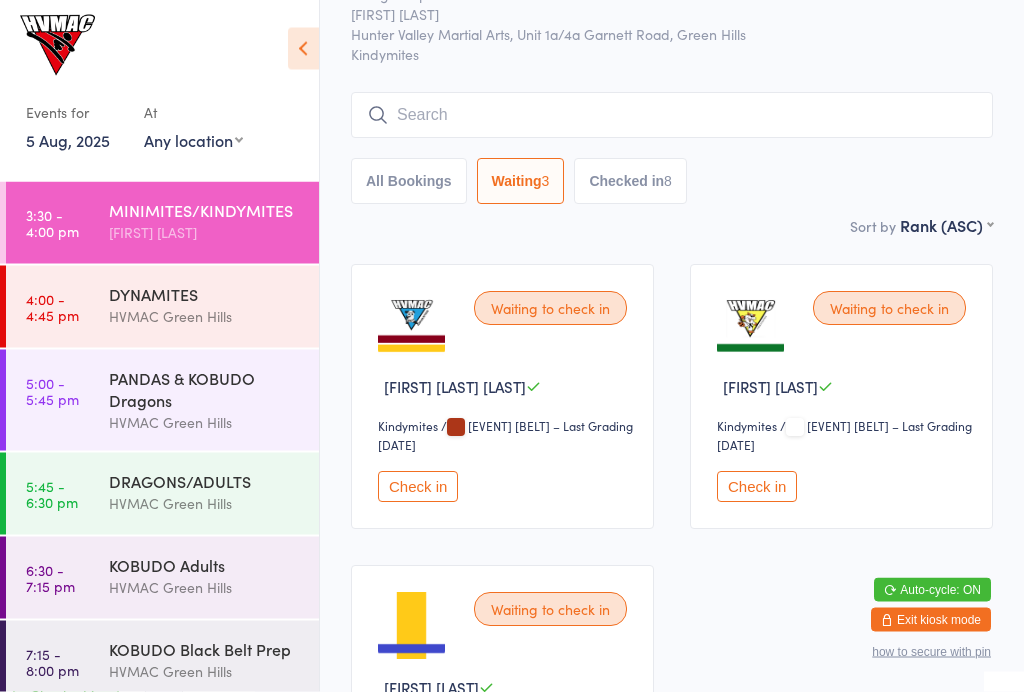 click on "Check in" at bounding box center [418, 487] 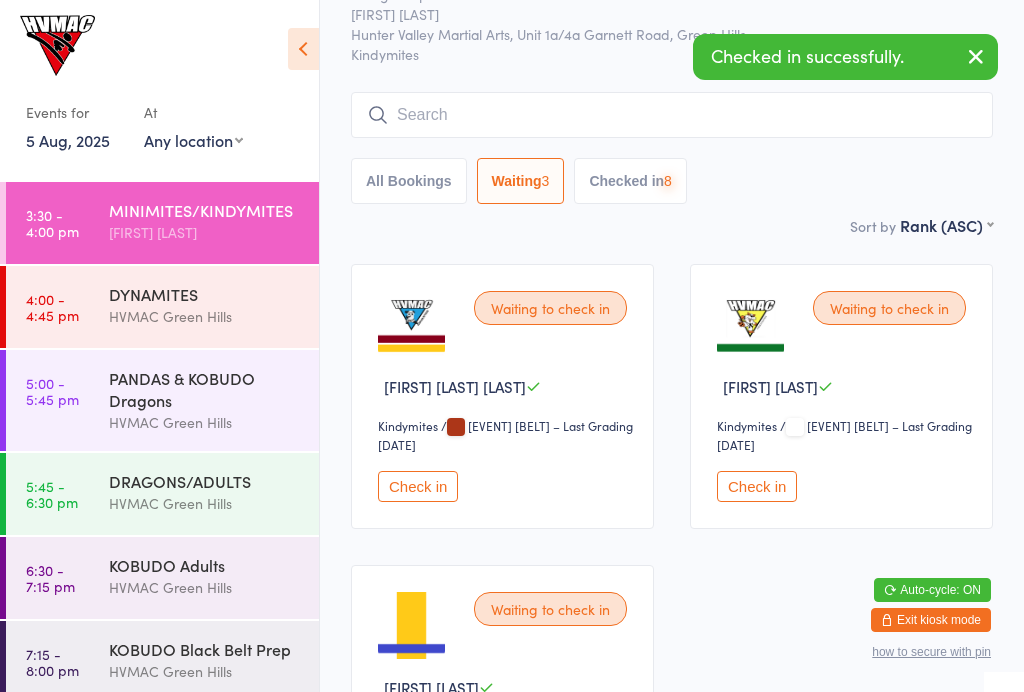 scroll, scrollTop: 53, scrollLeft: 0, axis: vertical 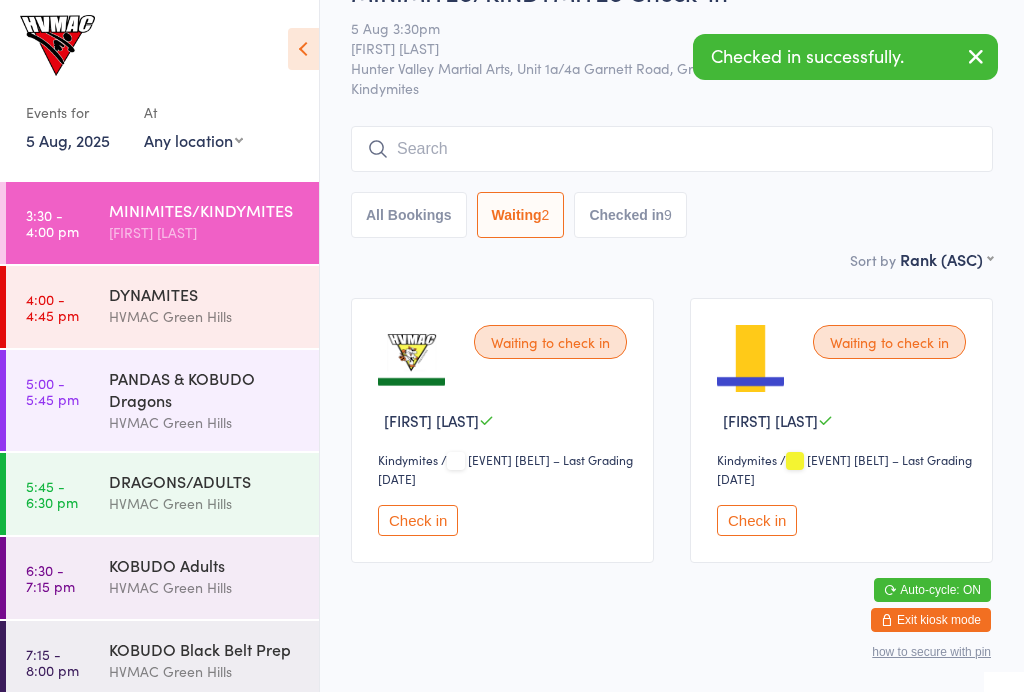 click at bounding box center (672, 149) 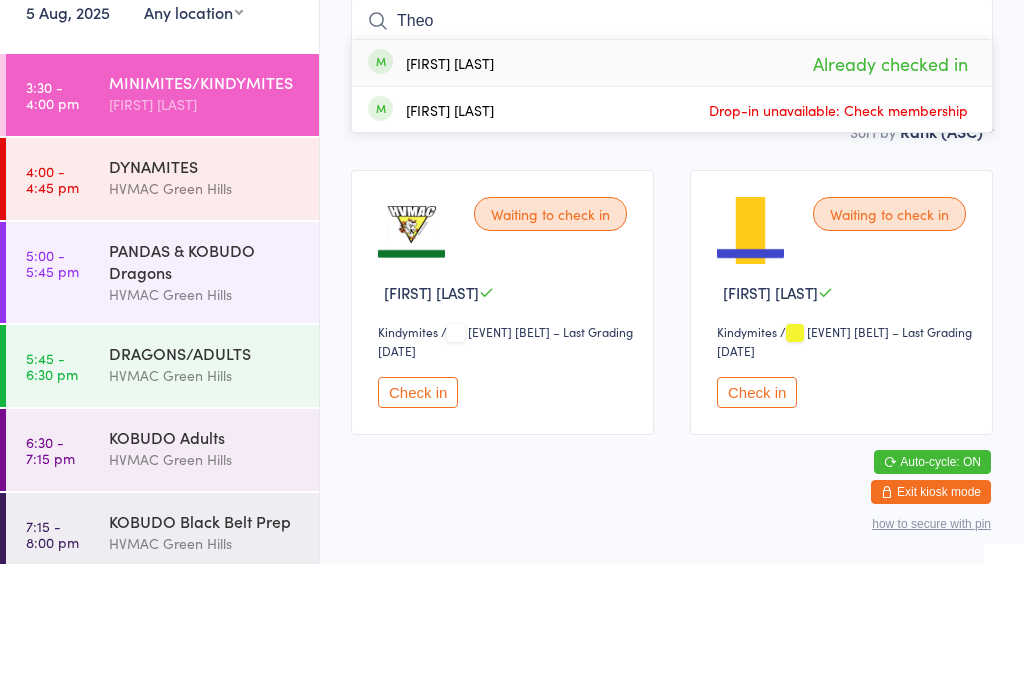click on "Waiting to check in [FIRST] [LAST] [EVENT] [EVENT] [EVENT] [EVENT] – Last Grading [DATE] Check in" at bounding box center [841, 430] 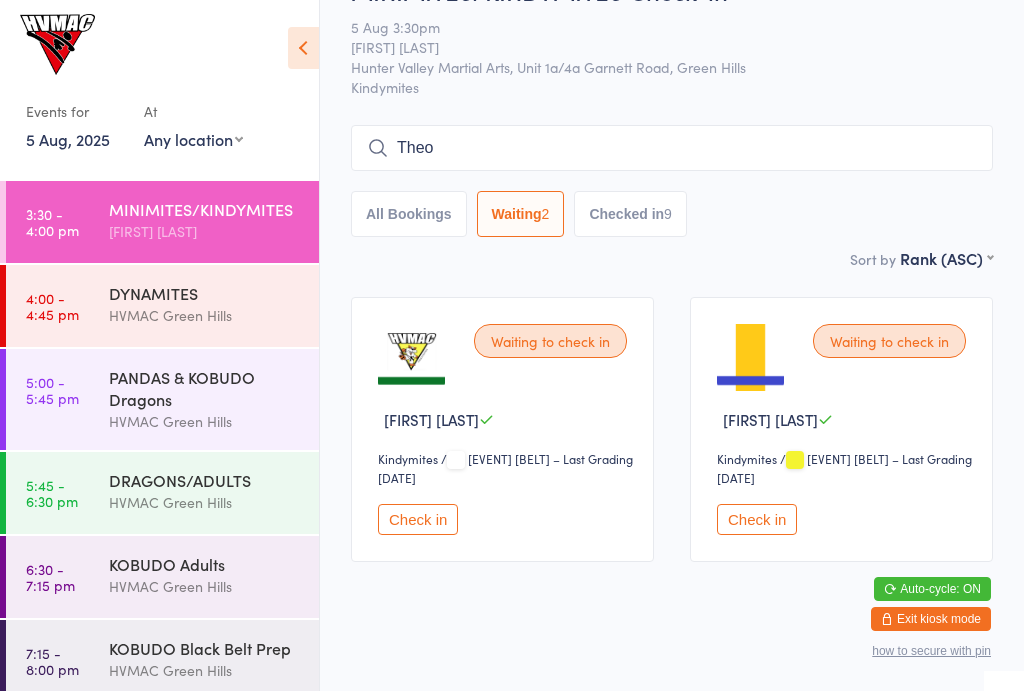 click on "Theo" at bounding box center (672, 149) 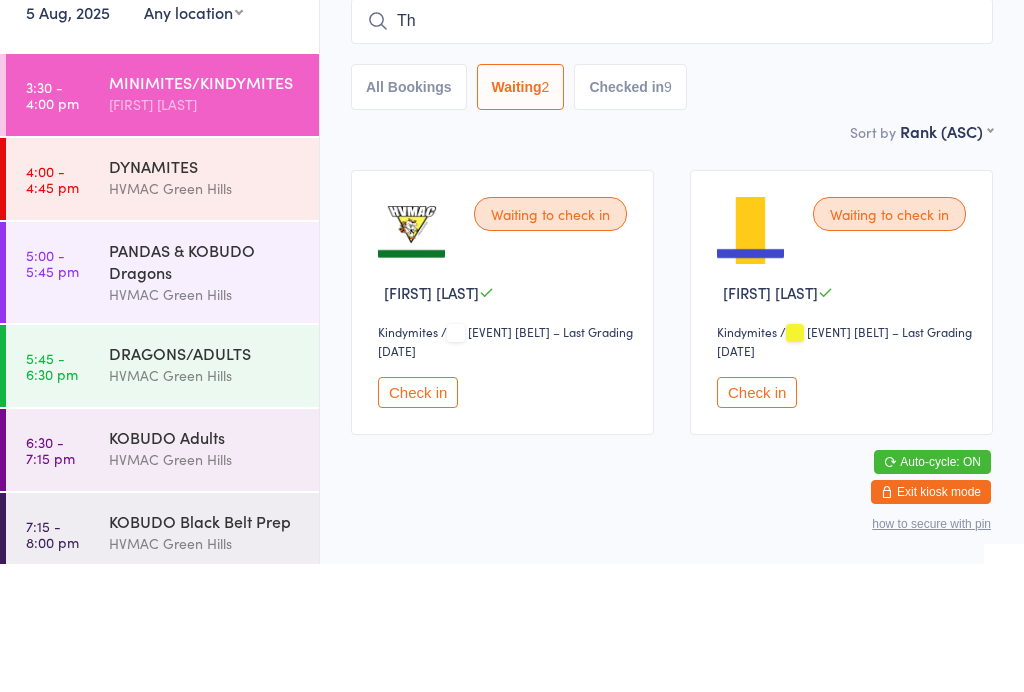 type on "T" 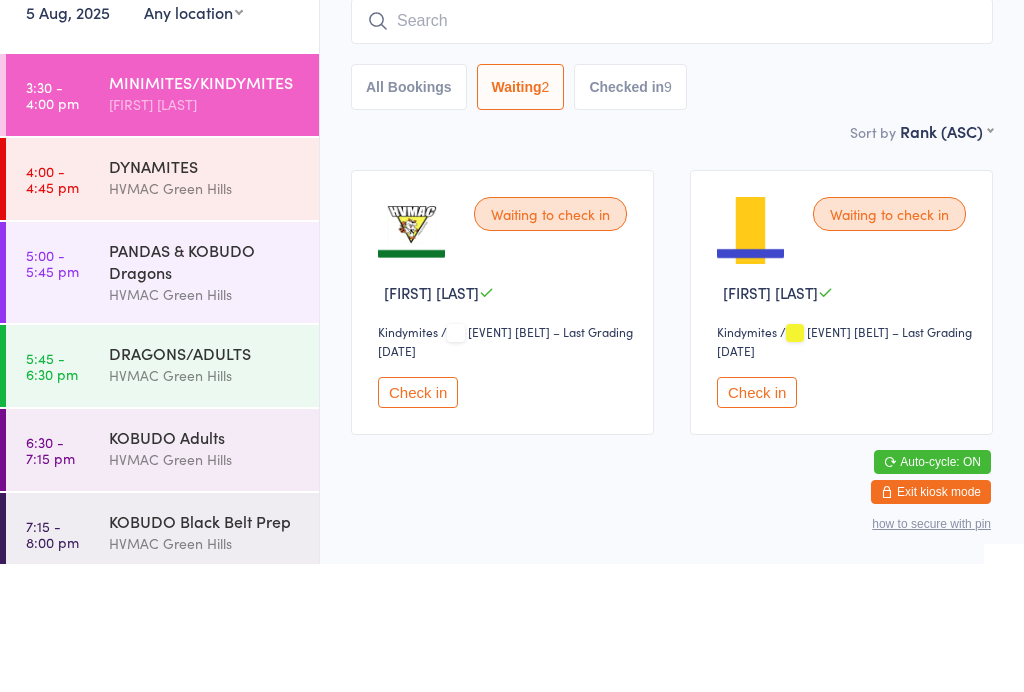type 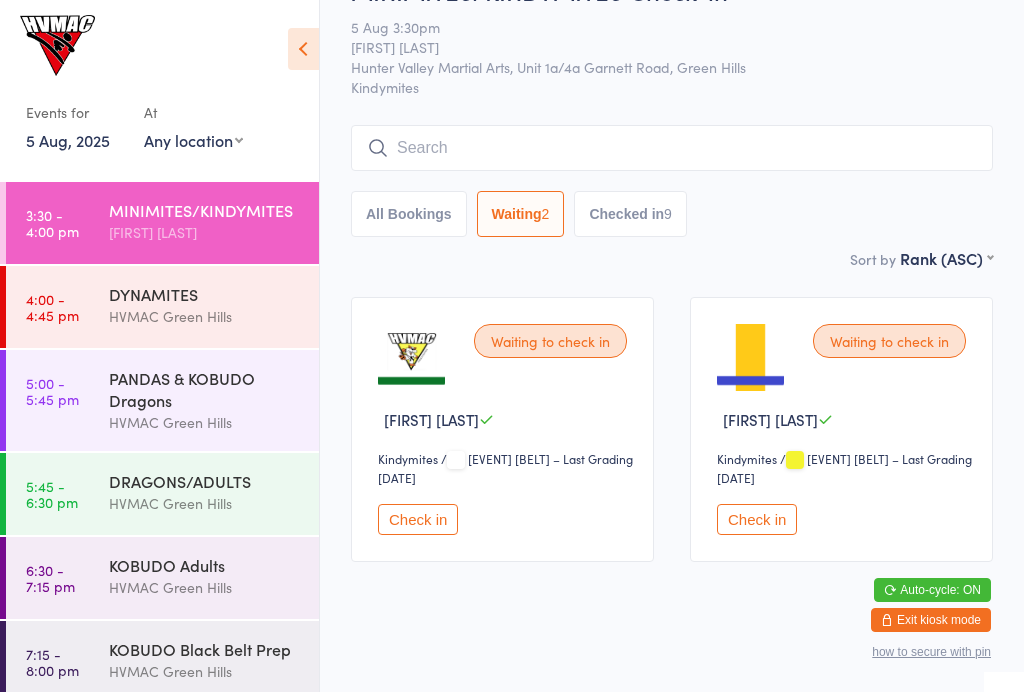 select on "6" 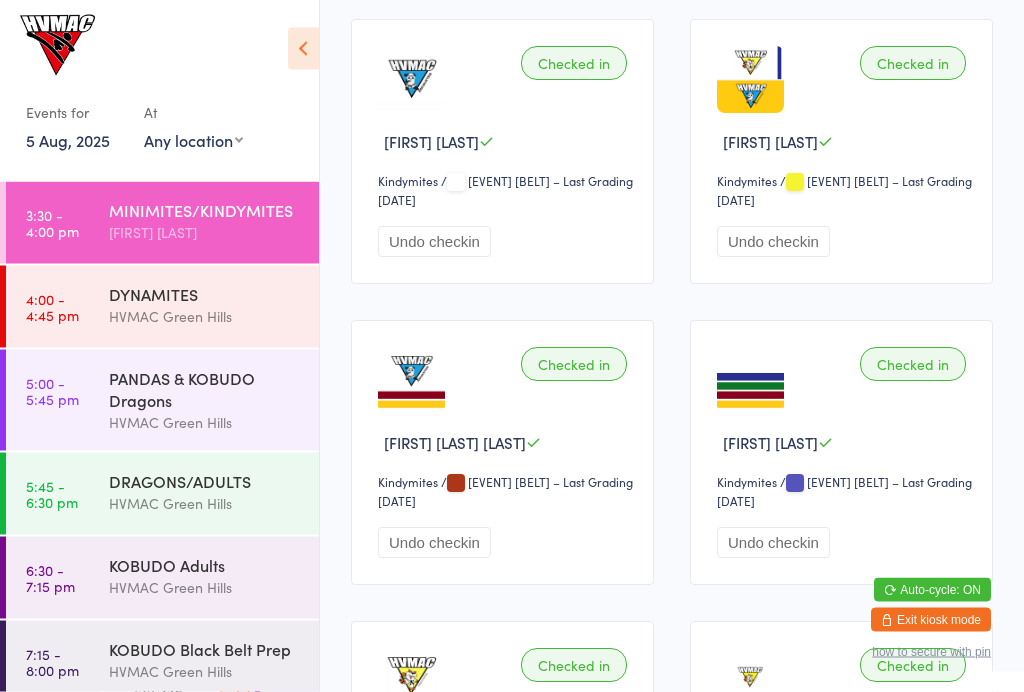 scroll, scrollTop: 0, scrollLeft: 0, axis: both 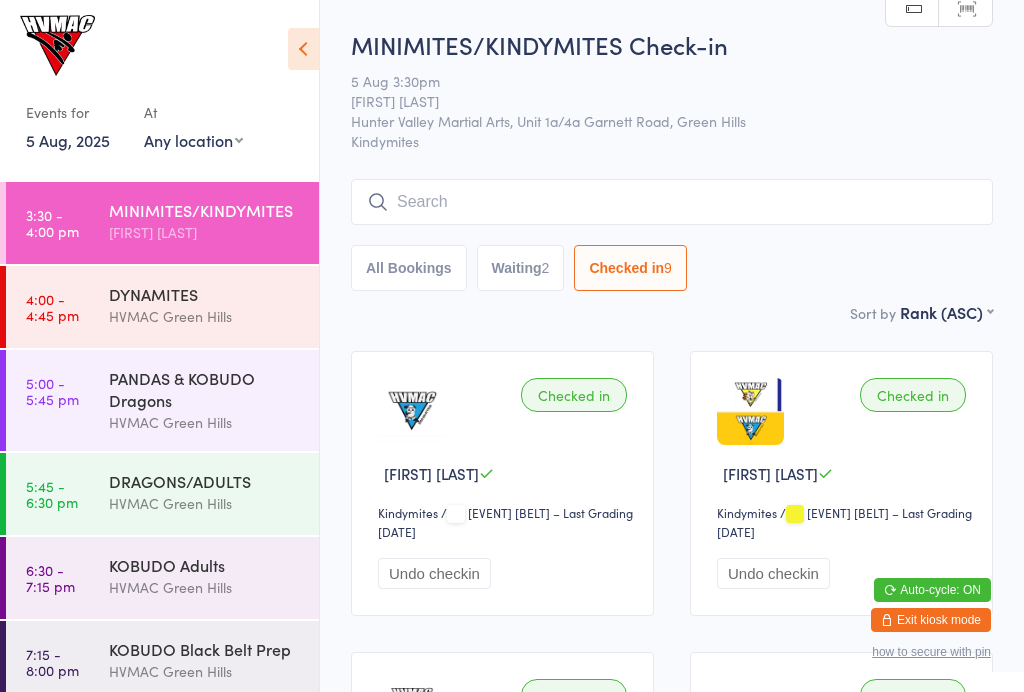 click at bounding box center [672, 202] 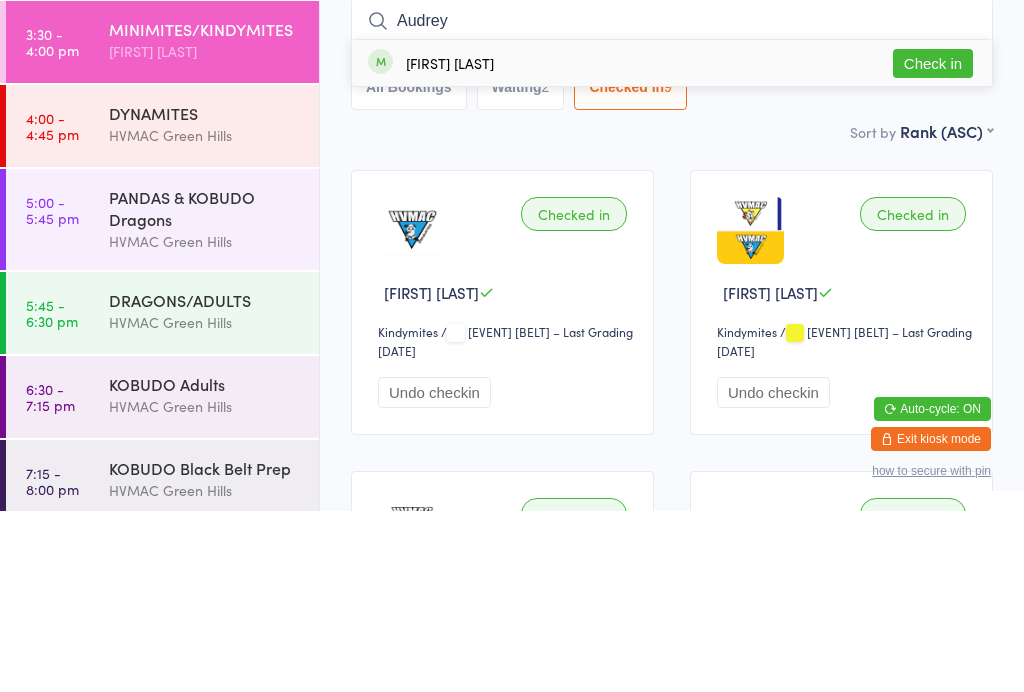 type on "Audrey" 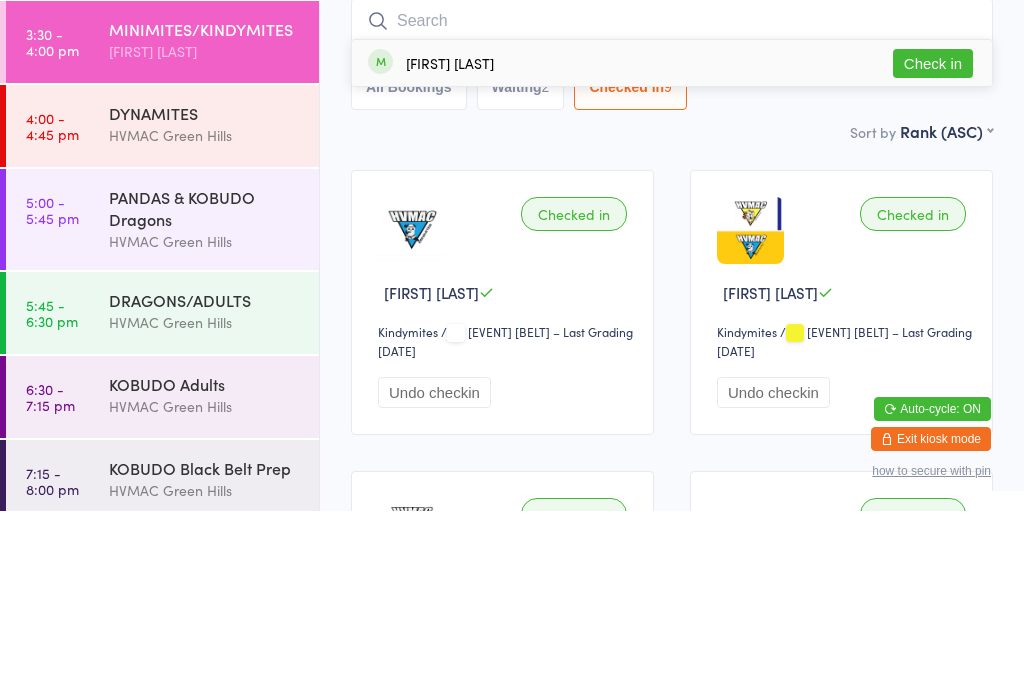 scroll, scrollTop: 181, scrollLeft: 0, axis: vertical 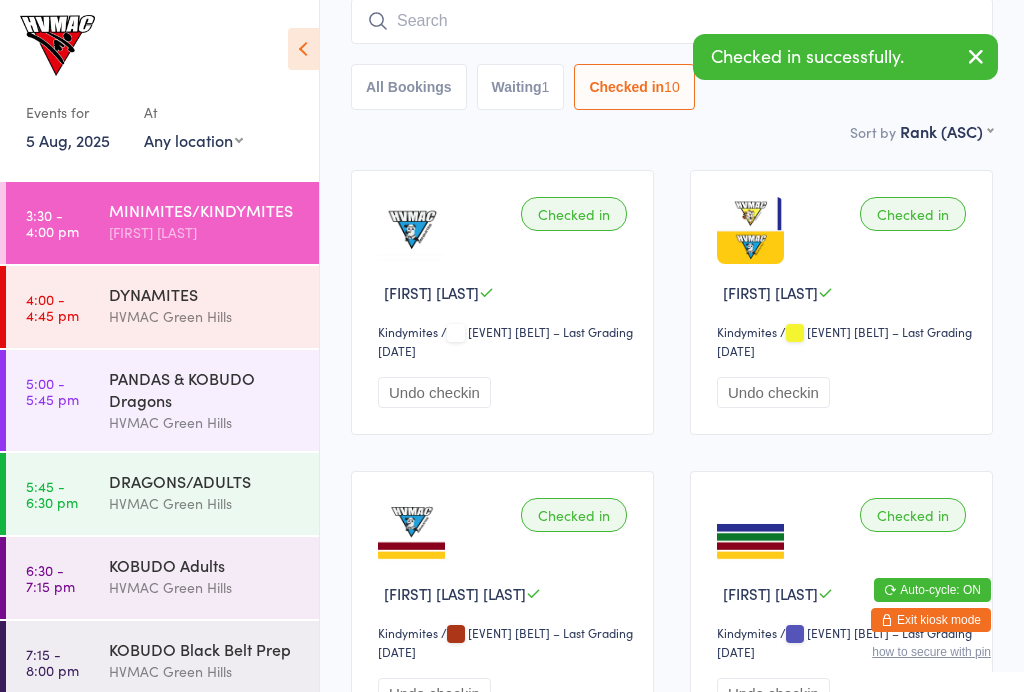 click on "Waiting  1" at bounding box center [521, 87] 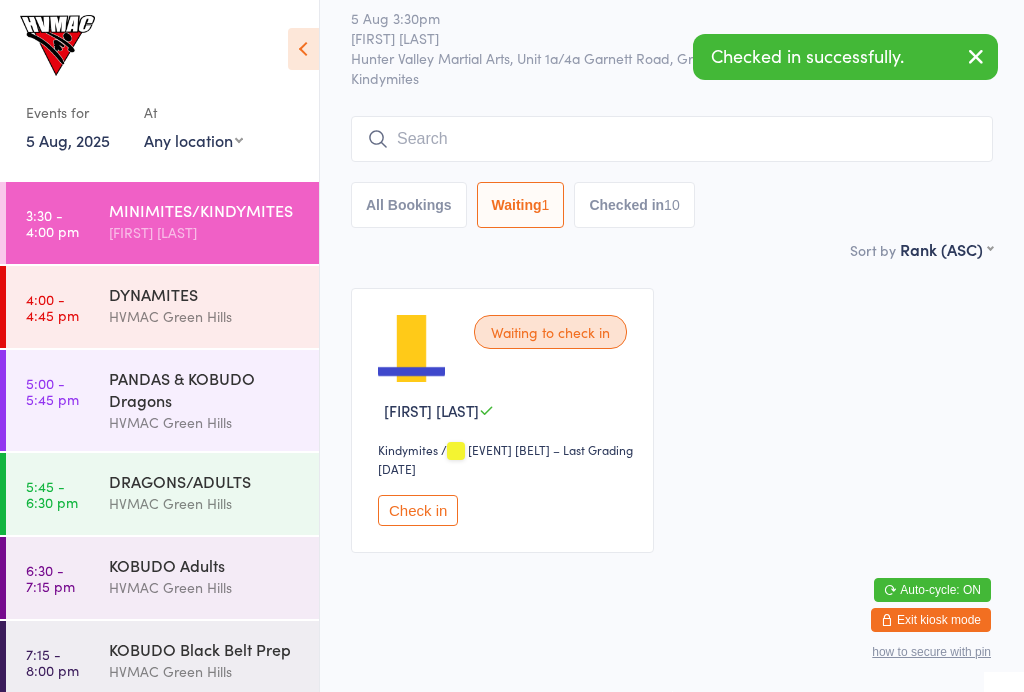 select on "4" 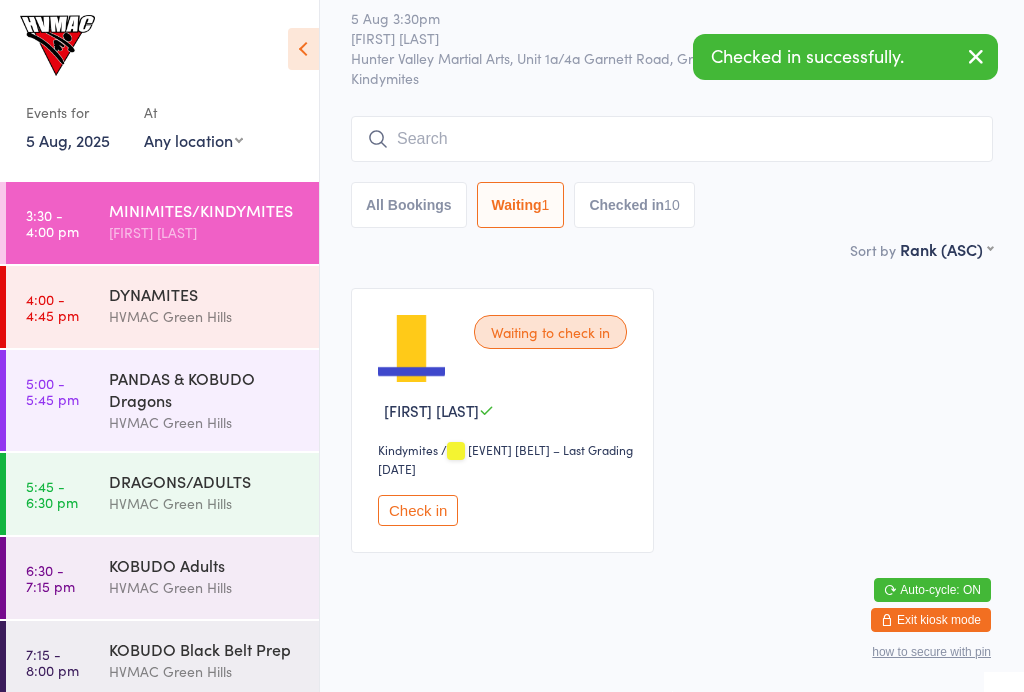 scroll, scrollTop: 87, scrollLeft: 0, axis: vertical 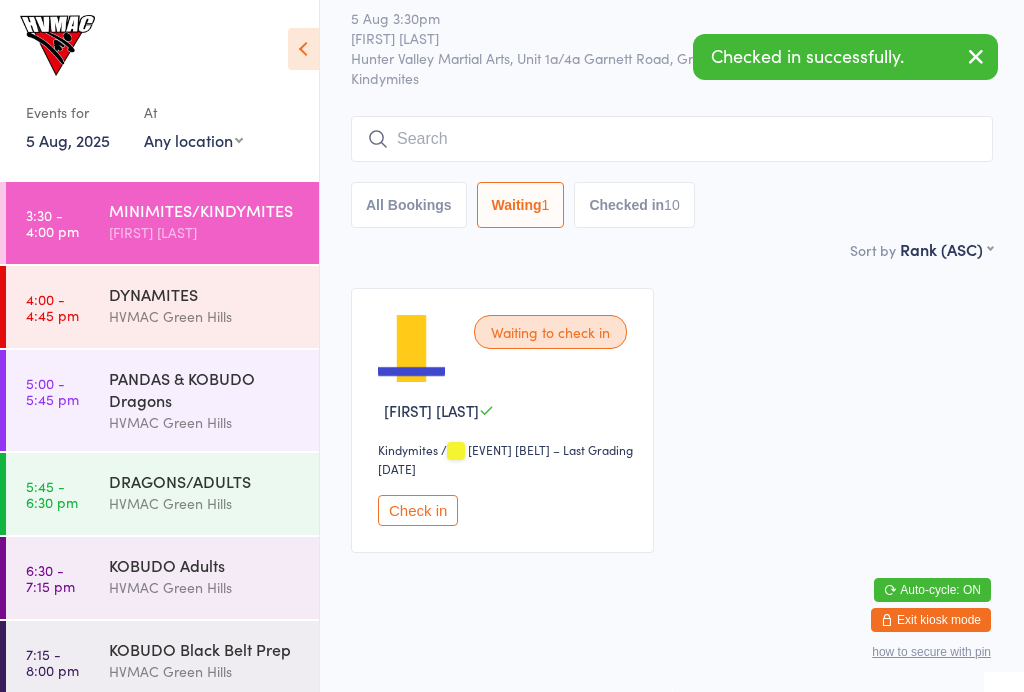 click on "DYNAMITES" at bounding box center [205, 294] 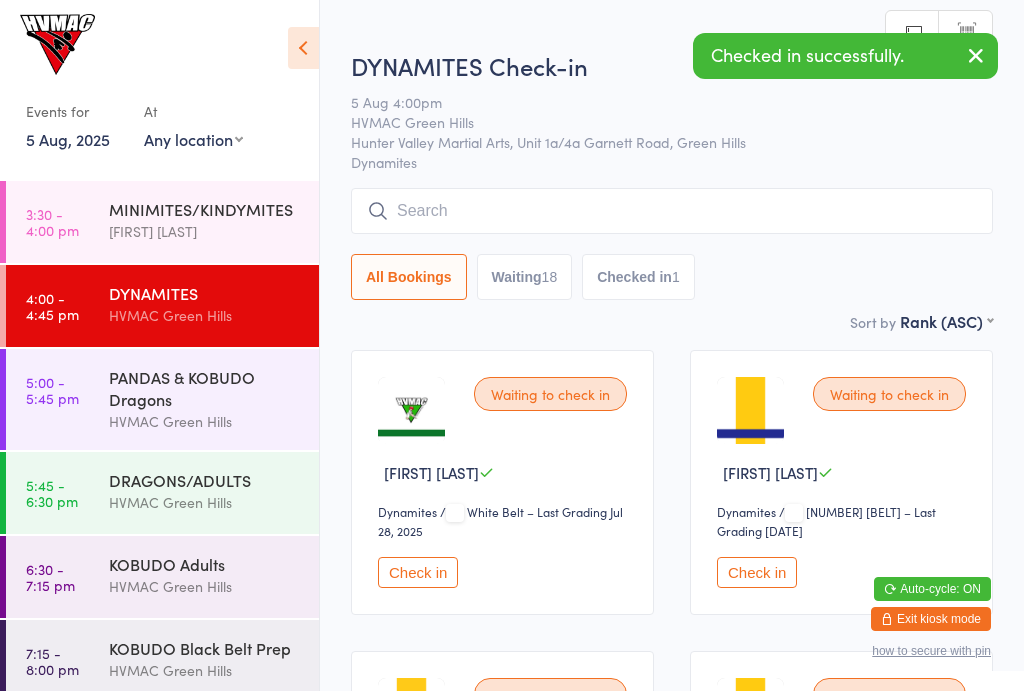 scroll, scrollTop: 1, scrollLeft: 0, axis: vertical 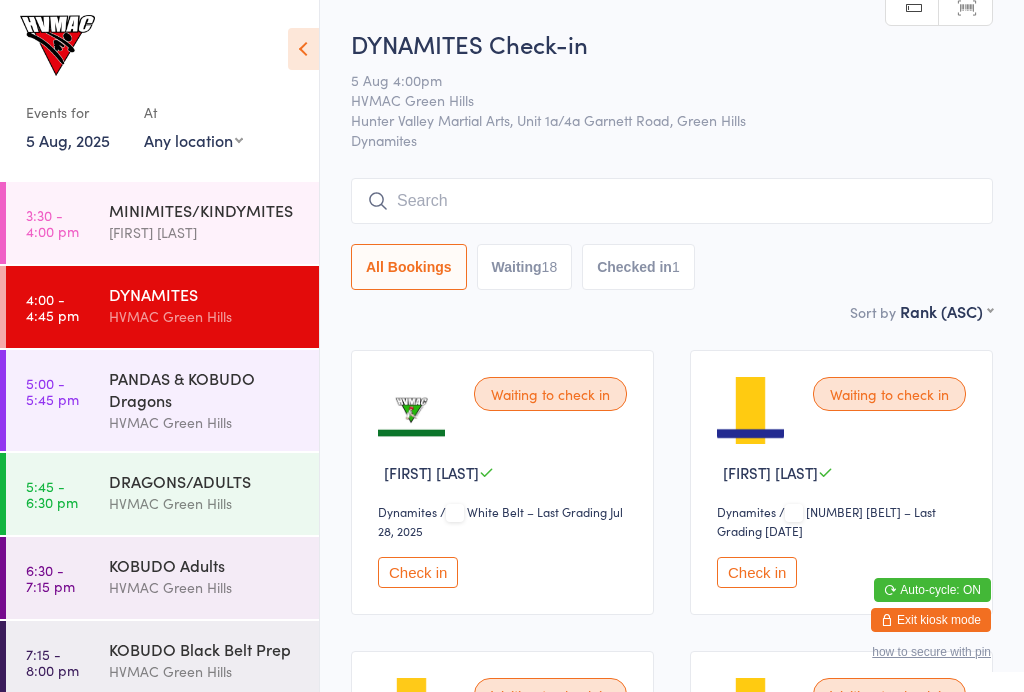 click on "Waiting  18" at bounding box center (525, 267) 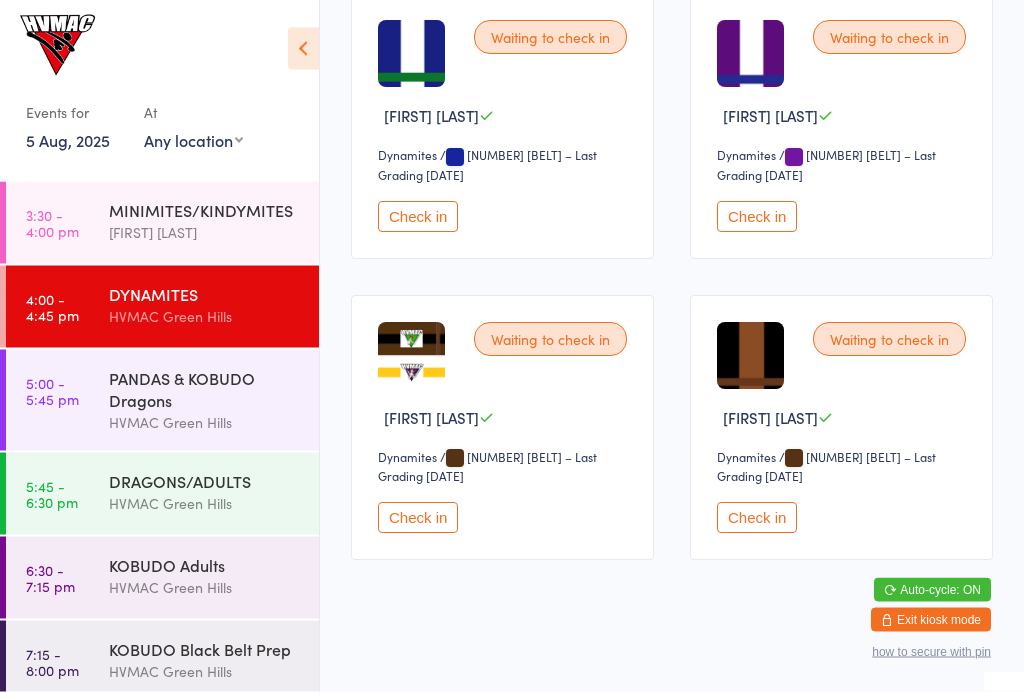scroll, scrollTop: 2503, scrollLeft: 0, axis: vertical 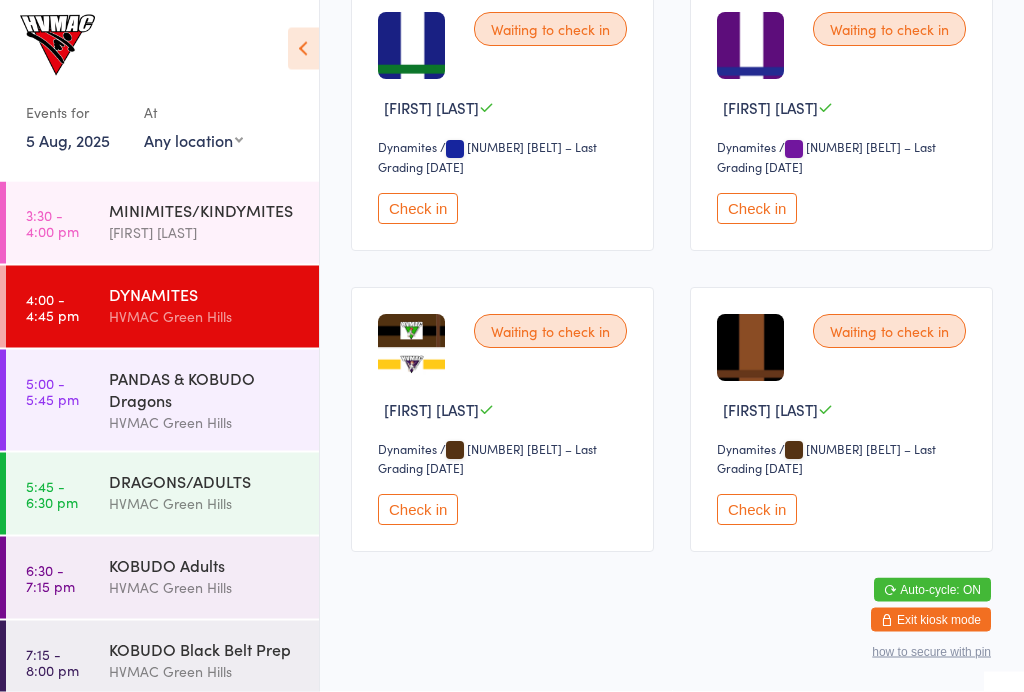click on "KOBUDO Black Belt Prep" at bounding box center [205, 649] 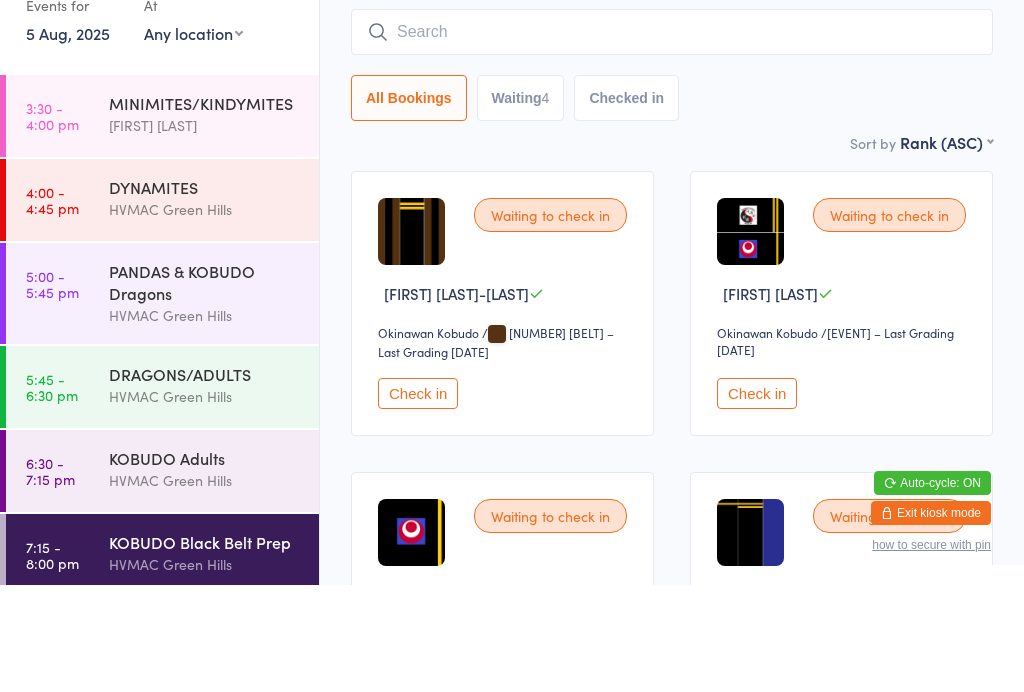 scroll, scrollTop: 358, scrollLeft: 0, axis: vertical 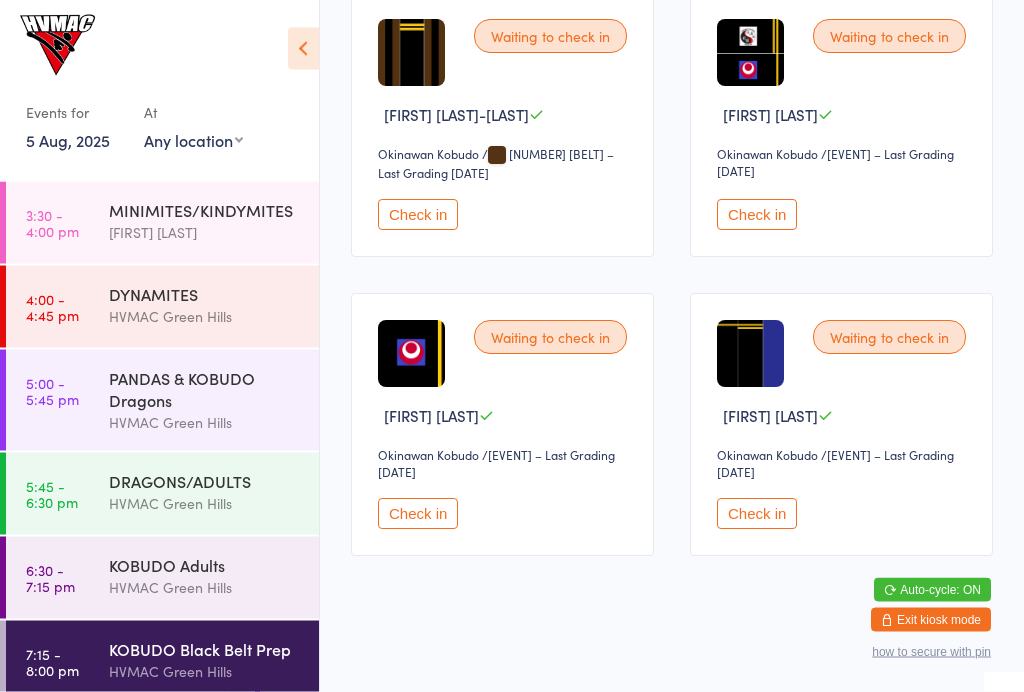 click on "Check in" at bounding box center [757, 514] 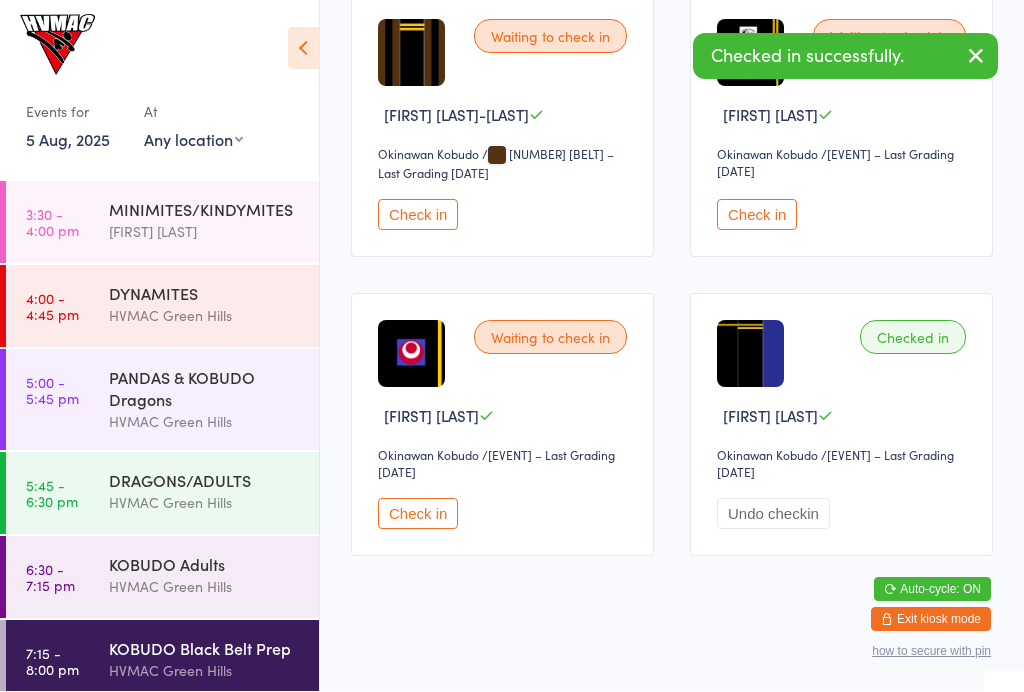 click on "Check in" at bounding box center [757, 215] 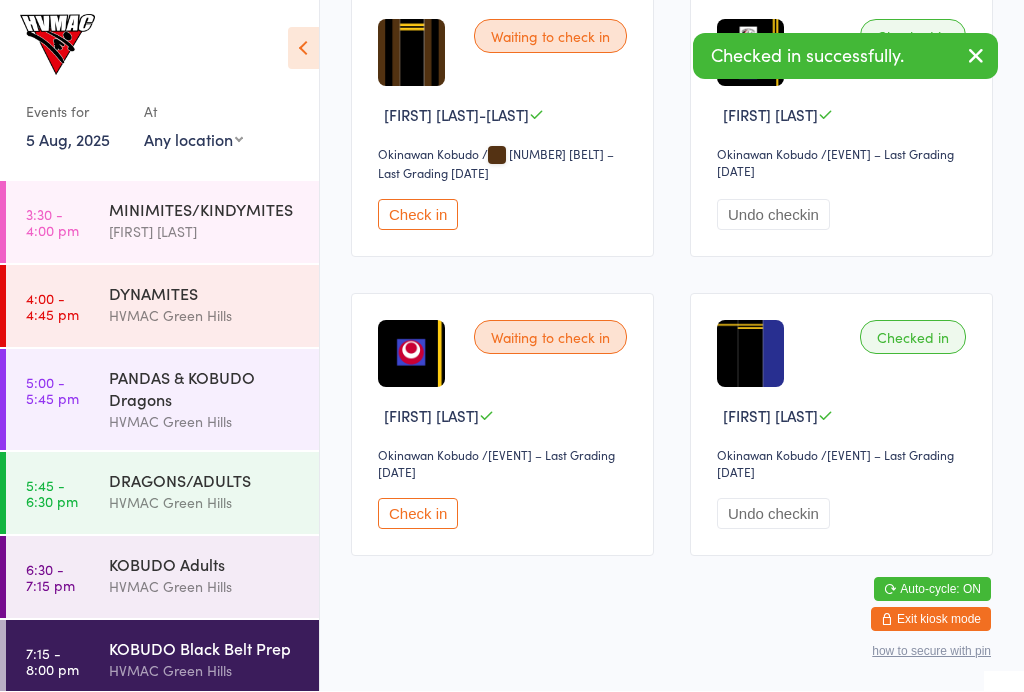 click on "MINIMITES/KINDYMITES" at bounding box center (205, 210) 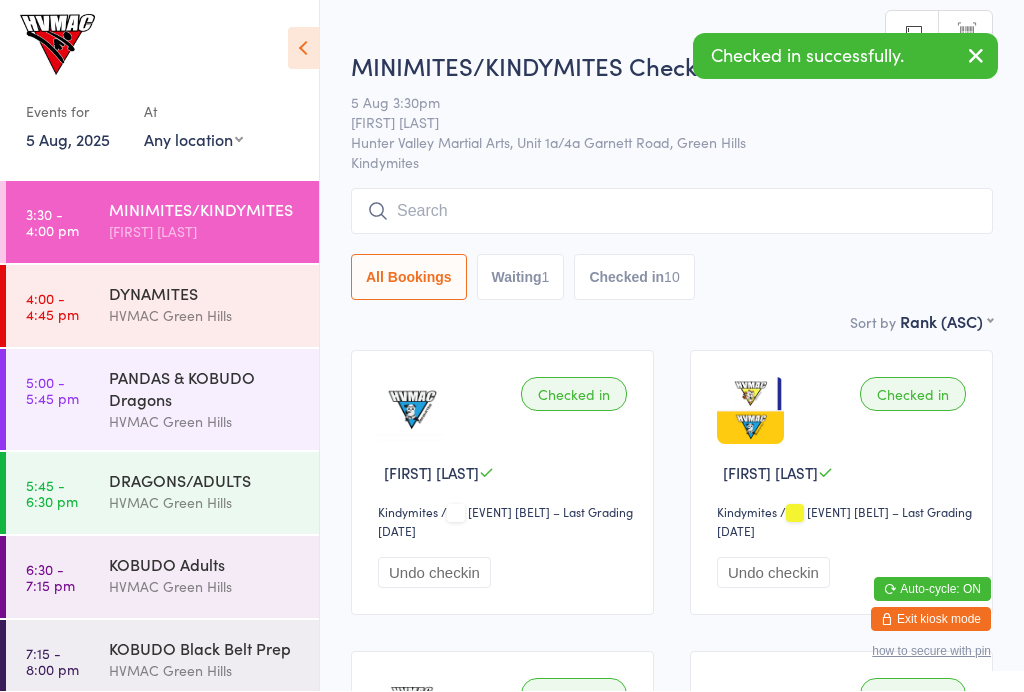 scroll, scrollTop: 1, scrollLeft: 0, axis: vertical 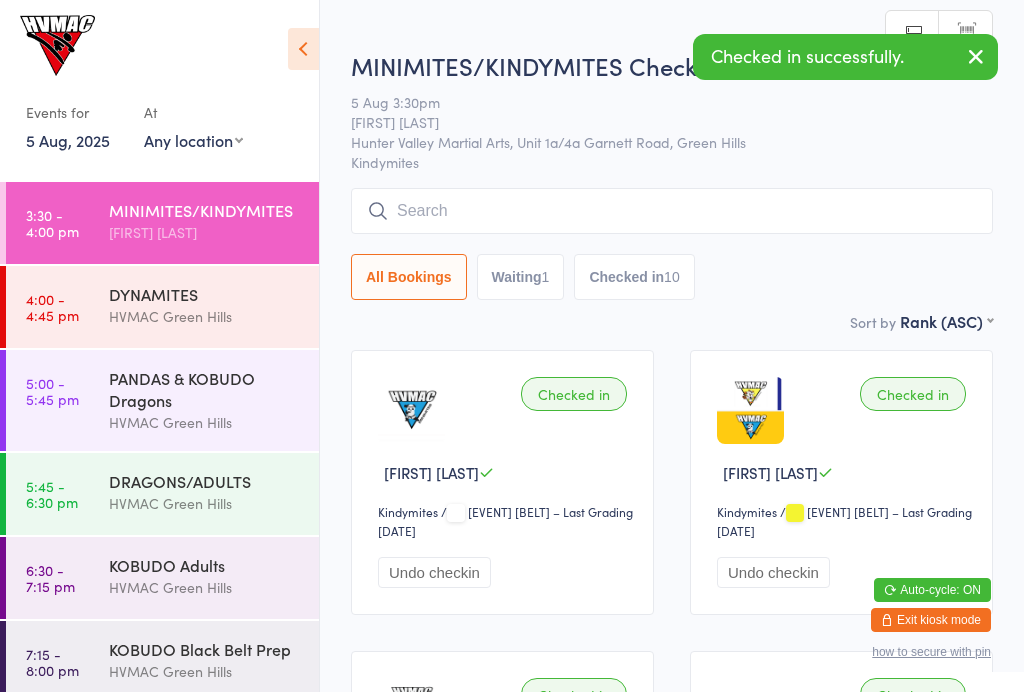 click on "Waiting  1" at bounding box center (521, 277) 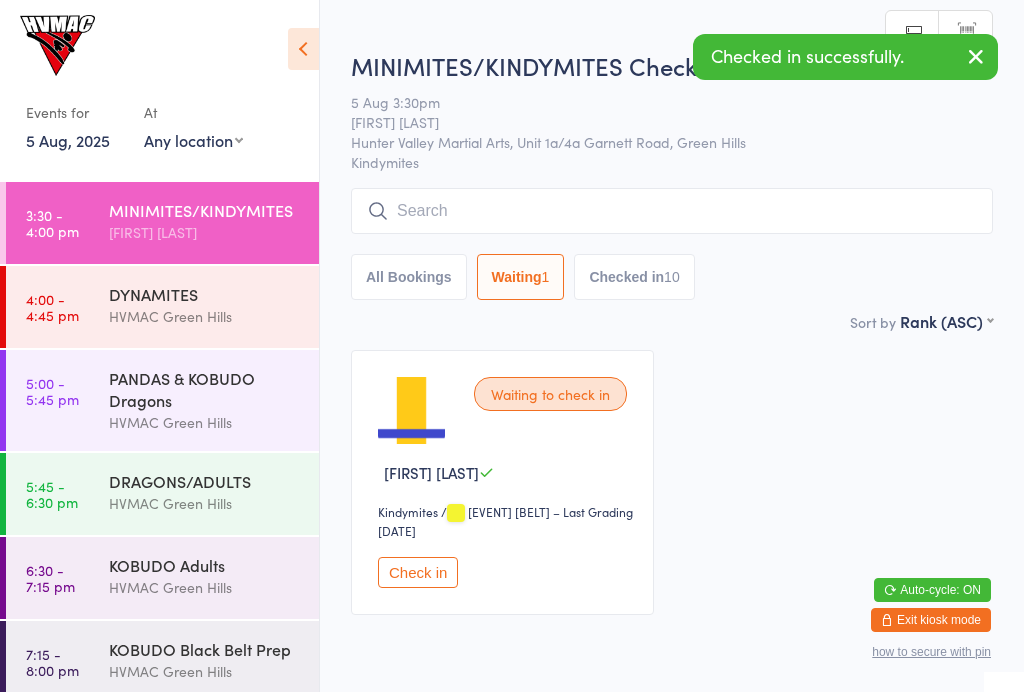 click on "DYNAMITES" at bounding box center (205, 294) 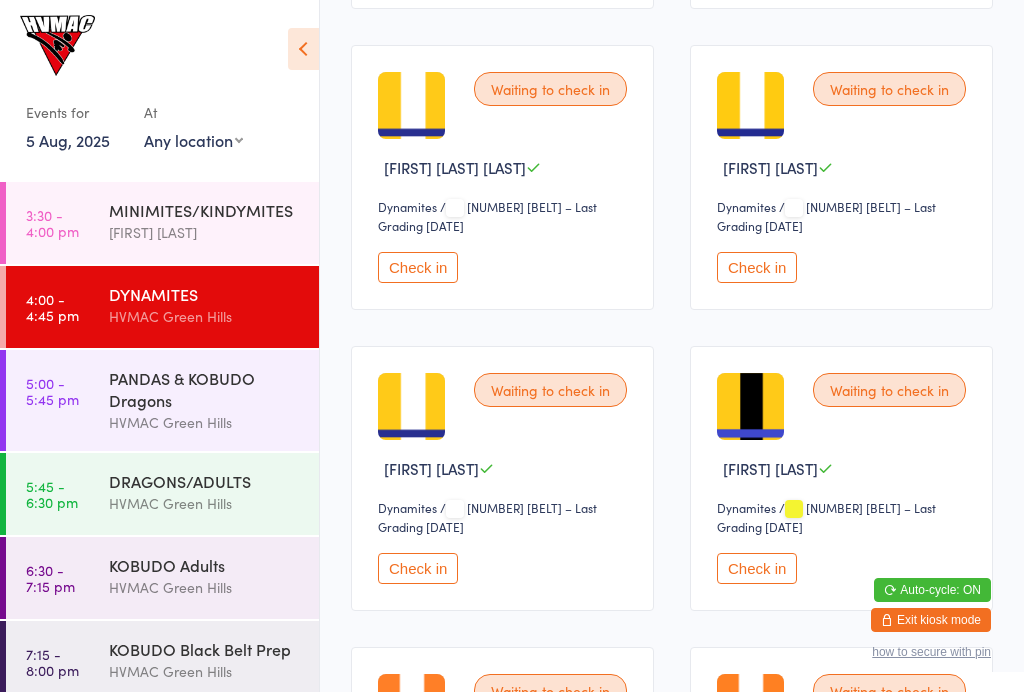 scroll, scrollTop: 1209, scrollLeft: 0, axis: vertical 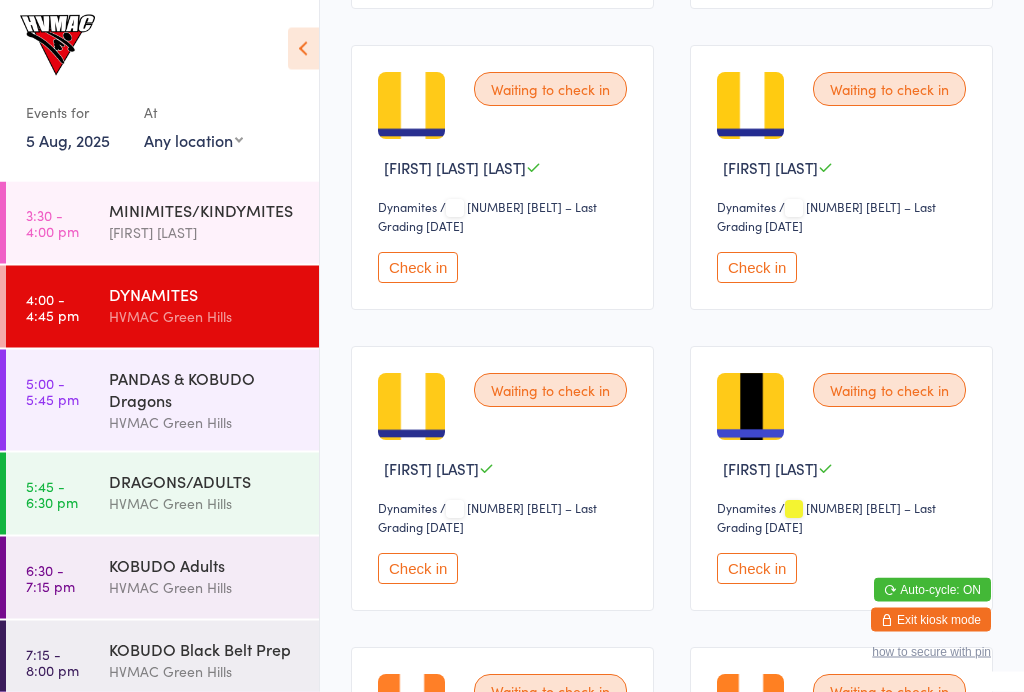 click on "Check in" at bounding box center (418, 569) 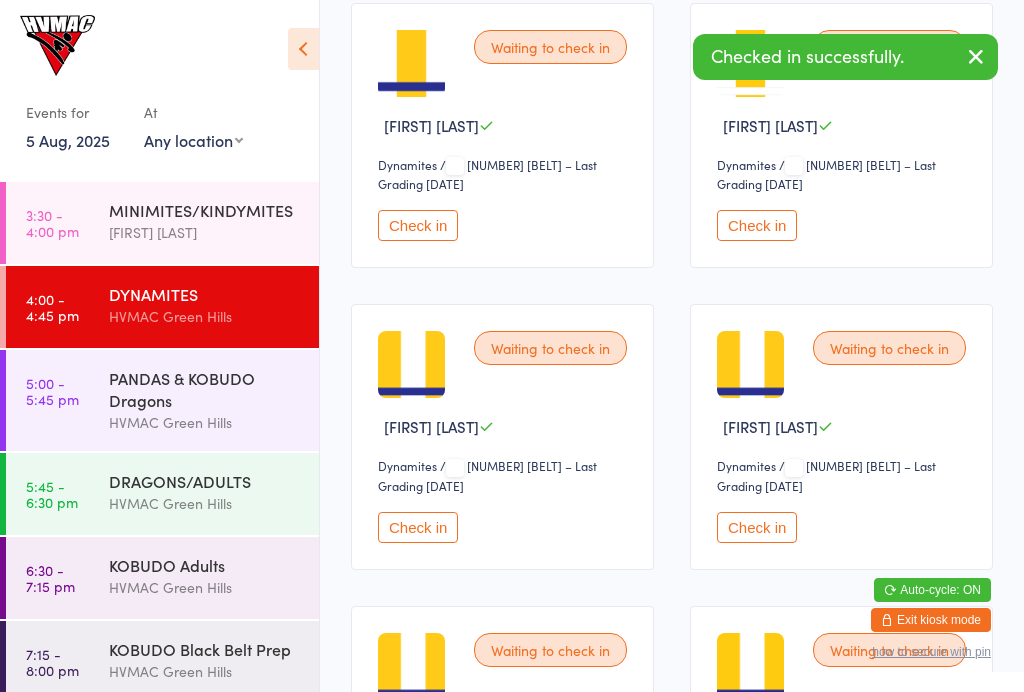 scroll, scrollTop: 647, scrollLeft: 0, axis: vertical 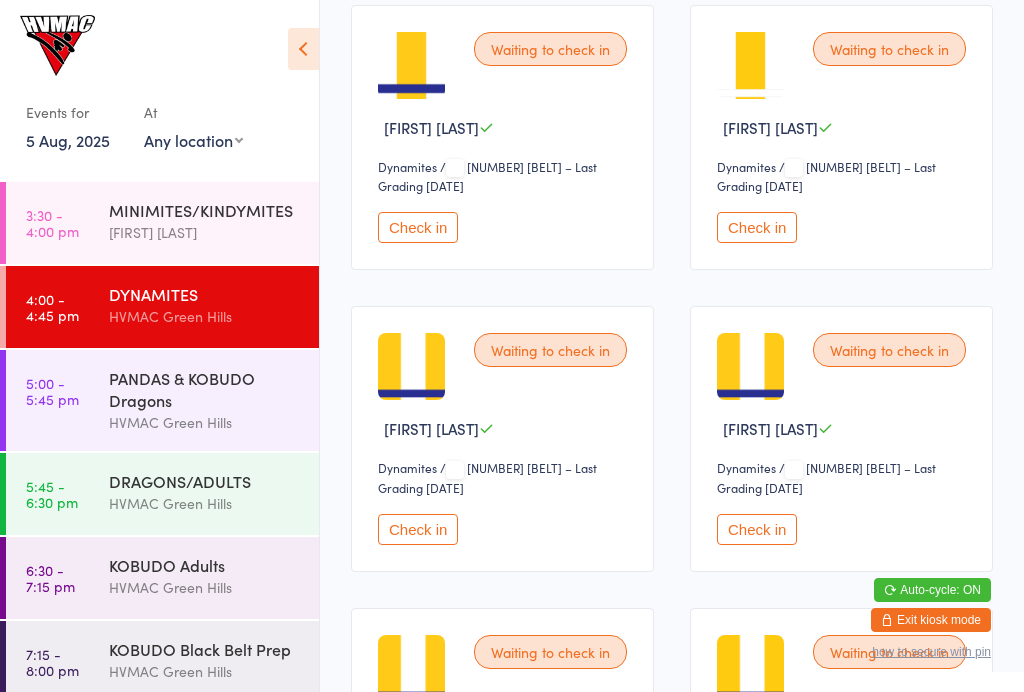 click on "Check in" at bounding box center [418, 227] 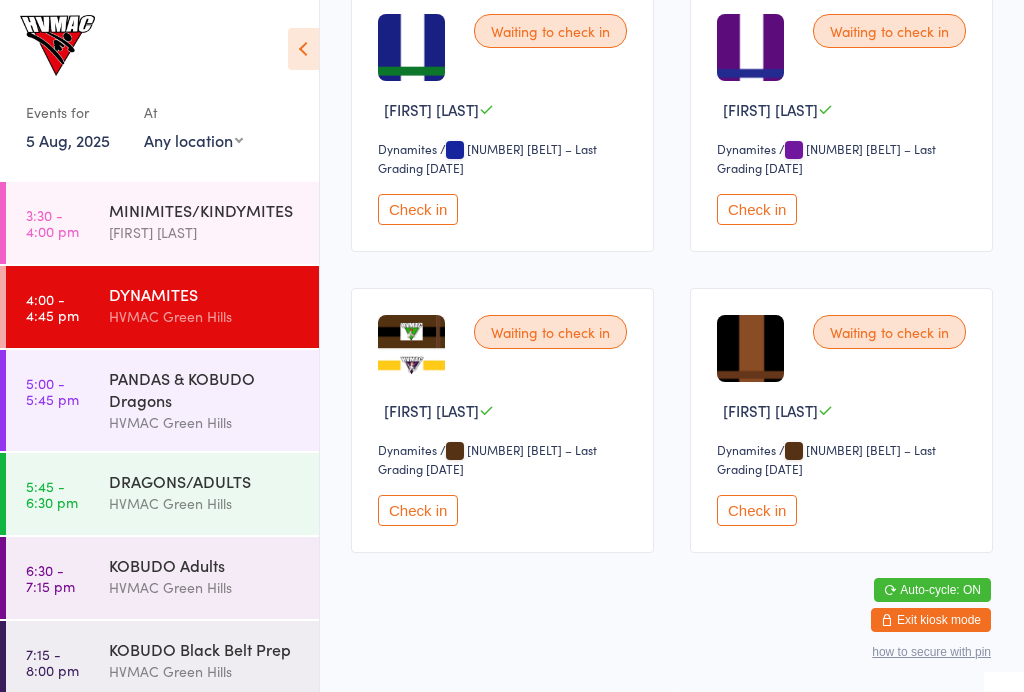 scroll, scrollTop: 2773, scrollLeft: 0, axis: vertical 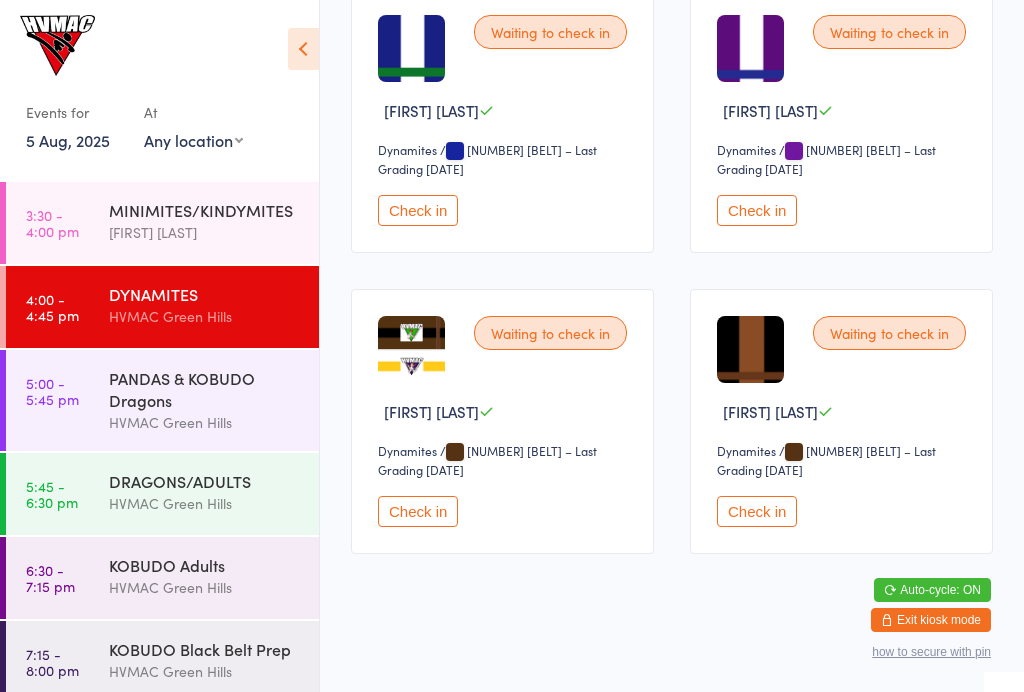 click on "Check in" at bounding box center [757, 210] 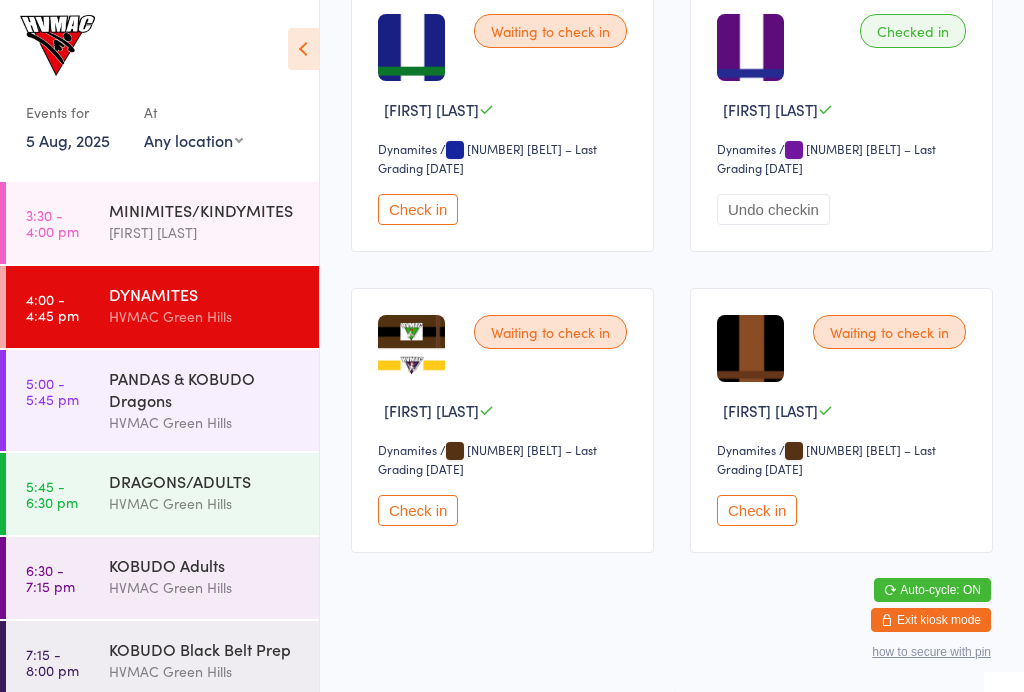 scroll, scrollTop: 2797, scrollLeft: 0, axis: vertical 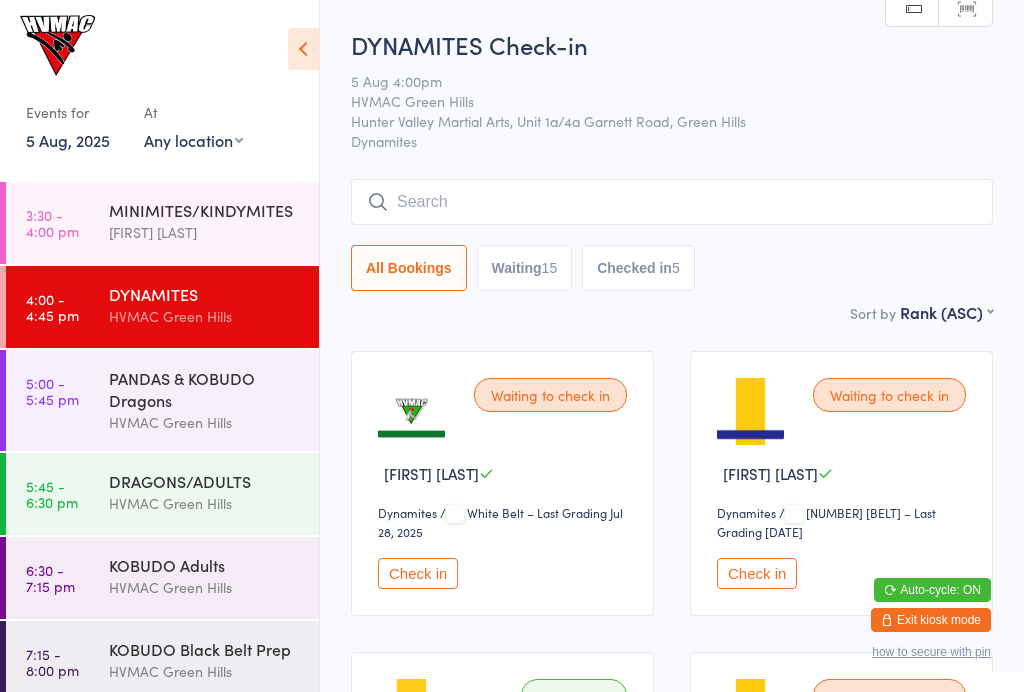 click on "Waiting  [NUMBER]" at bounding box center [525, 268] 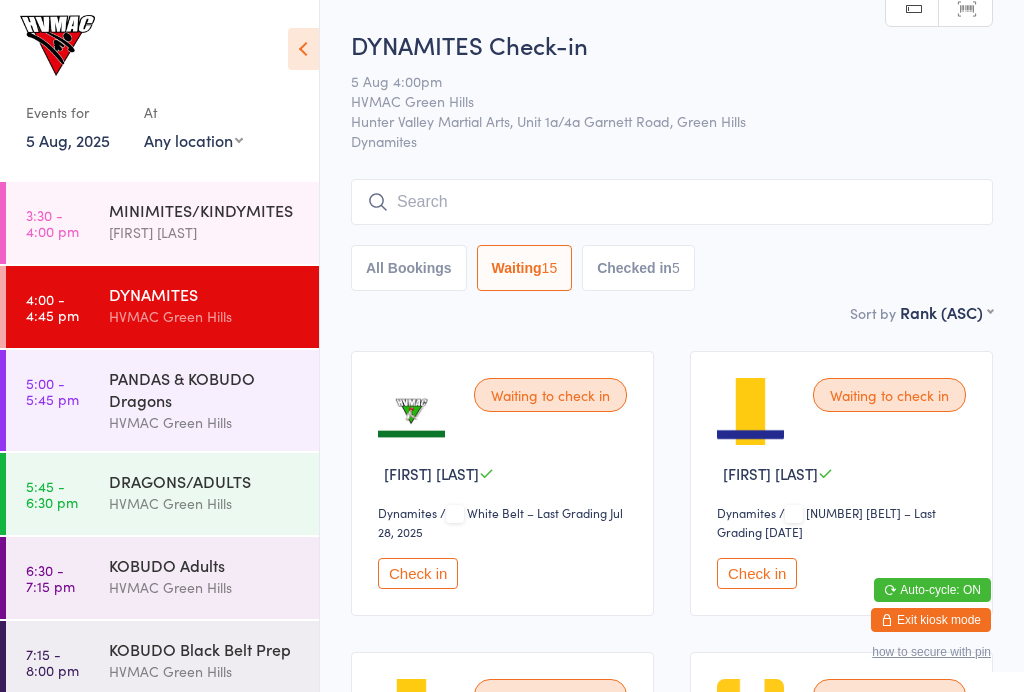 click on "Waiting  [NUMBER]" at bounding box center [525, 268] 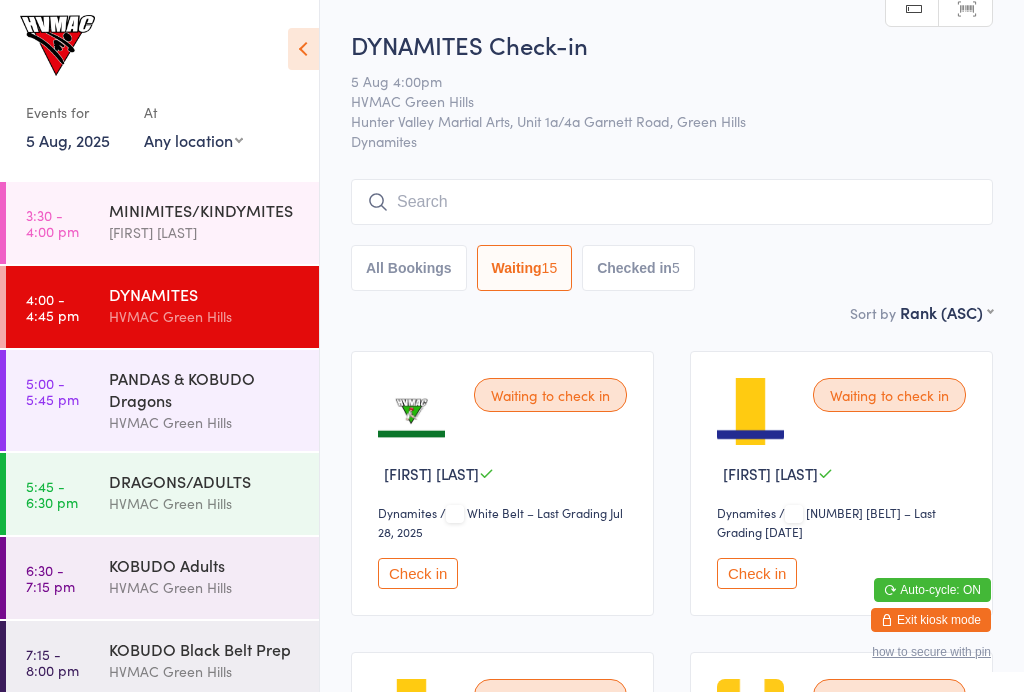 click on "Checked in  5" at bounding box center (638, 268) 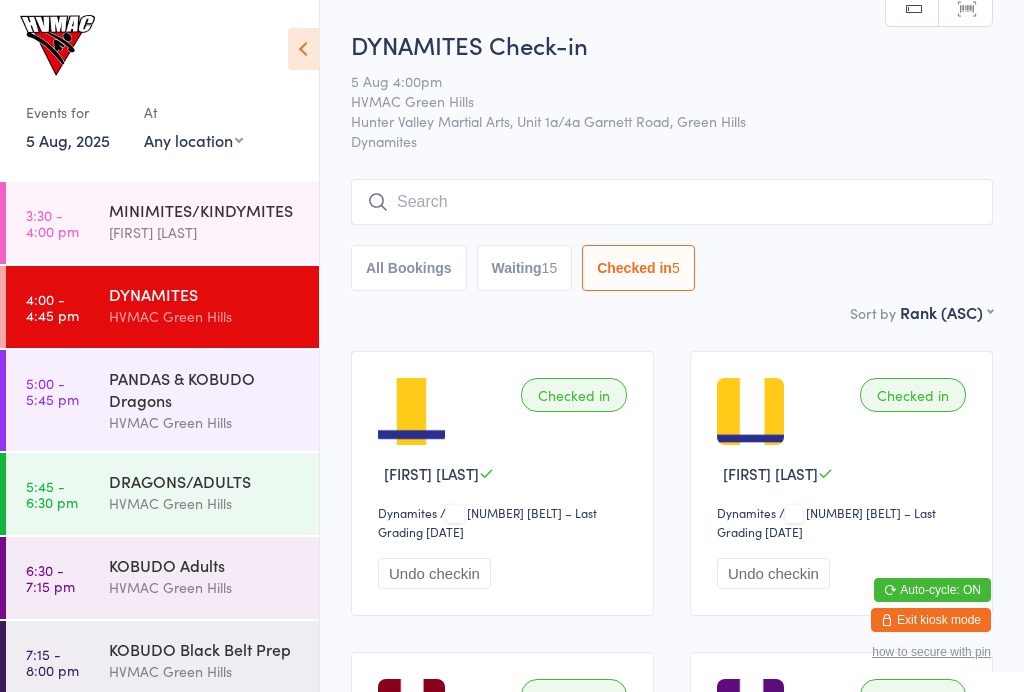 select on "6" 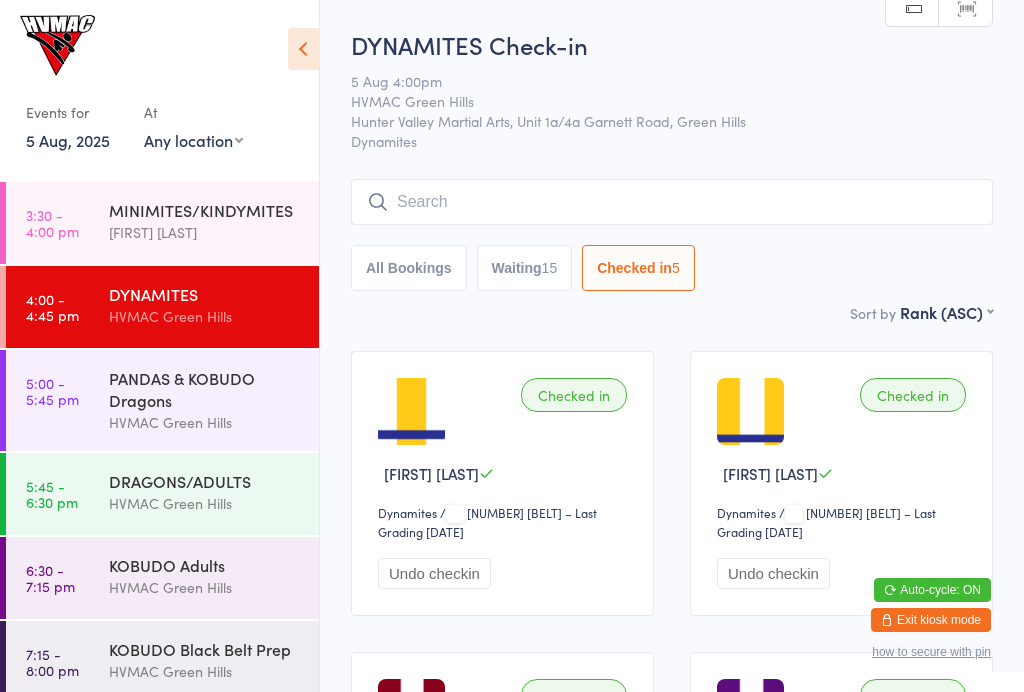 click at bounding box center (672, 202) 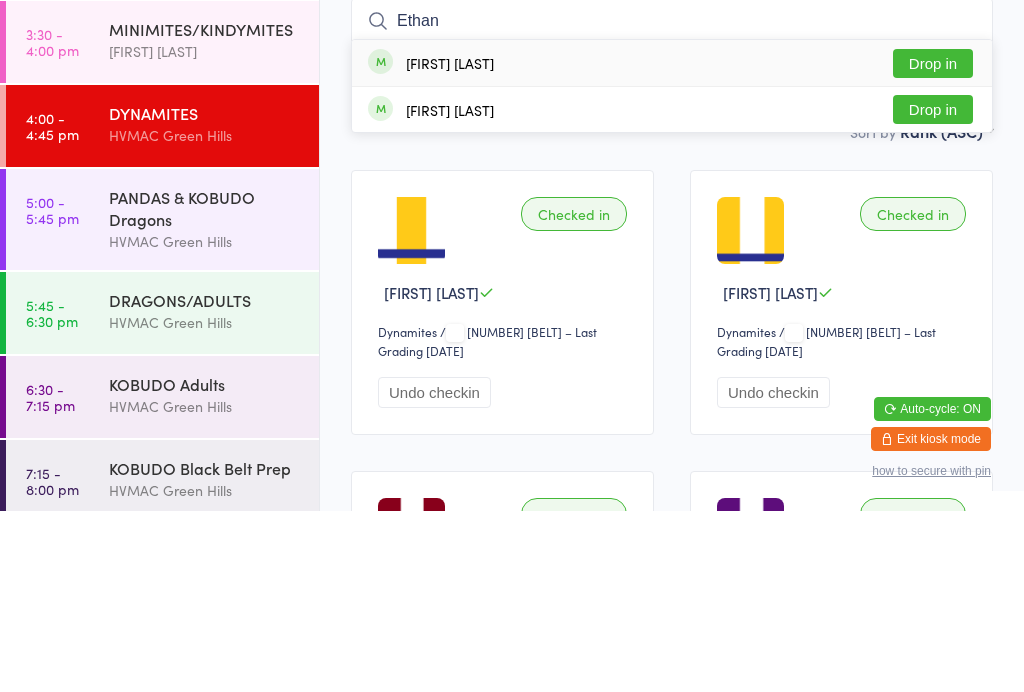 type on "Ethan" 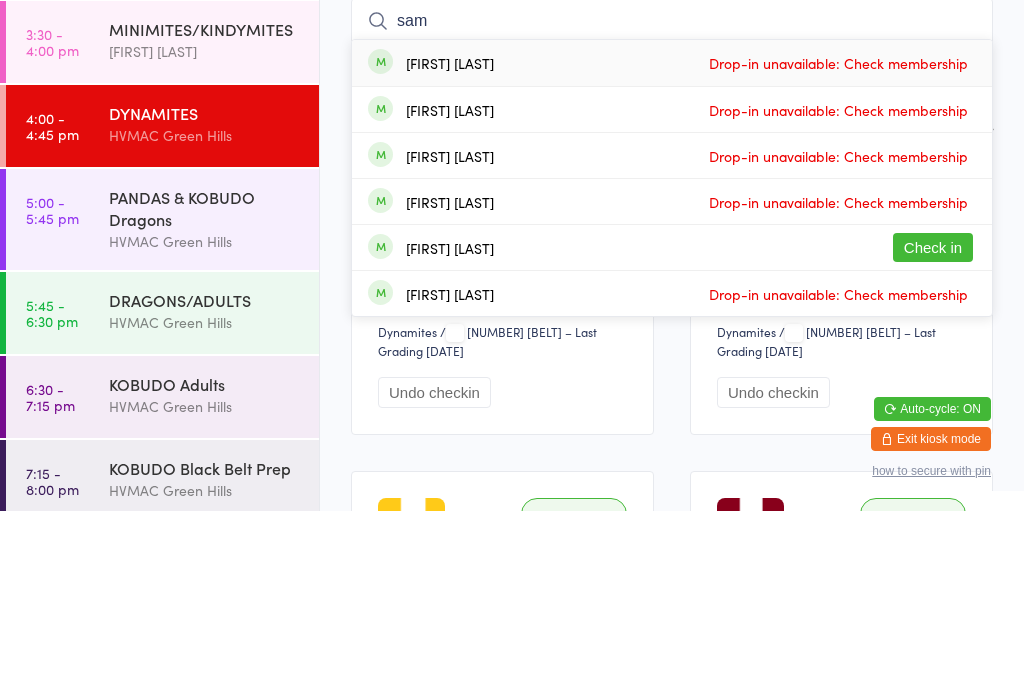 type on "sam" 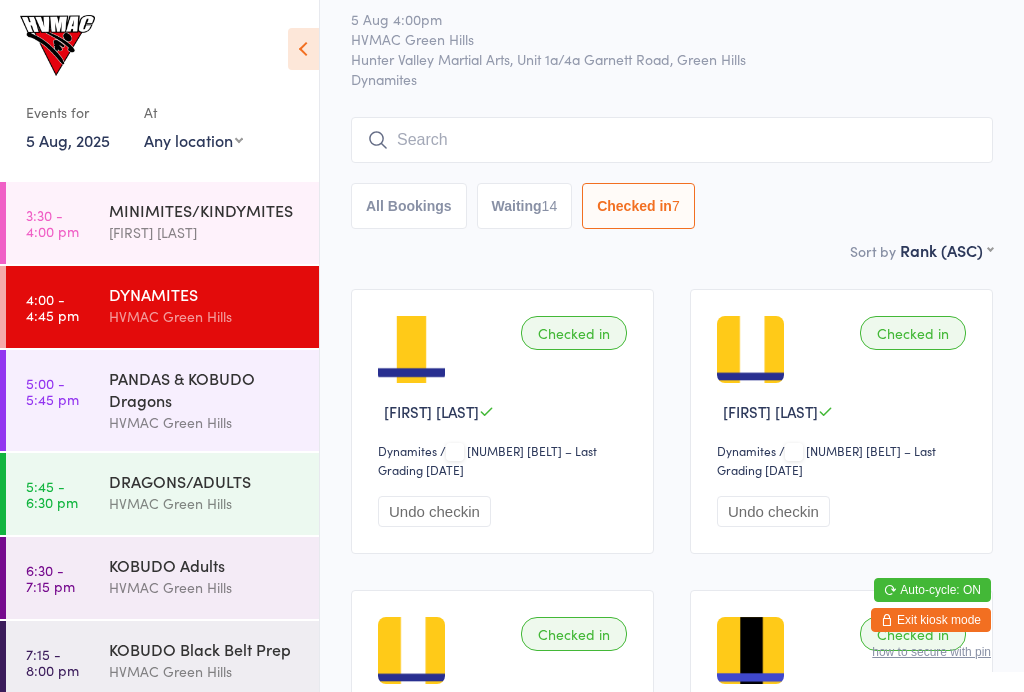 scroll, scrollTop: 0, scrollLeft: 0, axis: both 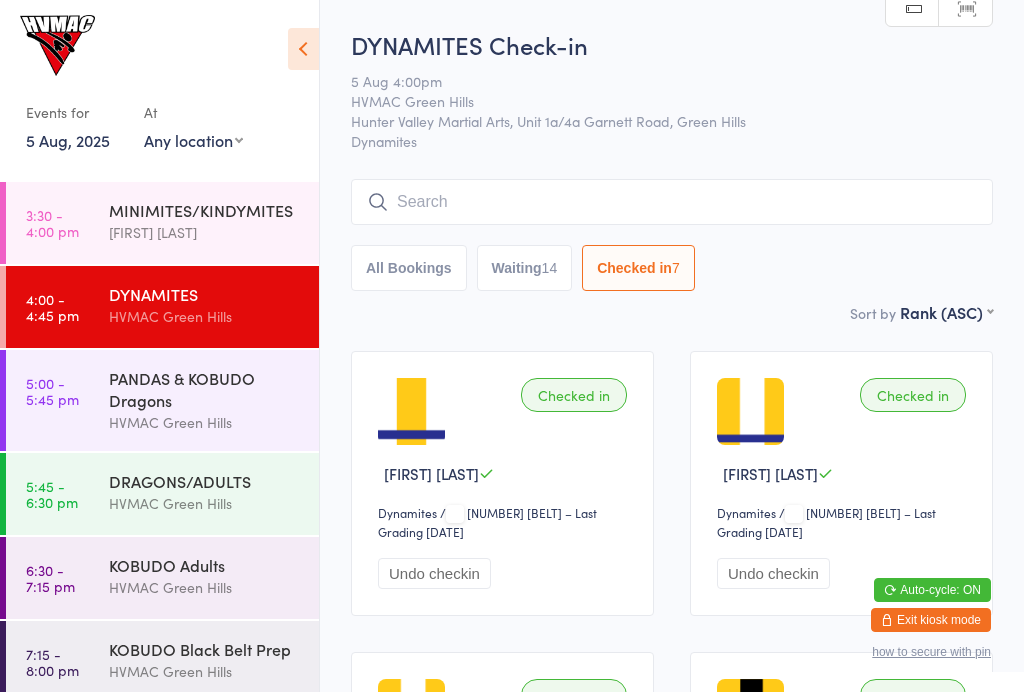 click at bounding box center [672, 202] 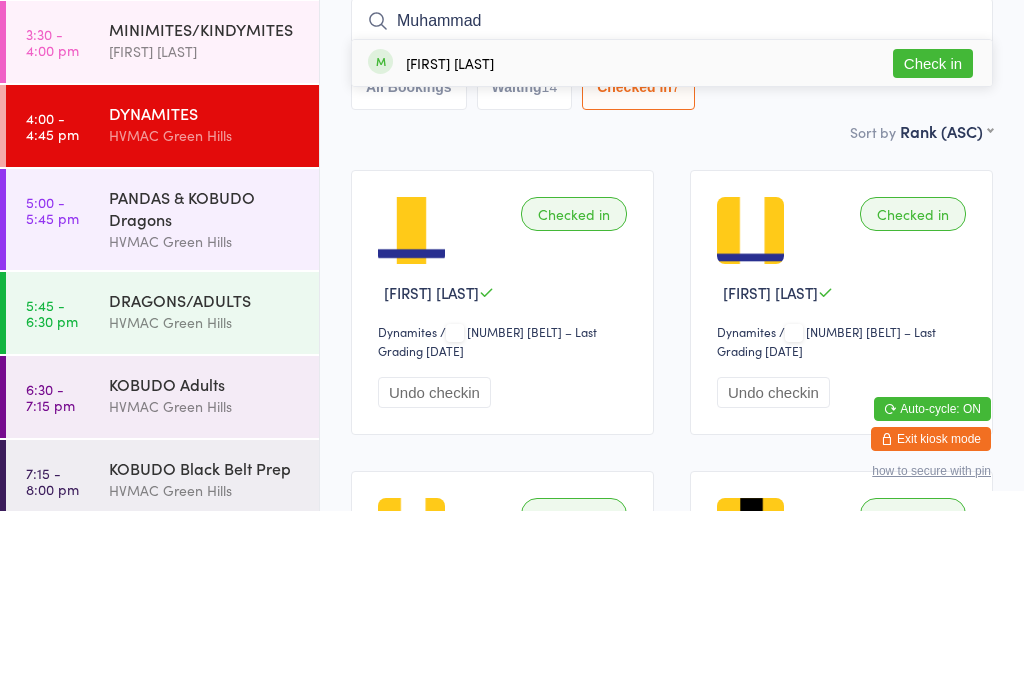 type on "Muhammad" 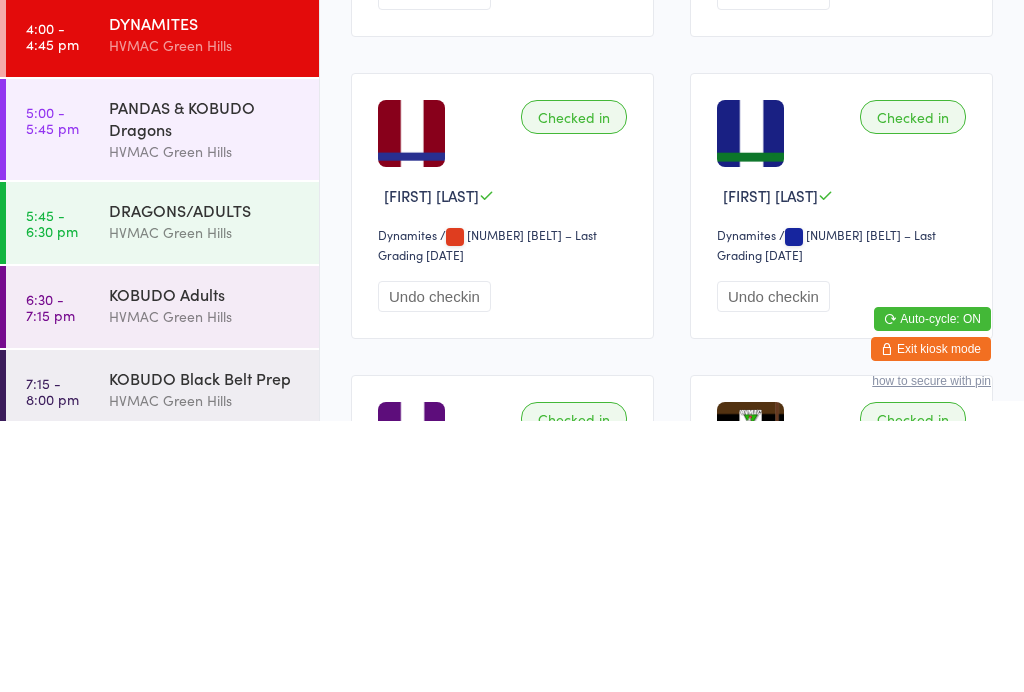 scroll, scrollTop: 613, scrollLeft: 0, axis: vertical 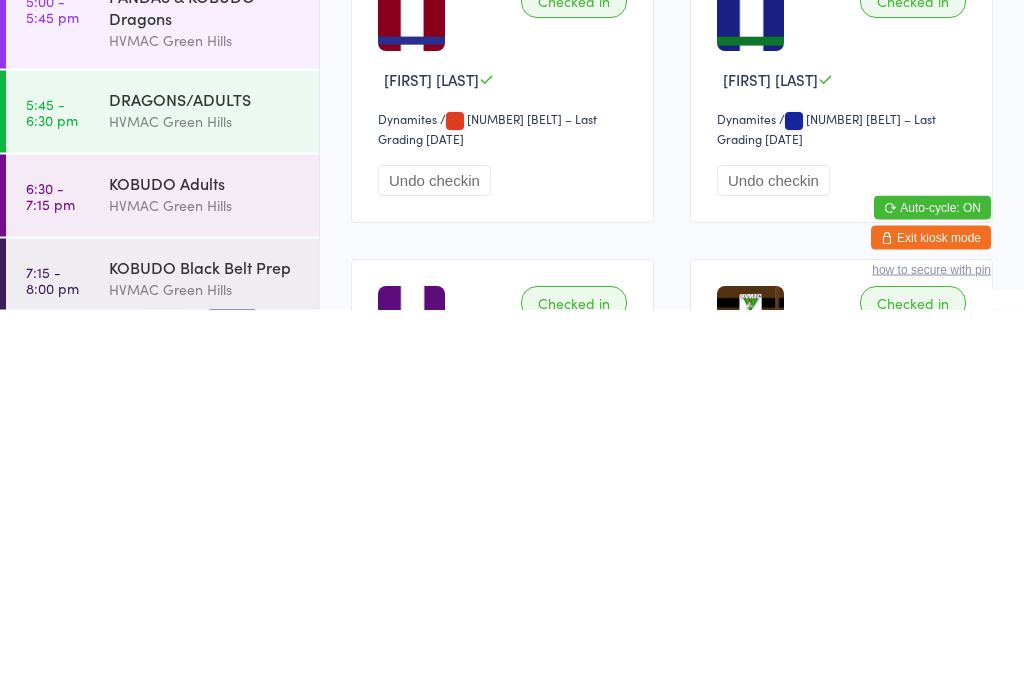 click on "Checked in" at bounding box center [913, 384] 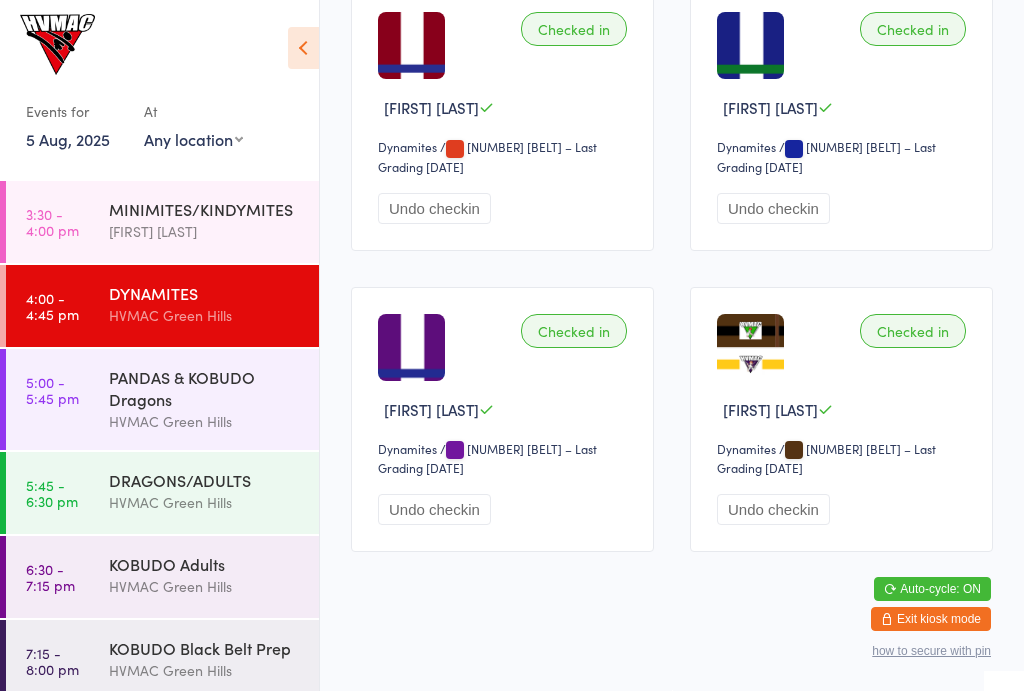 click on "Checked in" at bounding box center [913, 30] 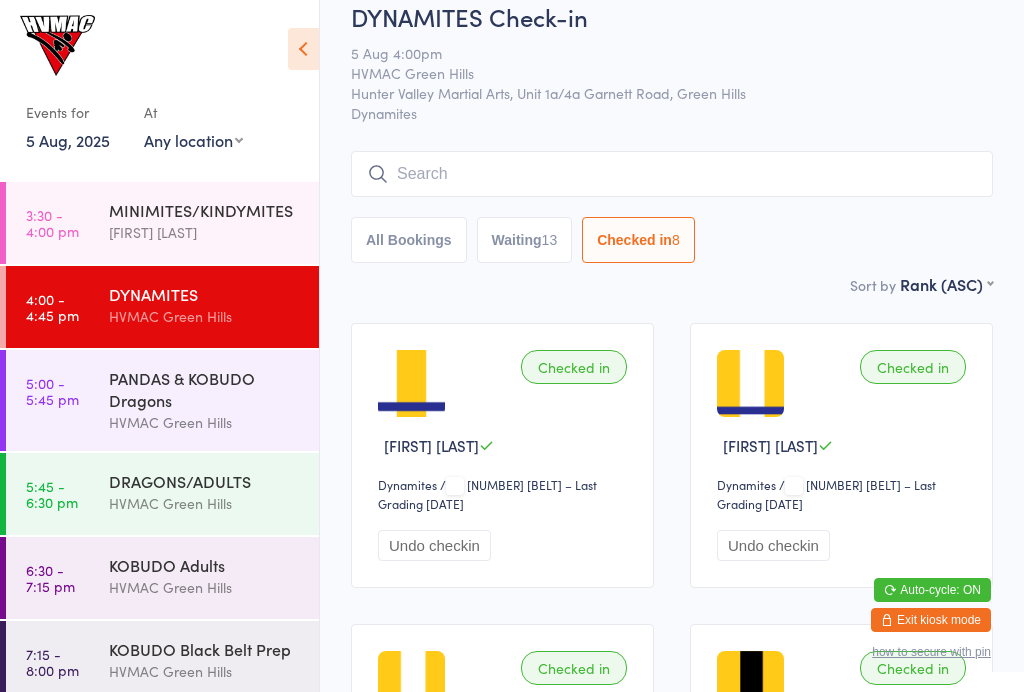 scroll, scrollTop: 0, scrollLeft: 0, axis: both 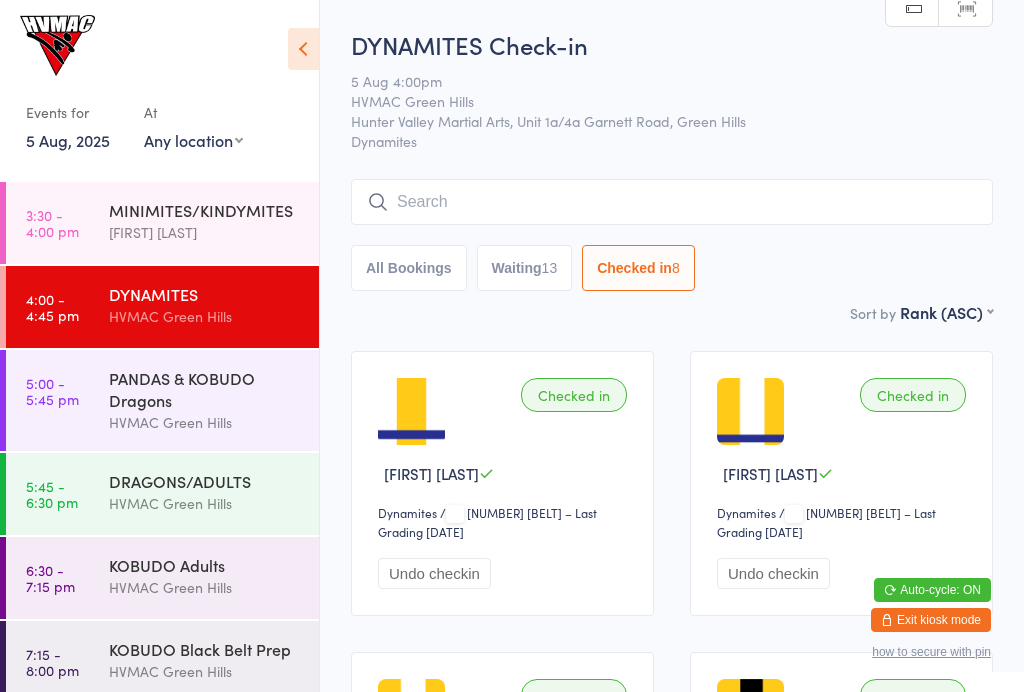 click on "[EVENT] Check-in [DATE] [TIME] [EVENT] [EVENT] [EVENT] [EVENT] [EVENT] [EVENT] [EVENT] [EVENT] [EVENT] [EVENT] [EVENT] [EVENT] [EVENT] [EVENT] [EVENT] [EVENT] [EVENT] [EVENT] [EVENT] [EVENT]" at bounding box center (672, 164) 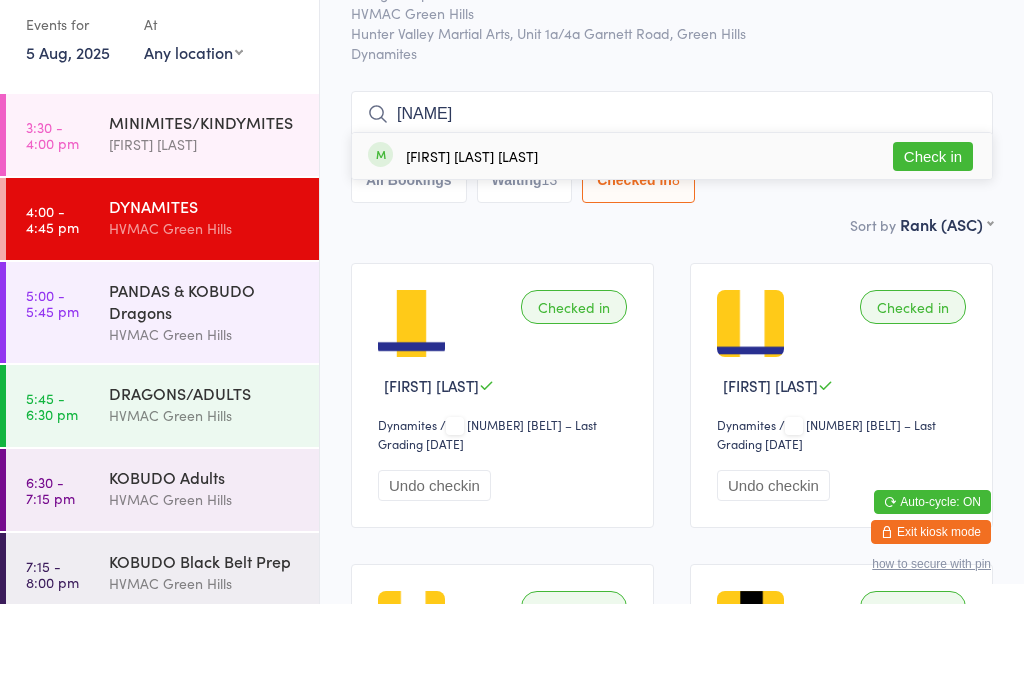 type on "[NAME]" 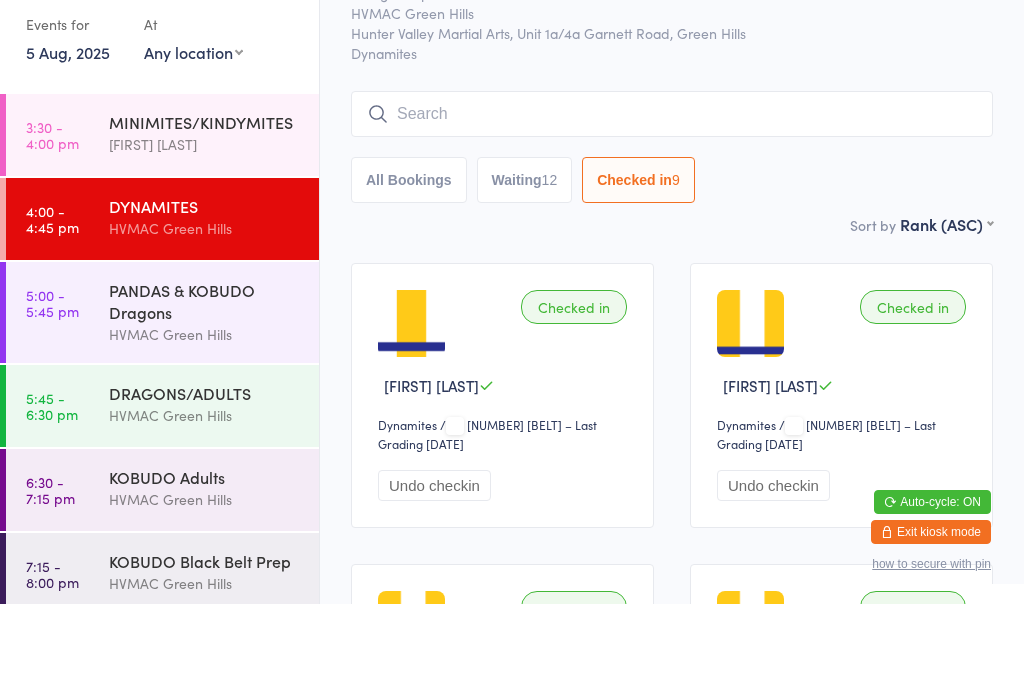 scroll, scrollTop: 9, scrollLeft: 0, axis: vertical 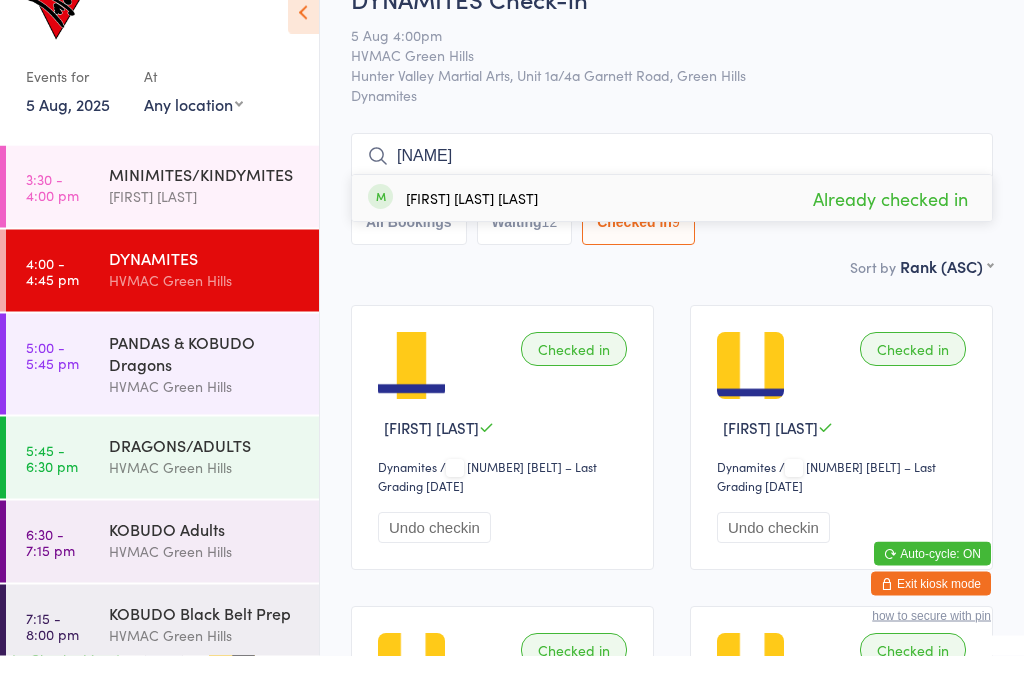 type on "[NAME]" 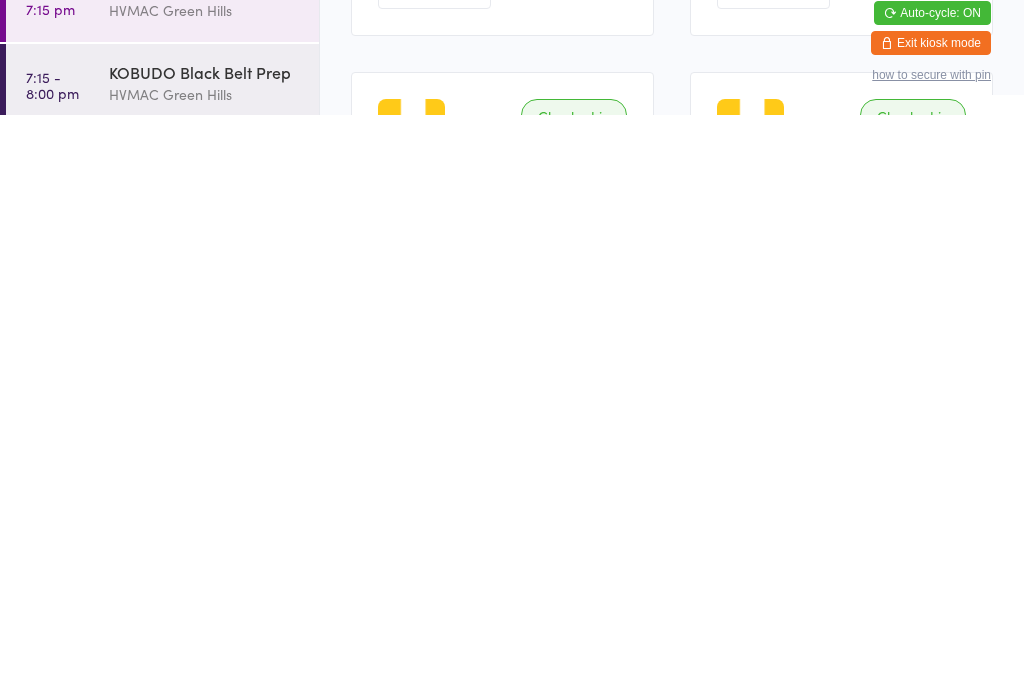 scroll, scrollTop: 0, scrollLeft: 0, axis: both 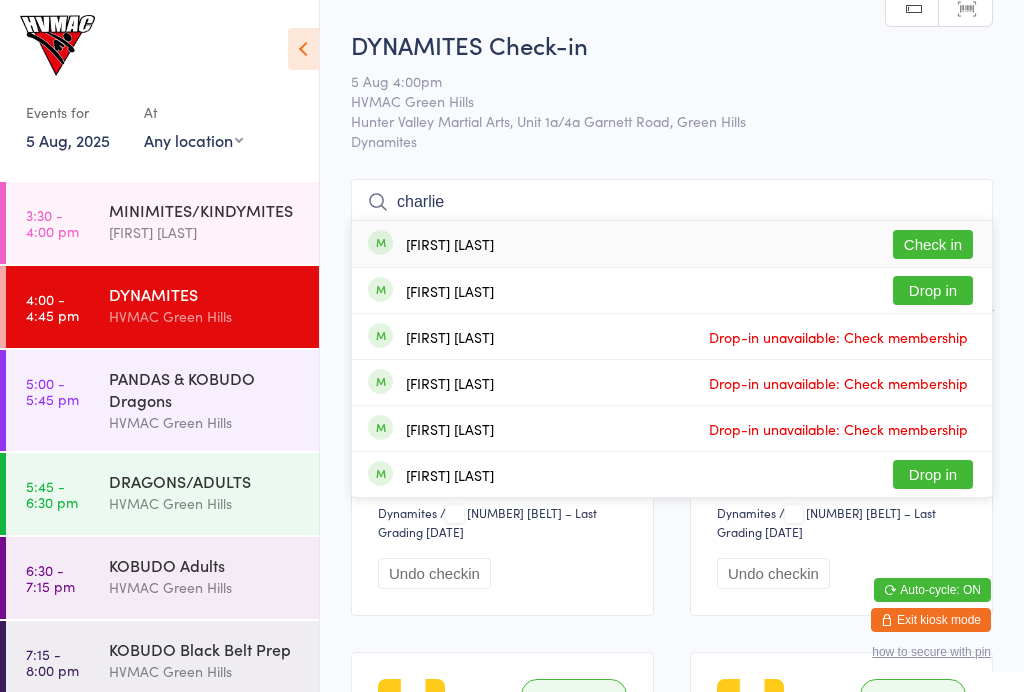type on "charlie" 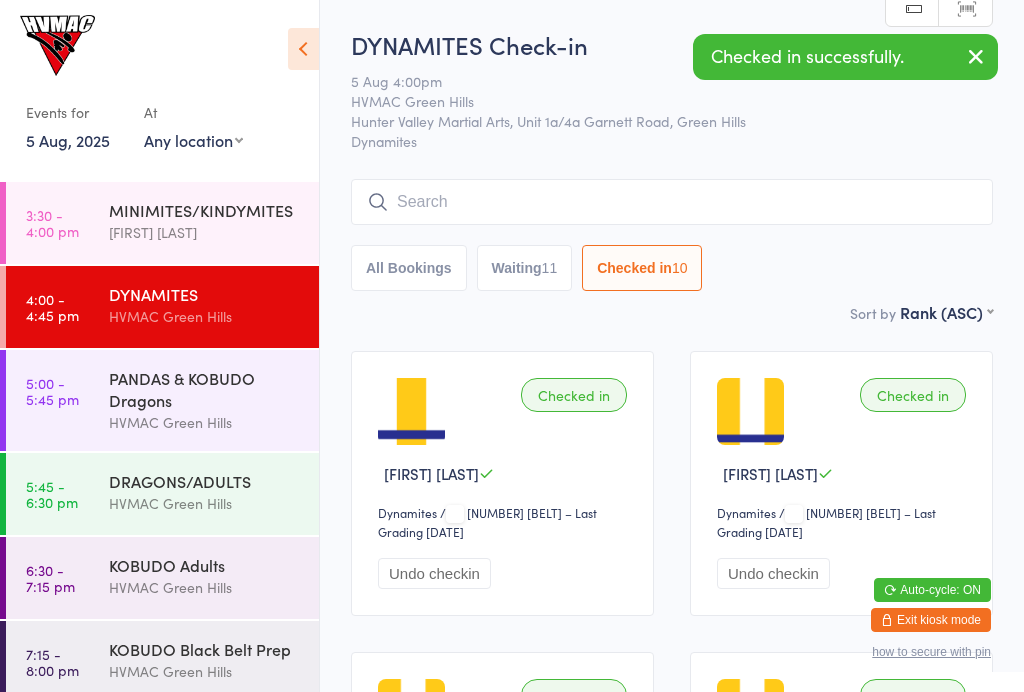 click on "PANDAS & KOBUDO Dragons" at bounding box center [205, 389] 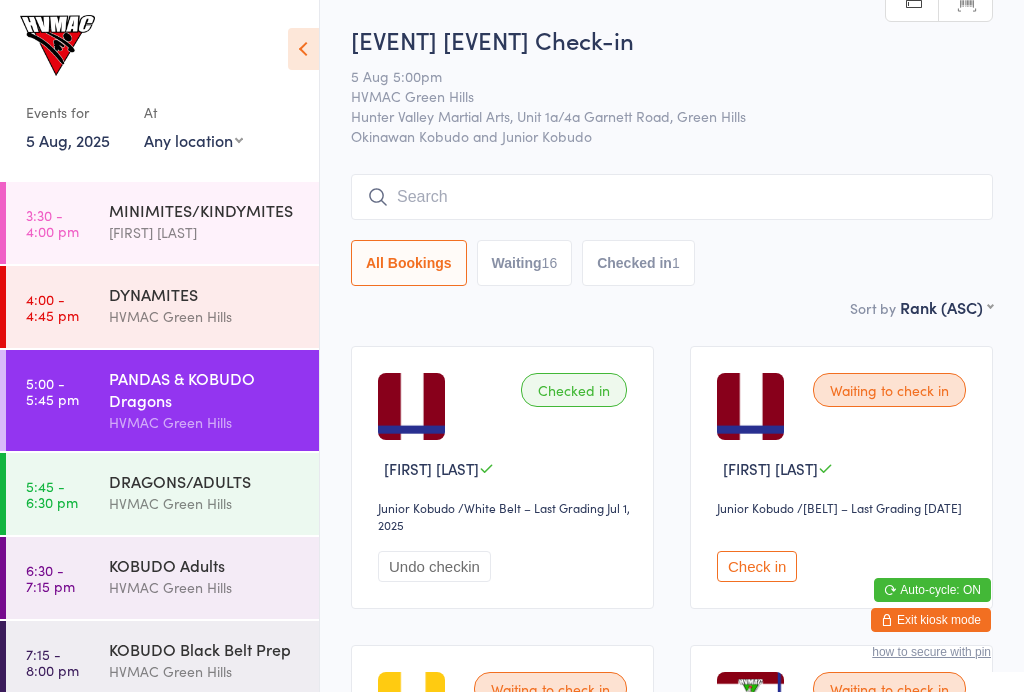 scroll, scrollTop: 0, scrollLeft: 0, axis: both 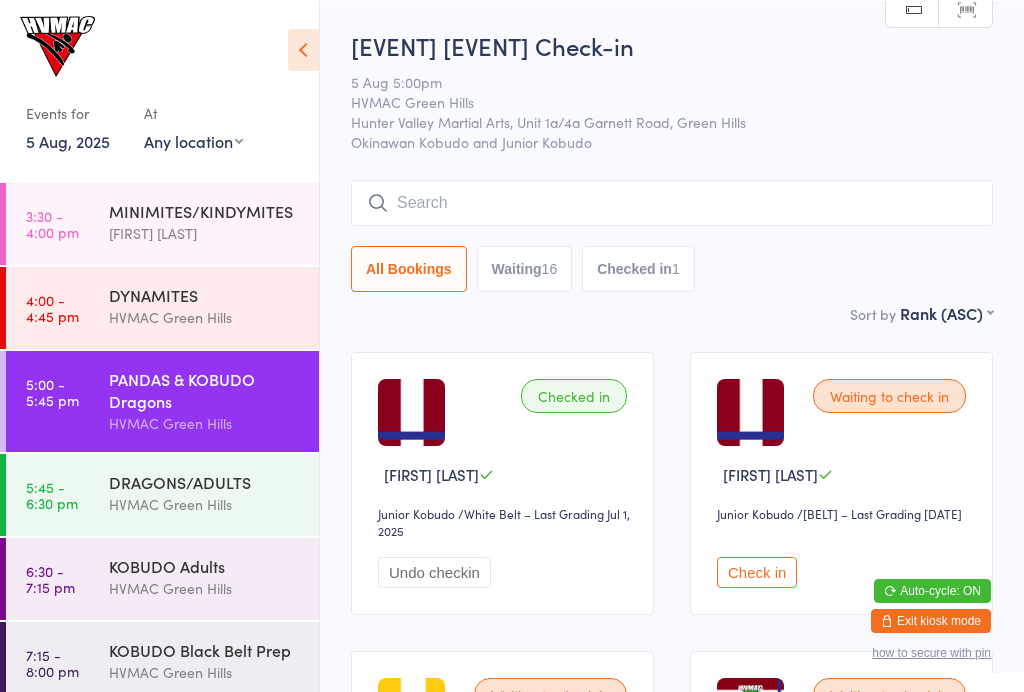 click at bounding box center [672, 202] 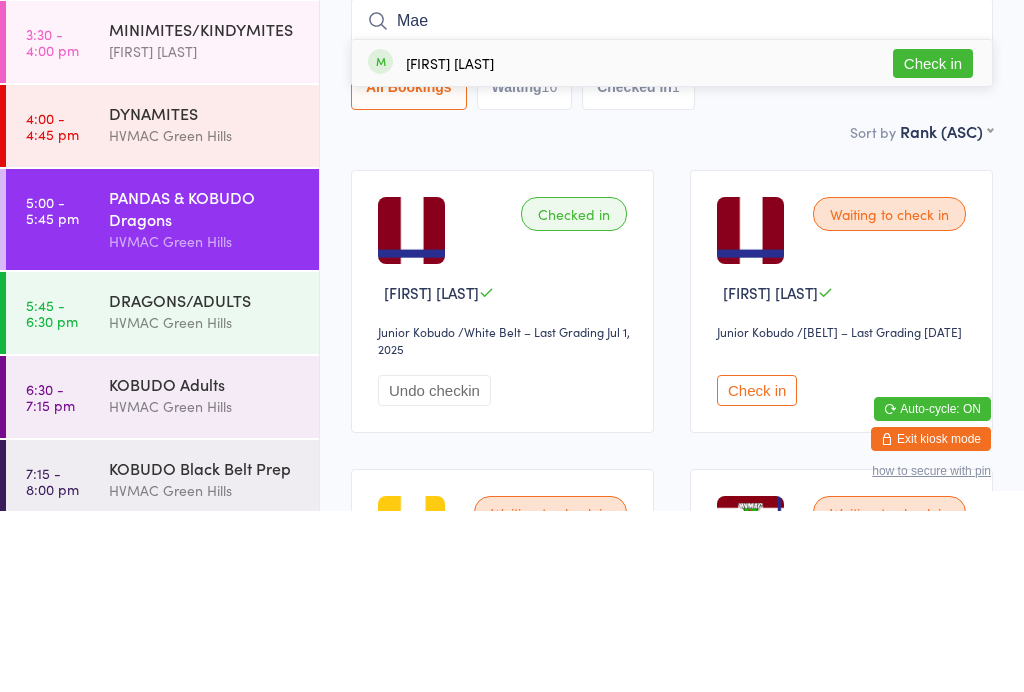 type on "Mae" 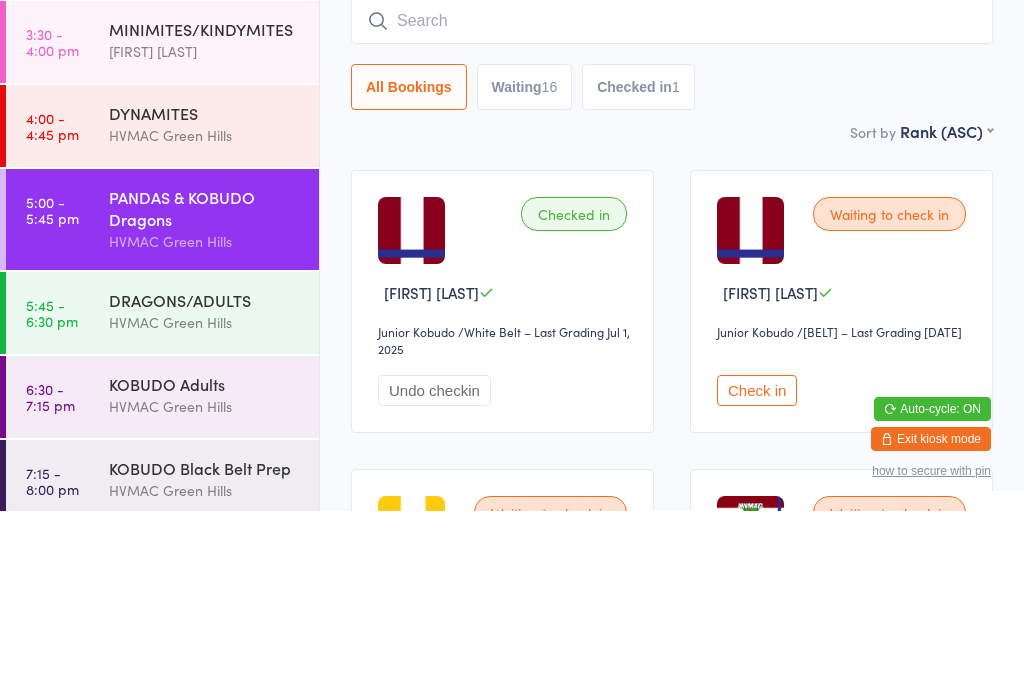 scroll, scrollTop: 181, scrollLeft: 0, axis: vertical 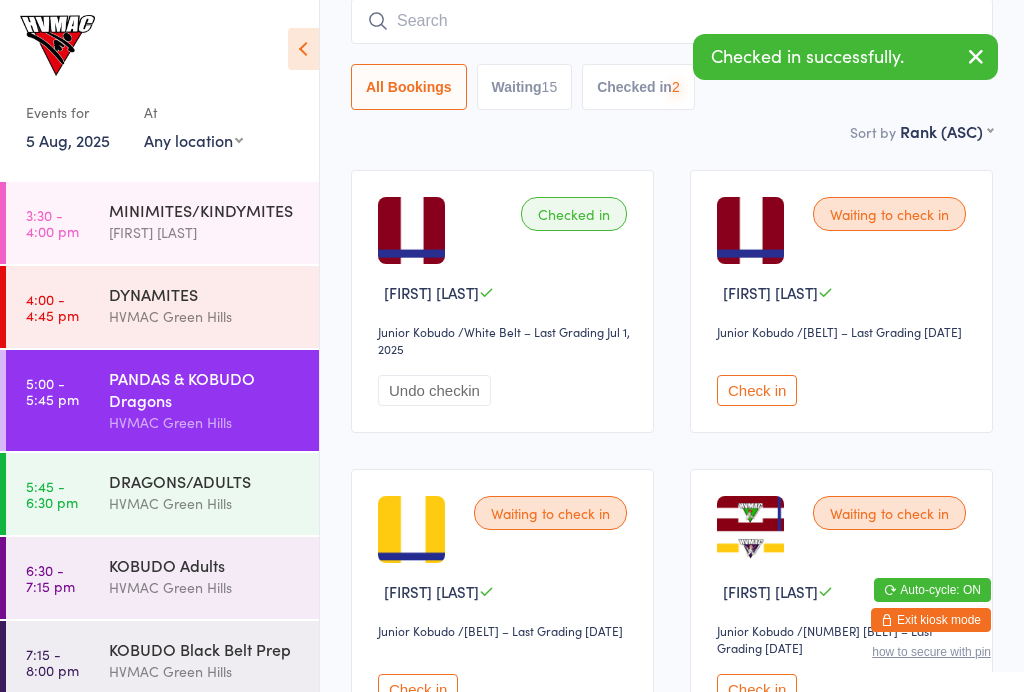 click on "HVMAC Green Hills" at bounding box center [205, 503] 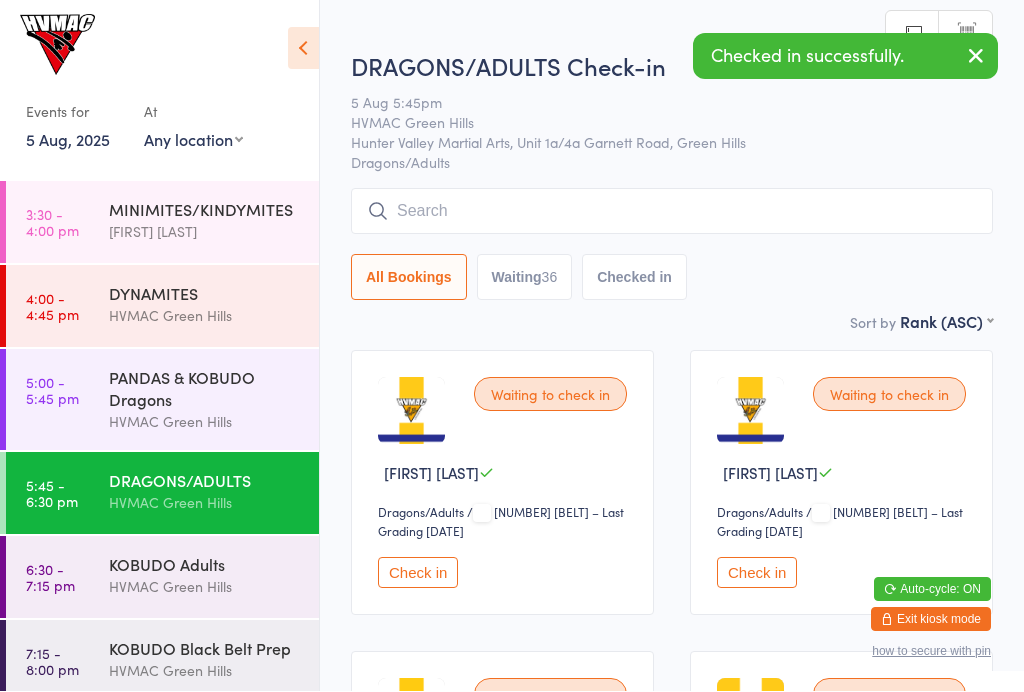 scroll, scrollTop: 1, scrollLeft: 0, axis: vertical 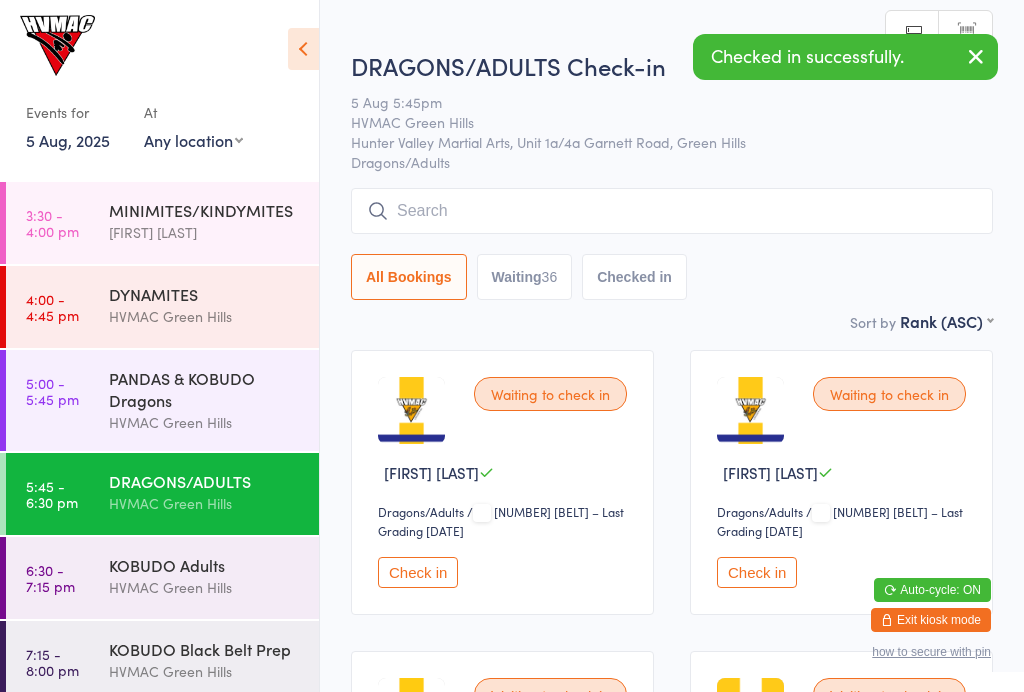 click at bounding box center (672, 211) 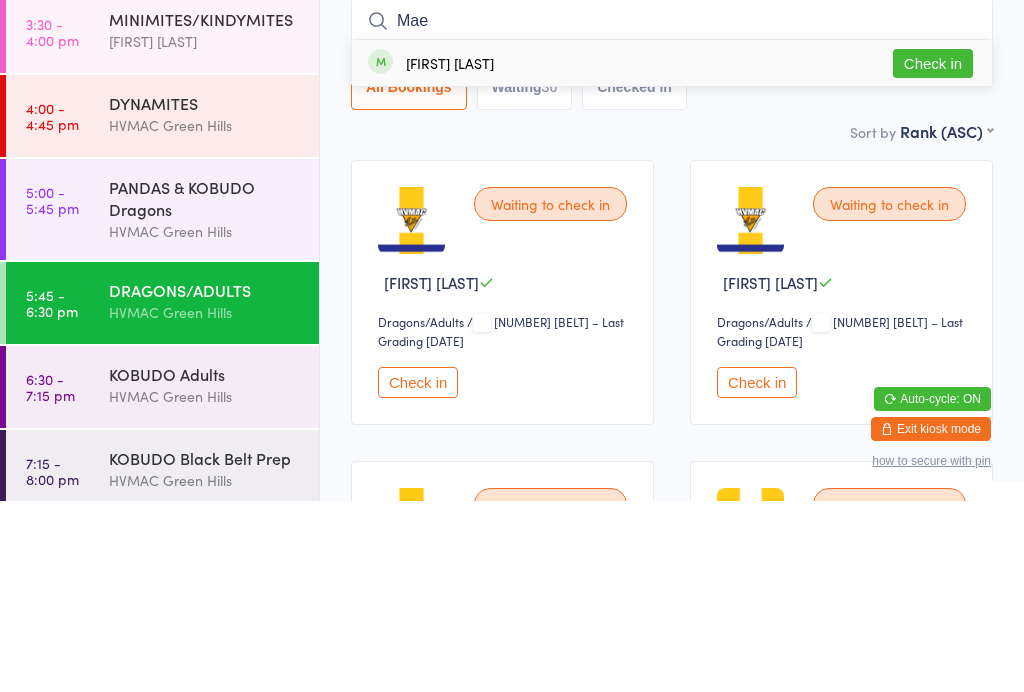 type on "Mae" 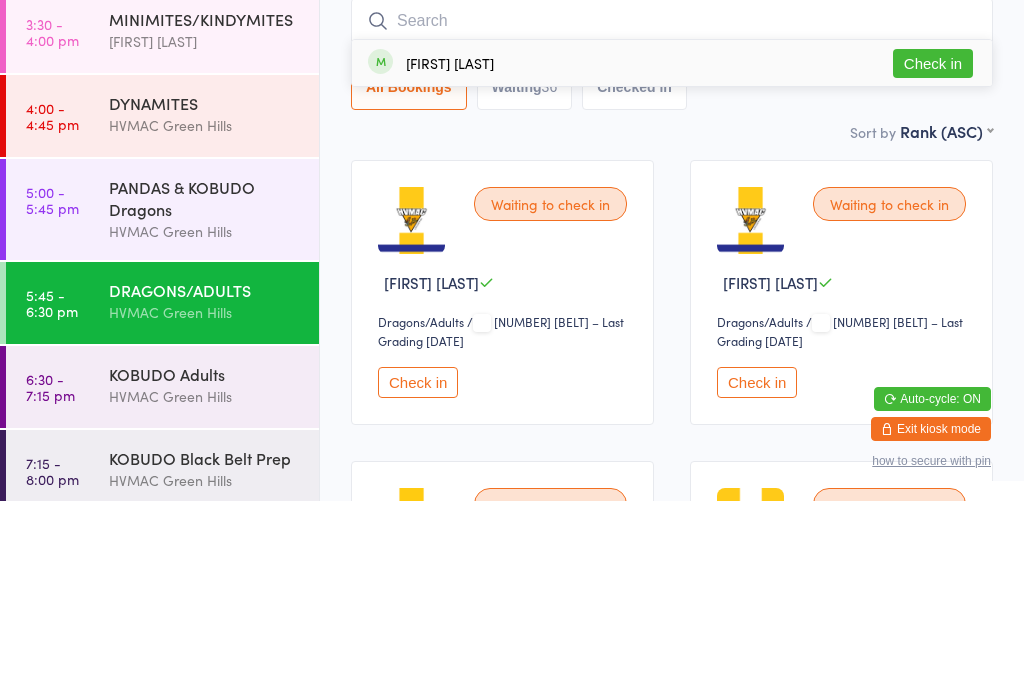 scroll, scrollTop: 191, scrollLeft: 0, axis: vertical 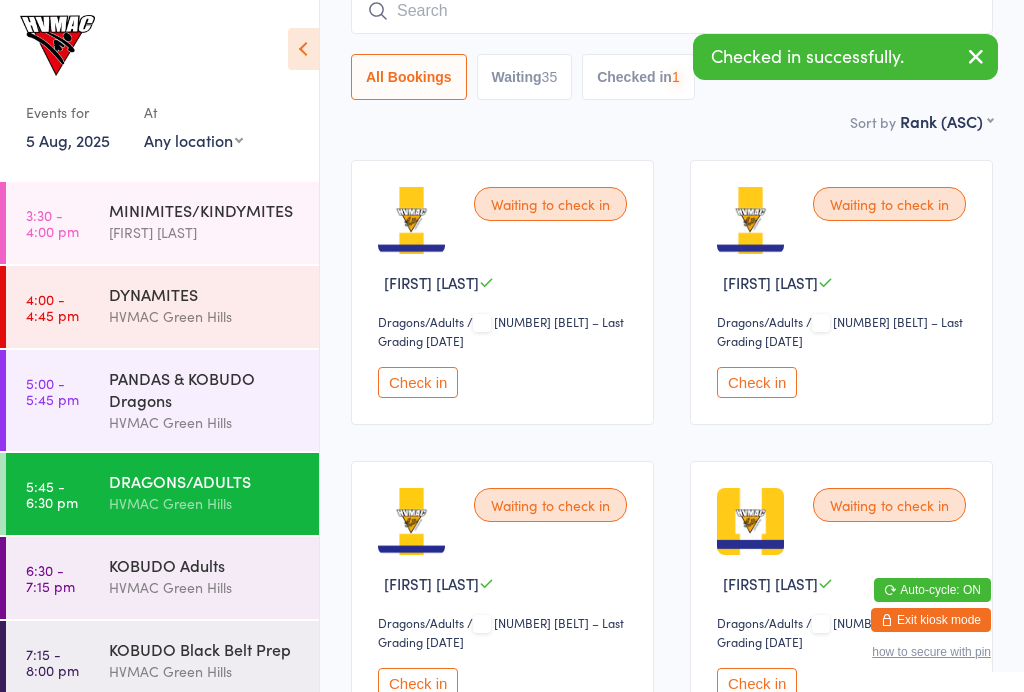 click on "MINIMITES/KINDYMITES" at bounding box center (205, 210) 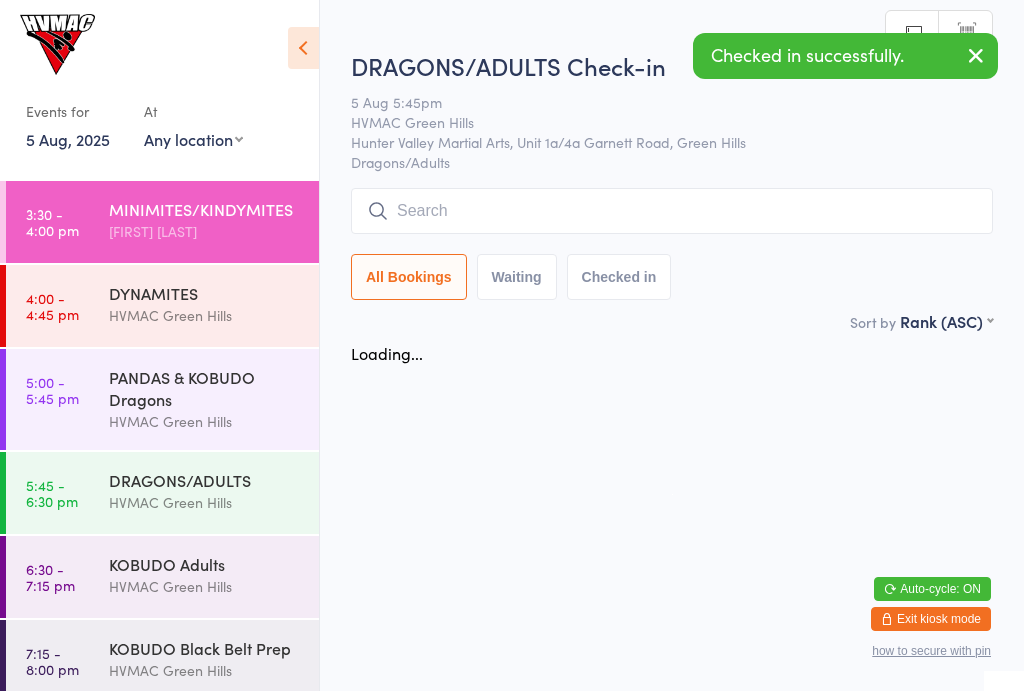 scroll, scrollTop: 1, scrollLeft: 0, axis: vertical 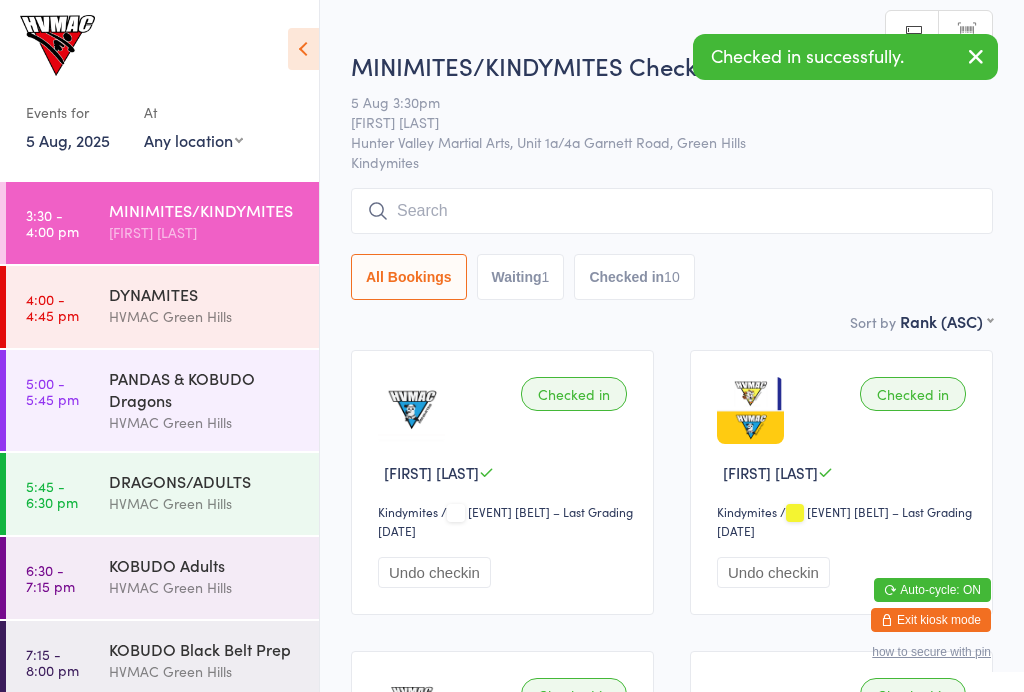 click on "DYNAMITES" at bounding box center (205, 294) 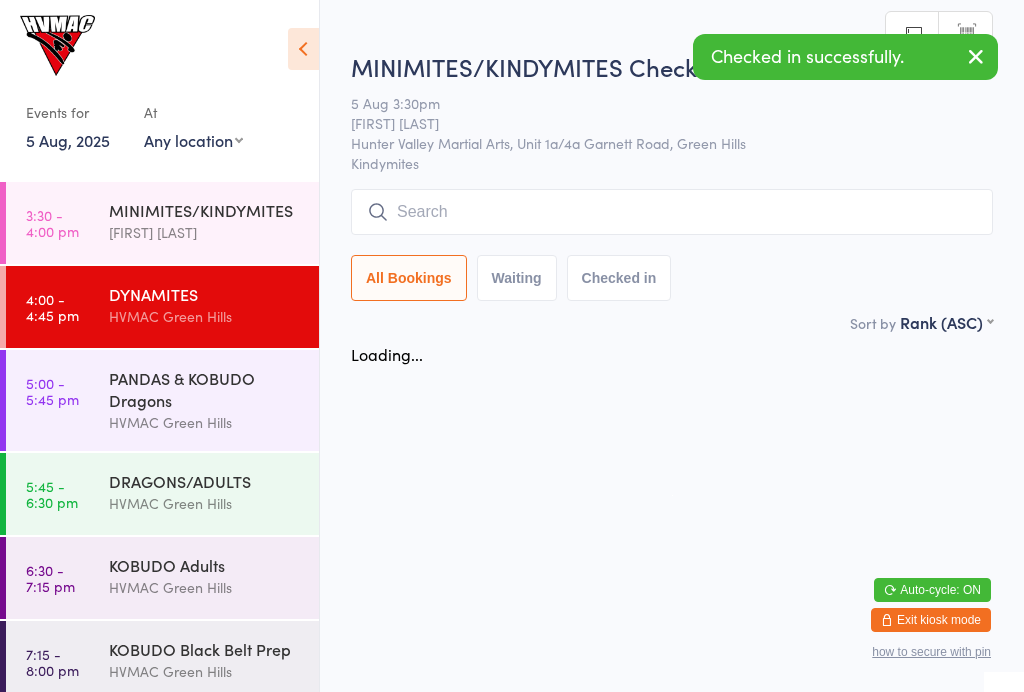 scroll, scrollTop: 0, scrollLeft: 0, axis: both 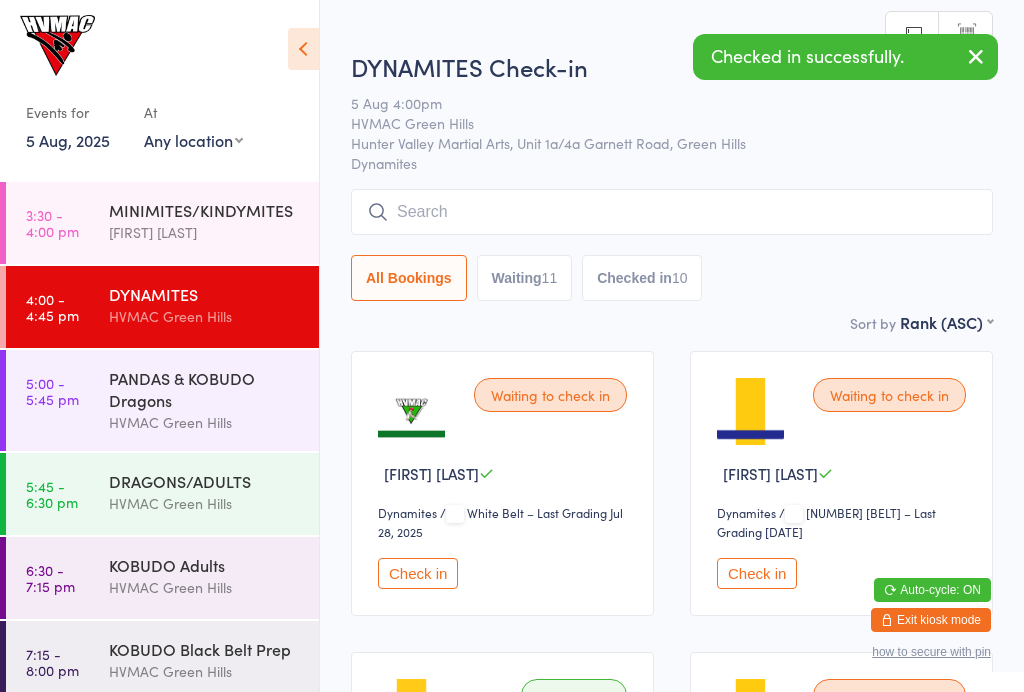 click on "HVMAC Green Hills" at bounding box center (205, 422) 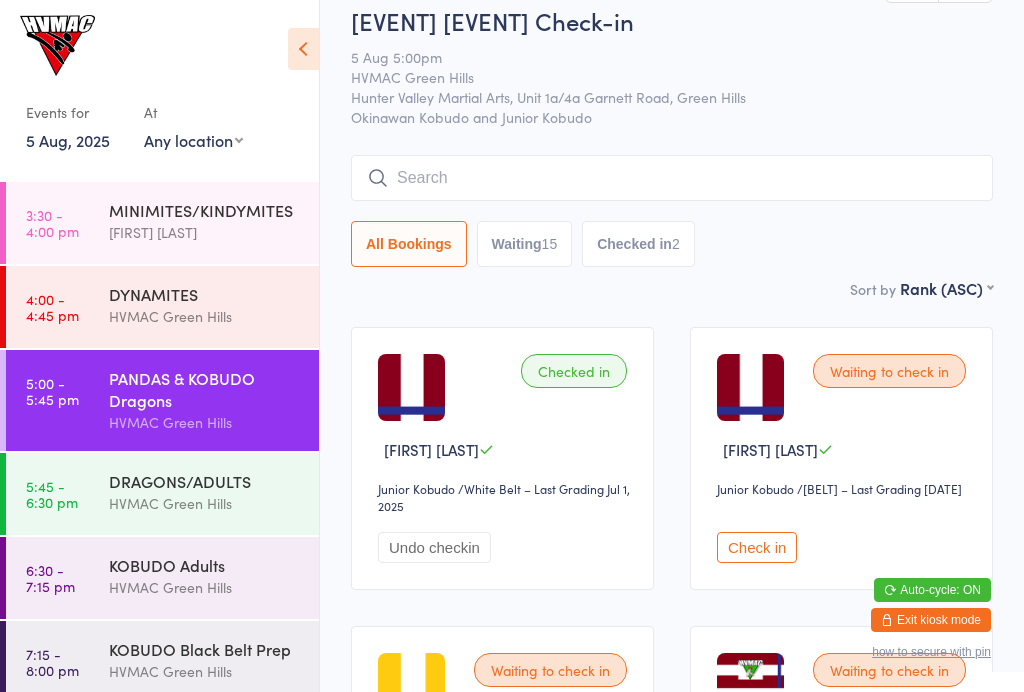 scroll, scrollTop: 0, scrollLeft: 0, axis: both 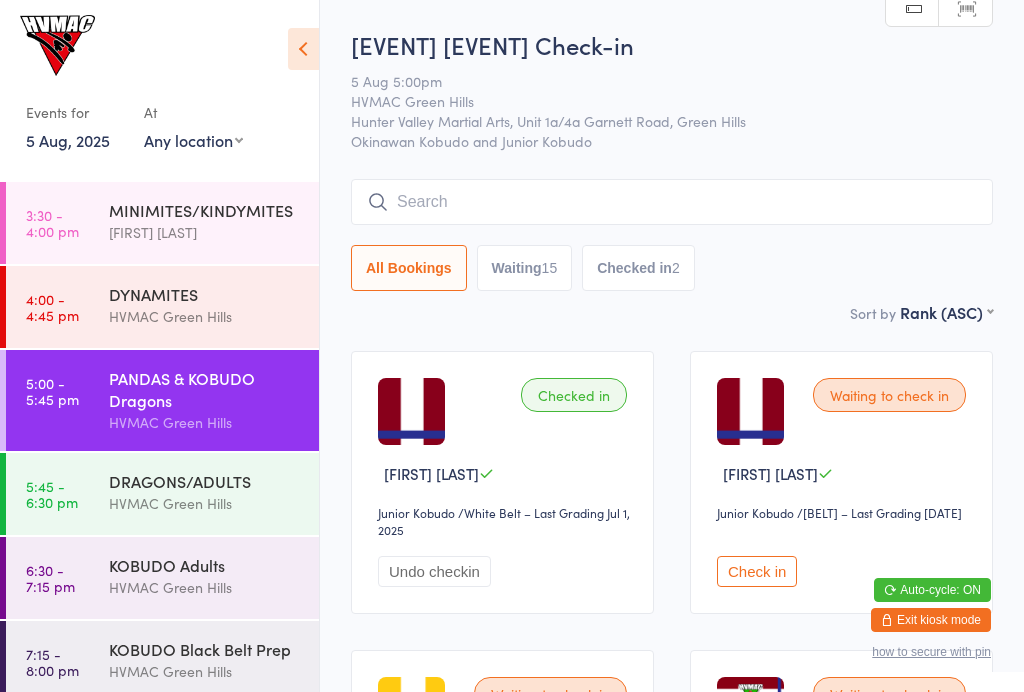 click at bounding box center [672, 202] 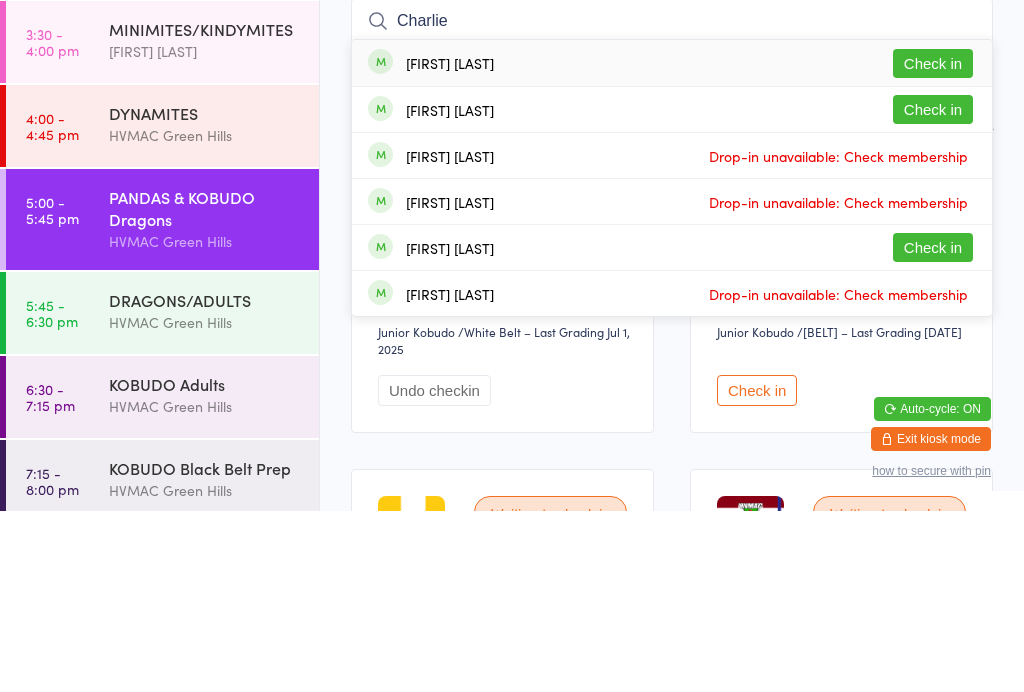 type on "Charlie" 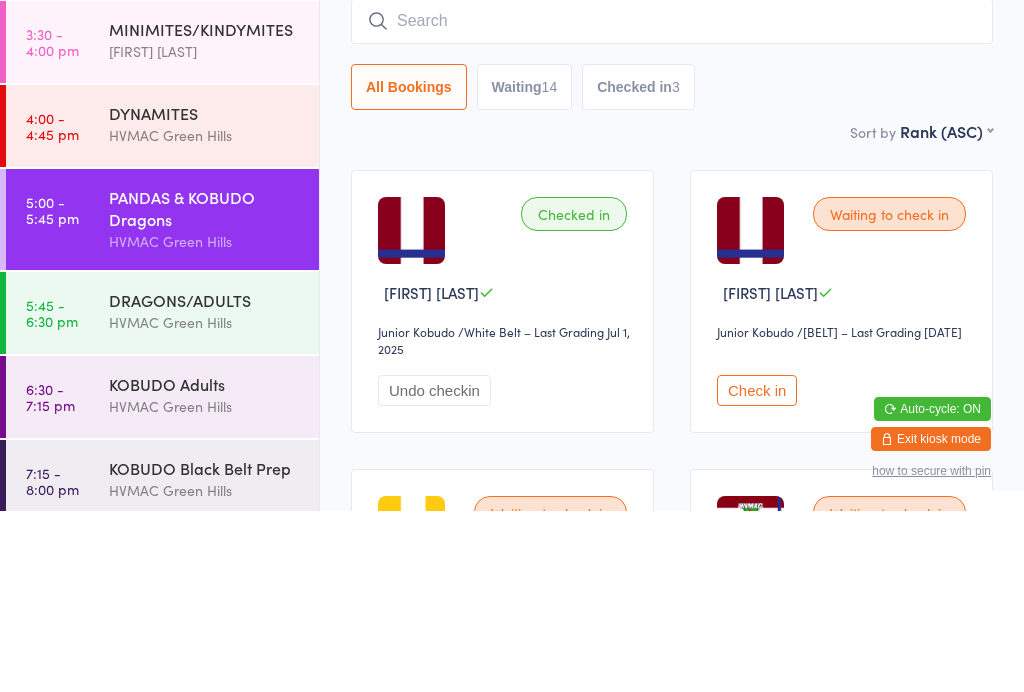 click on "HVMAC Green Hills" at bounding box center (205, 316) 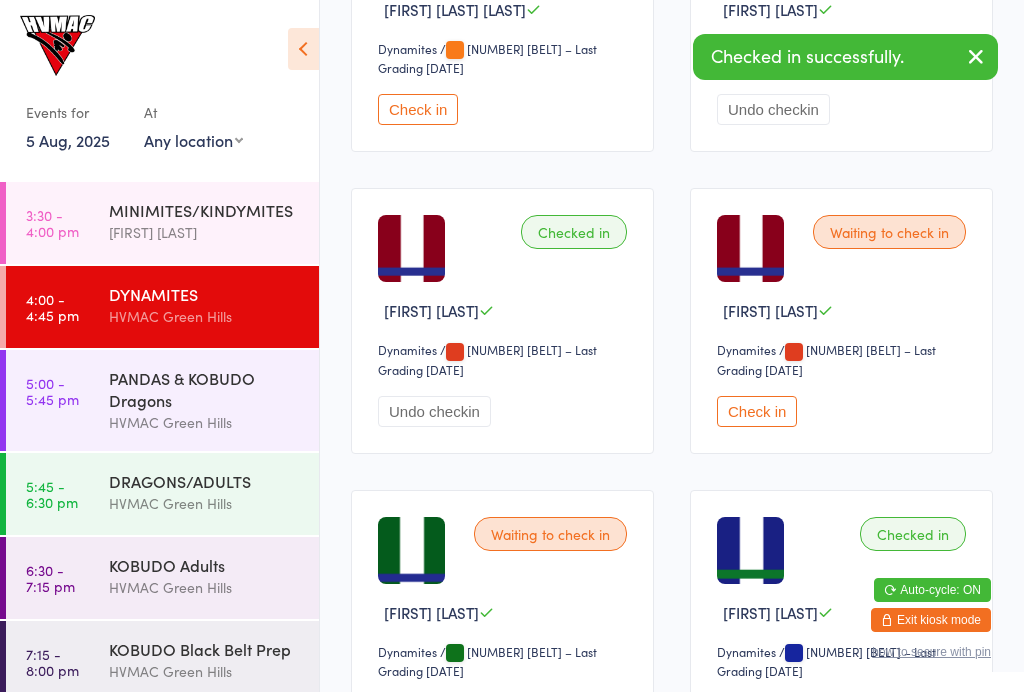 scroll, scrollTop: 3115, scrollLeft: 0, axis: vertical 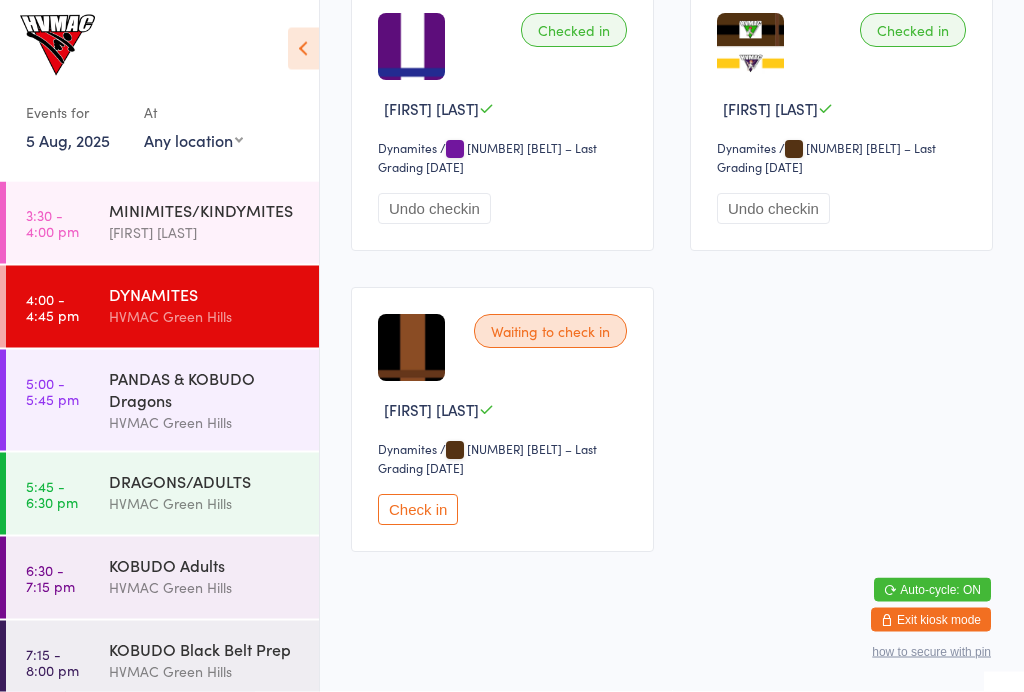 click on "Check in" at bounding box center (418, 510) 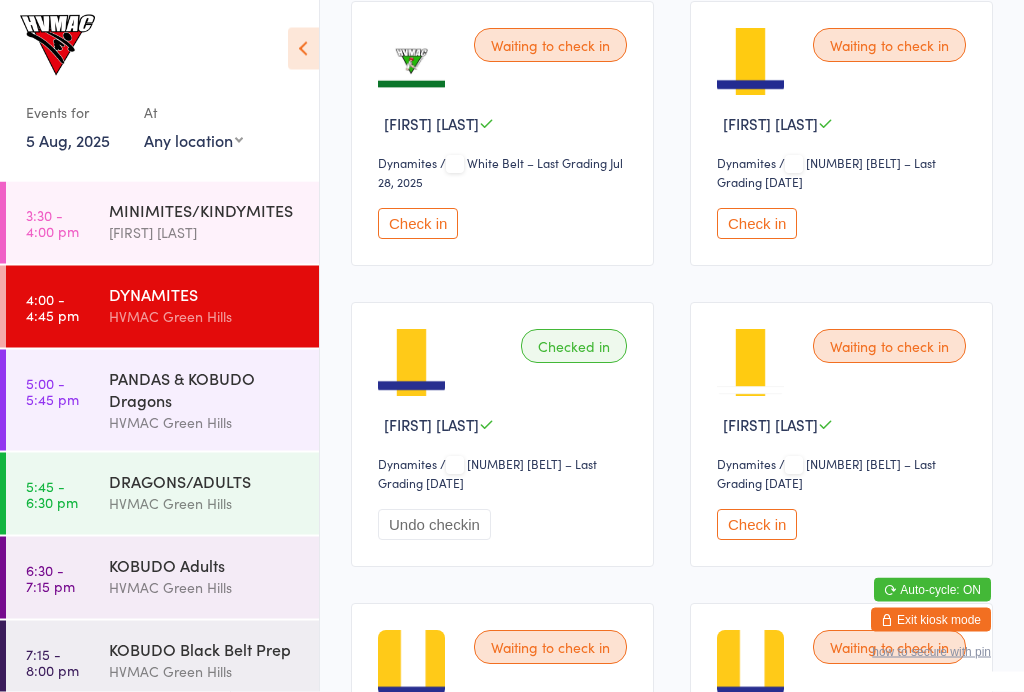 scroll, scrollTop: 351, scrollLeft: 0, axis: vertical 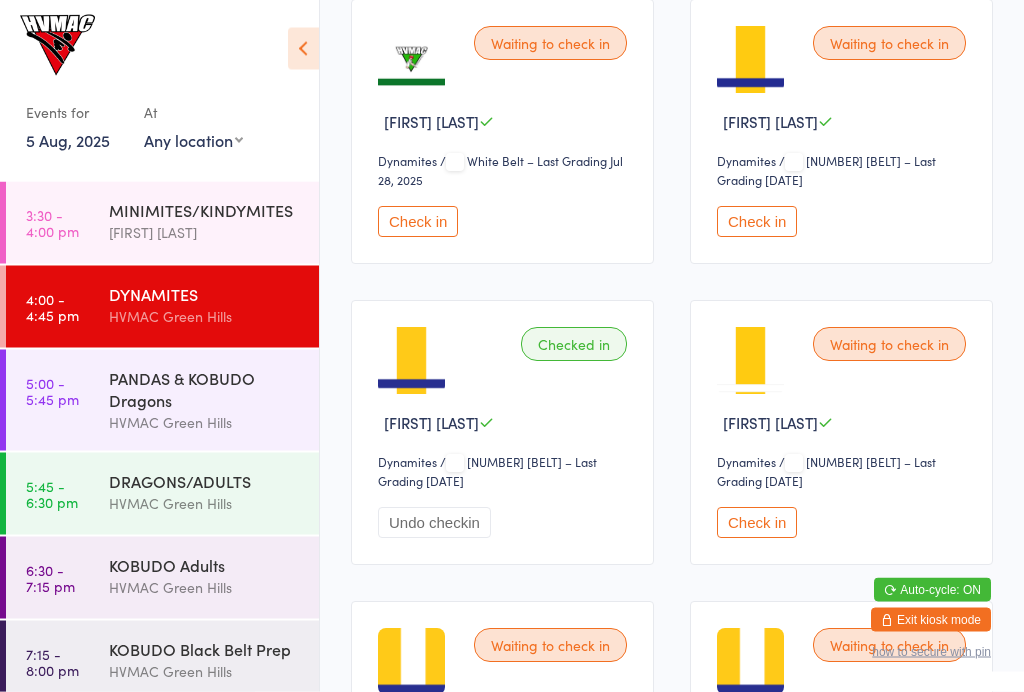 click on "Check in" at bounding box center (757, 523) 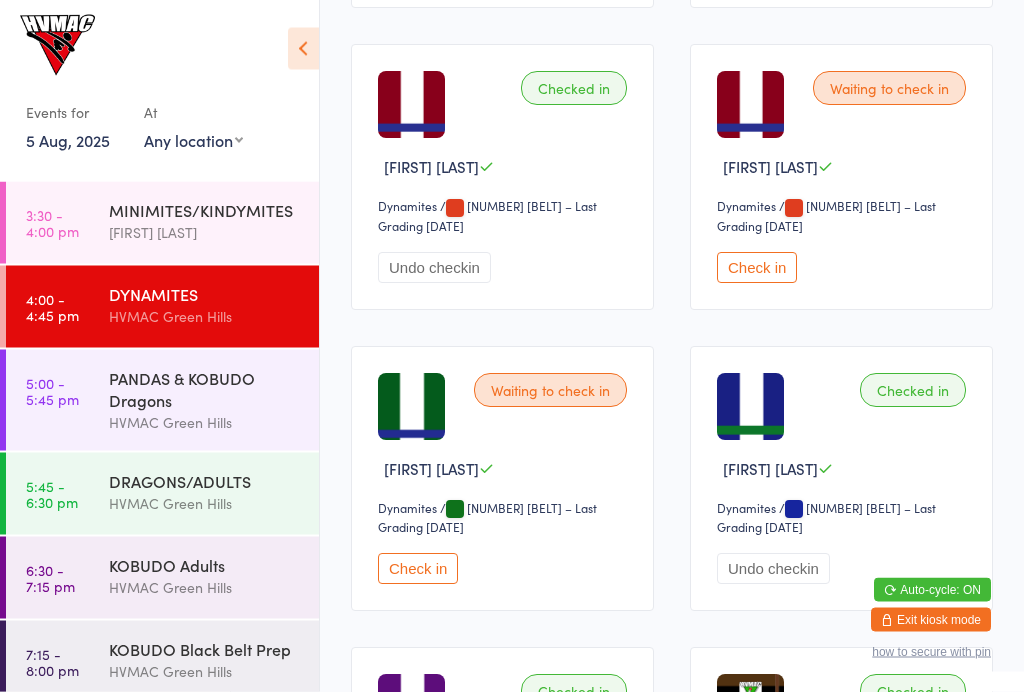 scroll, scrollTop: 2415, scrollLeft: 0, axis: vertical 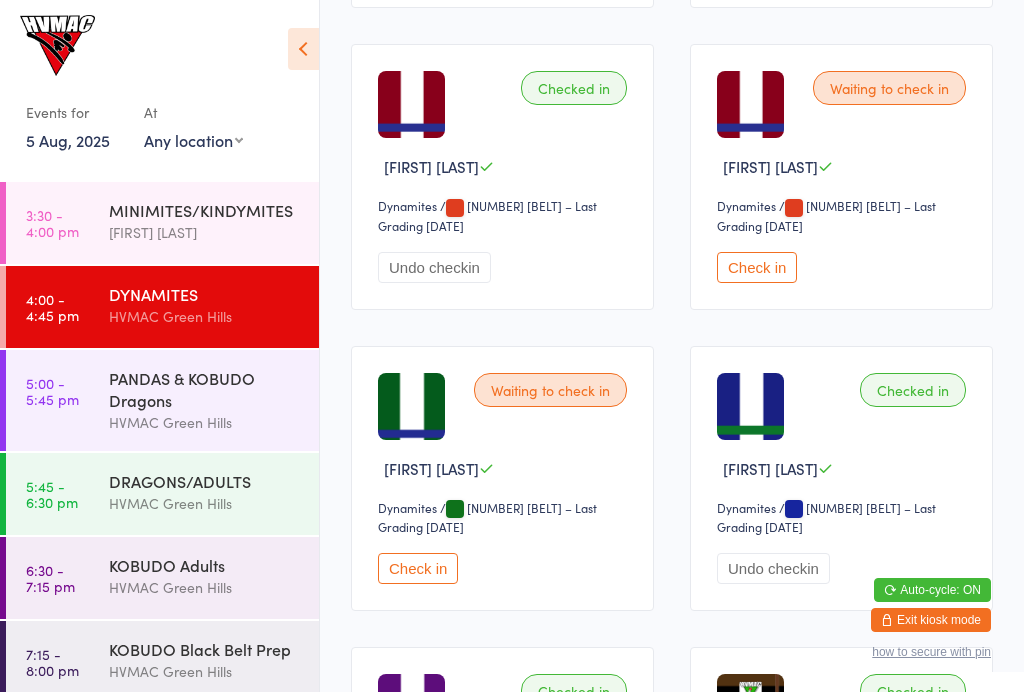 click on "Check in" at bounding box center [418, 568] 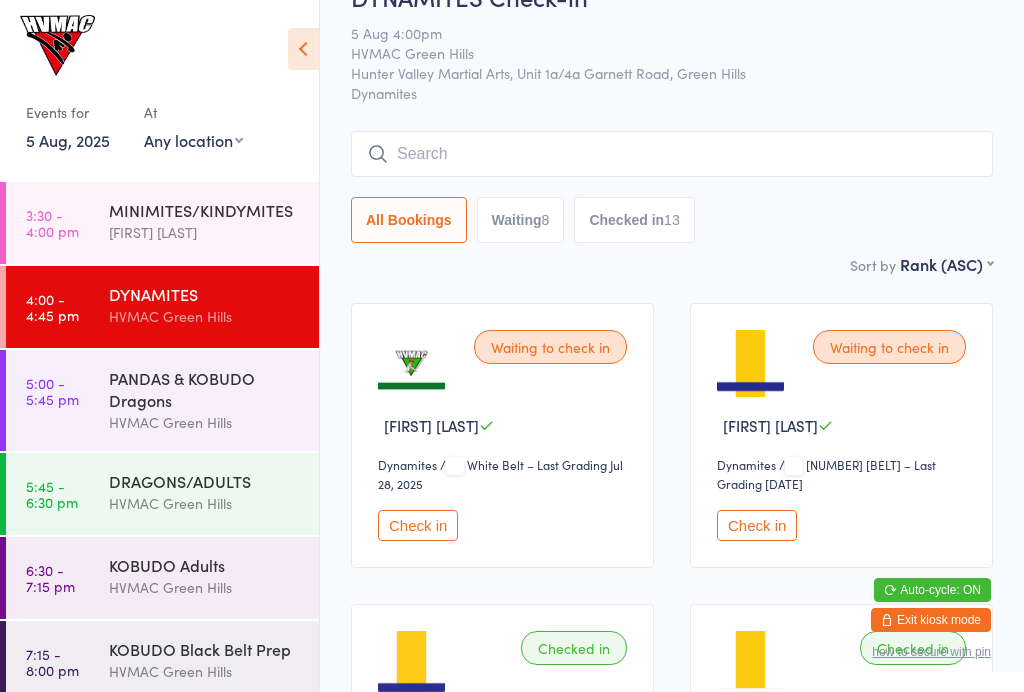 scroll, scrollTop: 0, scrollLeft: 0, axis: both 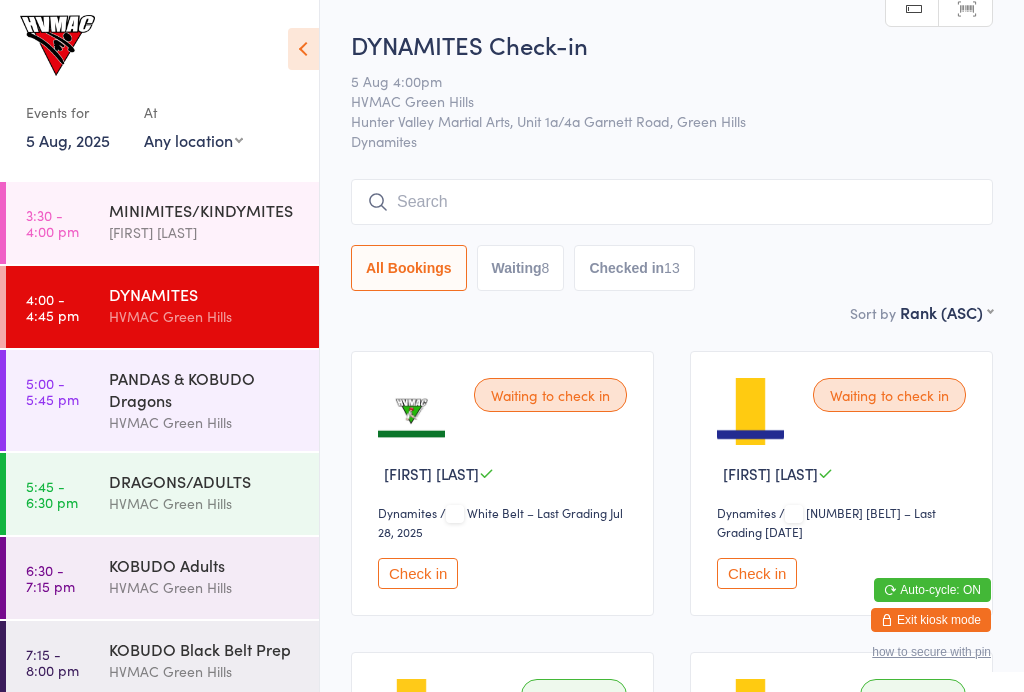 click on "8" at bounding box center (546, 268) 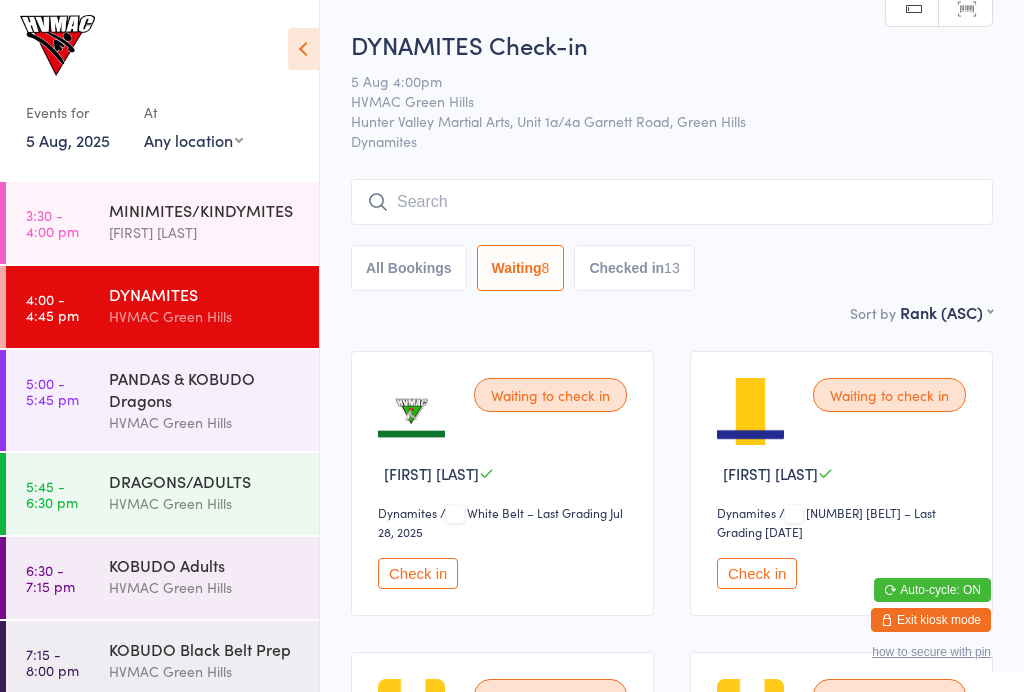 click on "Check in" at bounding box center (418, 573) 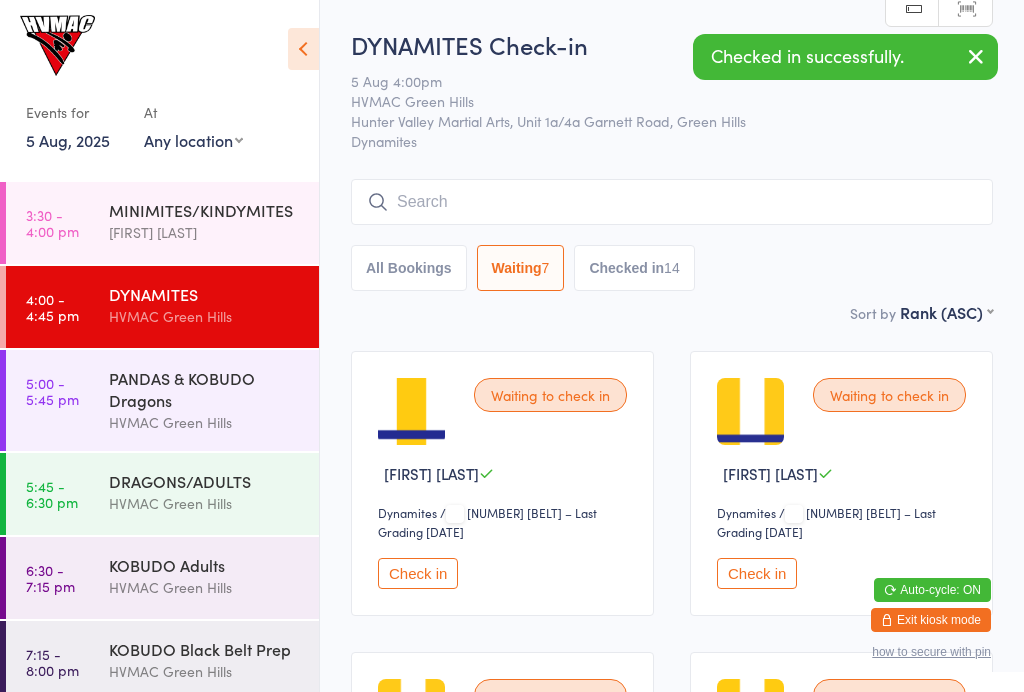 scroll, scrollTop: 86, scrollLeft: 0, axis: vertical 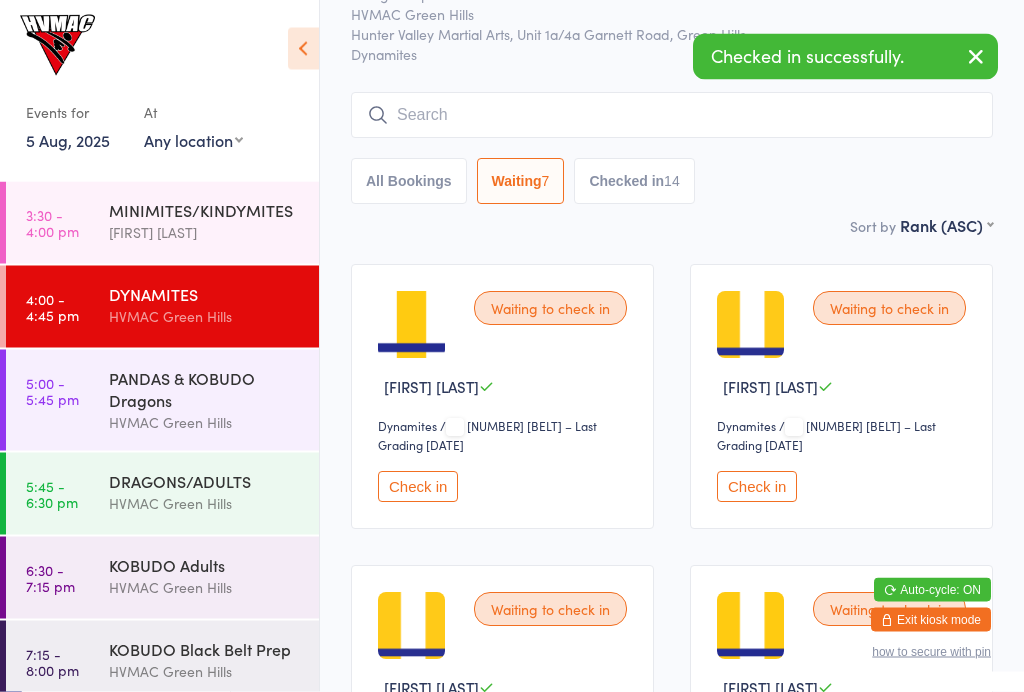 click on "Check in" at bounding box center (418, 487) 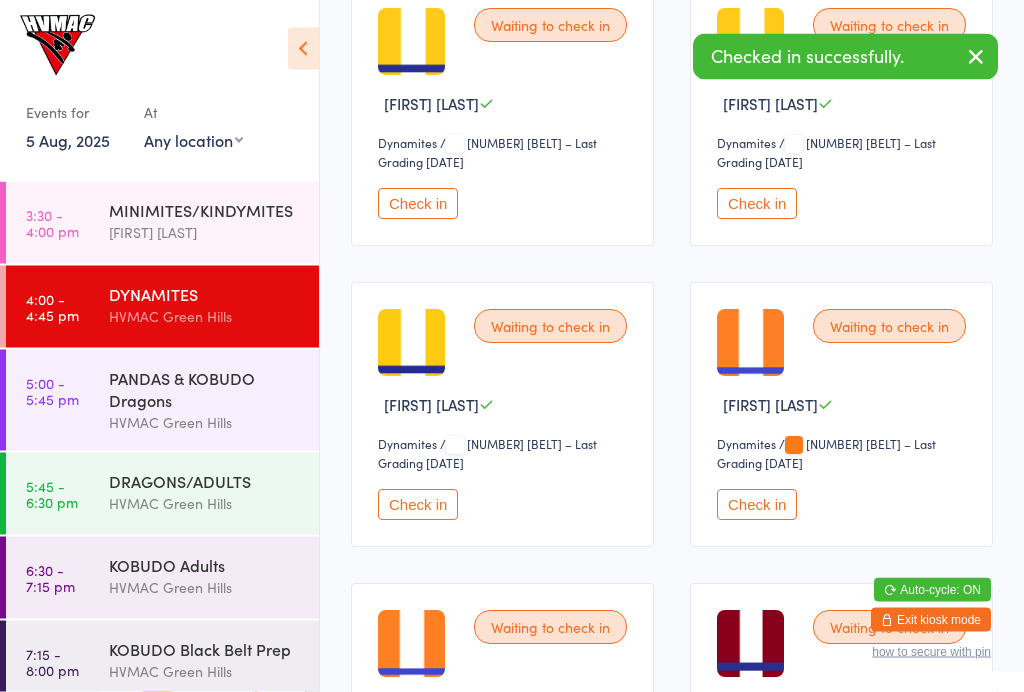 scroll, scrollTop: 396, scrollLeft: 0, axis: vertical 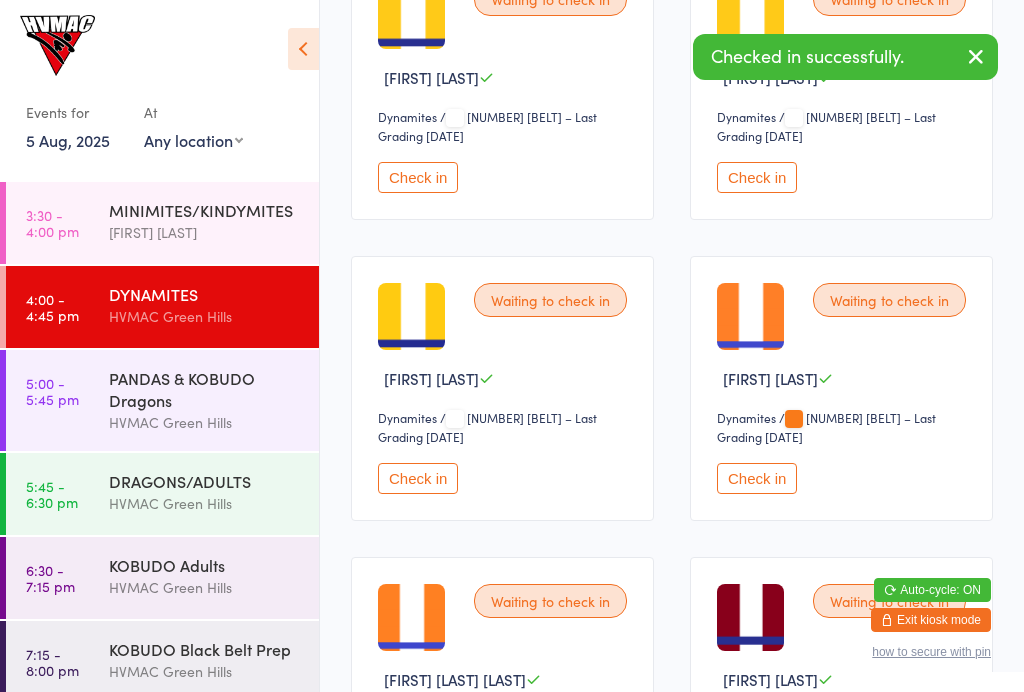 click on "Check in" at bounding box center [418, 478] 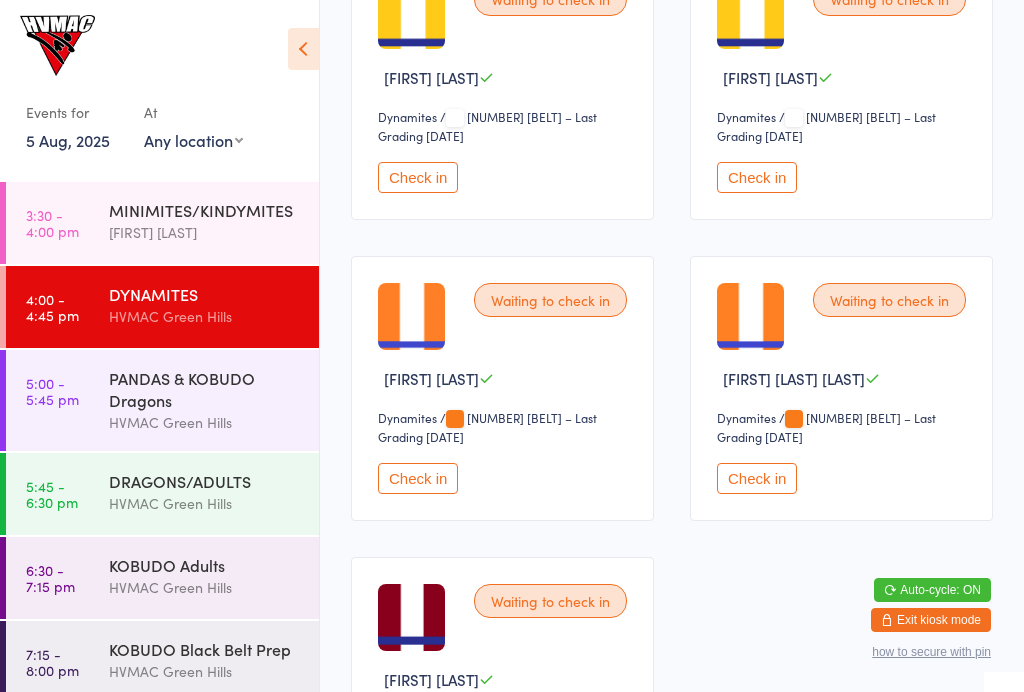 click on "Check in" at bounding box center (418, 478) 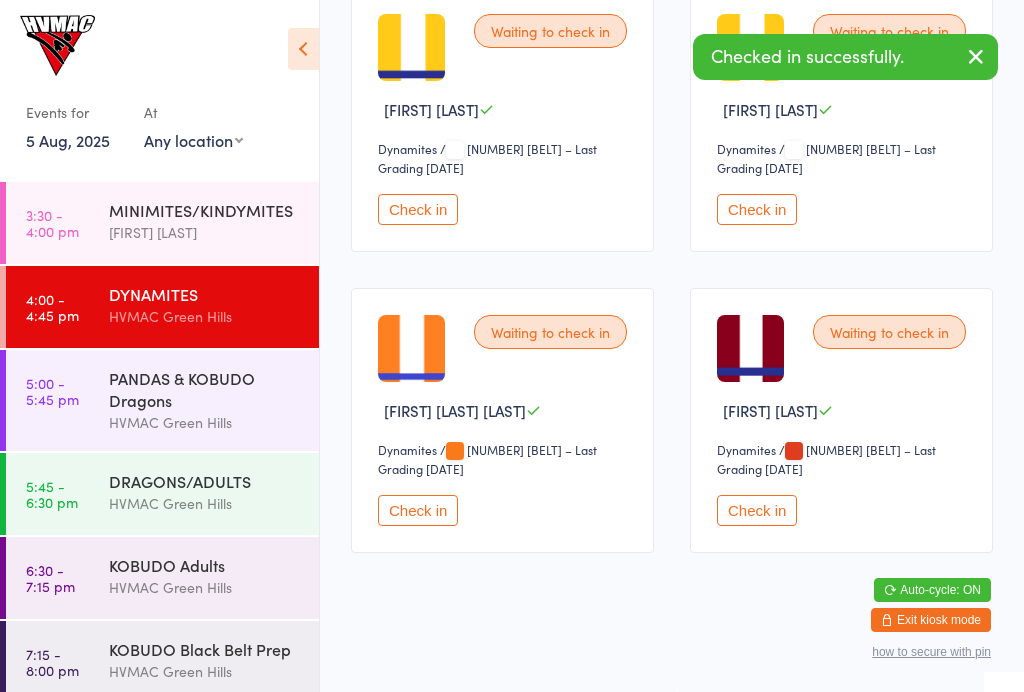 scroll, scrollTop: 359, scrollLeft: 0, axis: vertical 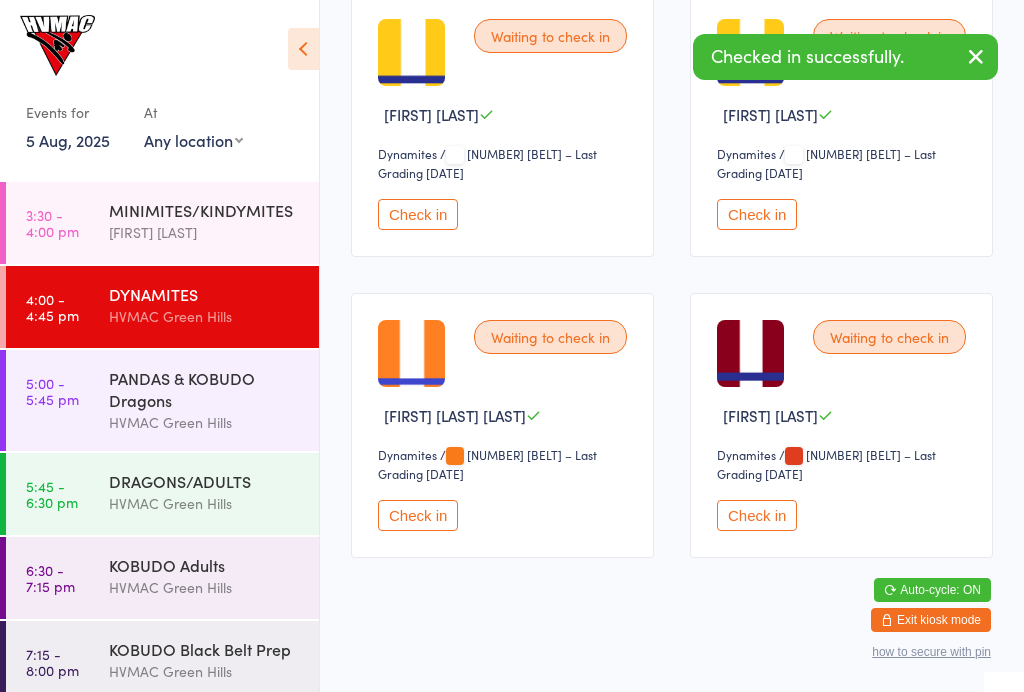 click on "Check in" at bounding box center [757, 515] 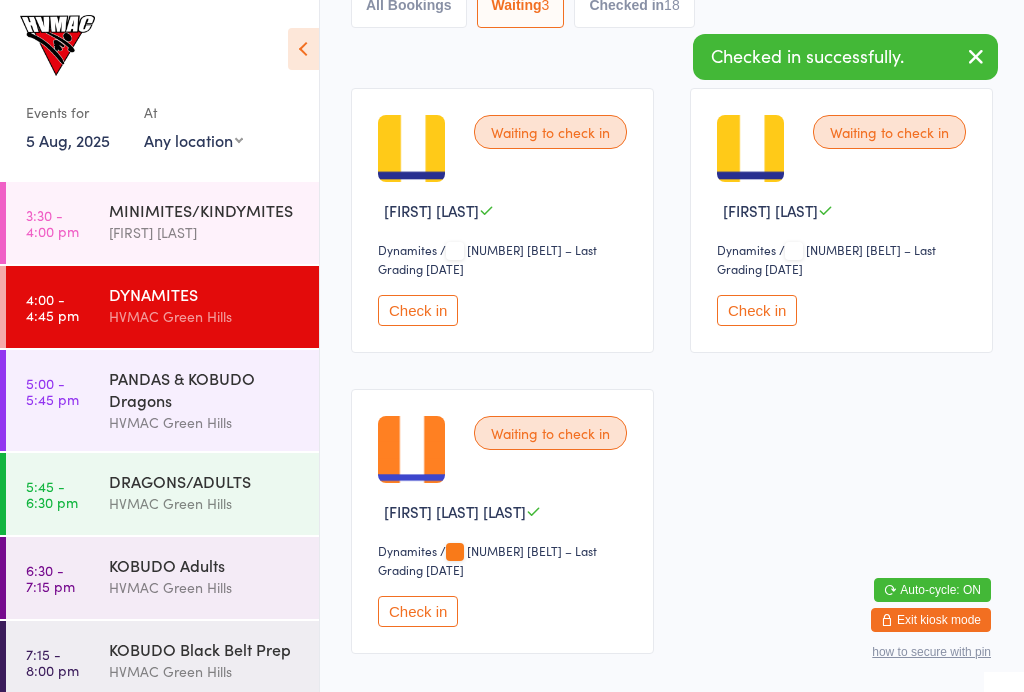 scroll, scrollTop: 228, scrollLeft: 0, axis: vertical 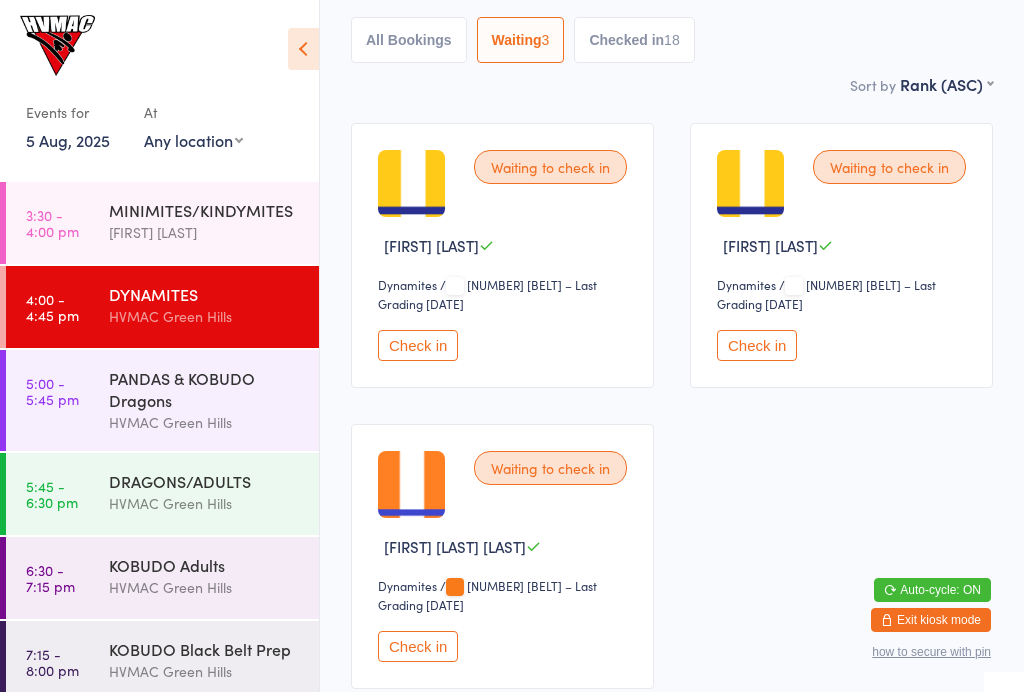 click on "Check in" at bounding box center [418, 345] 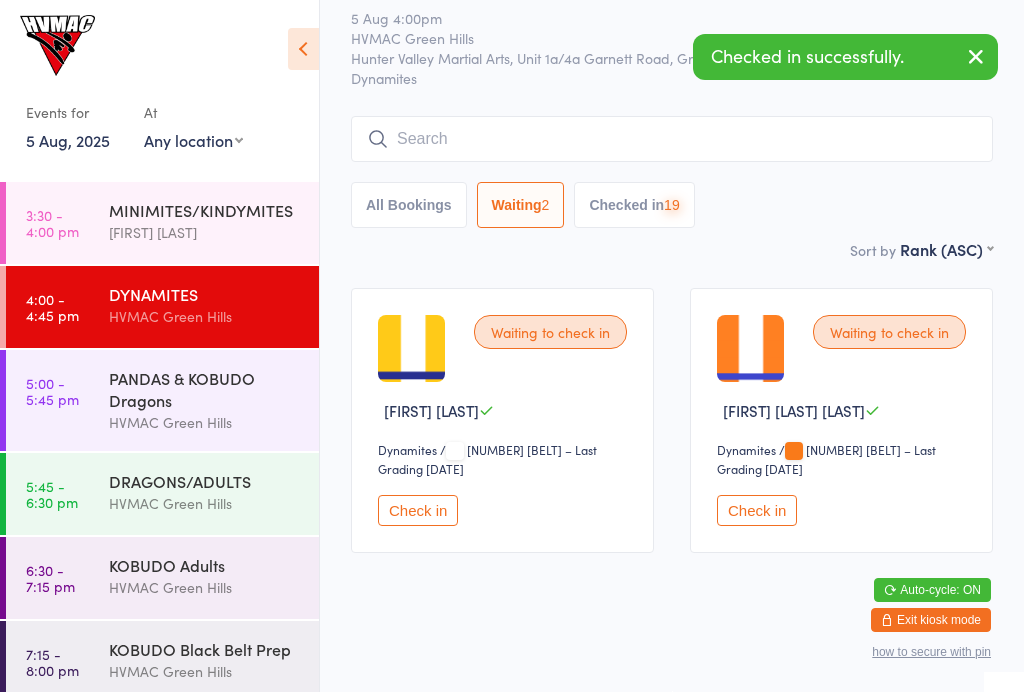 scroll, scrollTop: 53, scrollLeft: 0, axis: vertical 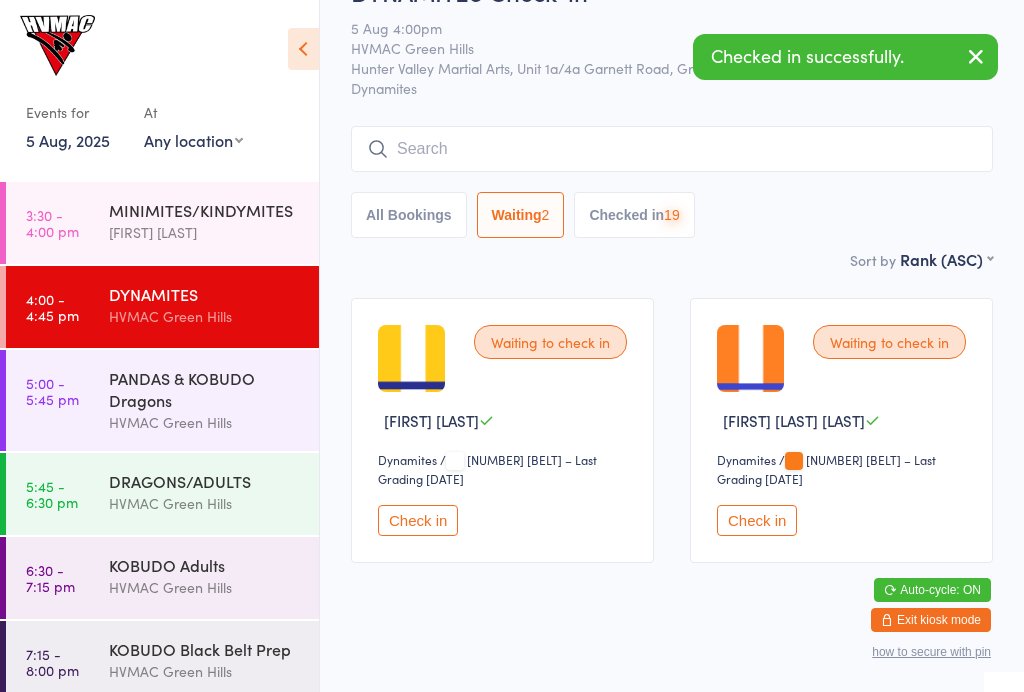click on "Check in" at bounding box center (418, 520) 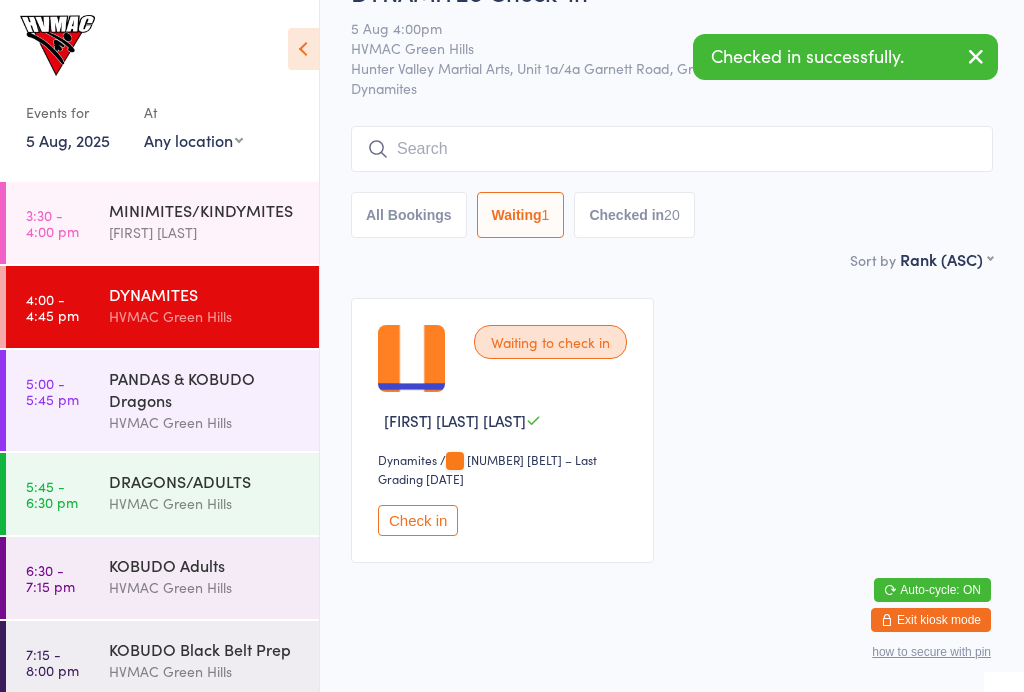 click on "Check in" at bounding box center [418, 520] 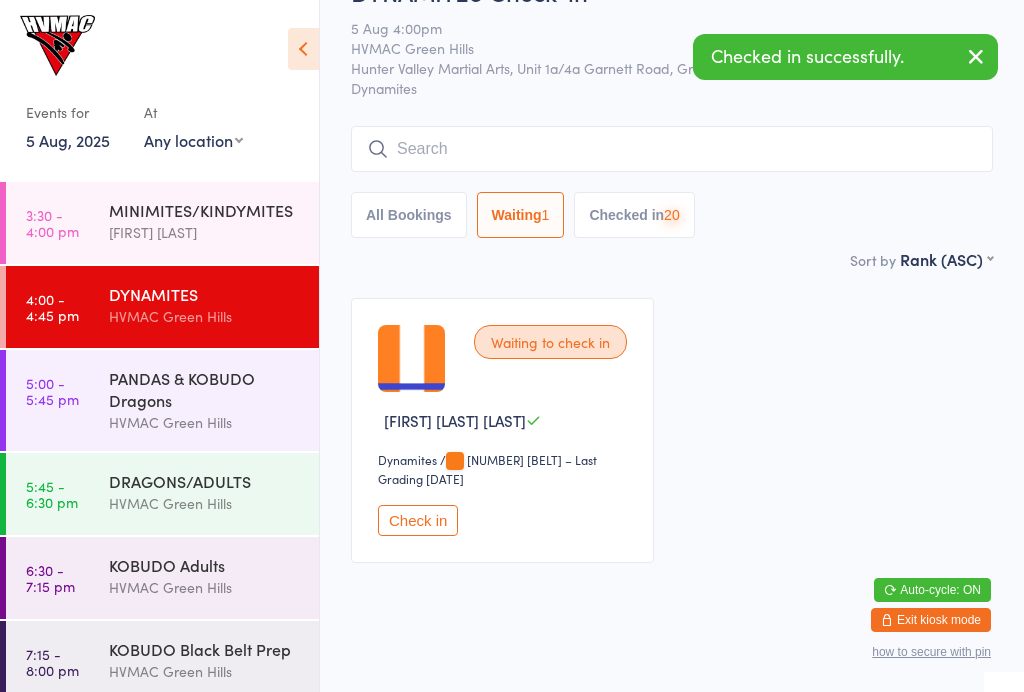 scroll, scrollTop: 0, scrollLeft: 0, axis: both 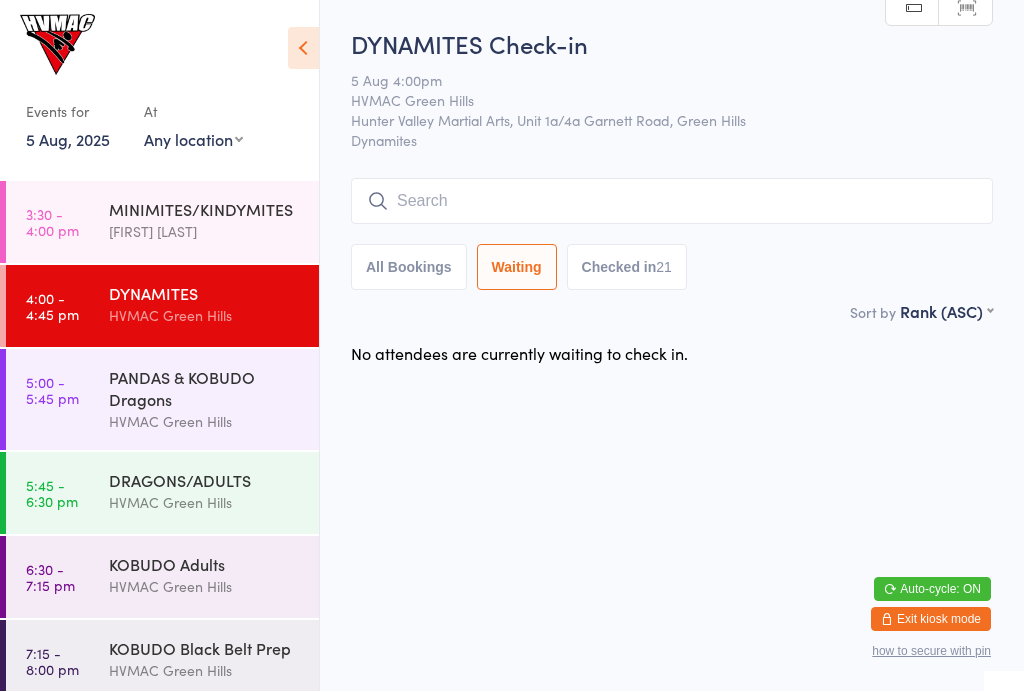 click on "PANDAS & KOBUDO Dragons" at bounding box center (205, 389) 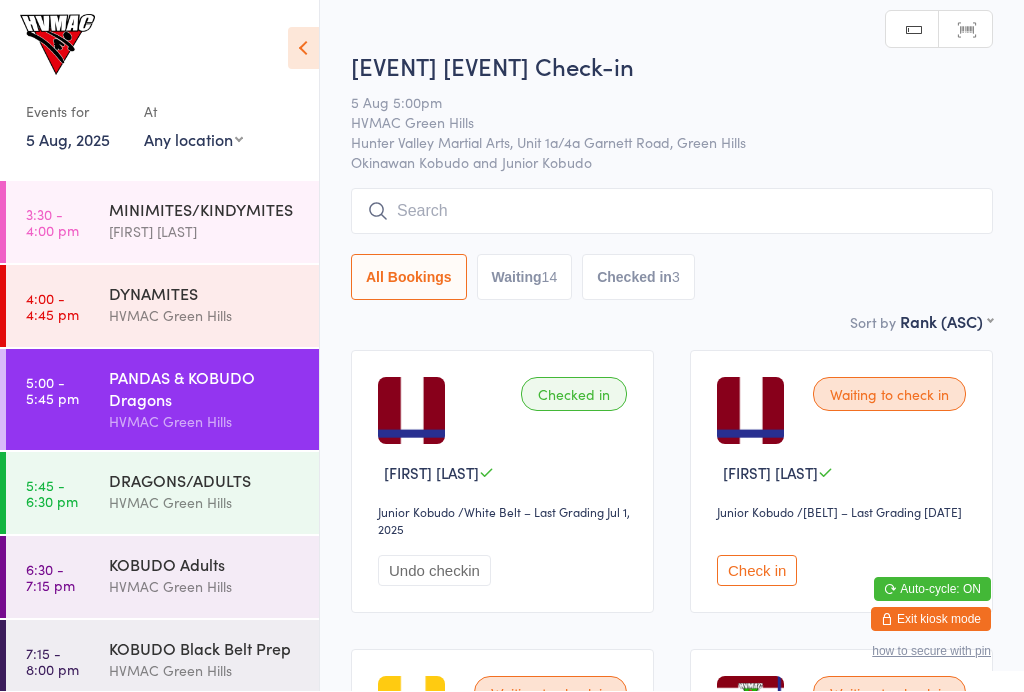 scroll, scrollTop: 1, scrollLeft: 0, axis: vertical 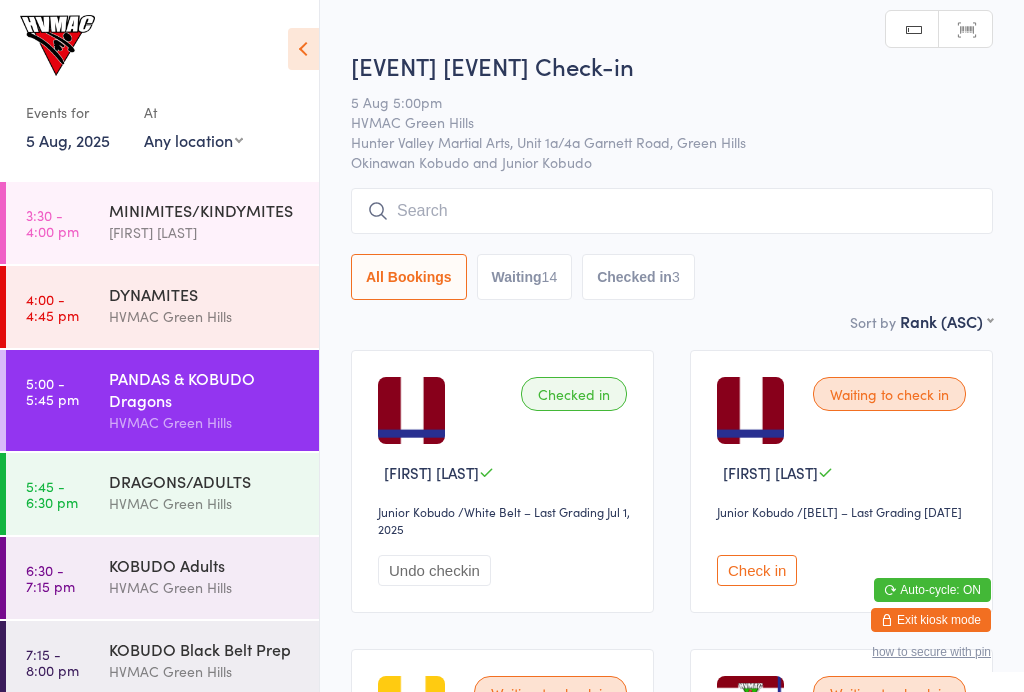 click at bounding box center [303, 49] 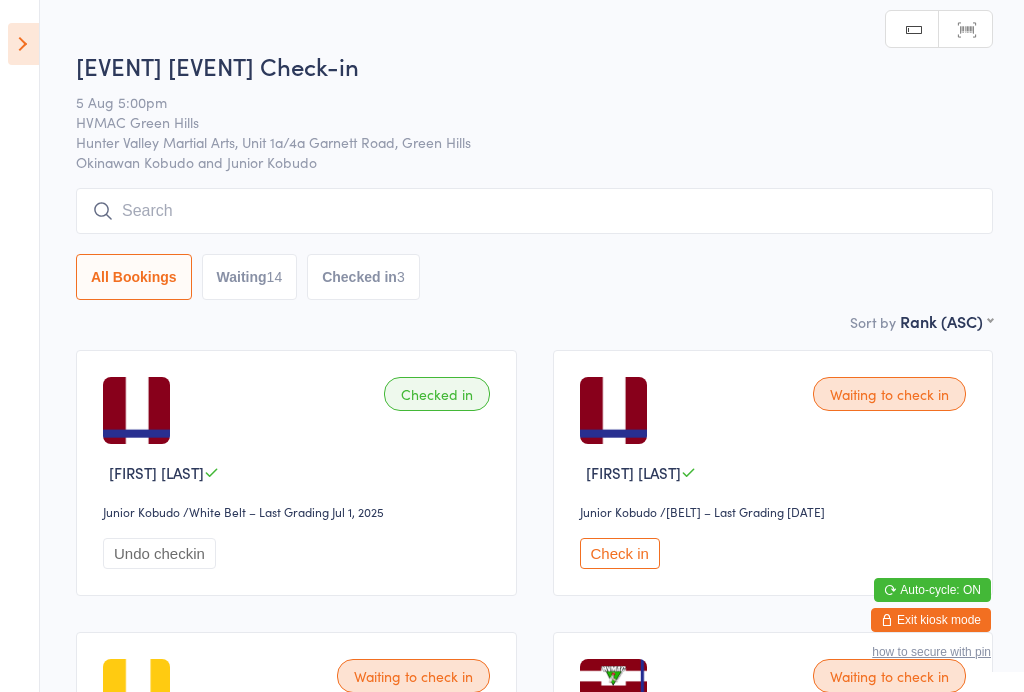 click on "Waiting  14" at bounding box center (250, 277) 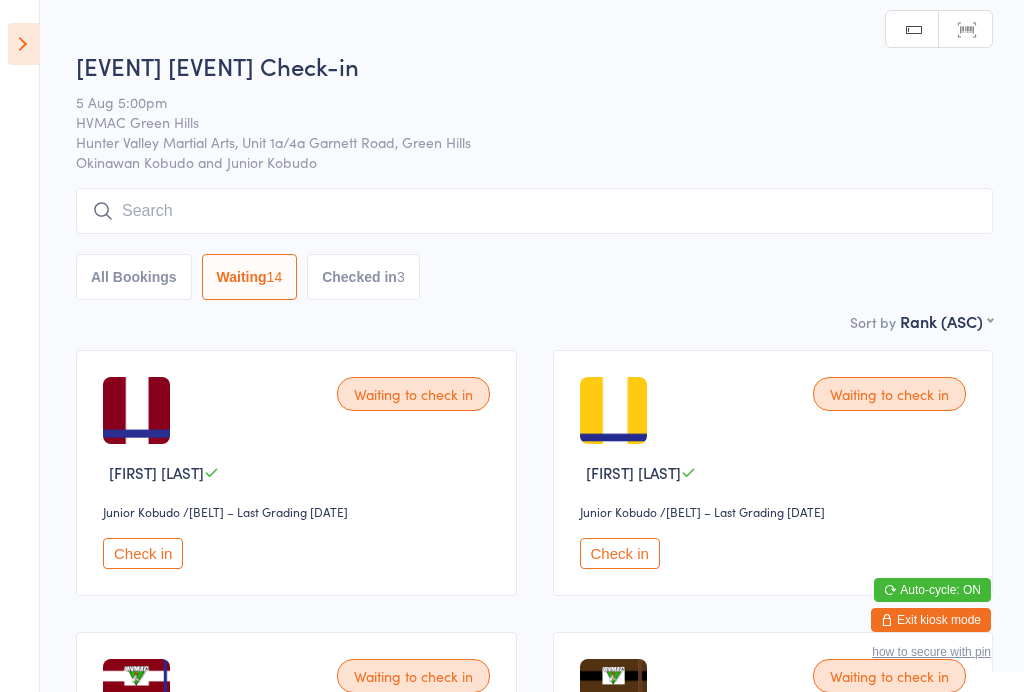 click on "Check in" at bounding box center (143, 553) 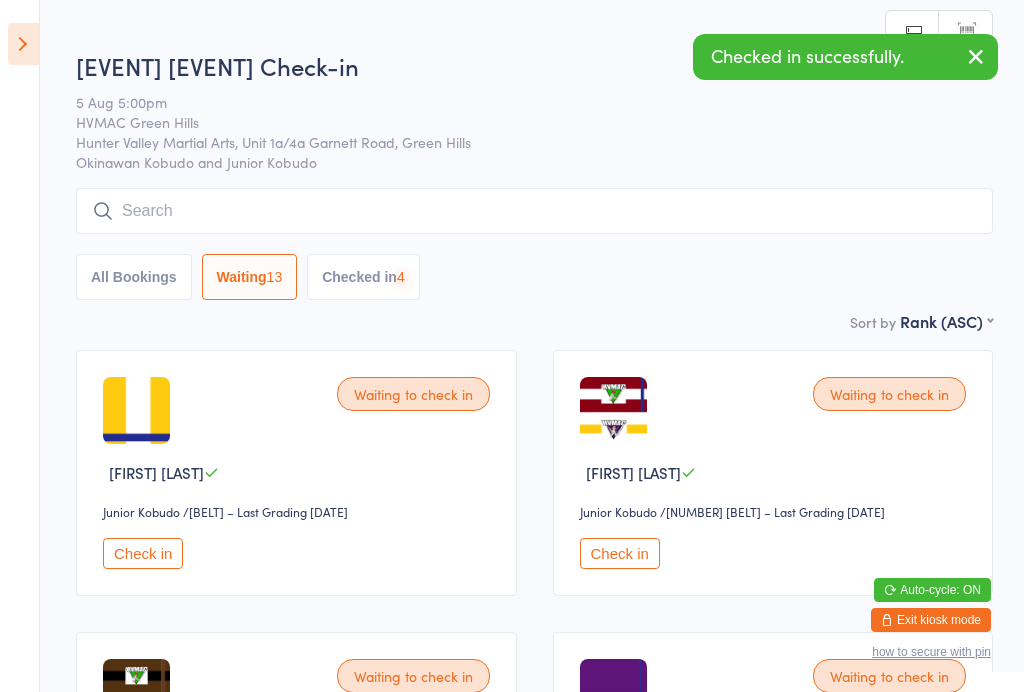 click on "Check in" at bounding box center [143, 553] 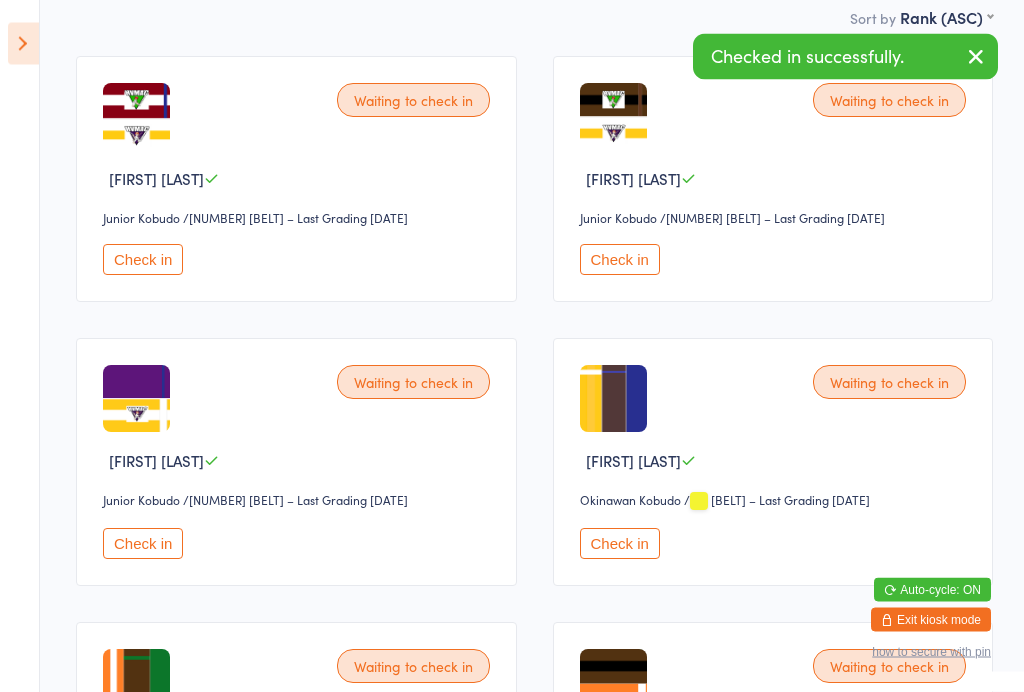scroll, scrollTop: 297, scrollLeft: 0, axis: vertical 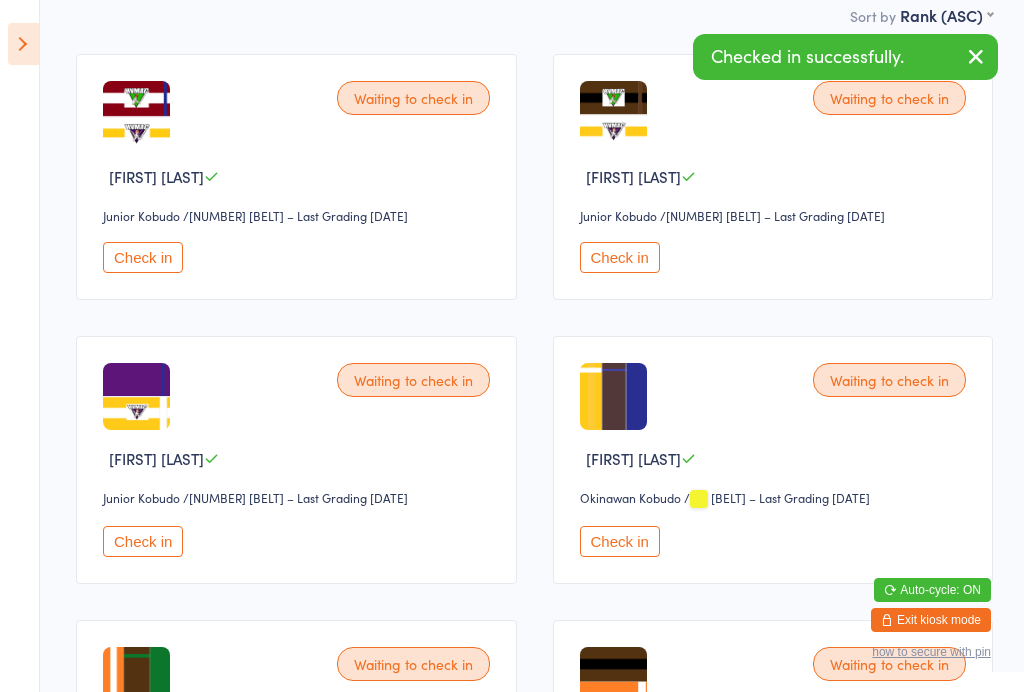 click on "Check in" at bounding box center [620, 257] 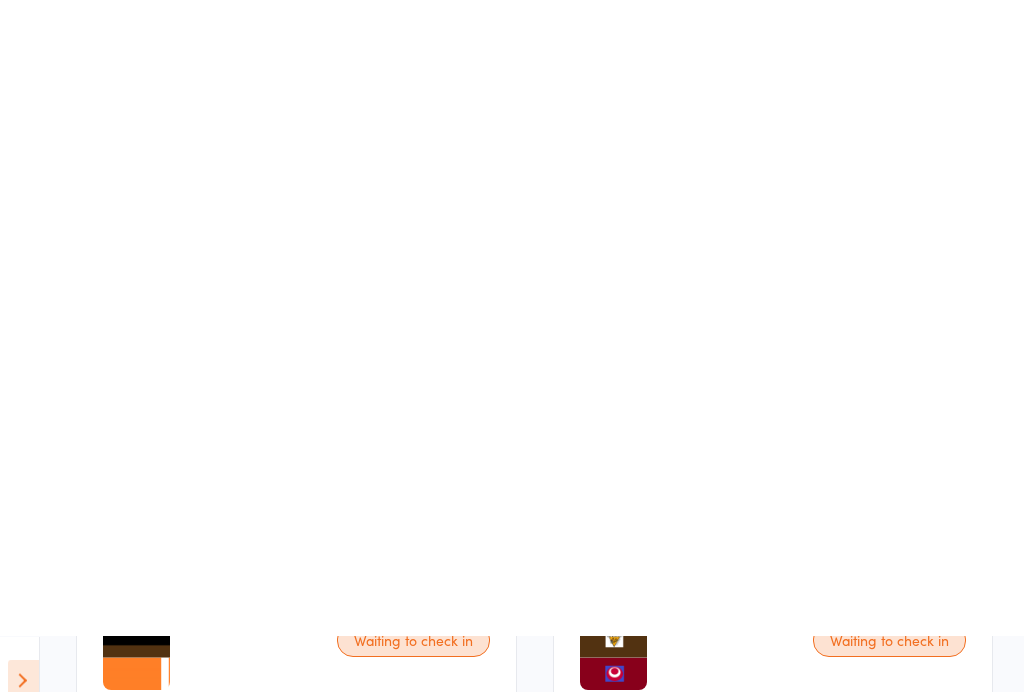 scroll, scrollTop: 0, scrollLeft: 0, axis: both 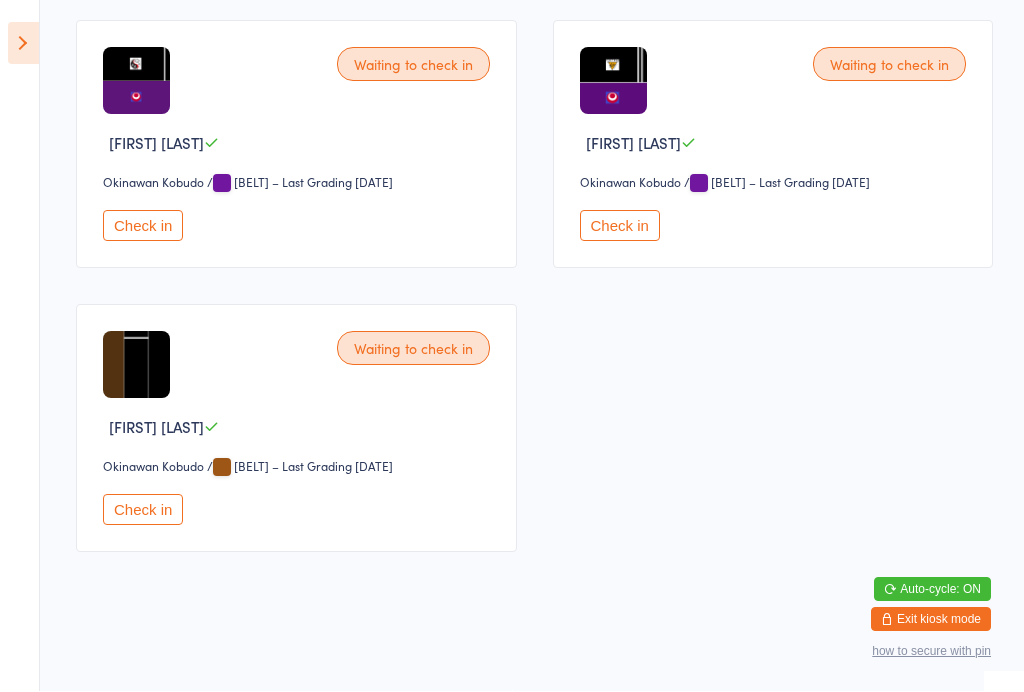 click on "Check in" at bounding box center (620, 226) 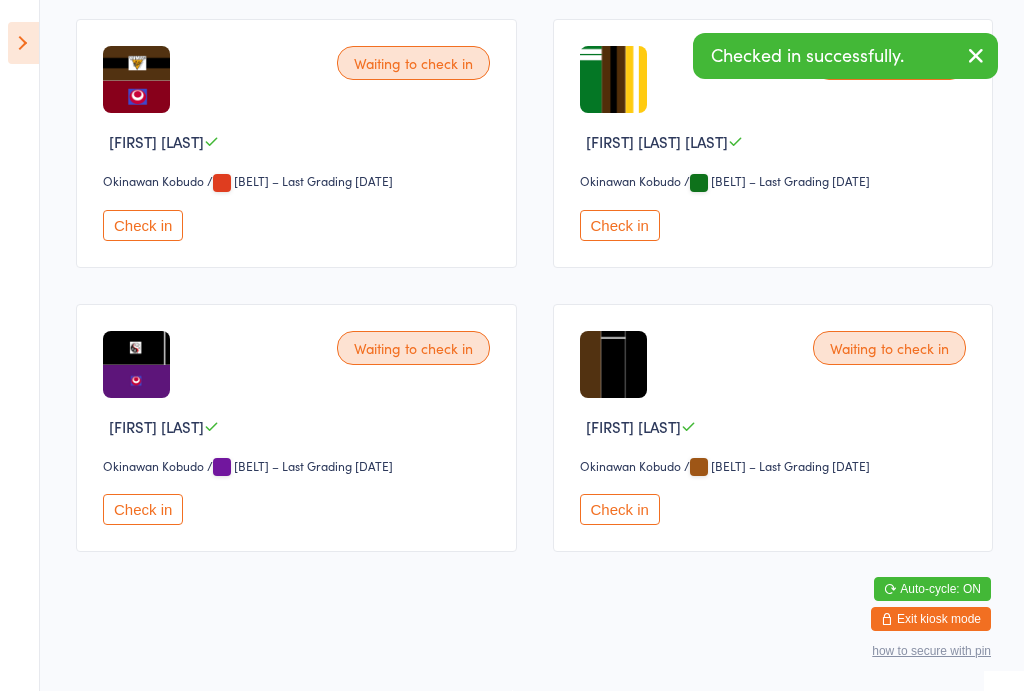 scroll, scrollTop: 1187, scrollLeft: 0, axis: vertical 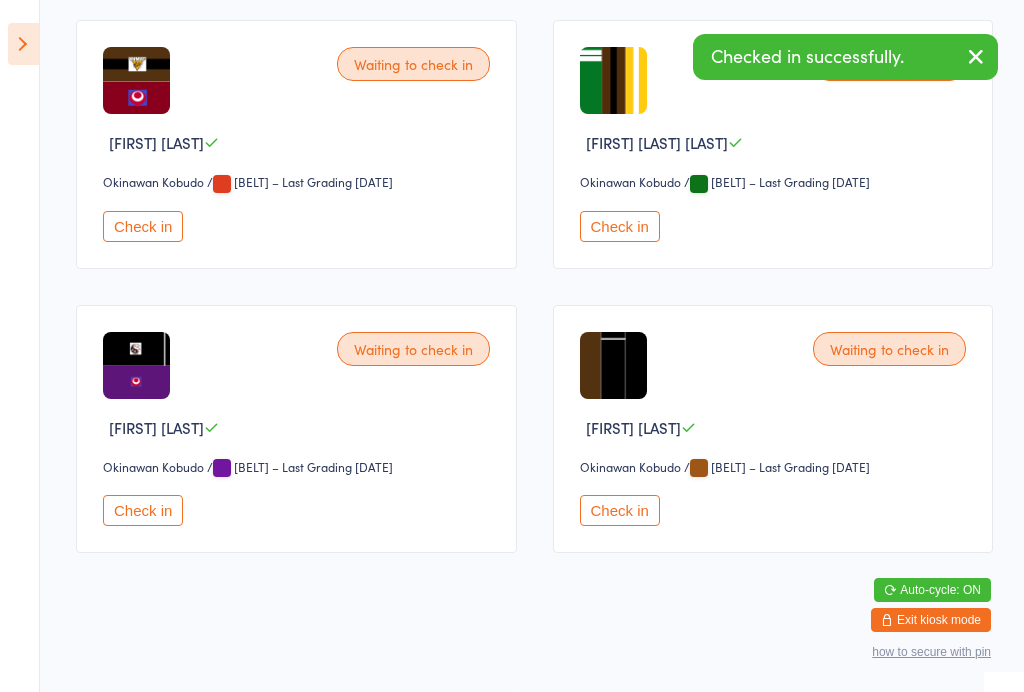 click on "Check in" at bounding box center (620, 510) 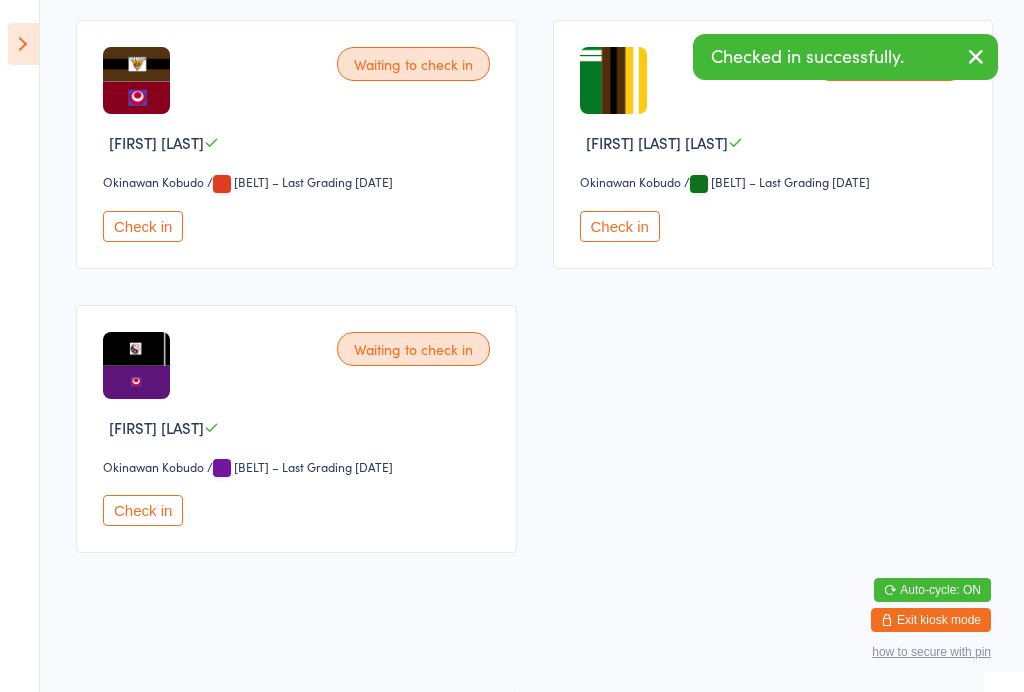click on "Check in" at bounding box center [620, 226] 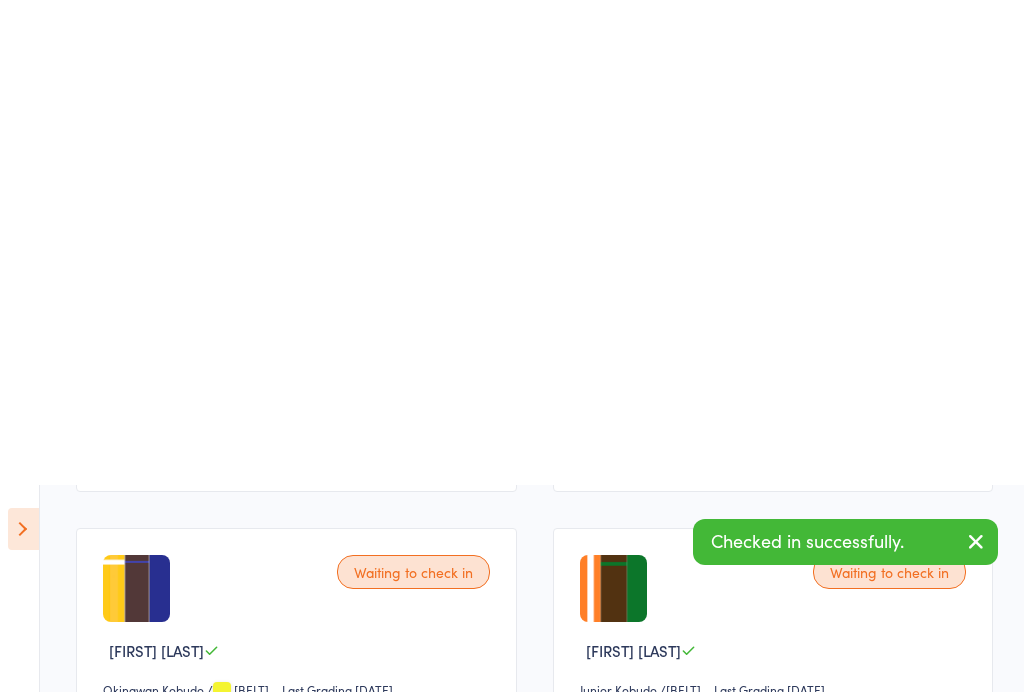 scroll, scrollTop: 0, scrollLeft: 0, axis: both 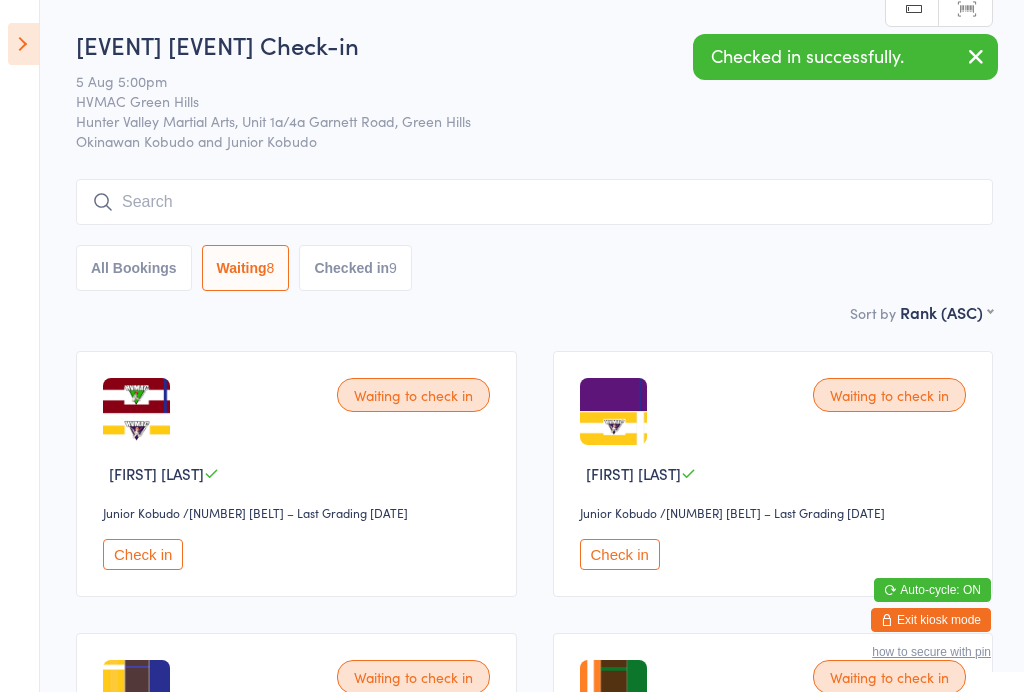 click at bounding box center (23, 44) 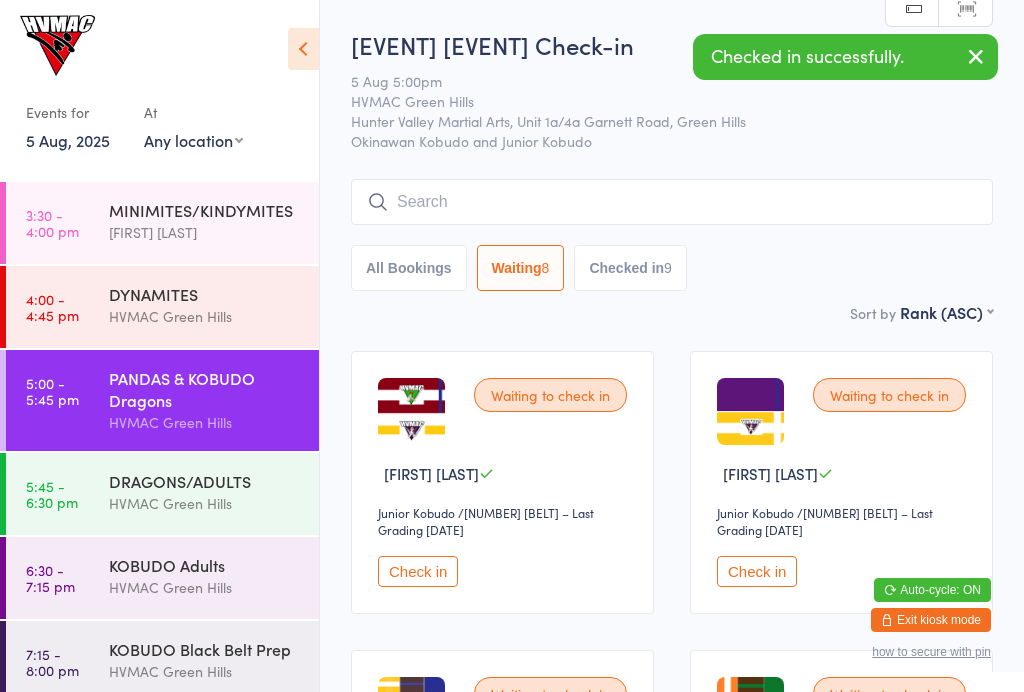 click on "DRAGONS/ADULTS" at bounding box center (205, 481) 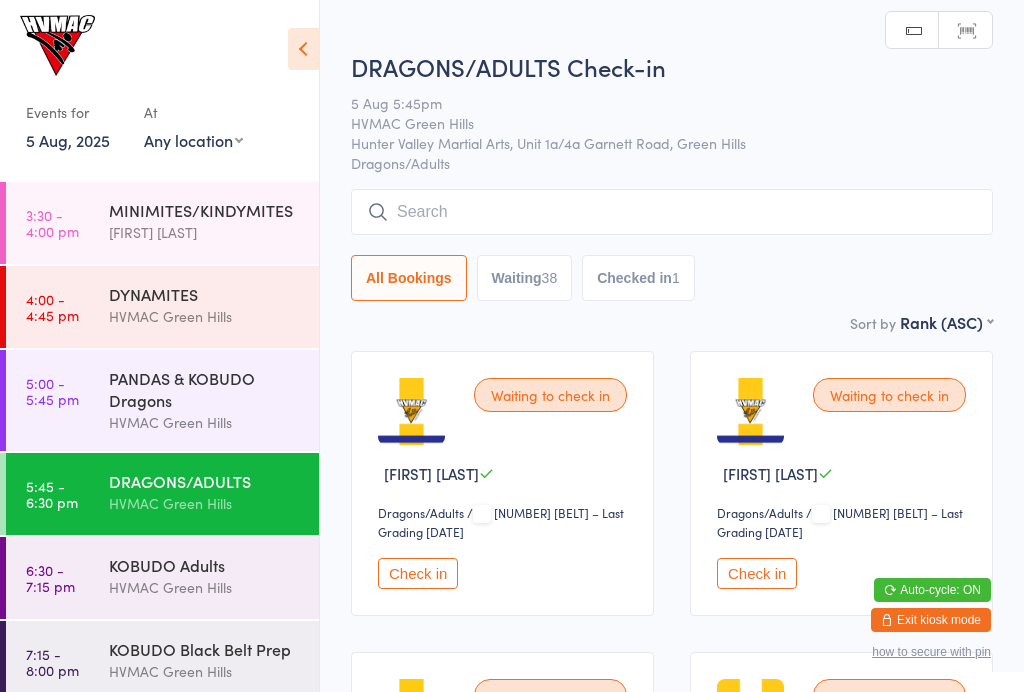 click at bounding box center (303, 49) 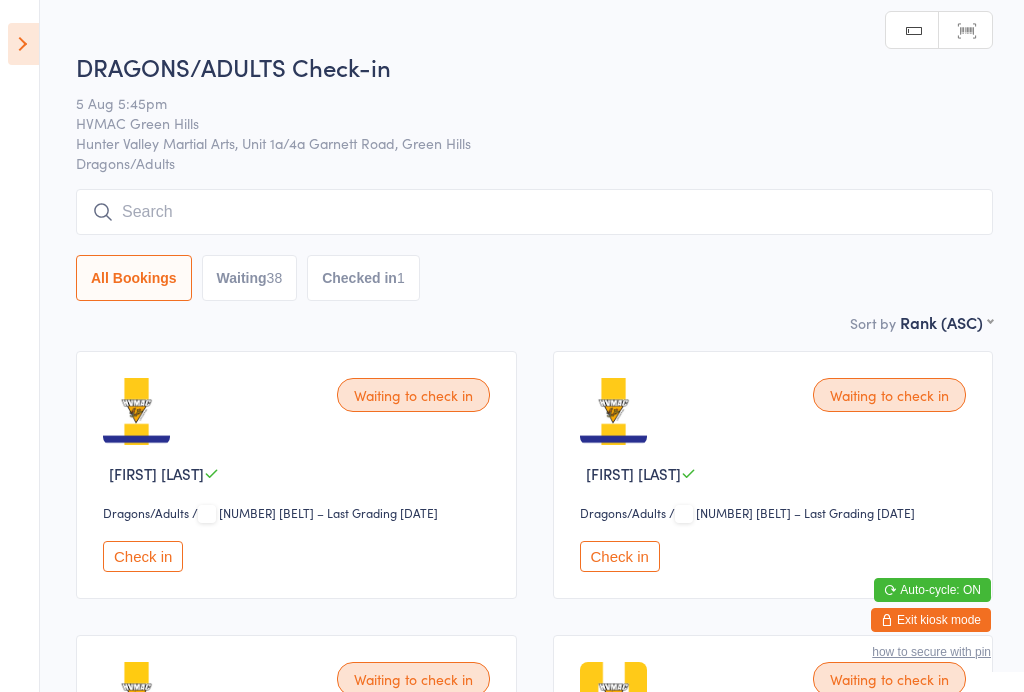click on "All Bookings Waiting  [NUMBER] Checked in  [NUMBER]" at bounding box center [534, 245] 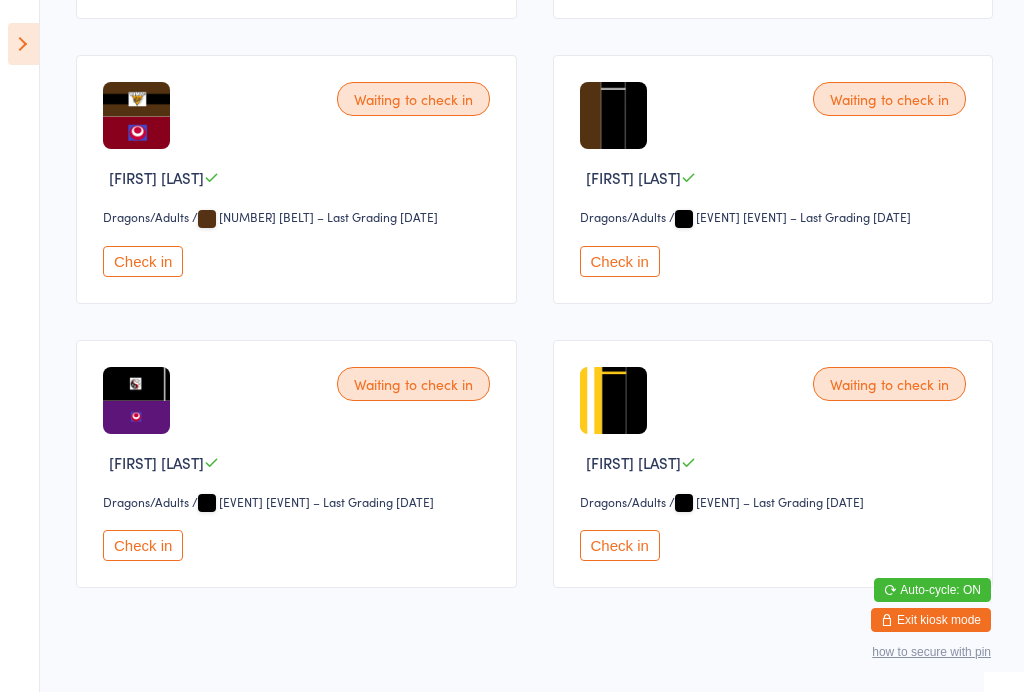 scroll, scrollTop: 5223, scrollLeft: 0, axis: vertical 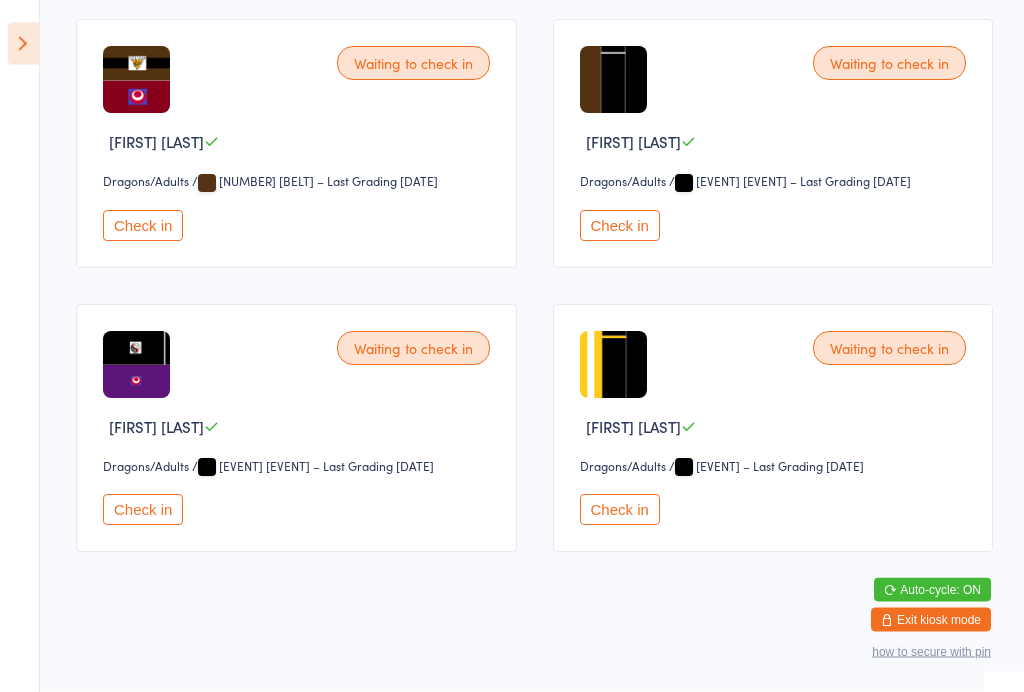 click on "Check in" at bounding box center [620, 226] 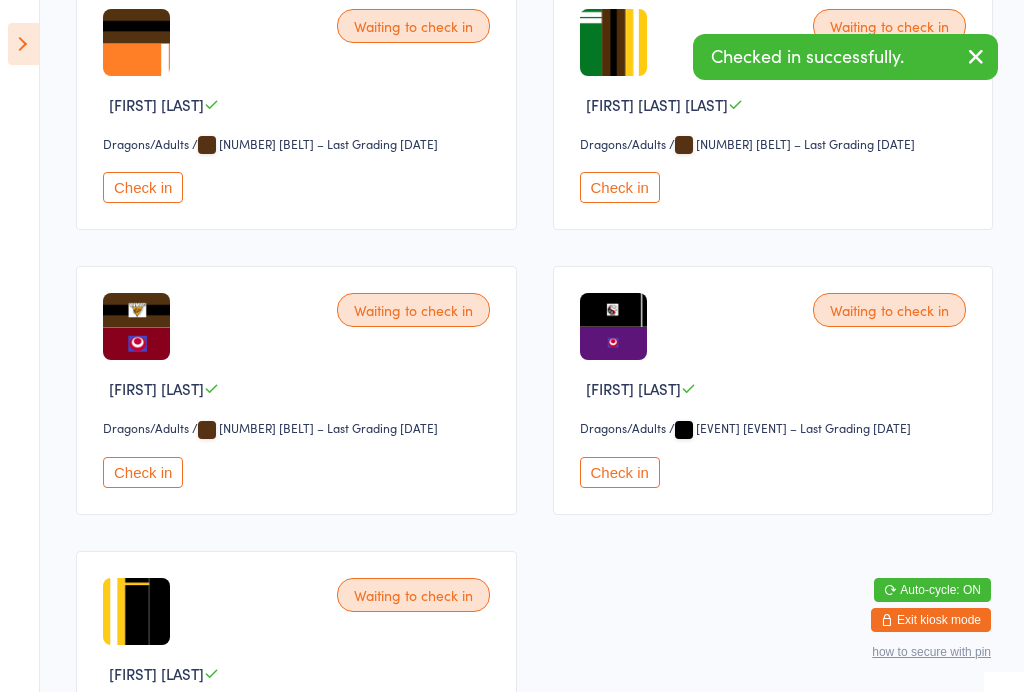 scroll, scrollTop: 4915, scrollLeft: 0, axis: vertical 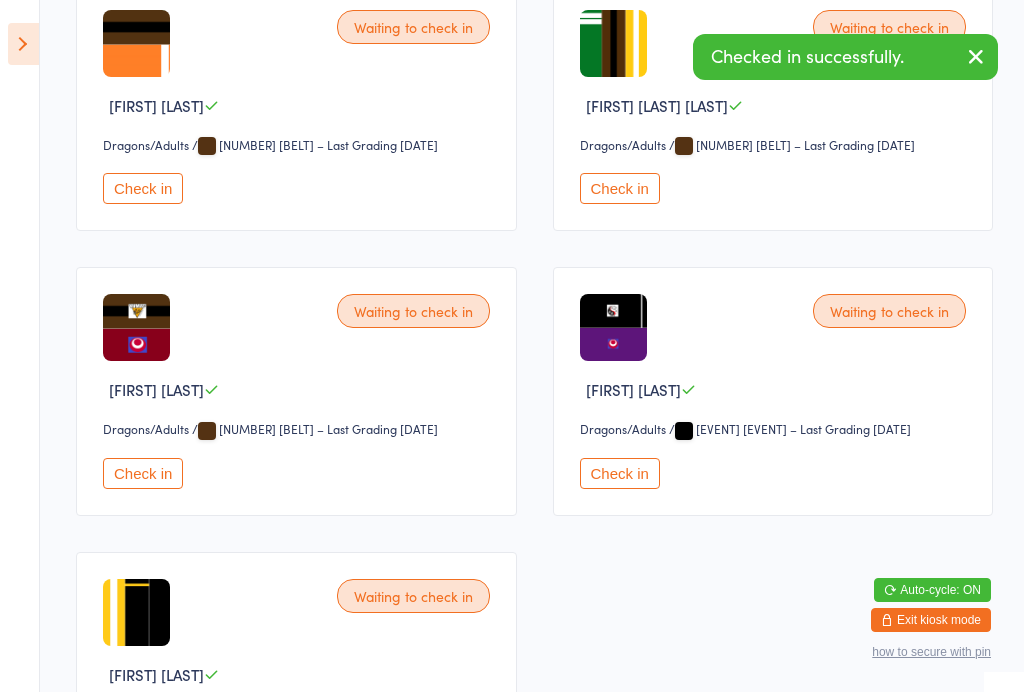 click on "Check in" at bounding box center (620, 188) 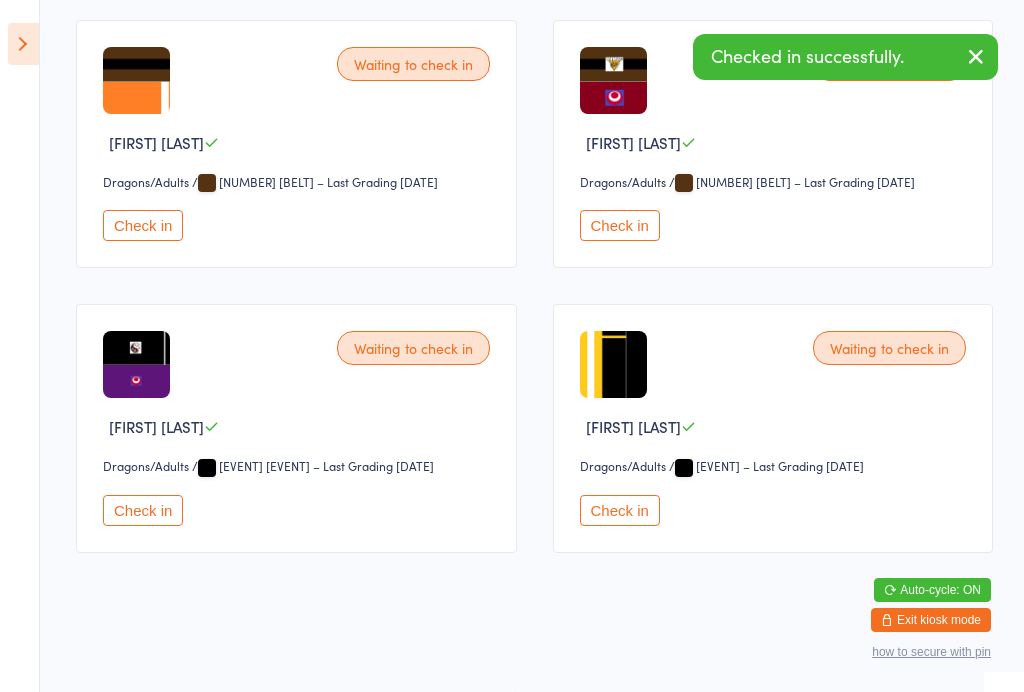 click on "Check in" at bounding box center [143, 225] 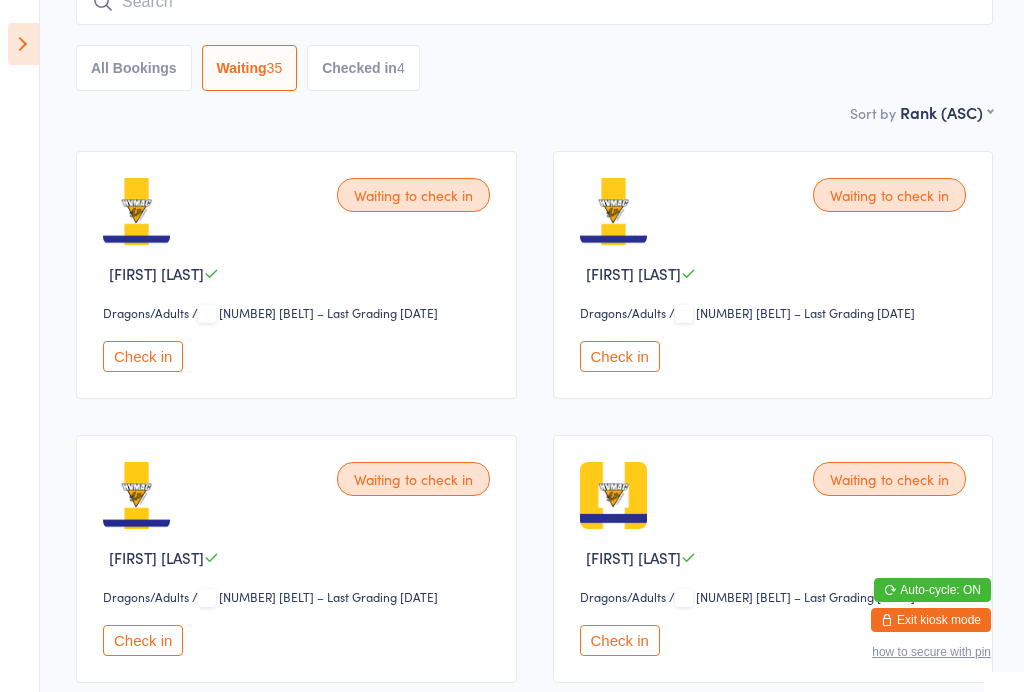 scroll, scrollTop: 0, scrollLeft: 0, axis: both 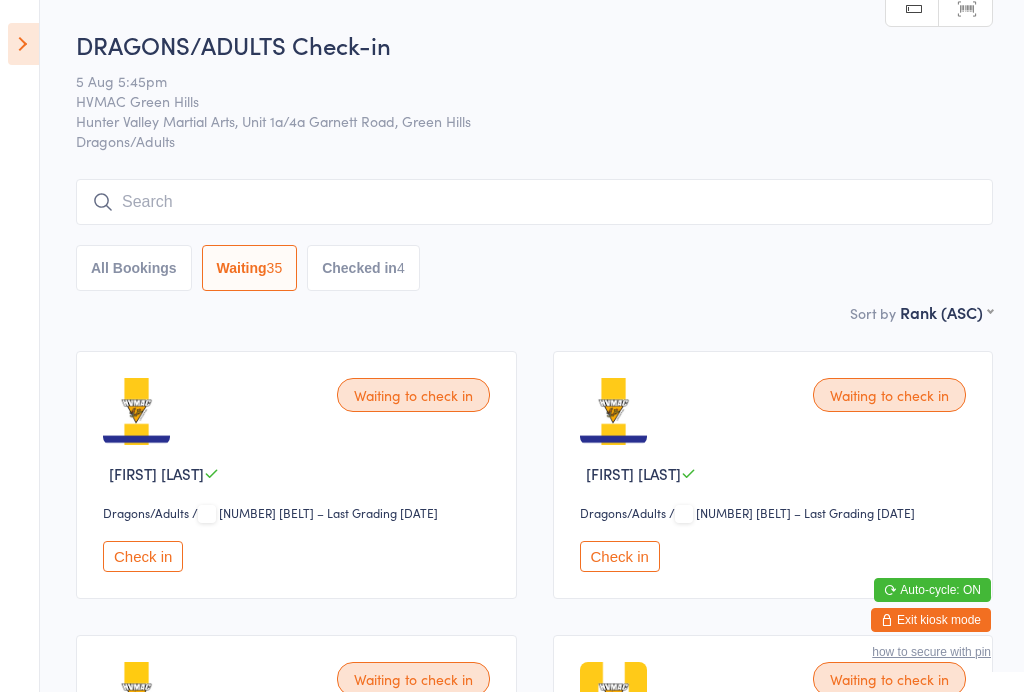 click at bounding box center [23, 44] 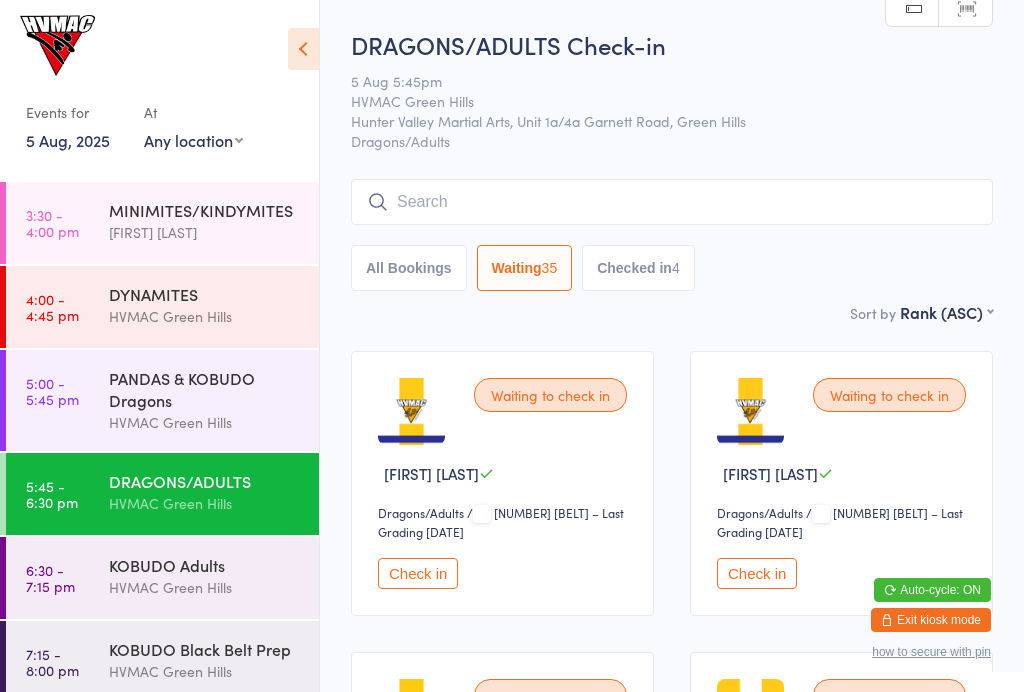 click on "PANDAS & KOBUDO Dragons" at bounding box center [205, 389] 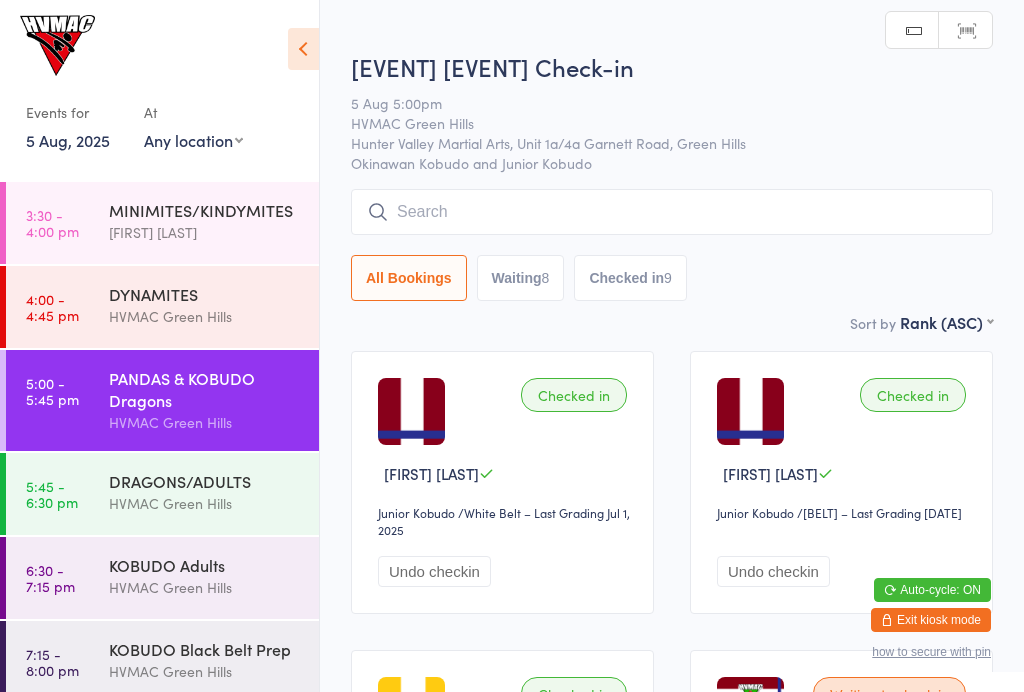 click on "Waiting  8" at bounding box center [521, 278] 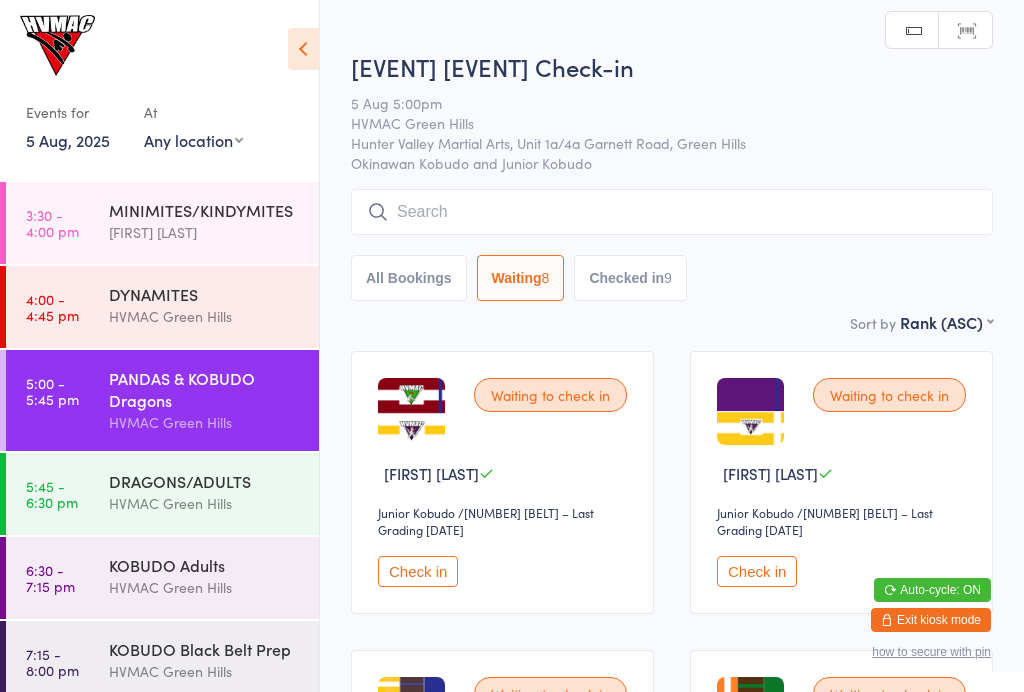 click at bounding box center [303, 49] 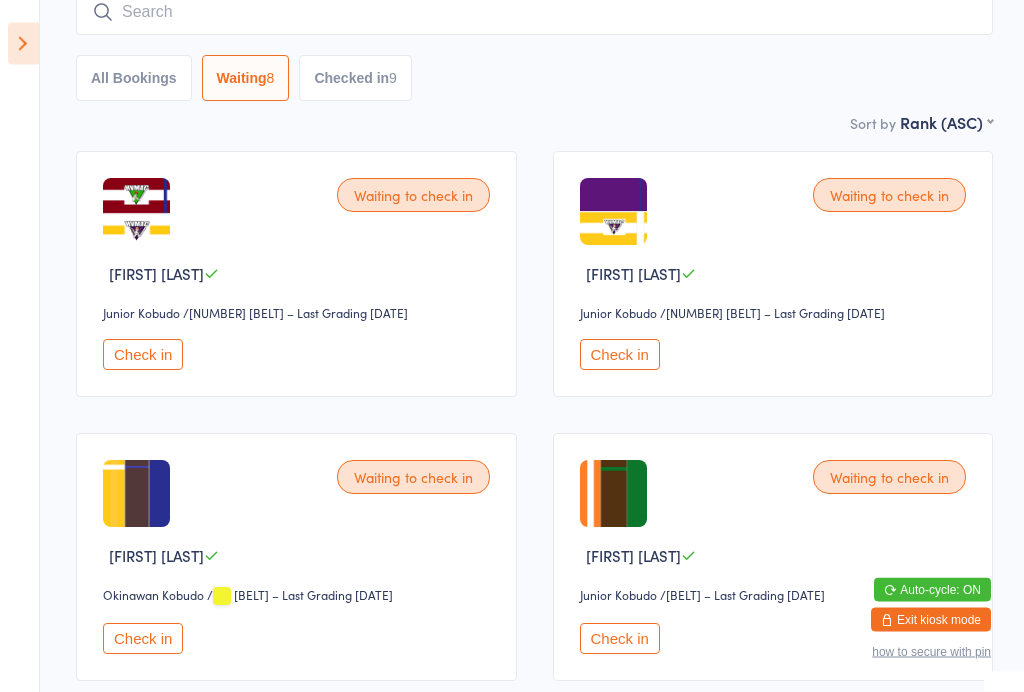scroll, scrollTop: 200, scrollLeft: 0, axis: vertical 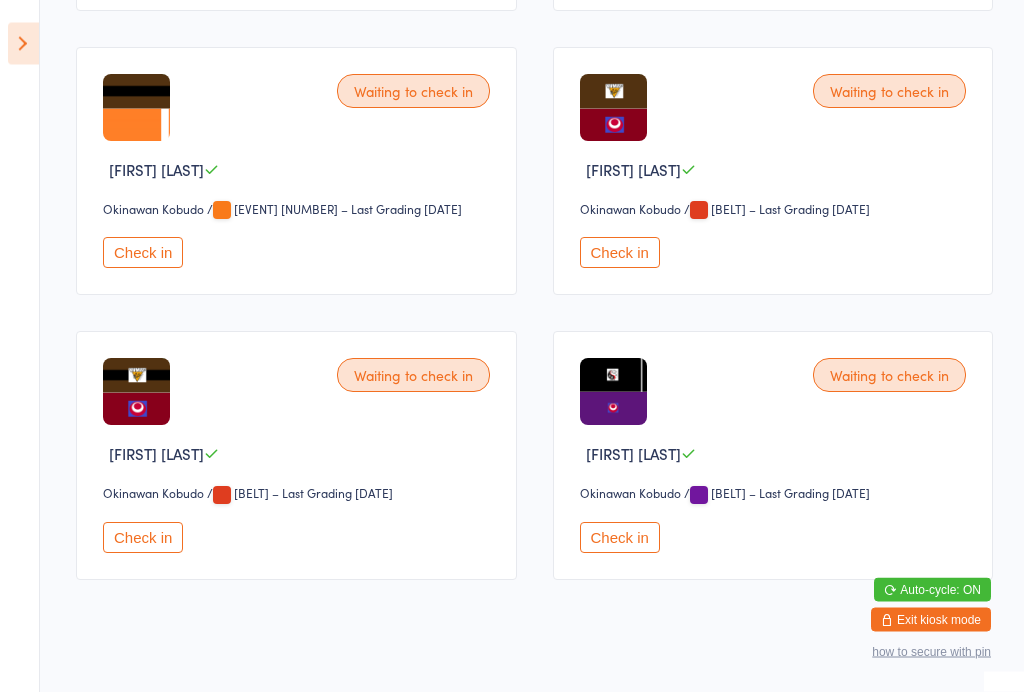 click on "Check in" at bounding box center [143, 253] 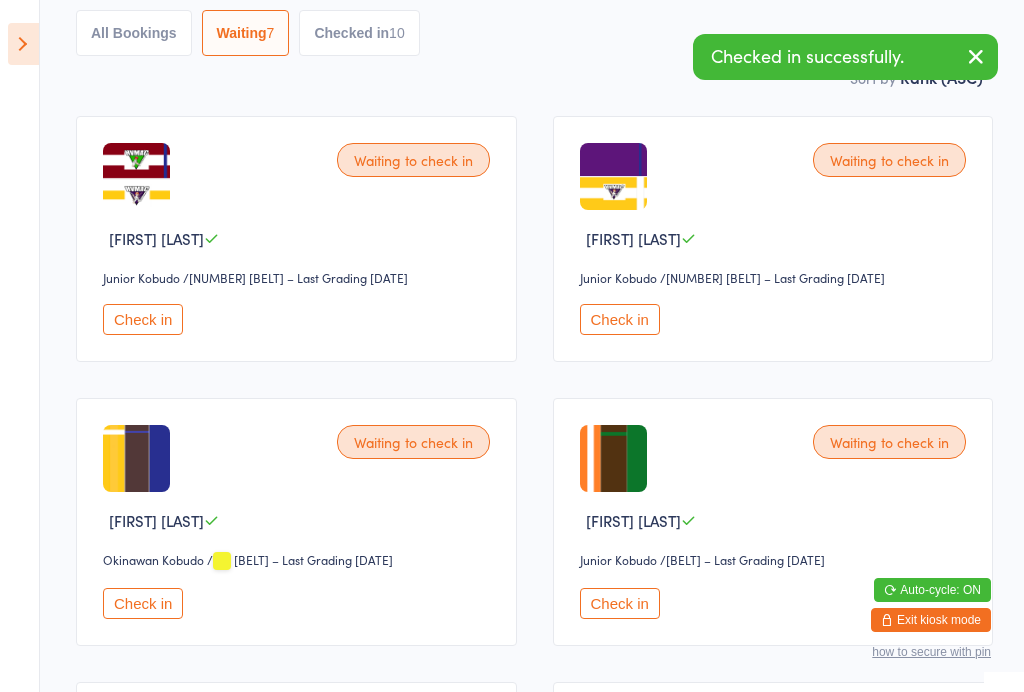 scroll, scrollTop: 0, scrollLeft: 0, axis: both 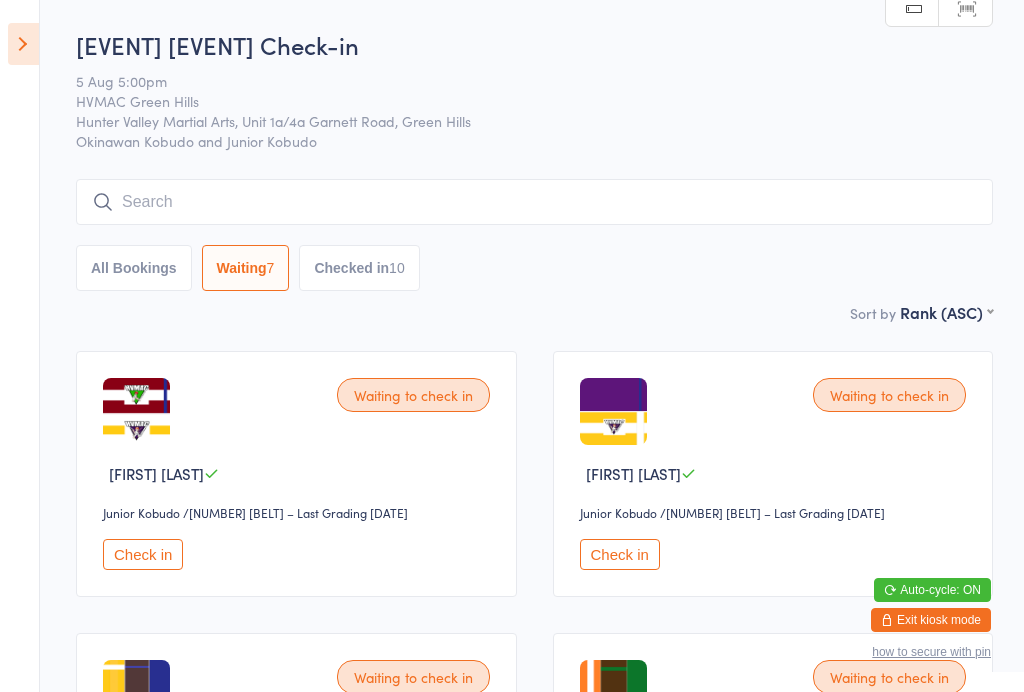 click at bounding box center [534, 202] 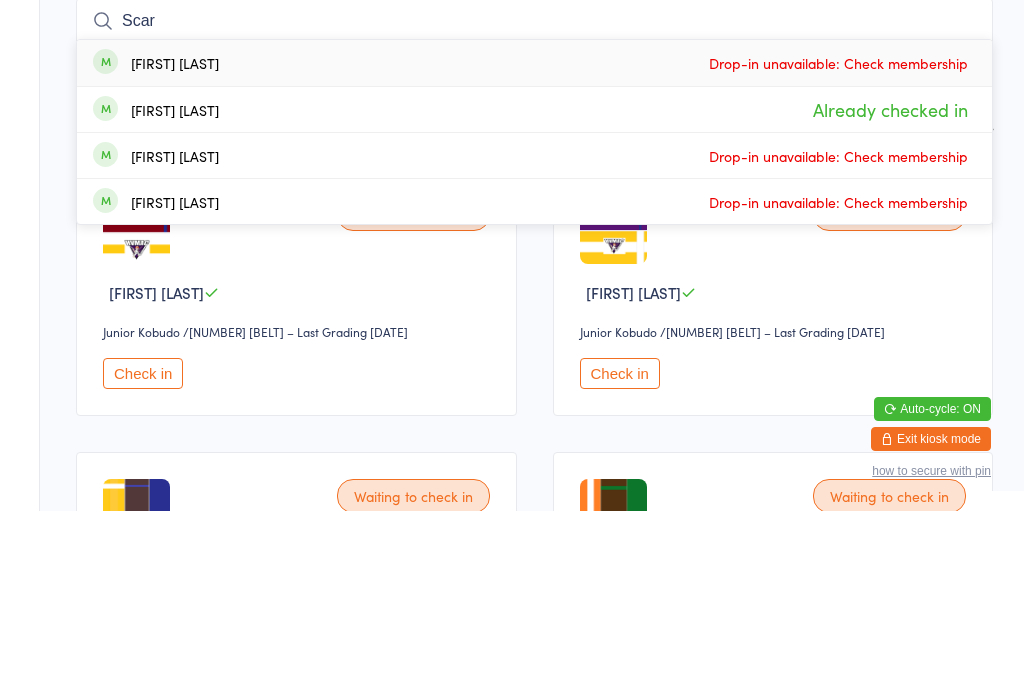 type on "Scar" 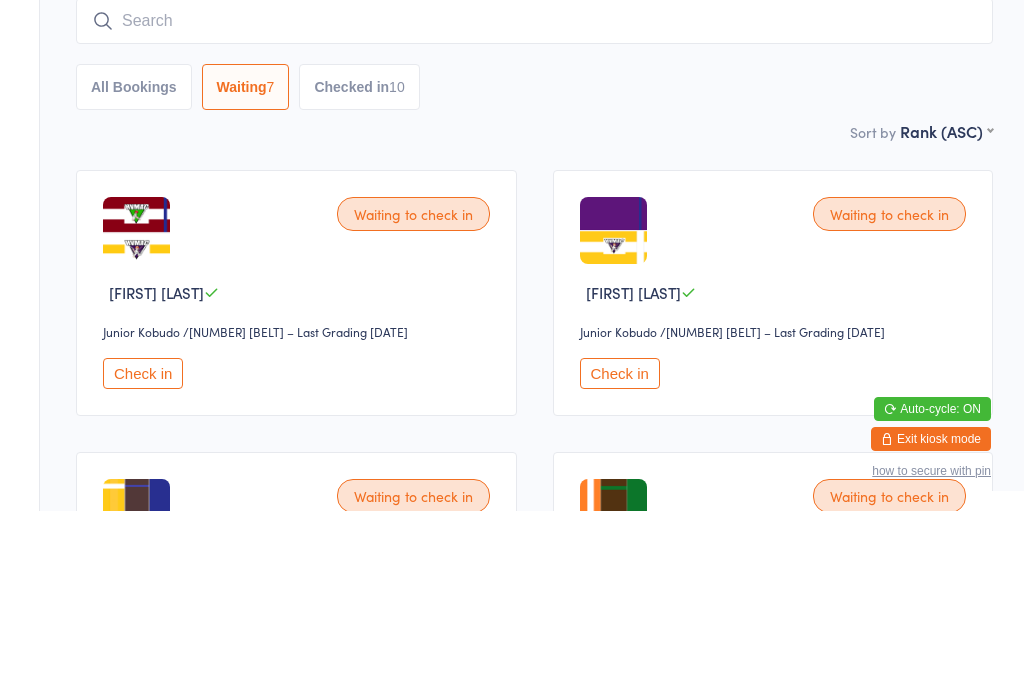 scroll, scrollTop: 181, scrollLeft: 0, axis: vertical 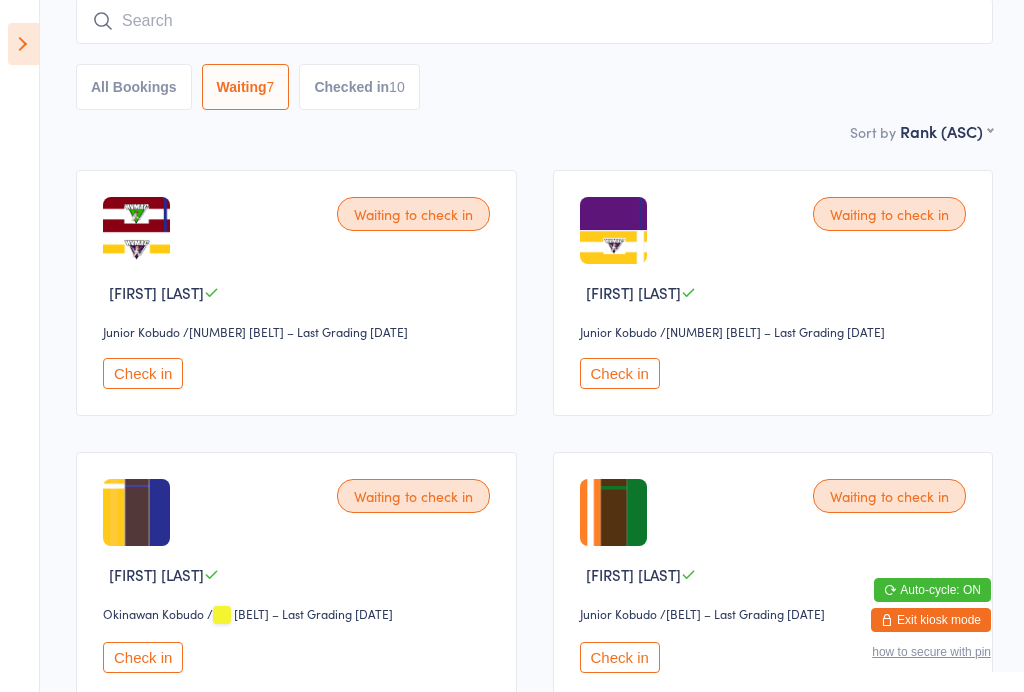 click at bounding box center [23, 44] 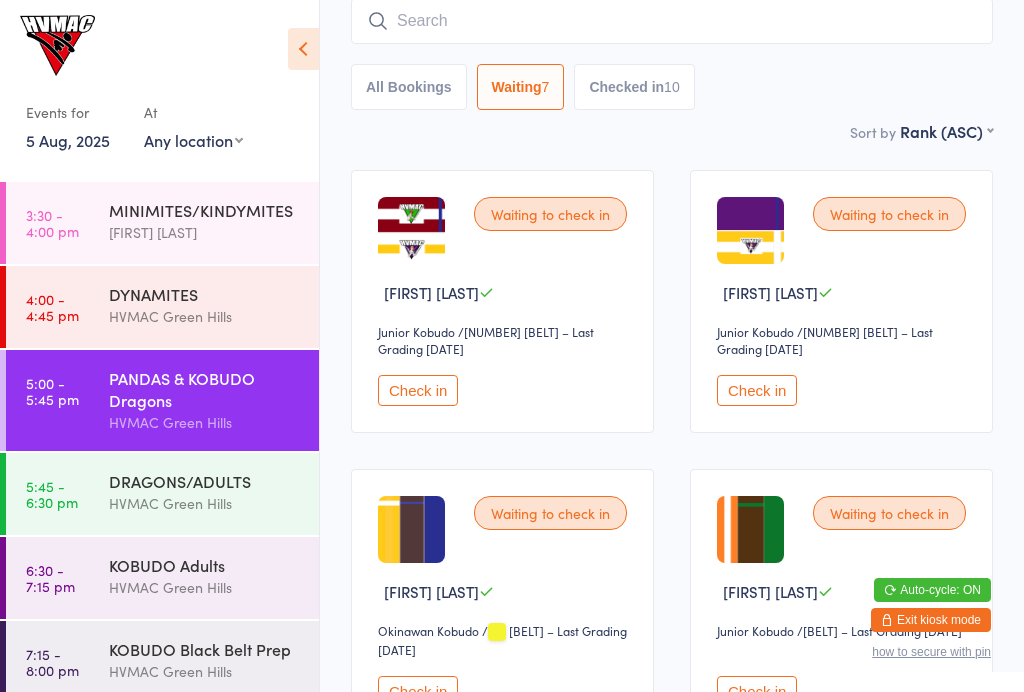 click on "HVMAC Green Hills" at bounding box center (205, 503) 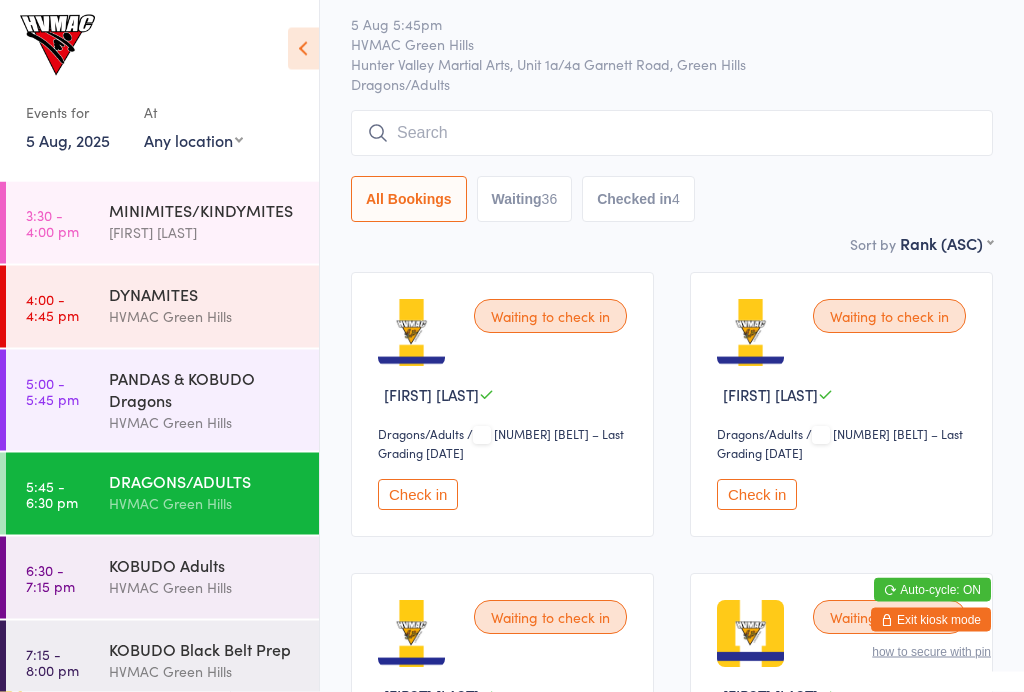 scroll, scrollTop: 64, scrollLeft: 0, axis: vertical 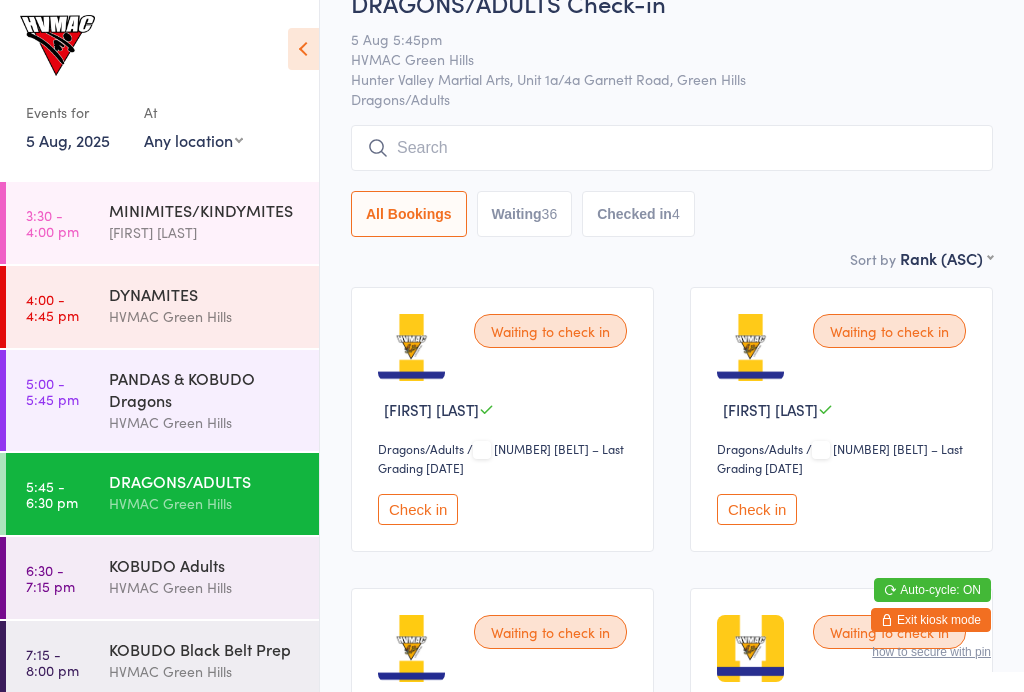 click at bounding box center [303, 49] 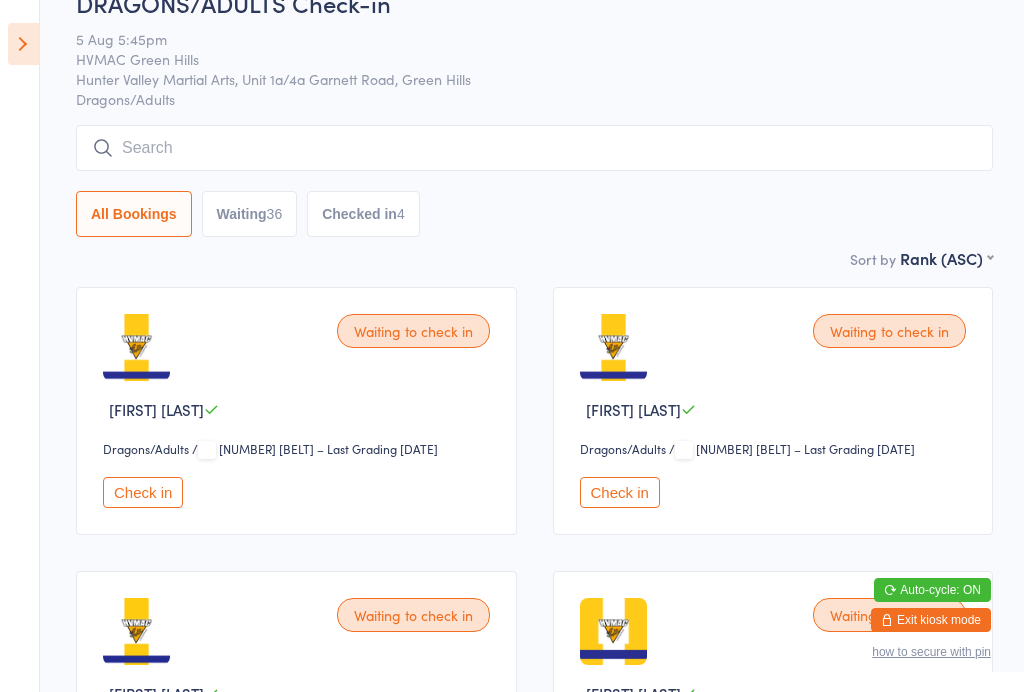 click at bounding box center (534, 148) 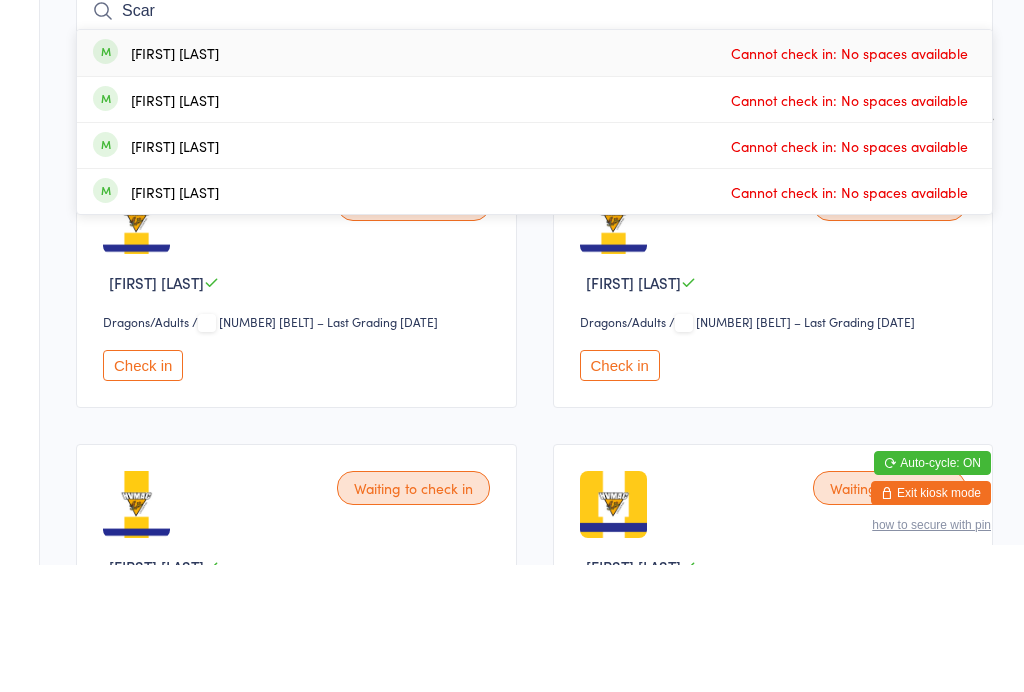 click on "Waiting to check in [FIRST] [LAST] [EVENT] [EVENT] [EVENT] [EVENT] – Last Grading [DATE] Check in Waiting to check in [FIRST] [LAST] [EVENT] [EVENT] [EVENT] [EVENT] – Last Grading [DATE] Check in Waiting to check in [FIRST] [LAST] [EVENT] [EVENT] [EVENT] [EVENT] – Last Grading [DATE] Check in Waiting to check in [FIRST] [LAST] [EVENT] [EVENT] [EVENT] [EVENT] – Last Grading [DATE] Check in Waiting to check in [FIRST] [LAST] [EVENT] [EVENT] [EVENT] [EVENT] – Last Grading [DATE] Check in Waiting to check in [FIRST] [LAST] [EVENT] [EVENT] [EVENT] [EVENT] – Last Grading [DATE] Check in Waiting to check in [FIRST] [LAST] [EVENT] [EVENT] [EVENT] [EVENT] – Last Grading [DATE] Check in Waiting to check in [FIRST] [LAST] [EVENT] [EVENT] [EVENT] [EVENT] – Last Grading [DATE] Check in Waiting to check in [FIRST] [LAST] [EVENT] [EVENT] [EVENT] [EVENT] – Last Grading [DATE] Check in" at bounding box center (534, 3111) 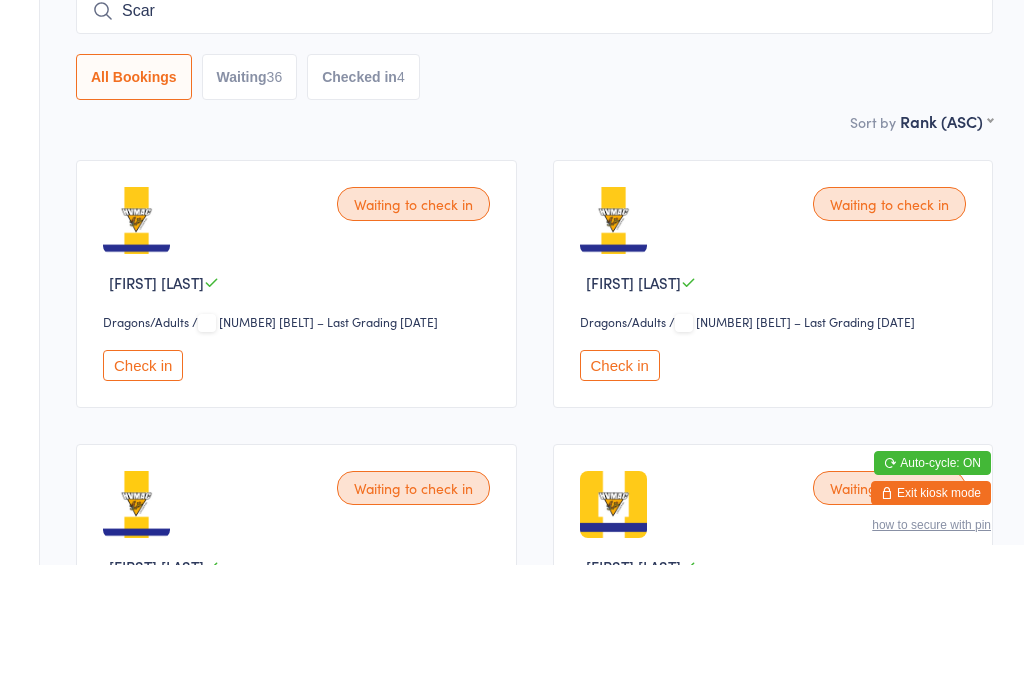 scroll, scrollTop: 191, scrollLeft: 0, axis: vertical 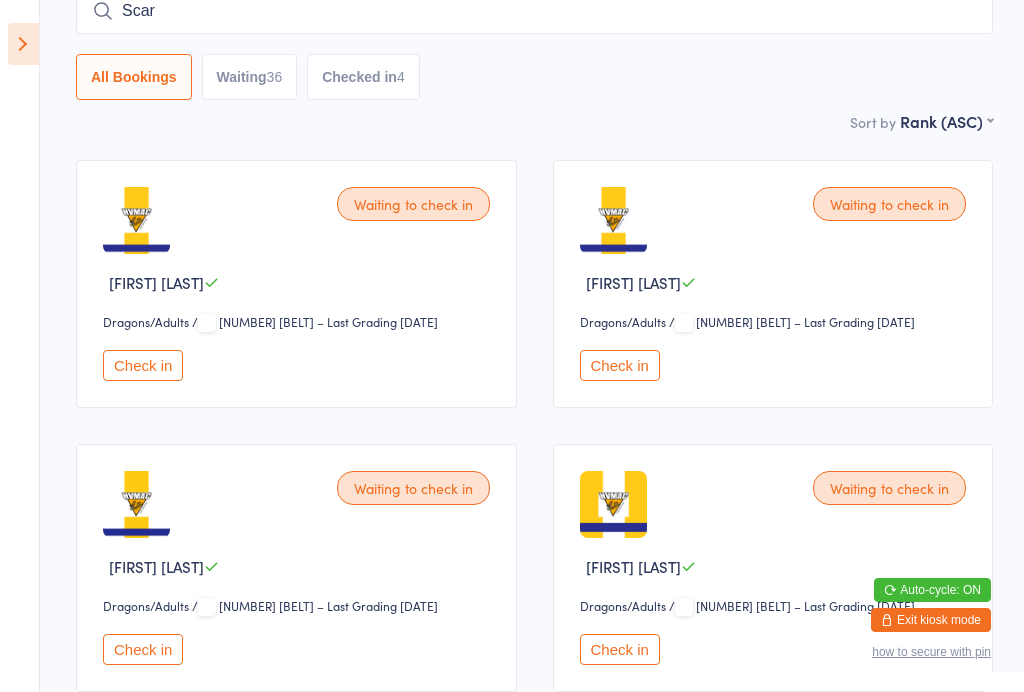 click on "Scar" at bounding box center [534, 11] 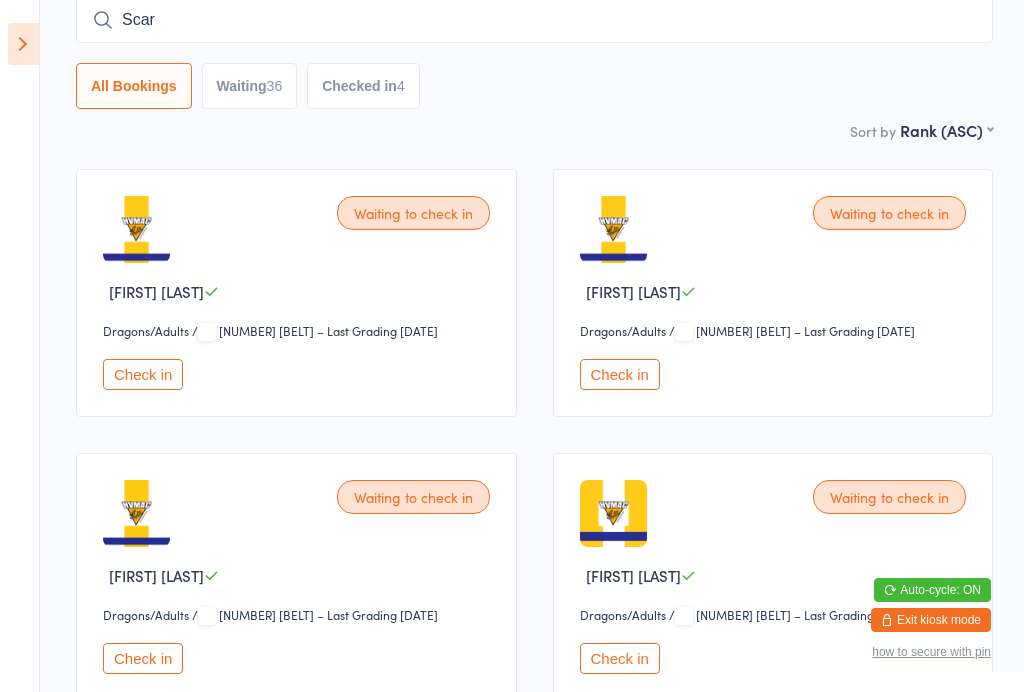 scroll, scrollTop: 181, scrollLeft: 0, axis: vertical 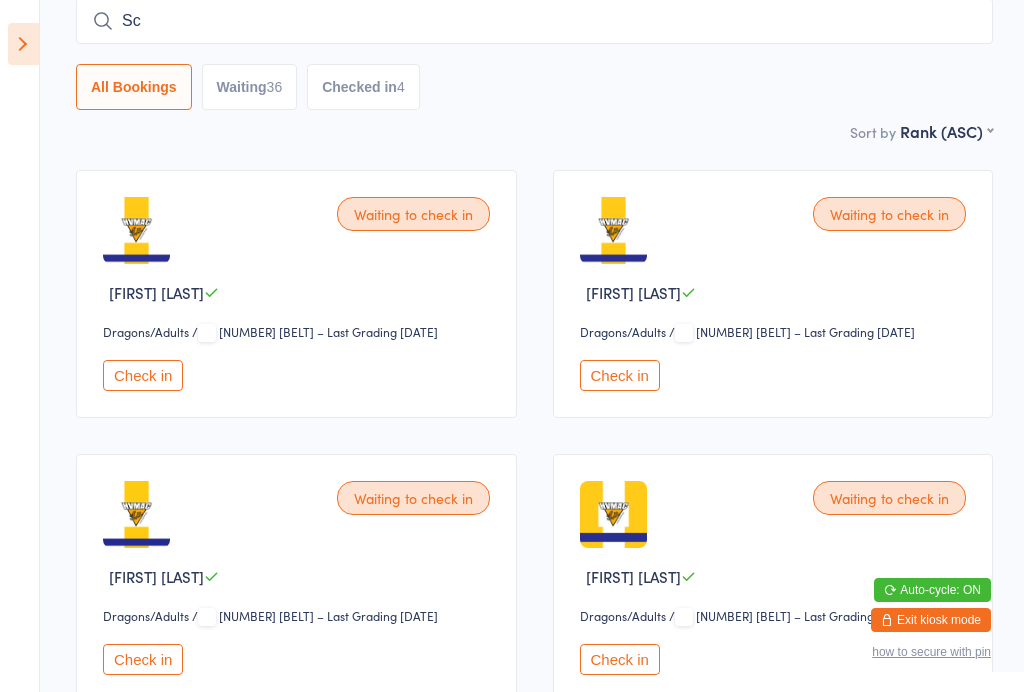 type on "S" 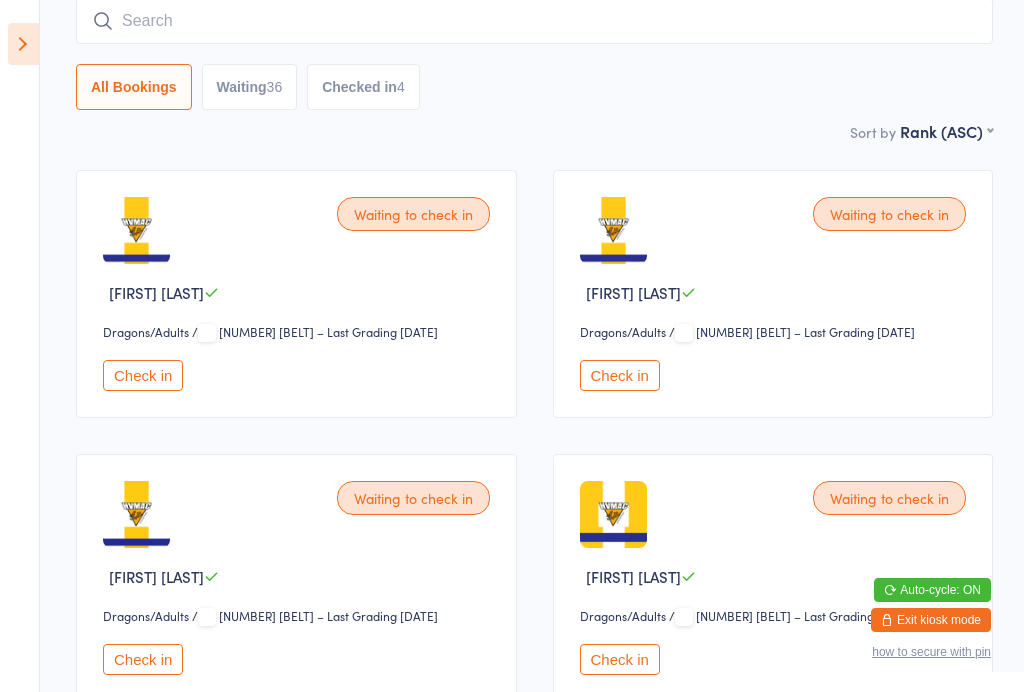 type 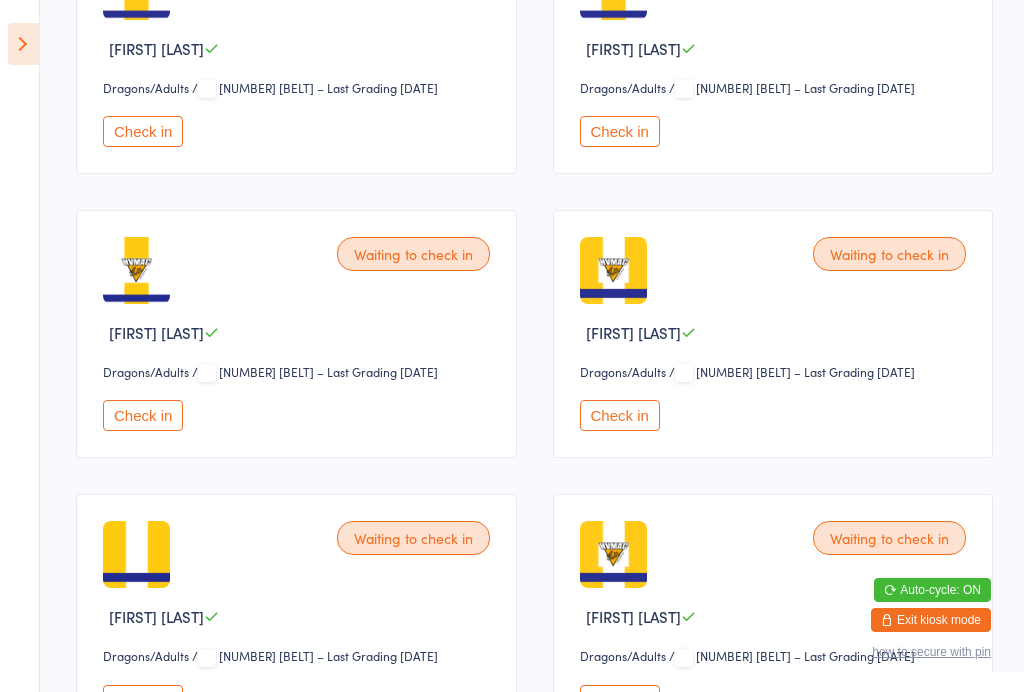 scroll, scrollTop: 0, scrollLeft: 0, axis: both 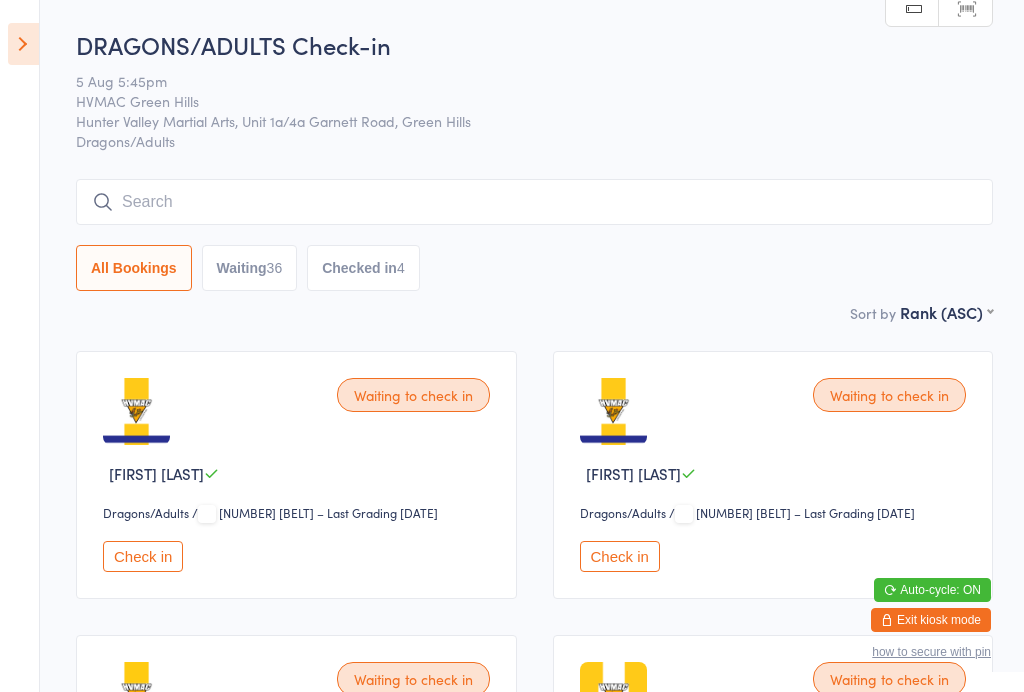 click at bounding box center [23, 44] 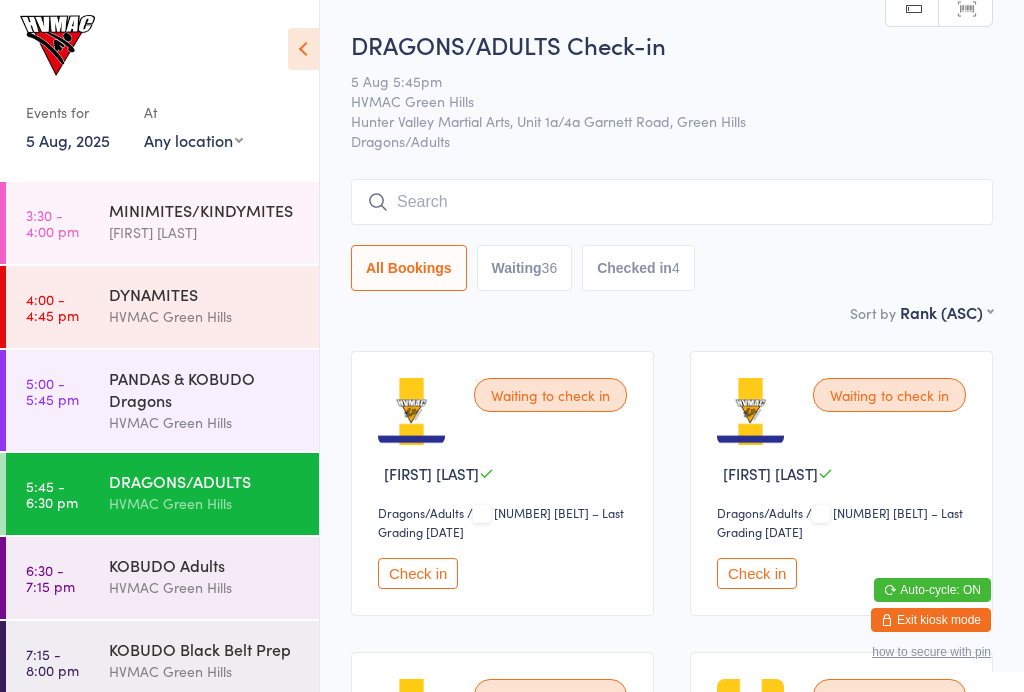 click on "[TIME] - [TIME] [EVENT] [EVENT] [EVENT] [EVENT]" at bounding box center [162, 400] 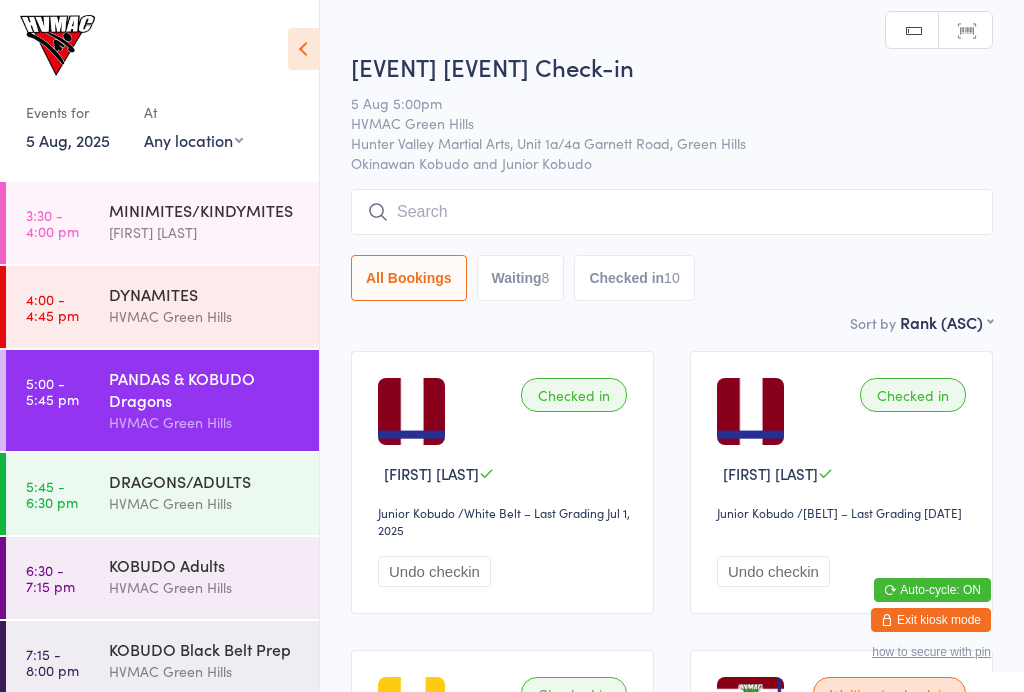 click at bounding box center (303, 49) 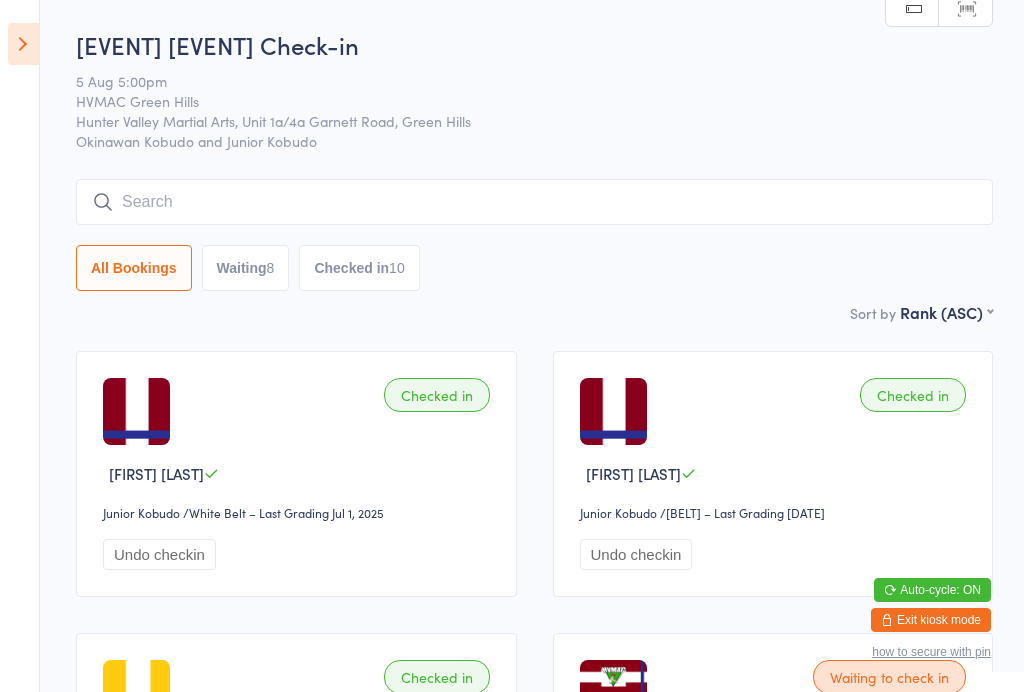 click at bounding box center (23, 44) 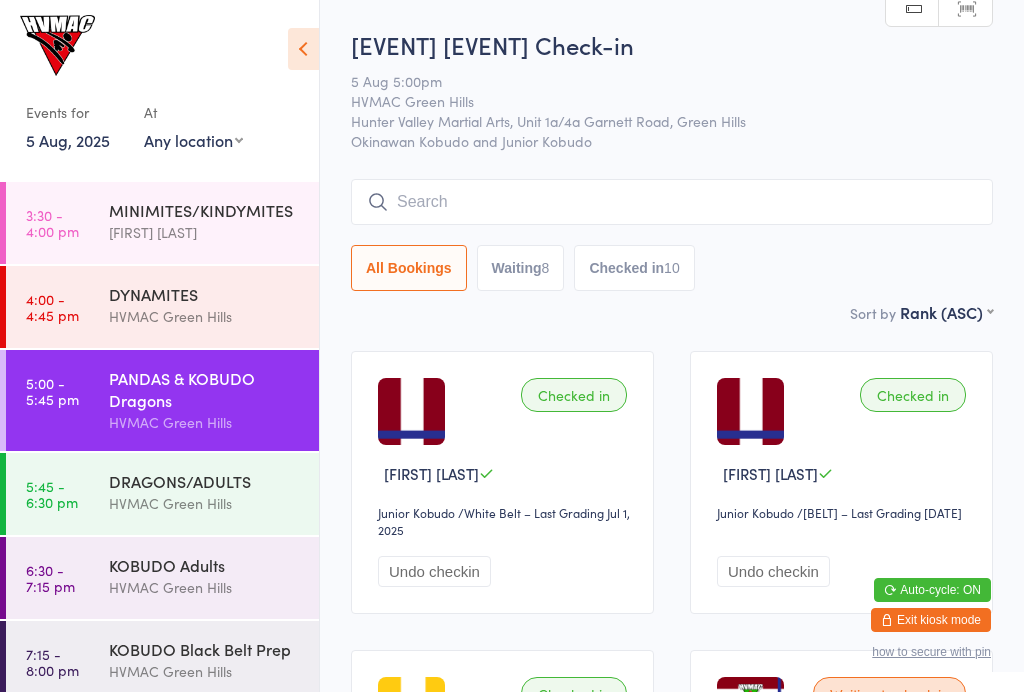 click on "[EVENT] [EVENT]" at bounding box center [214, 492] 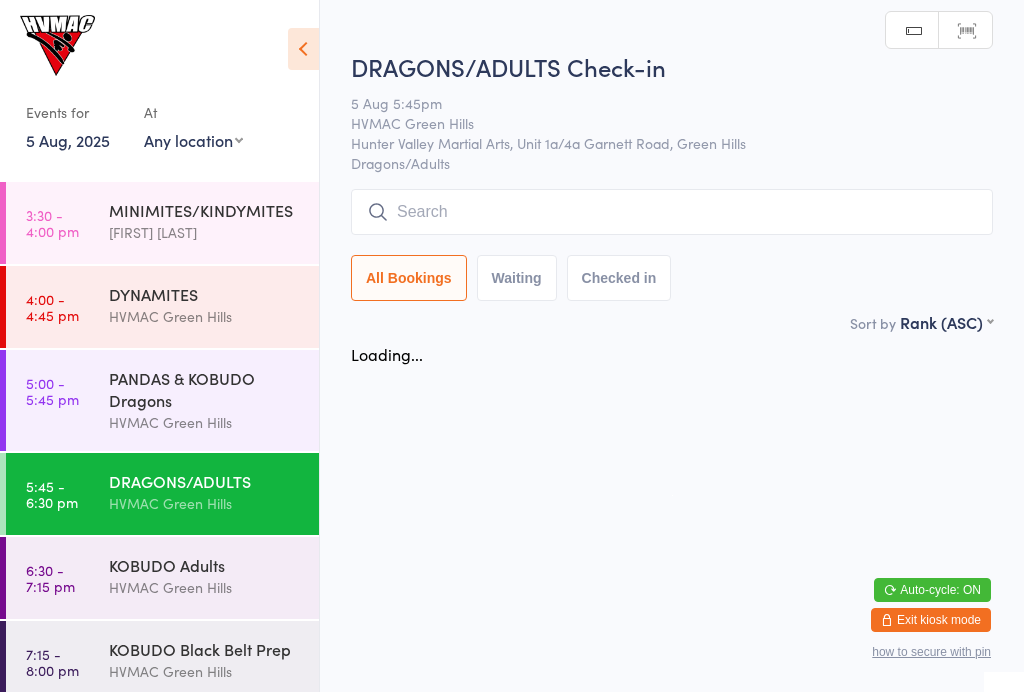 click at bounding box center [672, 212] 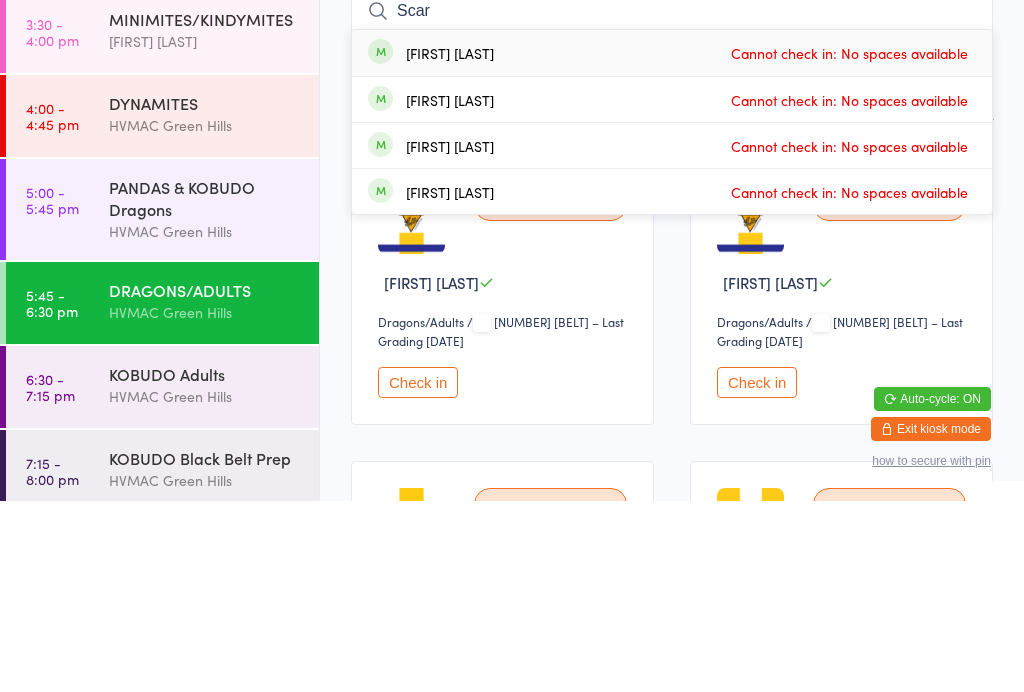 type on "Scar" 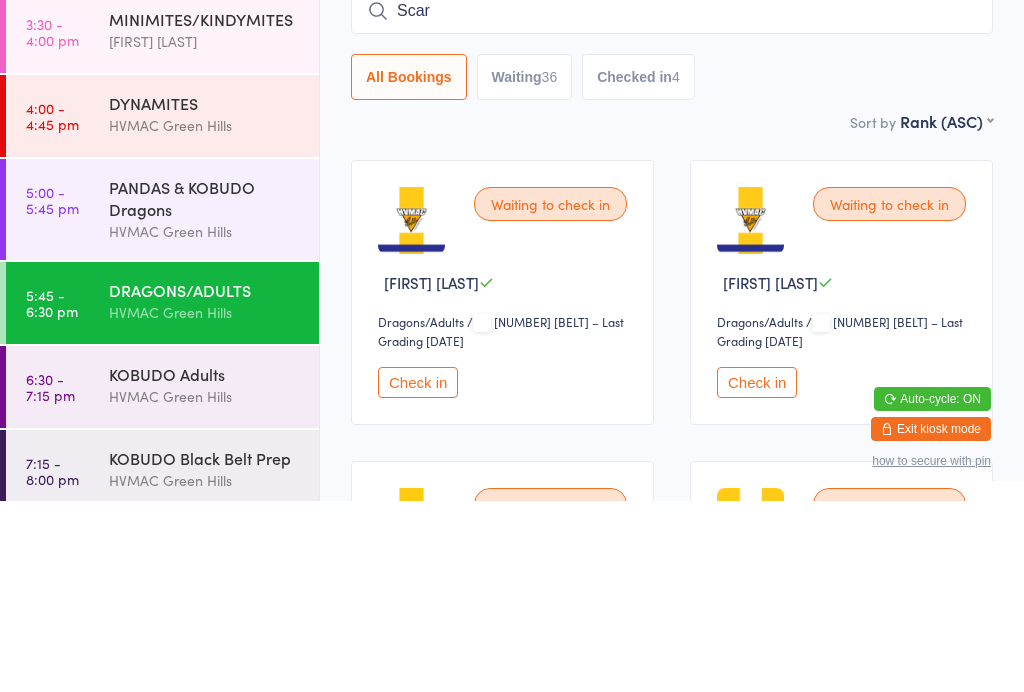 scroll, scrollTop: 191, scrollLeft: 0, axis: vertical 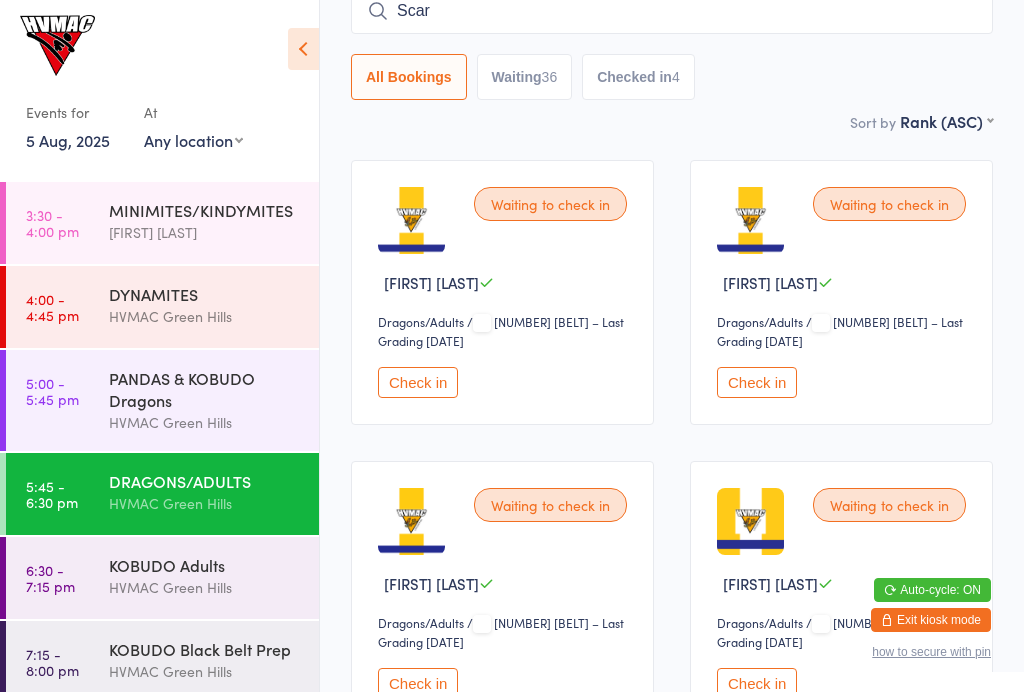 click on "Waiting  [NUMBER]" at bounding box center [525, 77] 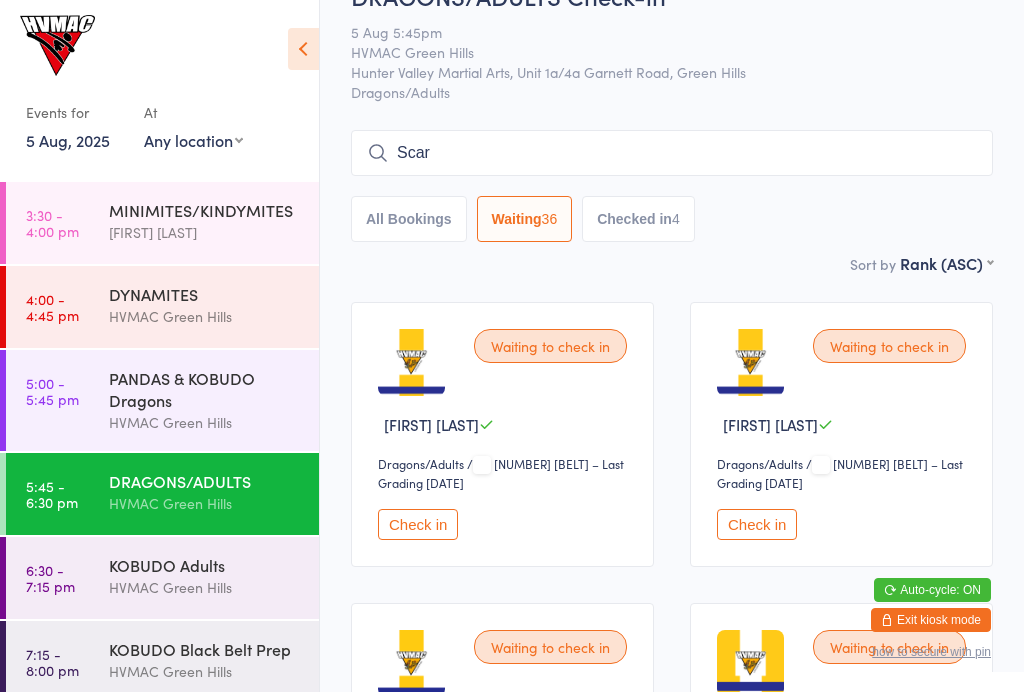 scroll, scrollTop: 48, scrollLeft: 0, axis: vertical 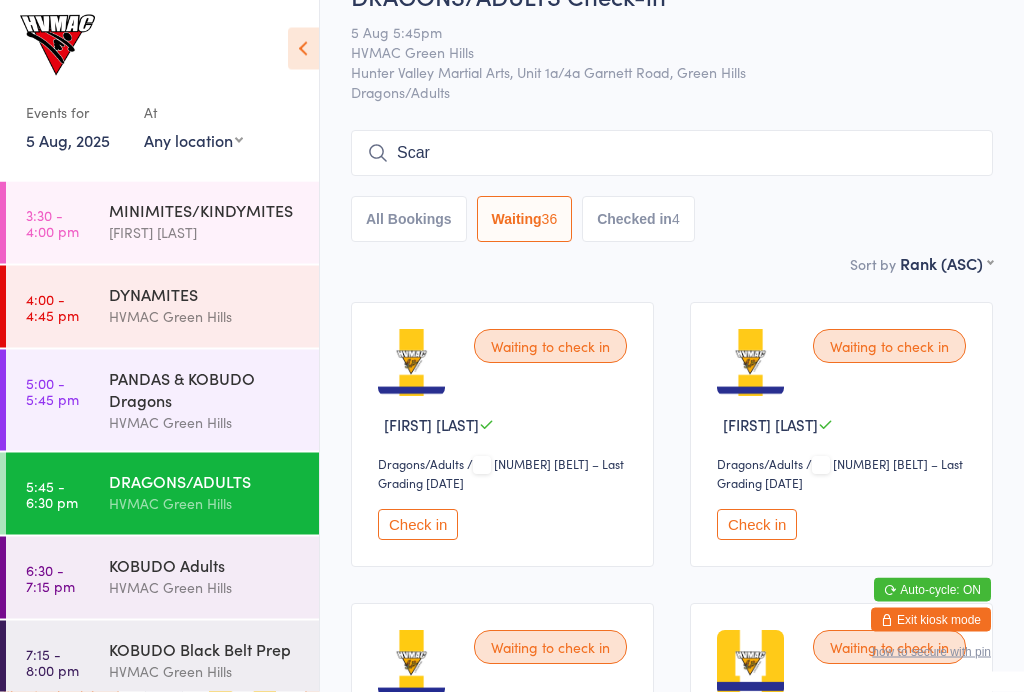 click on "PANDAS & KOBUDO Dragons" at bounding box center [205, 389] 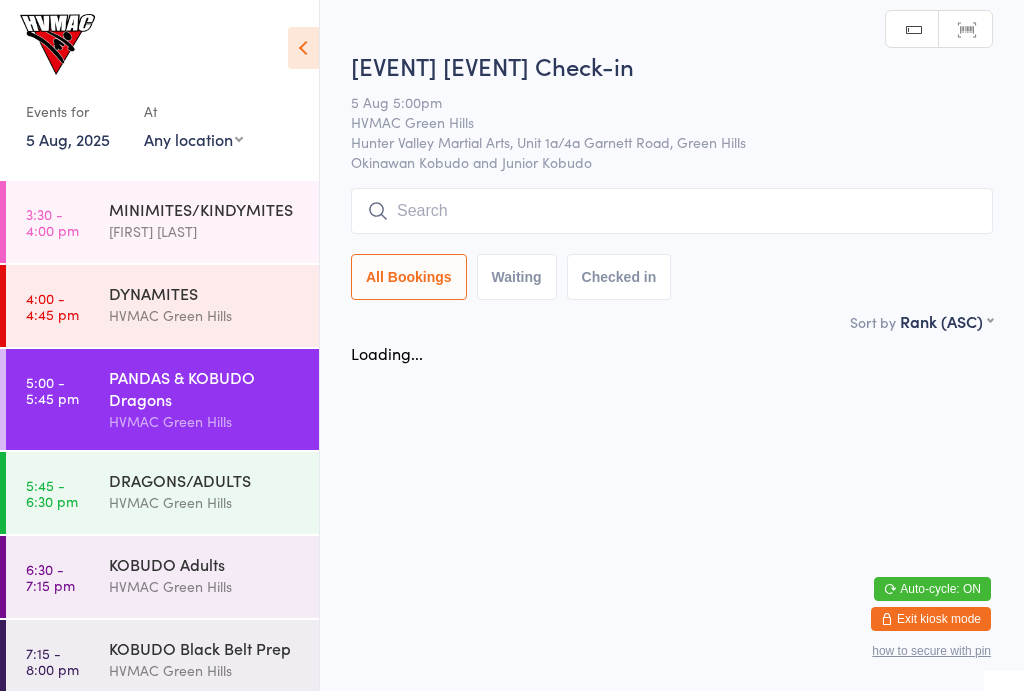 scroll, scrollTop: 1, scrollLeft: 0, axis: vertical 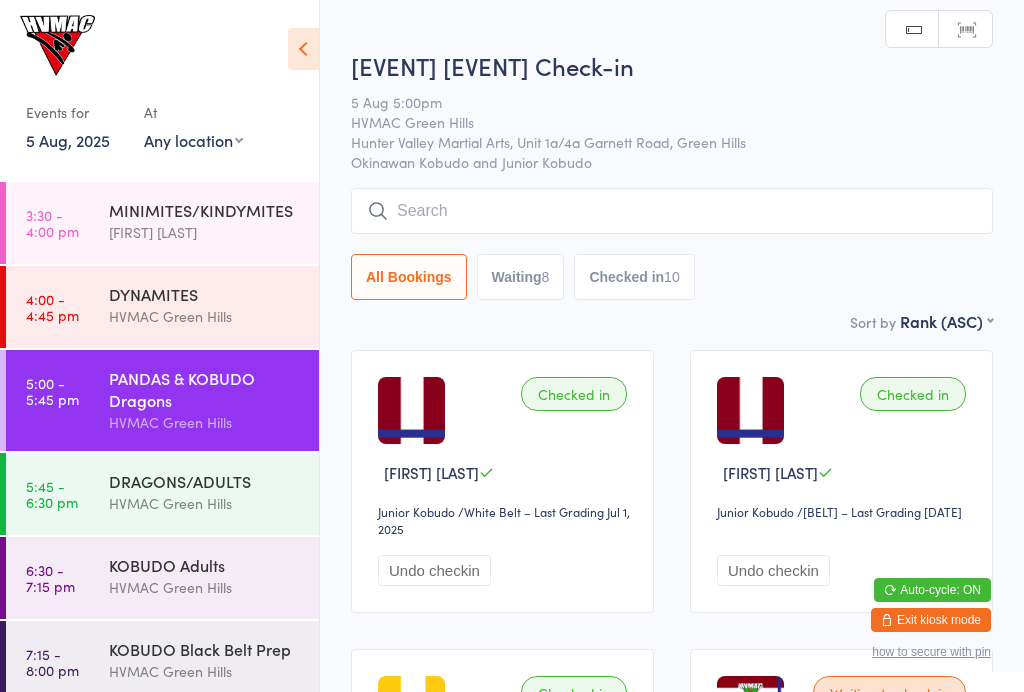 click on "8" at bounding box center (546, 277) 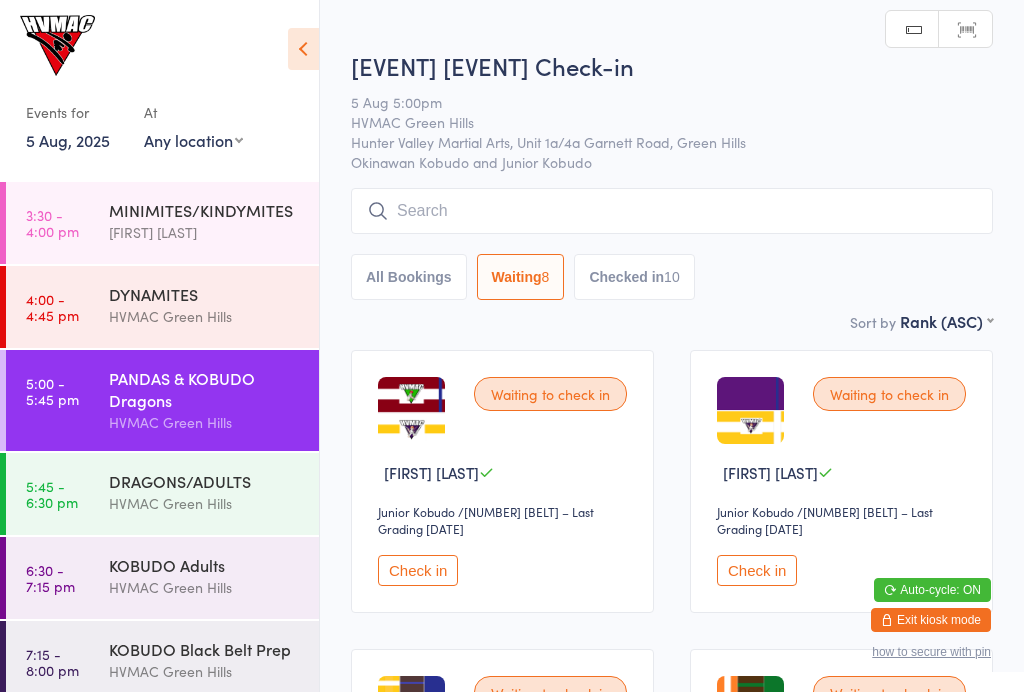 click at bounding box center [303, 49] 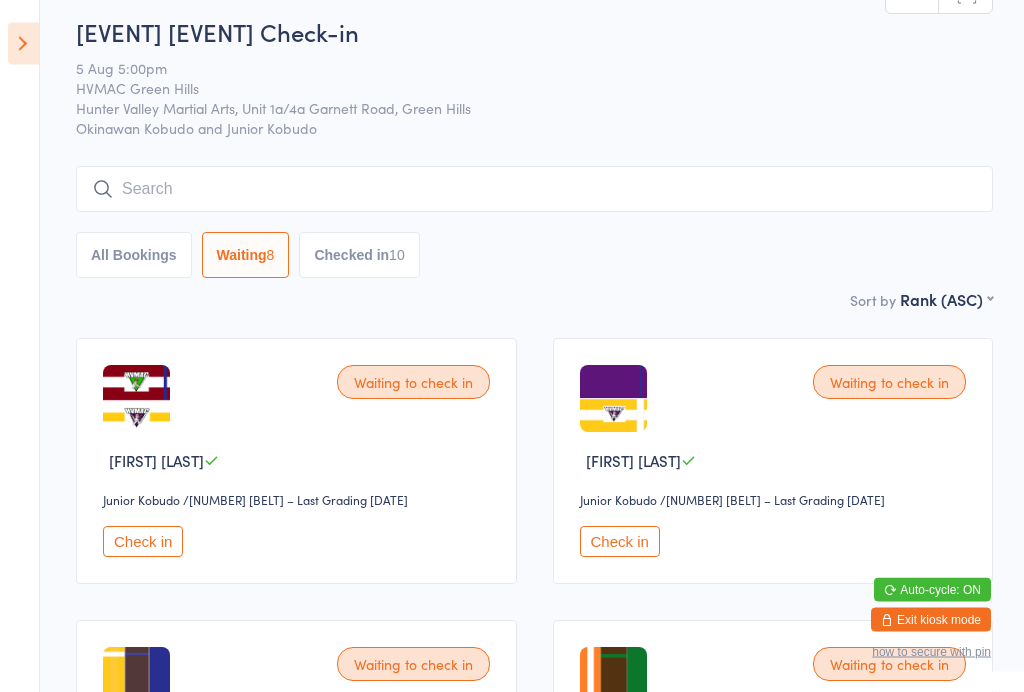scroll, scrollTop: 13, scrollLeft: 0, axis: vertical 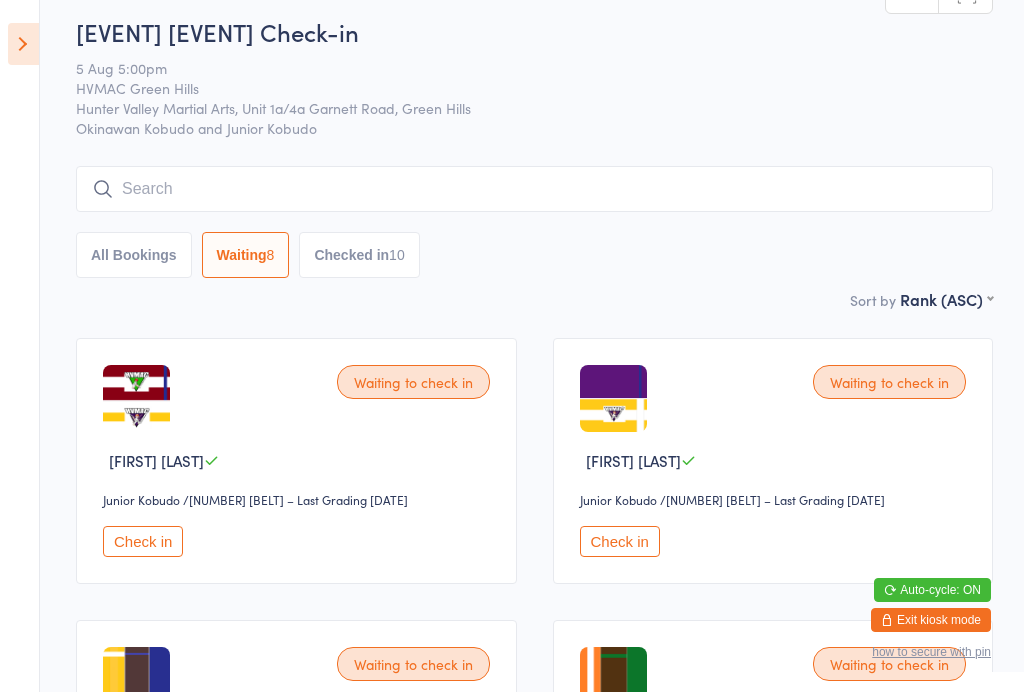 click on "Check in" at bounding box center [143, 541] 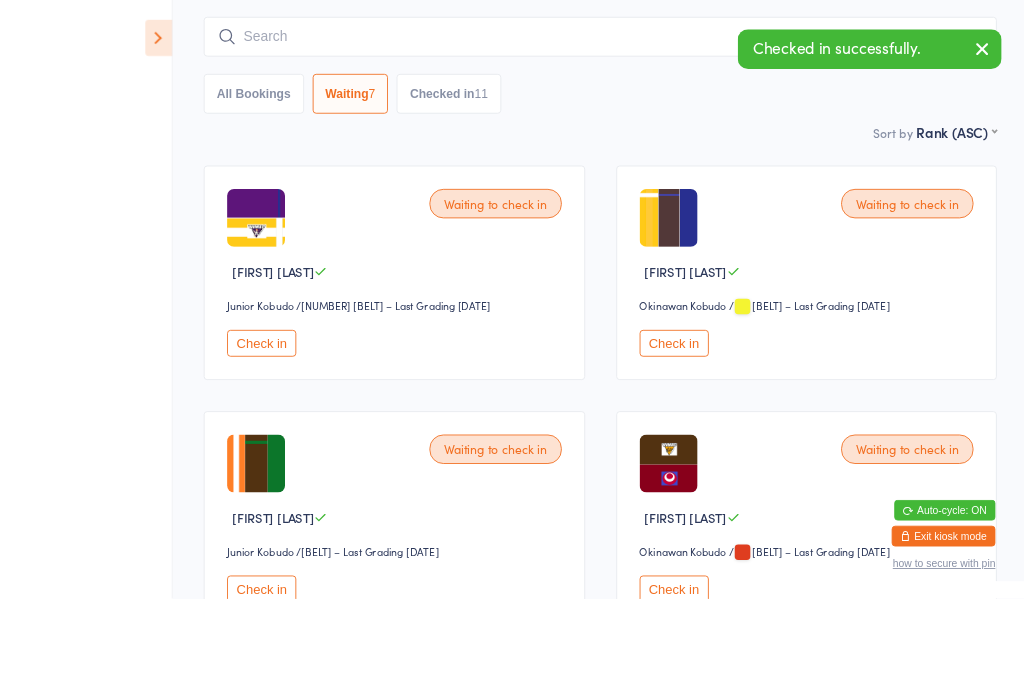 scroll, scrollTop: 223, scrollLeft: 0, axis: vertical 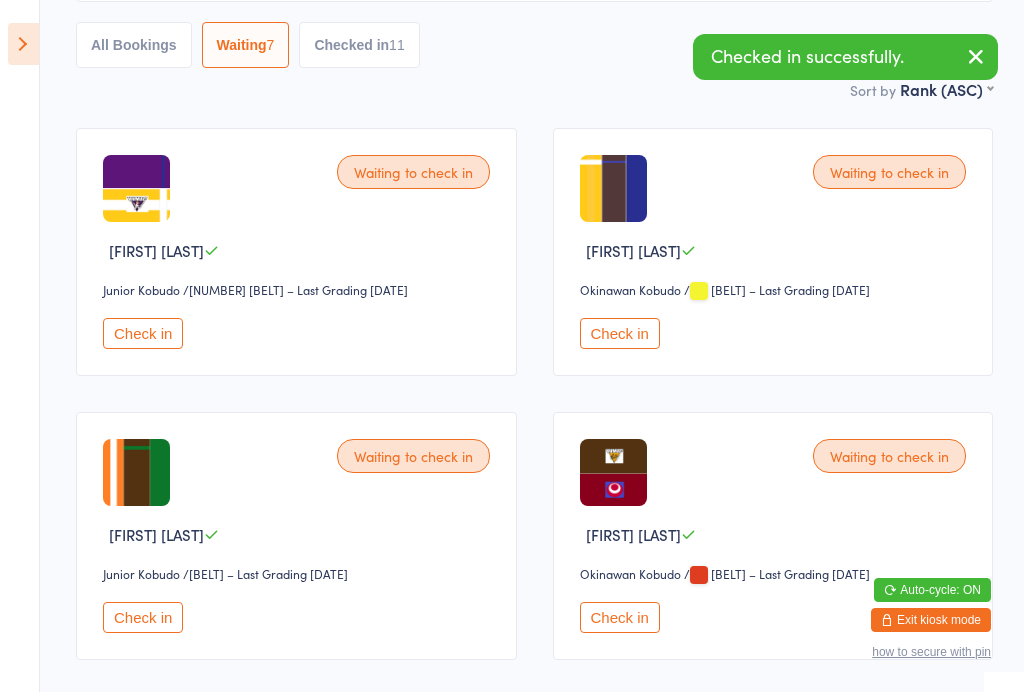 click on "Check in" at bounding box center (143, 617) 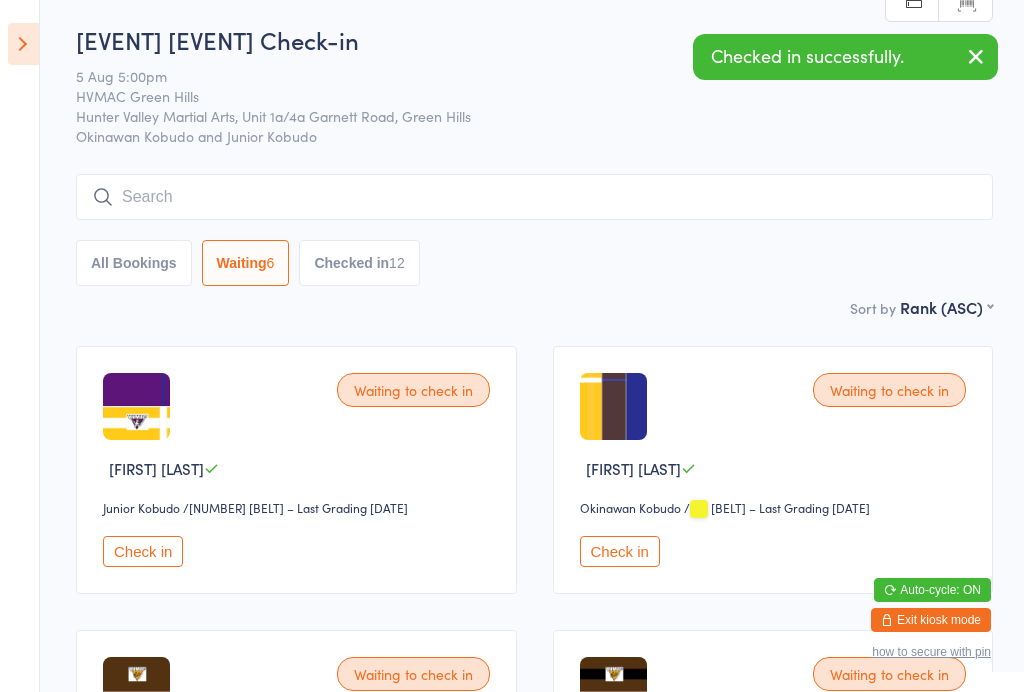 scroll, scrollTop: 0, scrollLeft: 0, axis: both 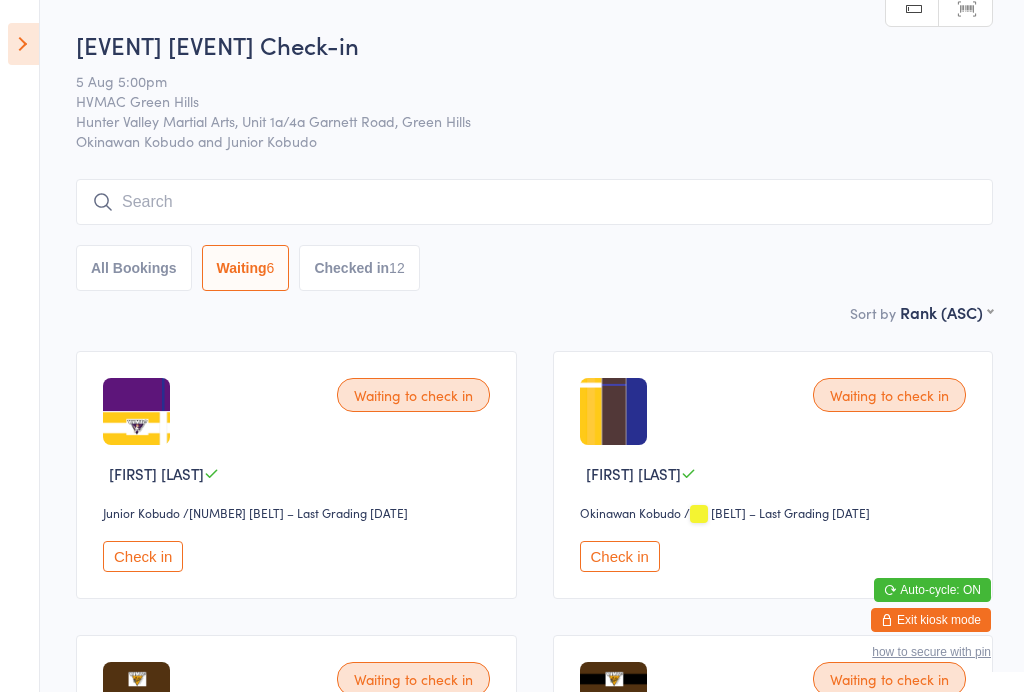 click at bounding box center [534, 202] 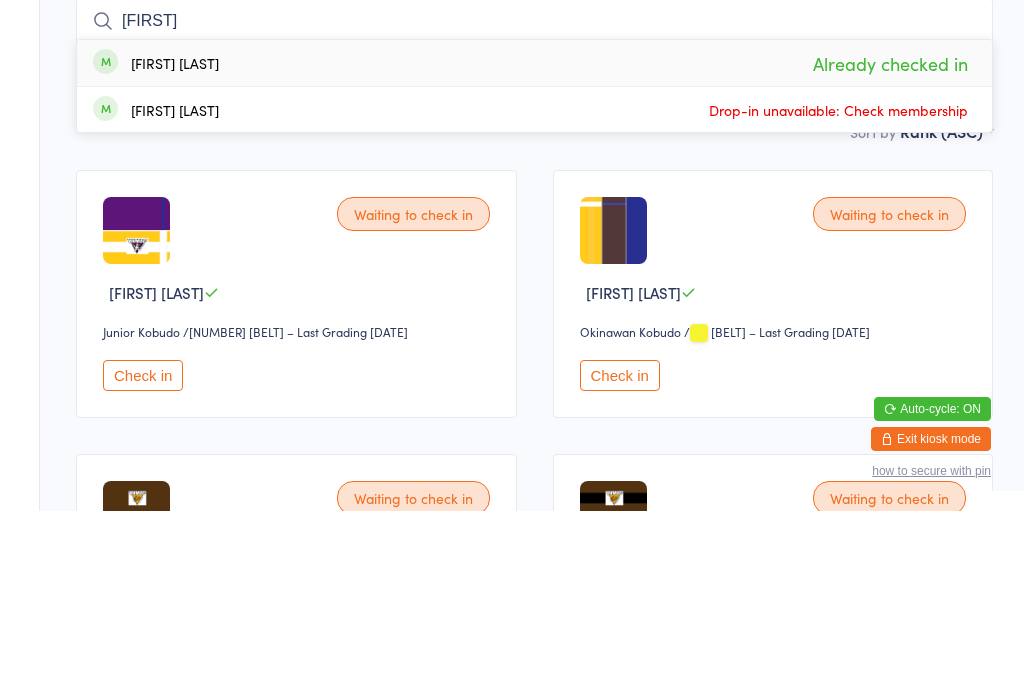 type on "[FIRST]" 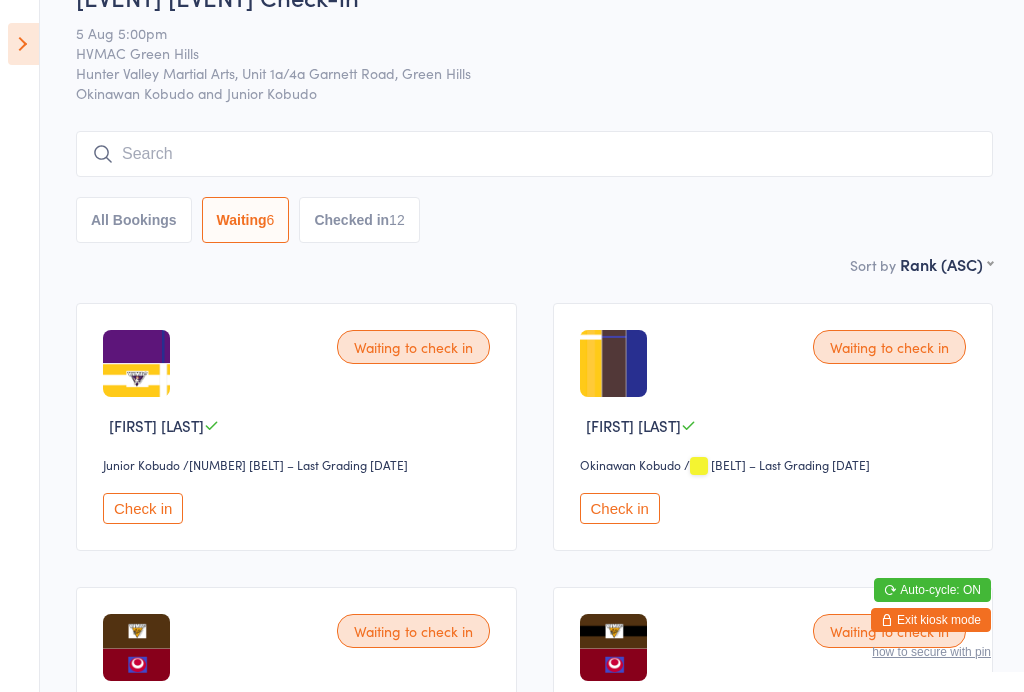 scroll, scrollTop: 0, scrollLeft: 0, axis: both 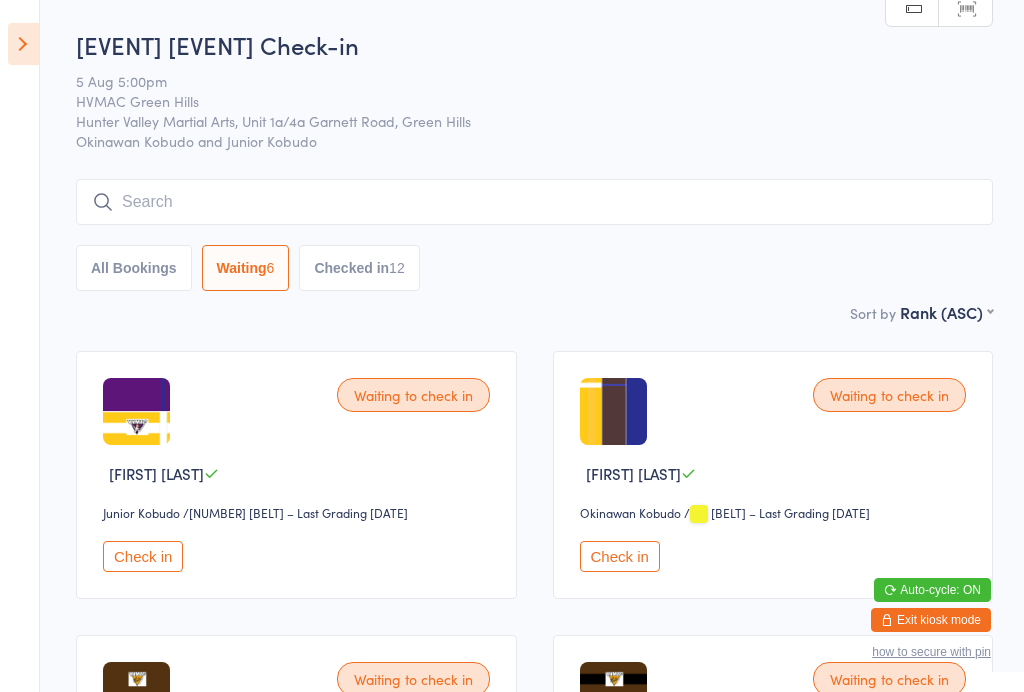 click on "Checked in  12" at bounding box center [359, 268] 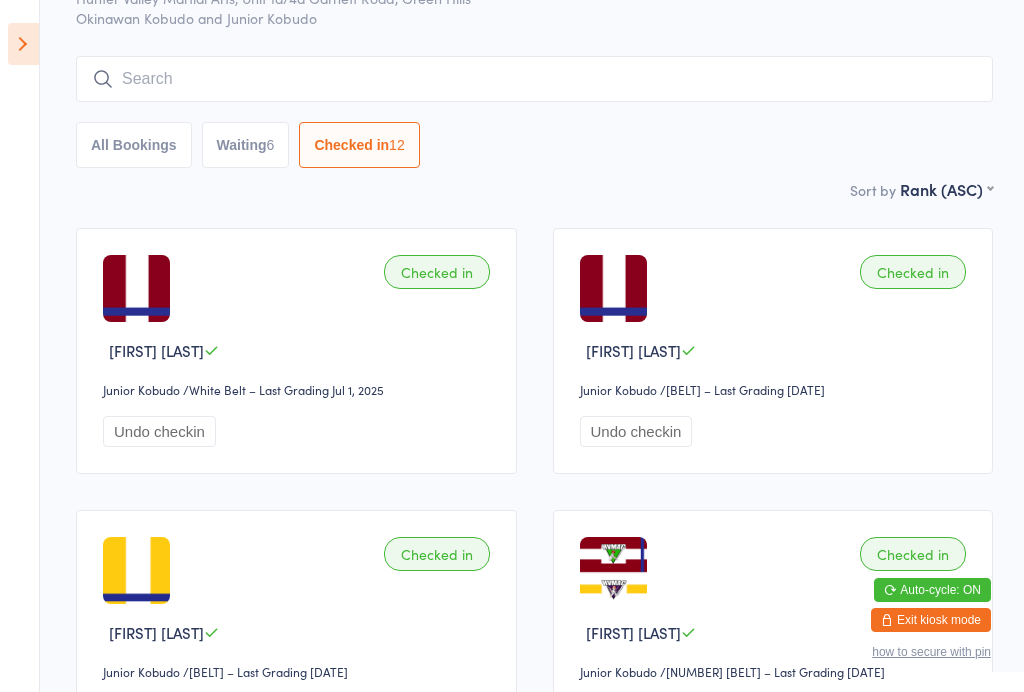 scroll, scrollTop: 0, scrollLeft: 0, axis: both 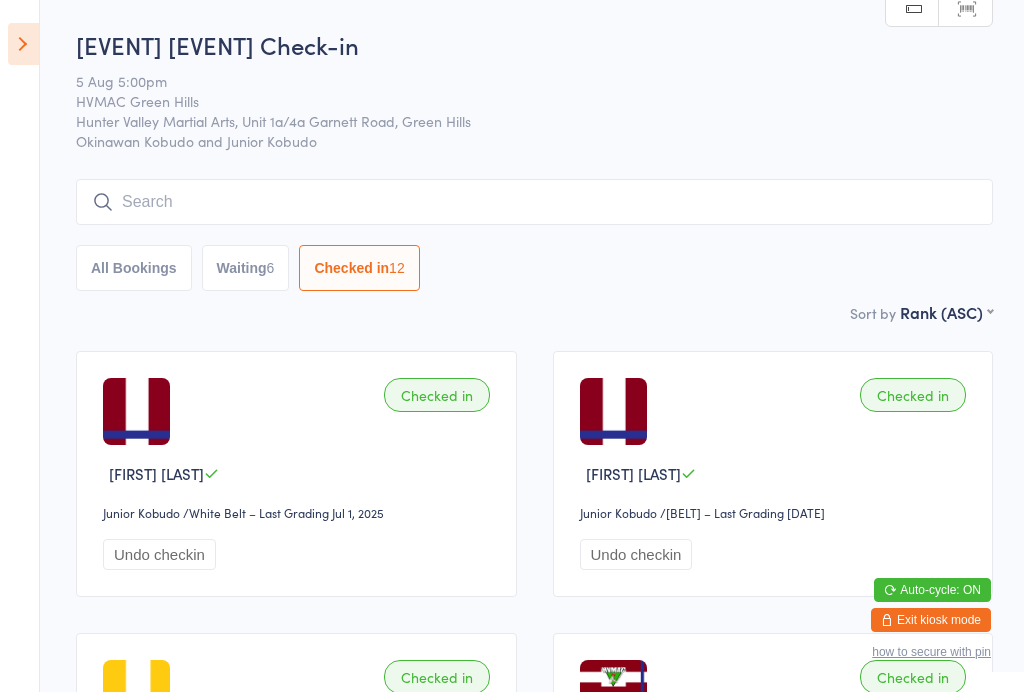 click on "Waiting  6" at bounding box center (246, 268) 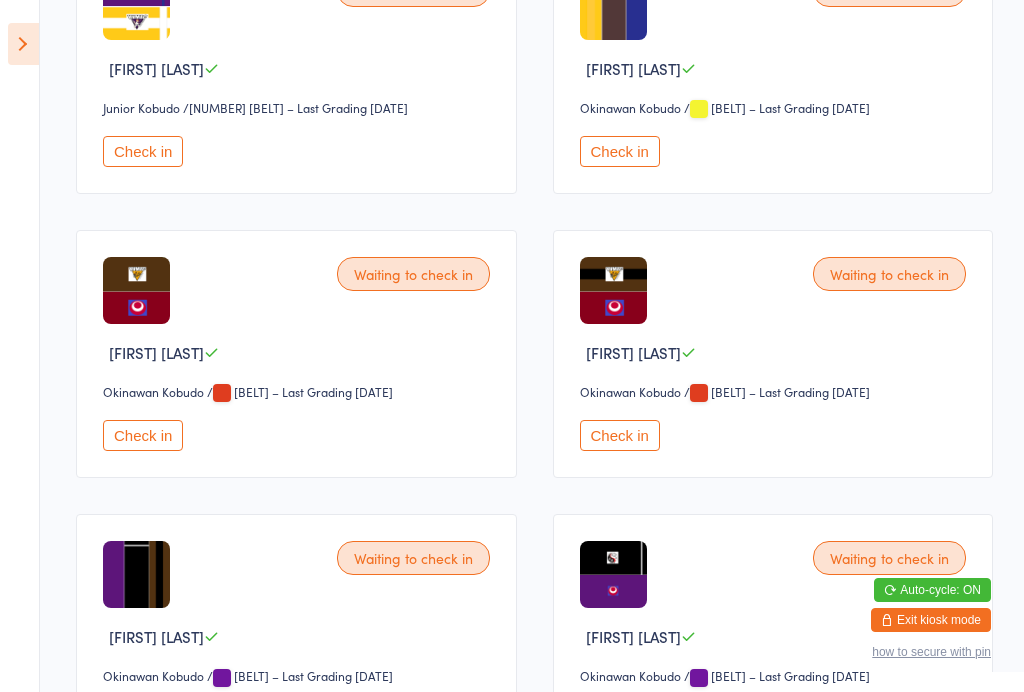 scroll, scrollTop: 413, scrollLeft: 0, axis: vertical 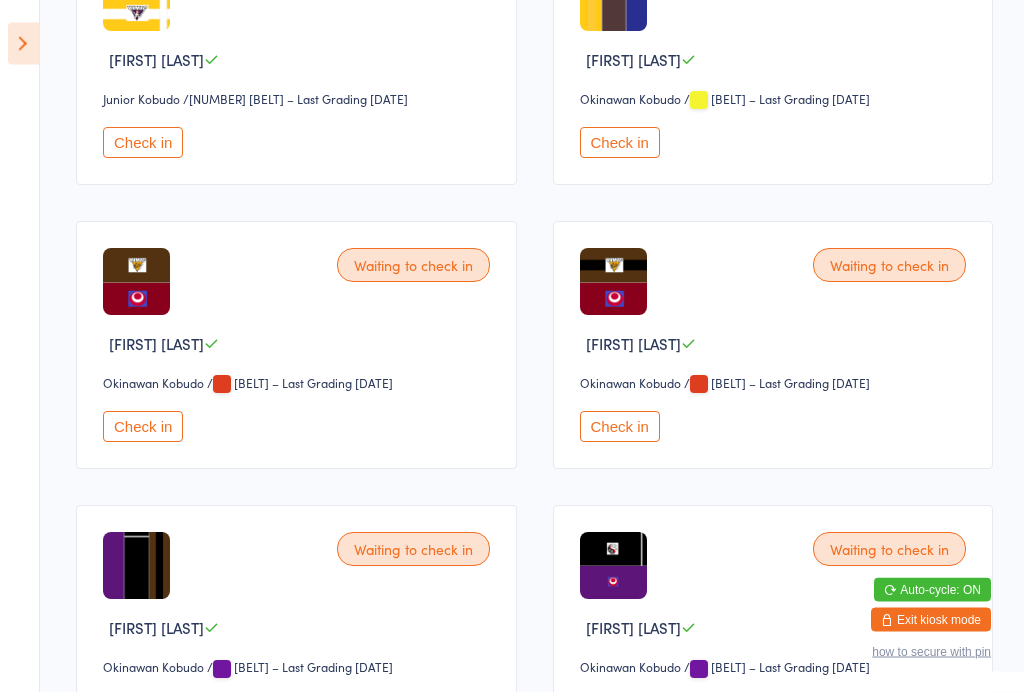 click on "Check in" at bounding box center (143, 427) 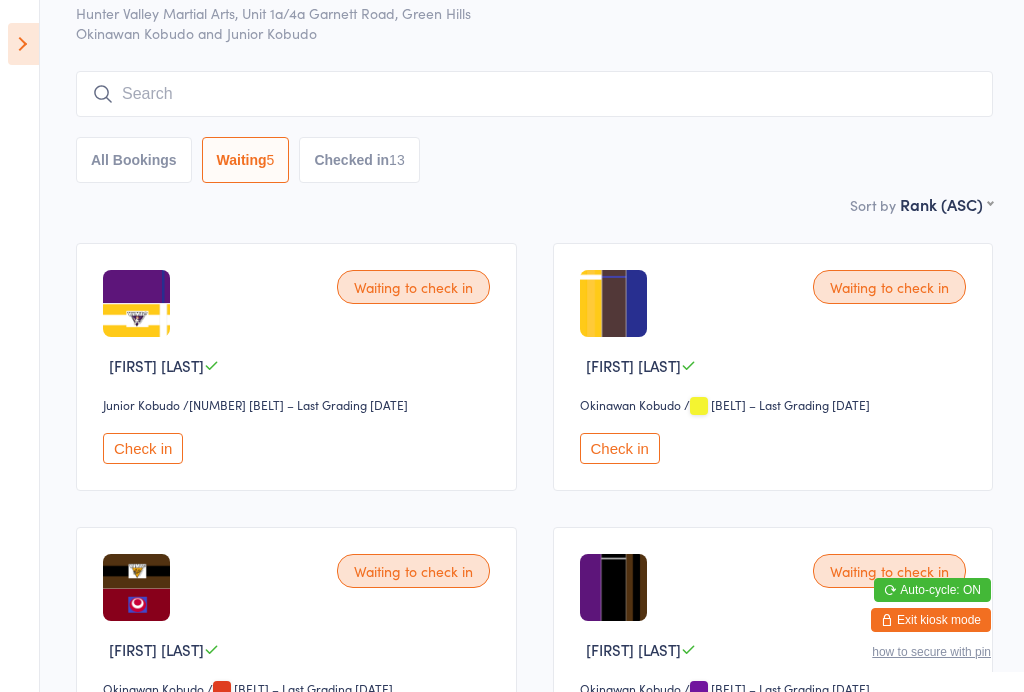 scroll, scrollTop: 0, scrollLeft: 0, axis: both 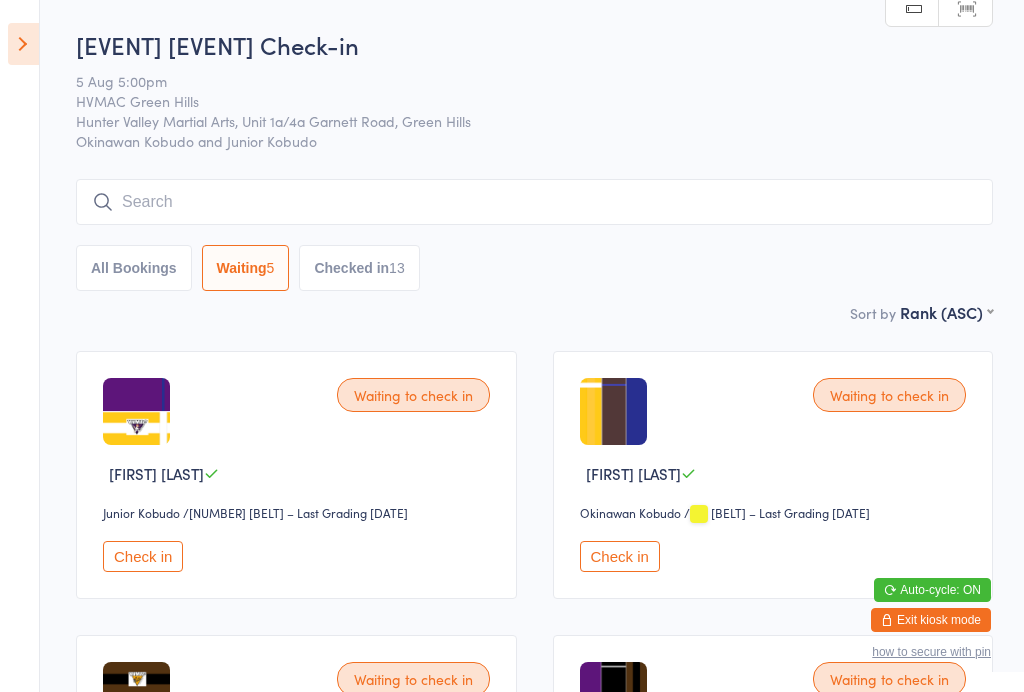 click on "All Bookings" at bounding box center (134, 268) 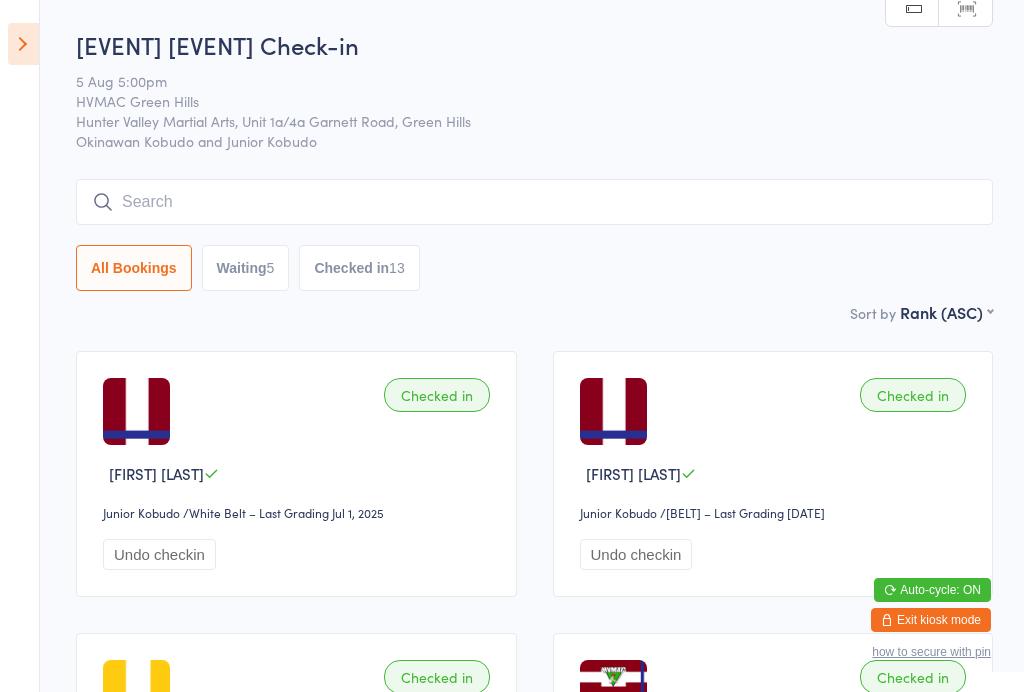 select on "6" 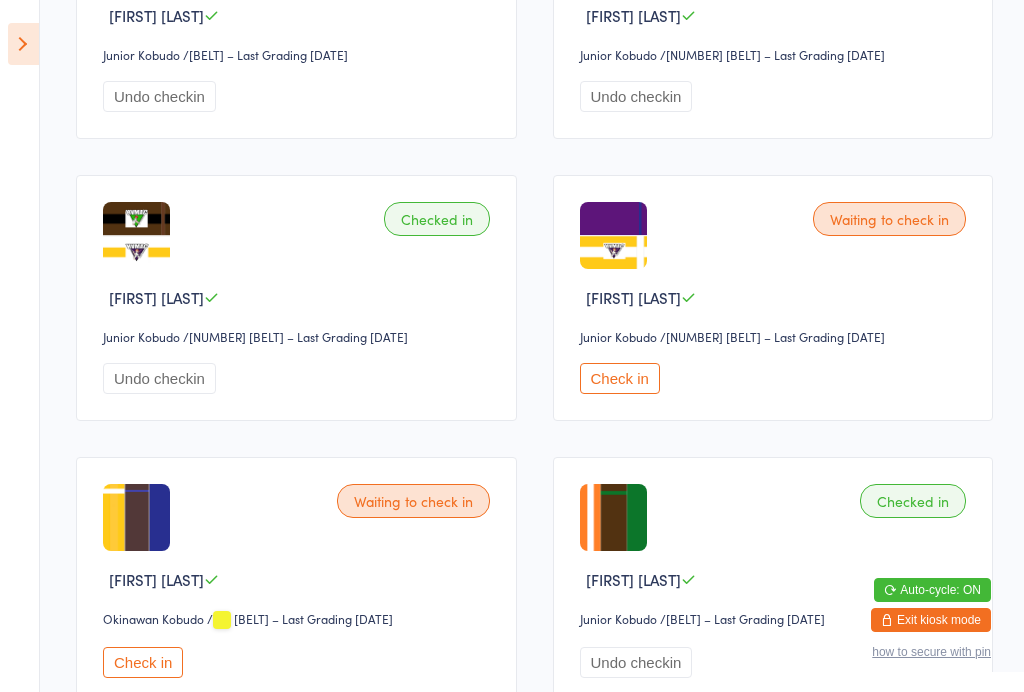scroll, scrollTop: 875, scrollLeft: 0, axis: vertical 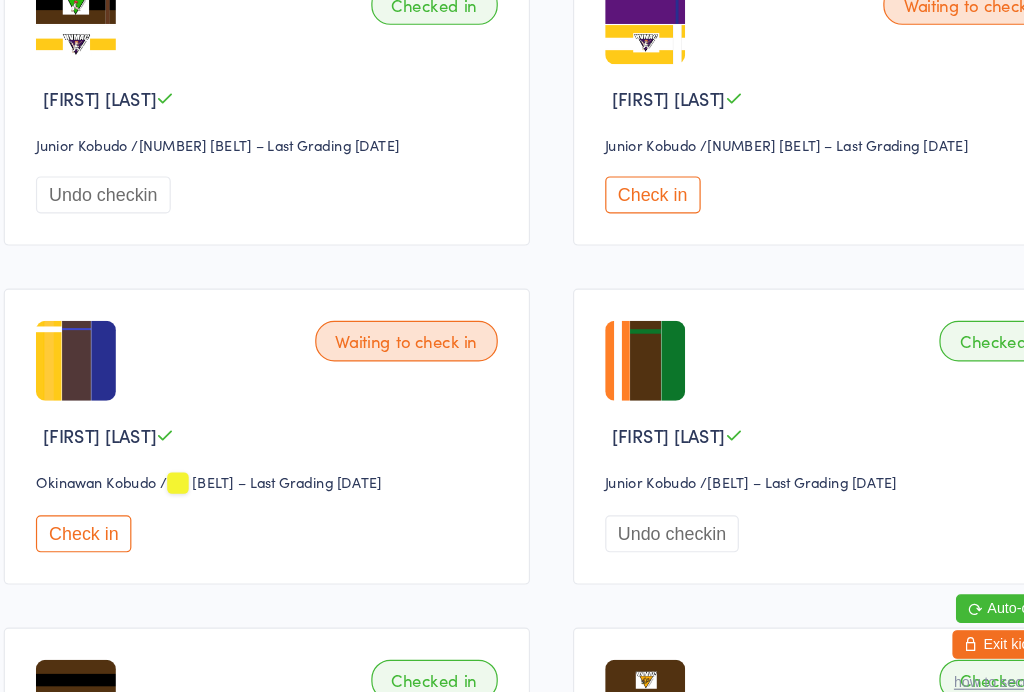 click on "Check in" at bounding box center (143, 527) 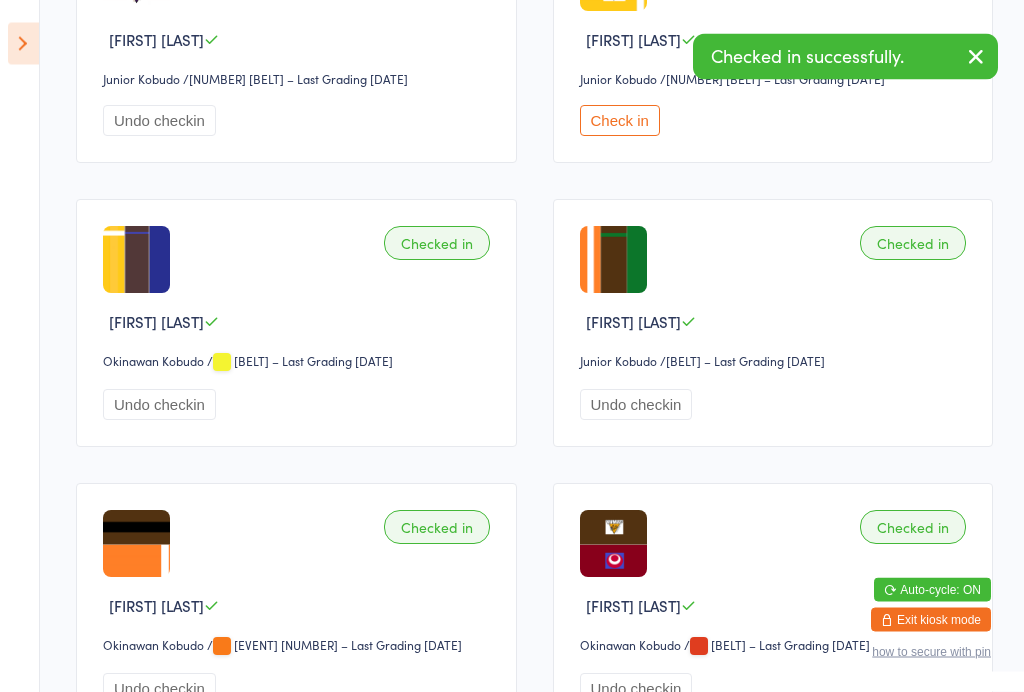 scroll, scrollTop: 998, scrollLeft: 0, axis: vertical 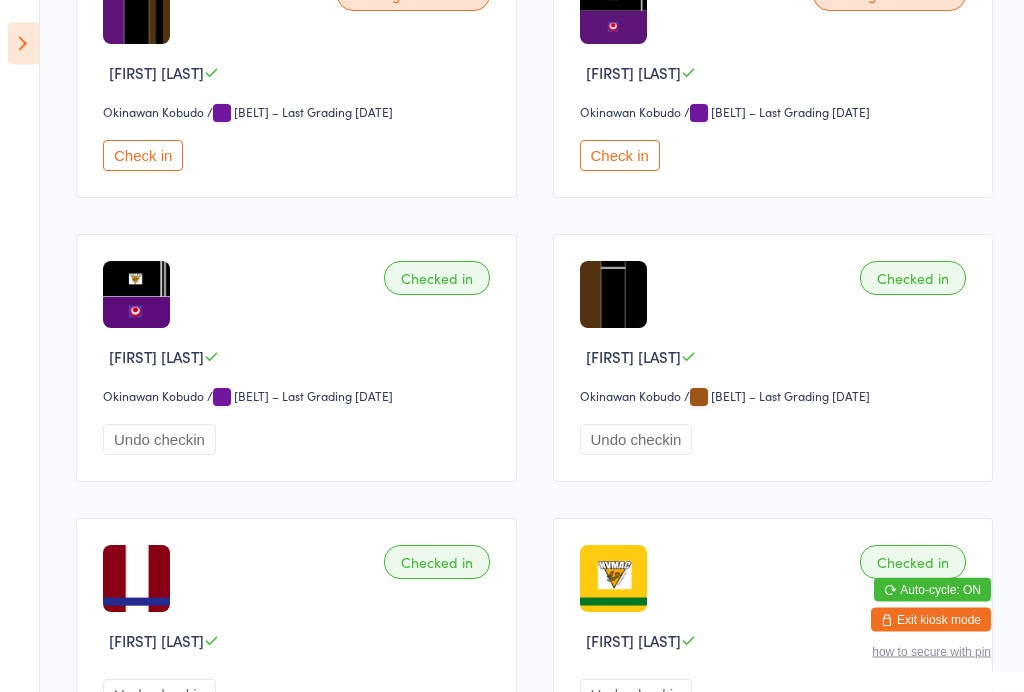click on "Check in" at bounding box center [143, 156] 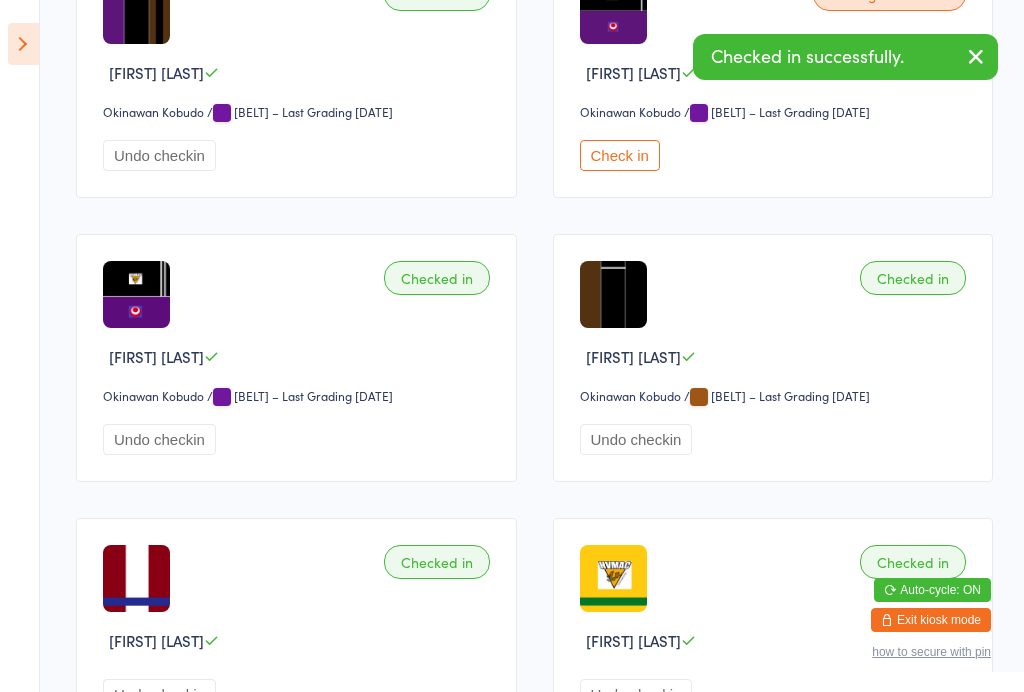 click at bounding box center (23, 44) 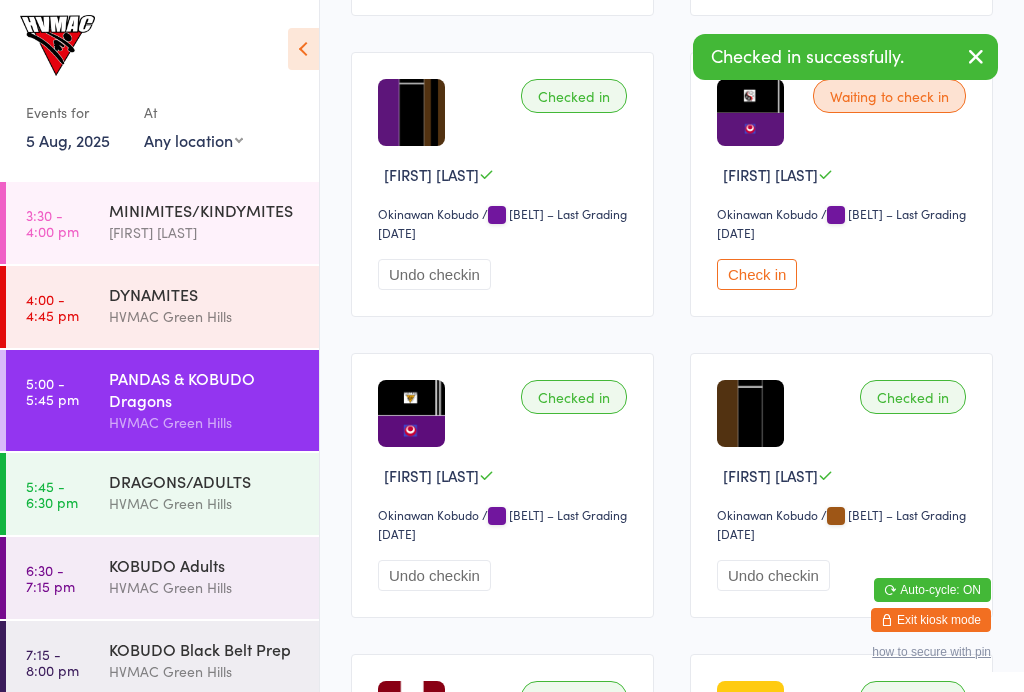 click on "DRAGONS/ADULTS" at bounding box center (205, 481) 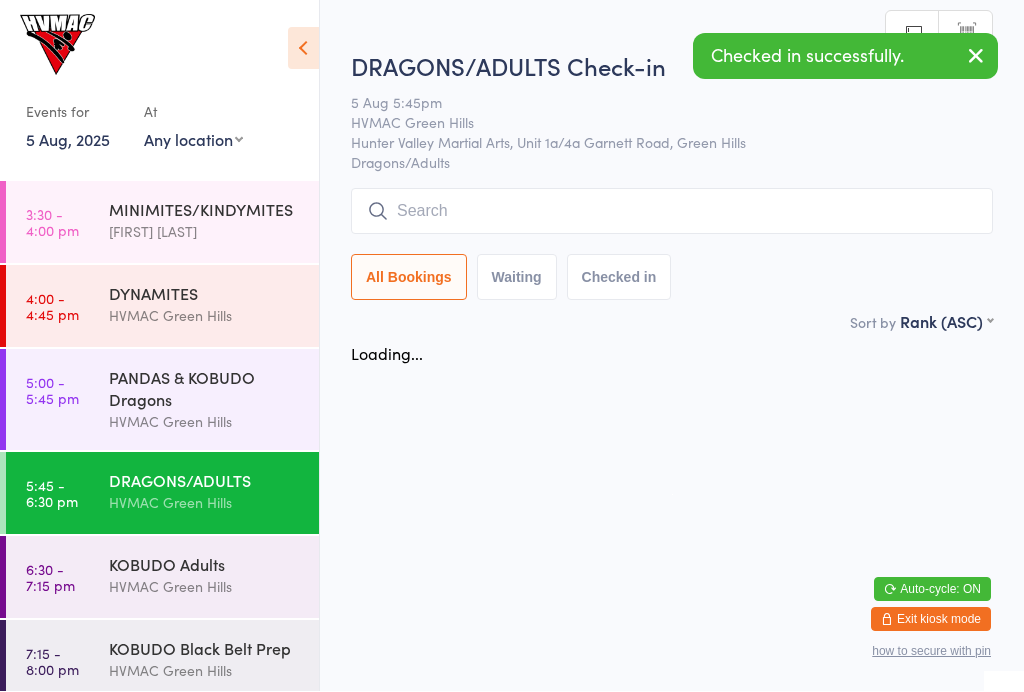 scroll, scrollTop: 1, scrollLeft: 0, axis: vertical 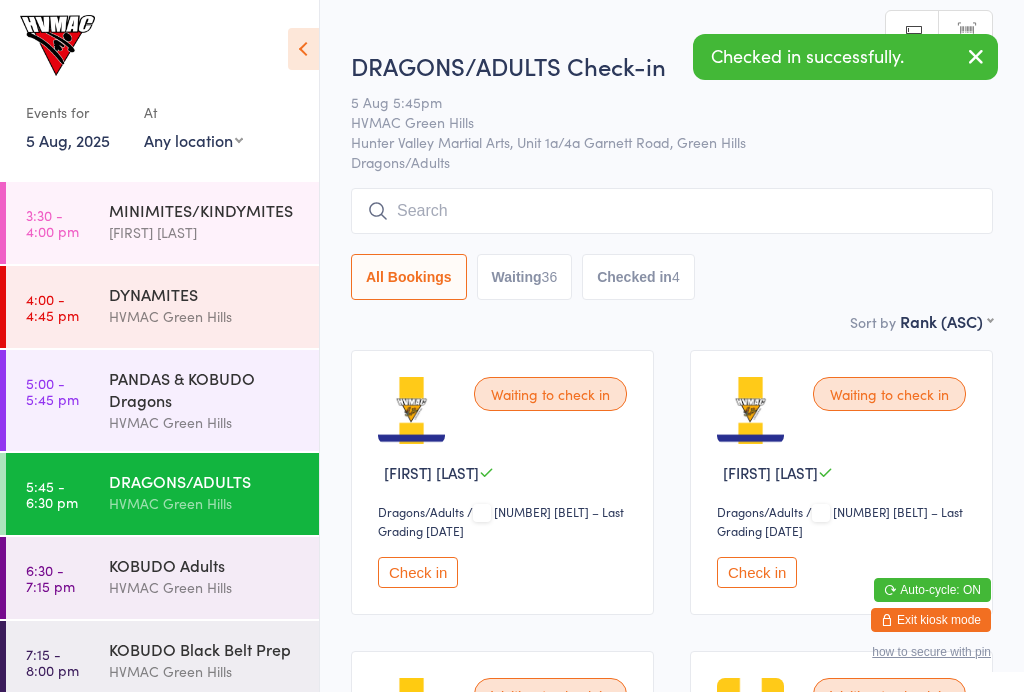 click at bounding box center (672, 211) 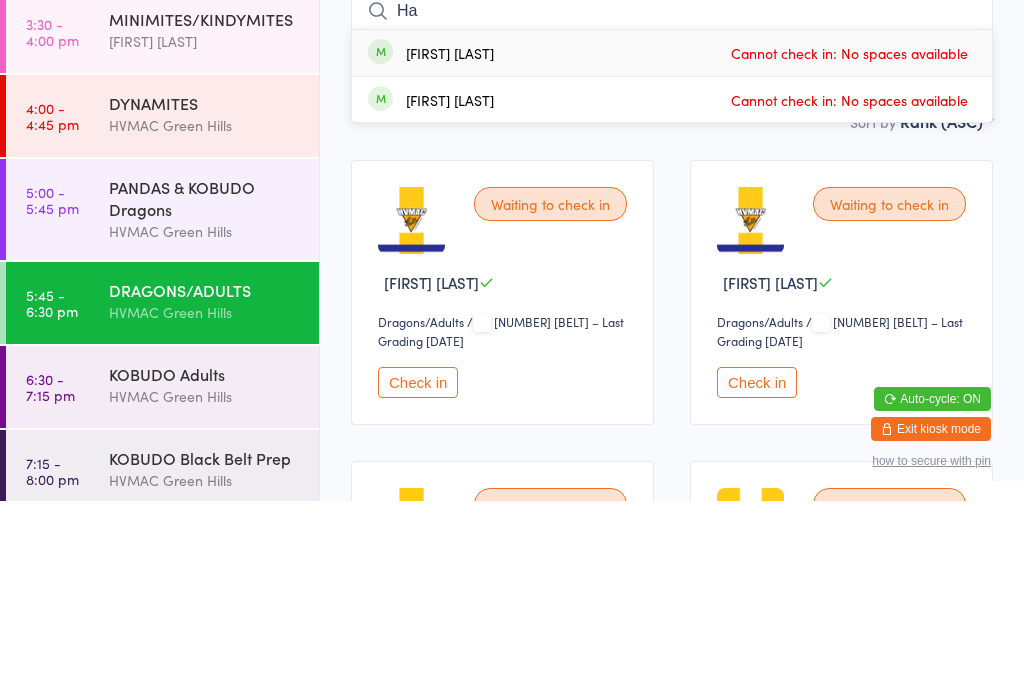 type on "H" 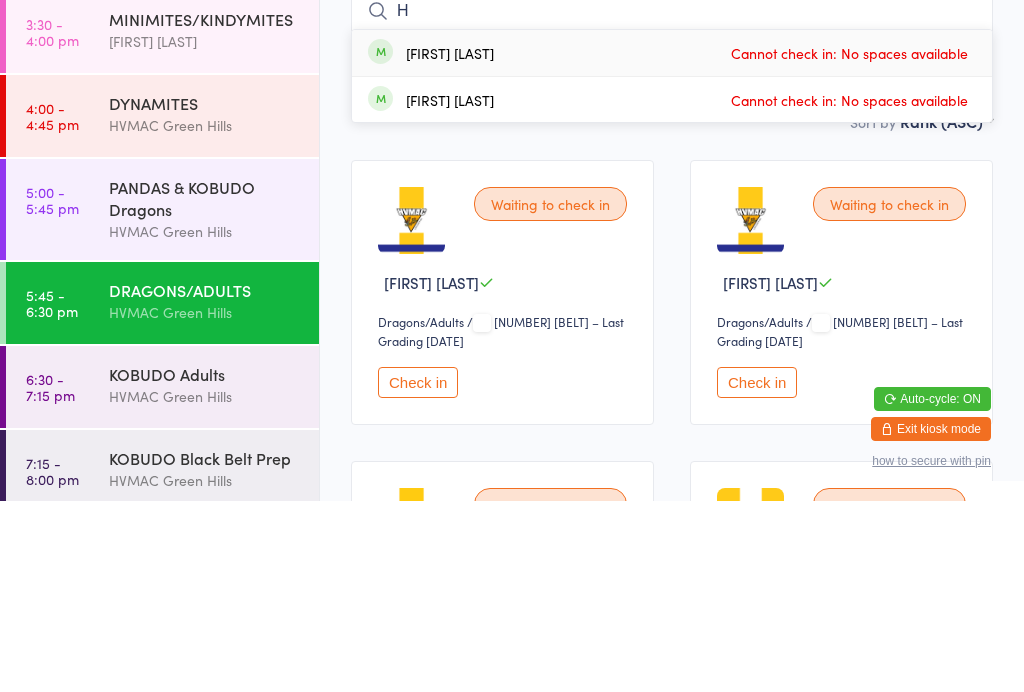 type 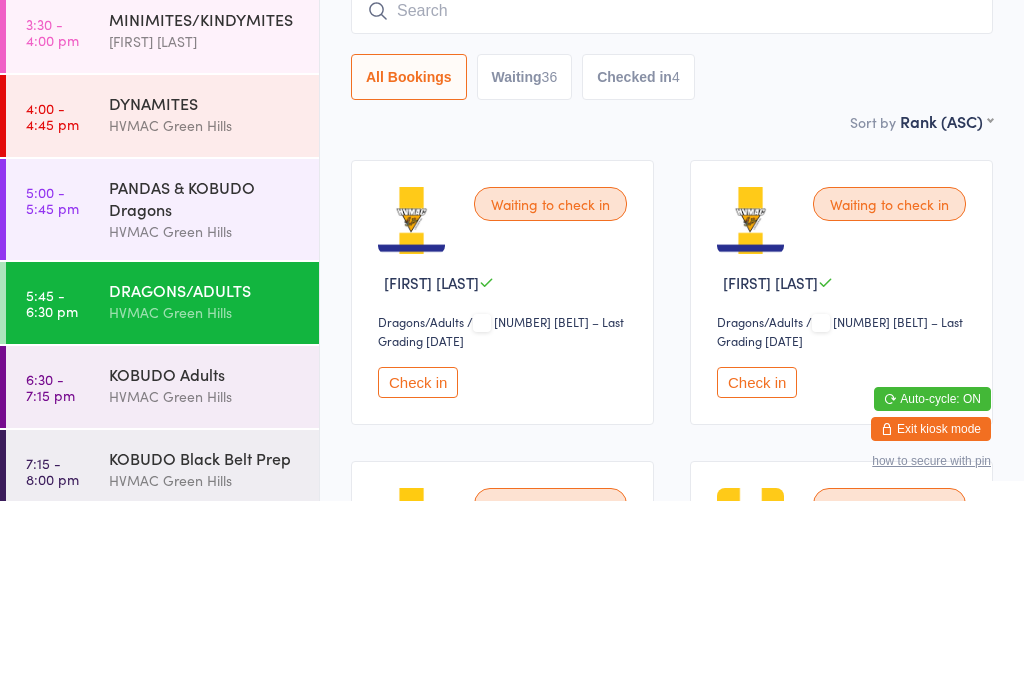 click on "PANDAS & KOBUDO Dragons" at bounding box center (205, 389) 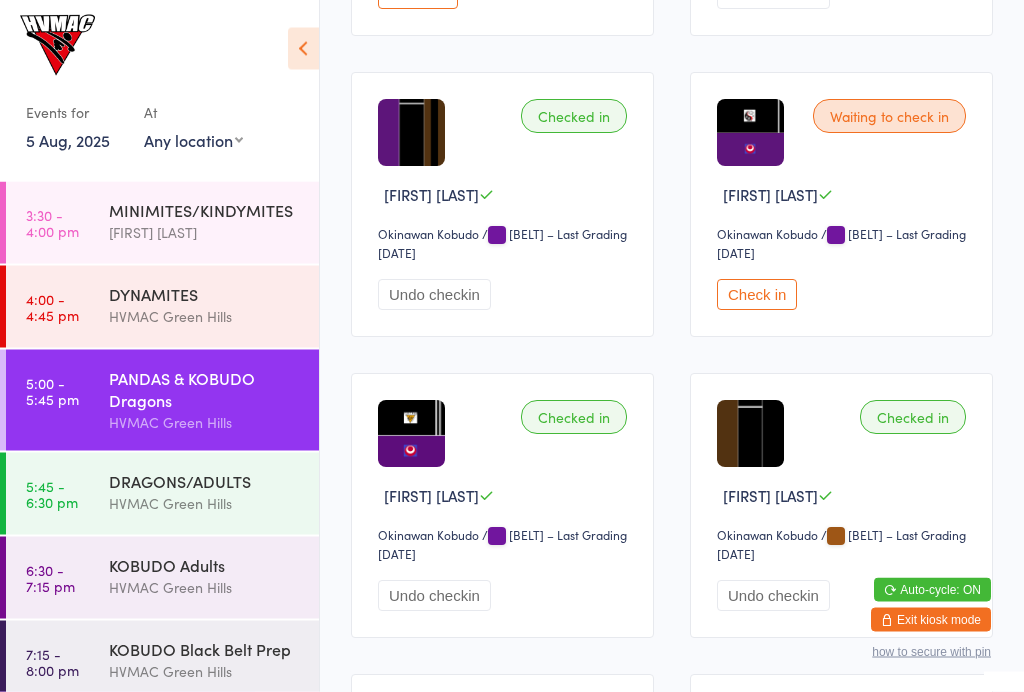 scroll, scrollTop: 2111, scrollLeft: 0, axis: vertical 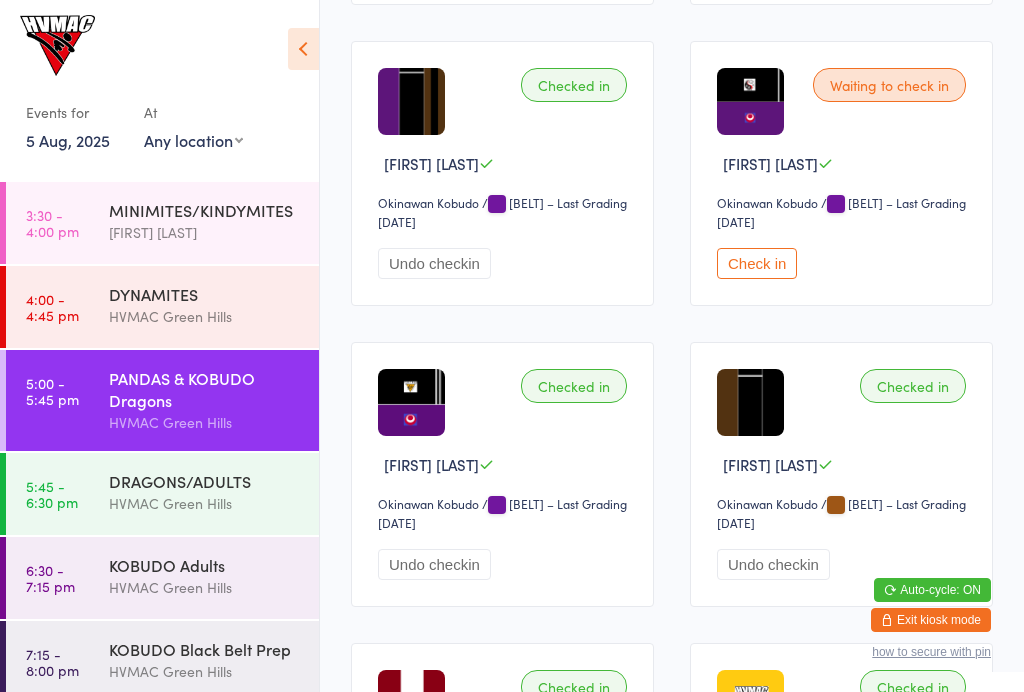 click on "Check in" at bounding box center [757, 263] 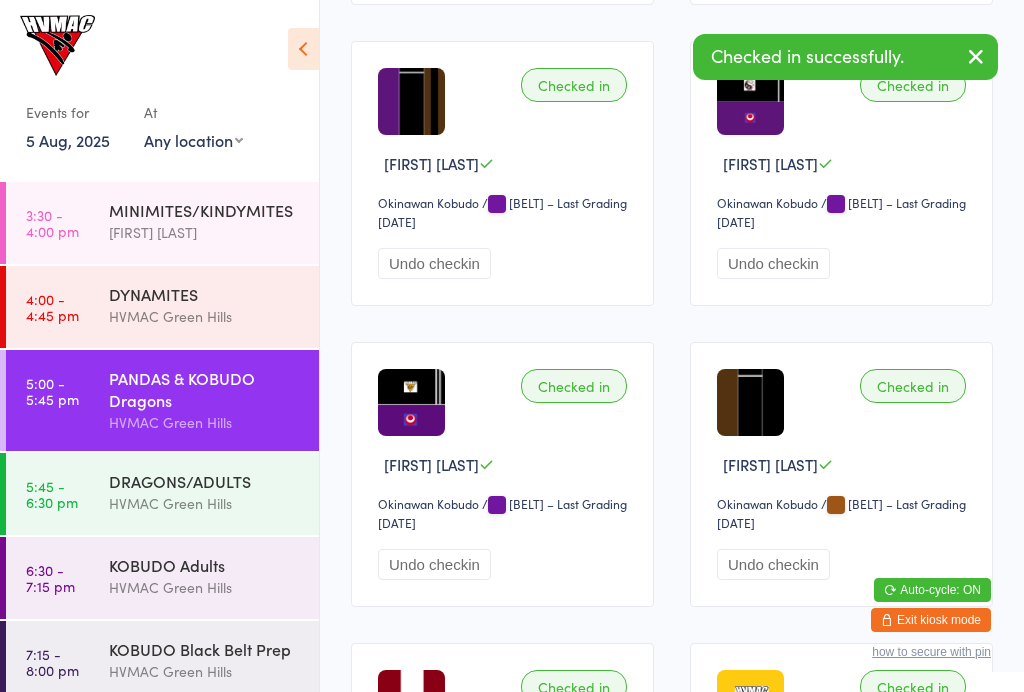 click on "DRAGONS/ADULTS" at bounding box center (205, 481) 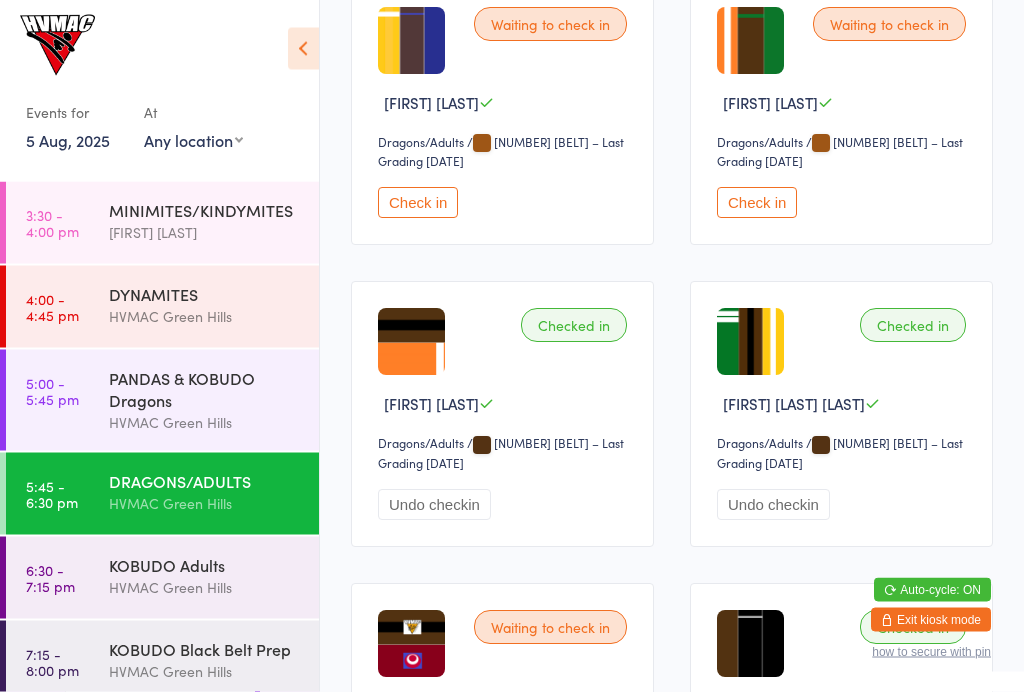 scroll, scrollTop: 5190, scrollLeft: 0, axis: vertical 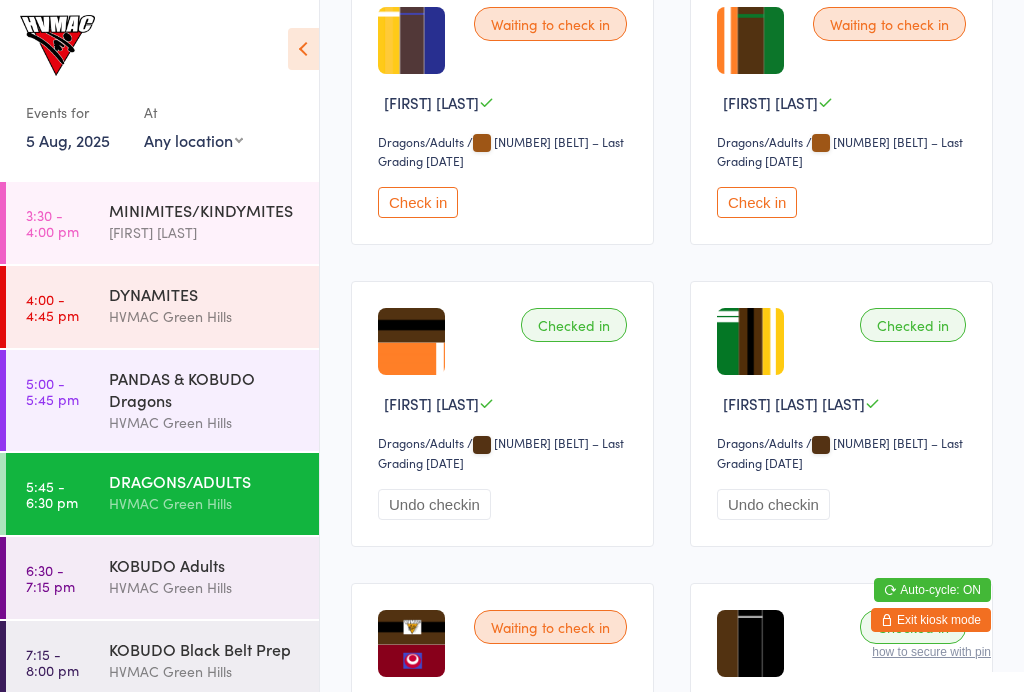 click on "PANDAS & KOBUDO Dragons" at bounding box center (205, 389) 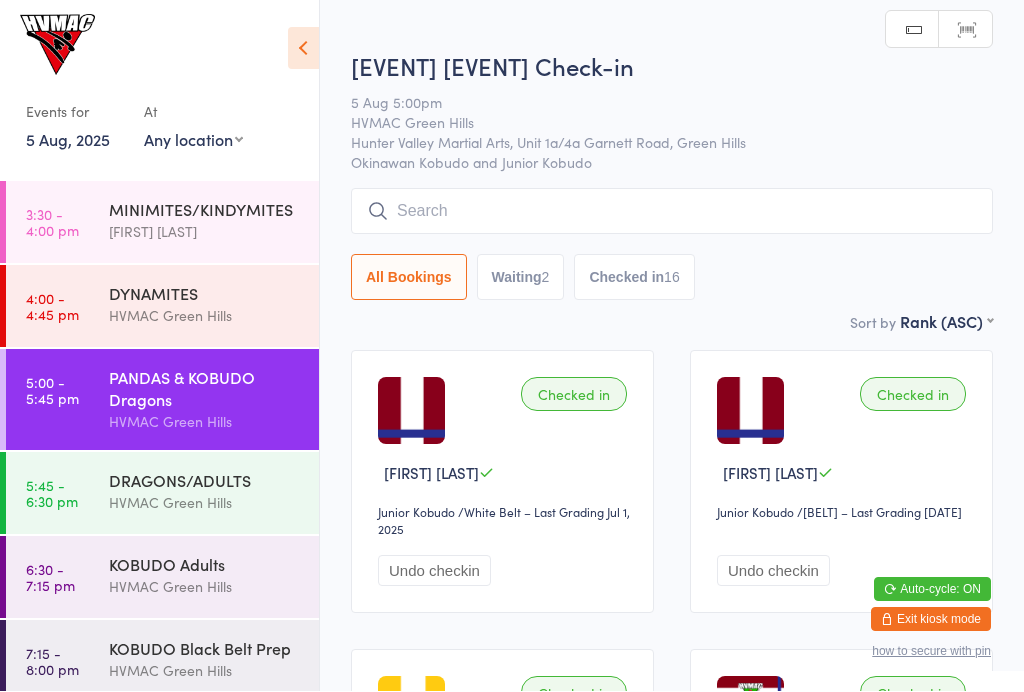 scroll, scrollTop: 1, scrollLeft: 0, axis: vertical 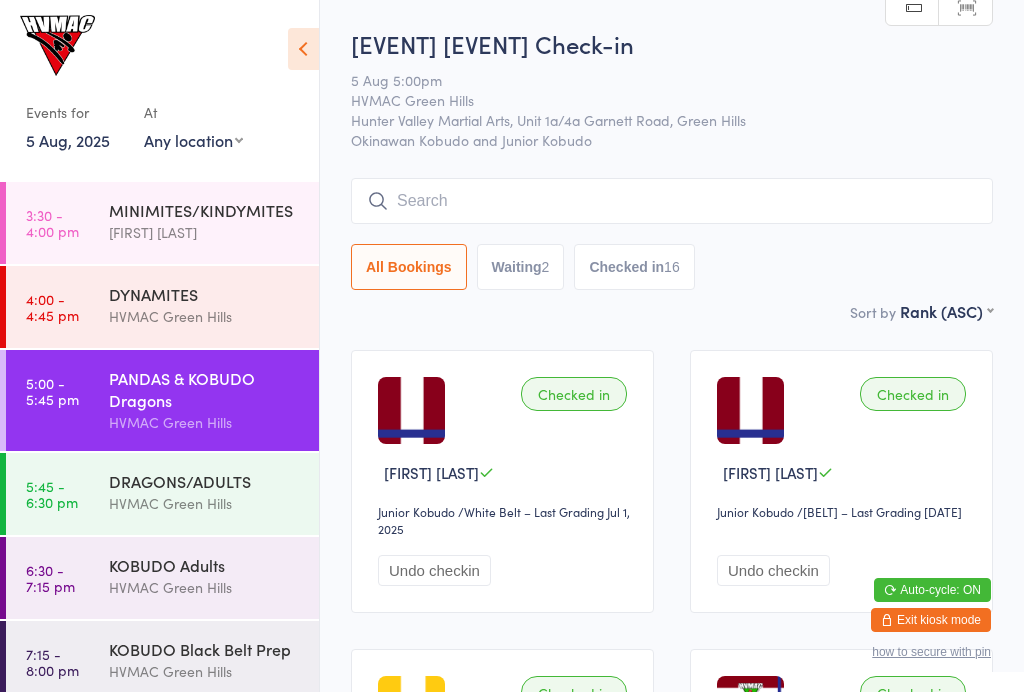click at bounding box center [672, 201] 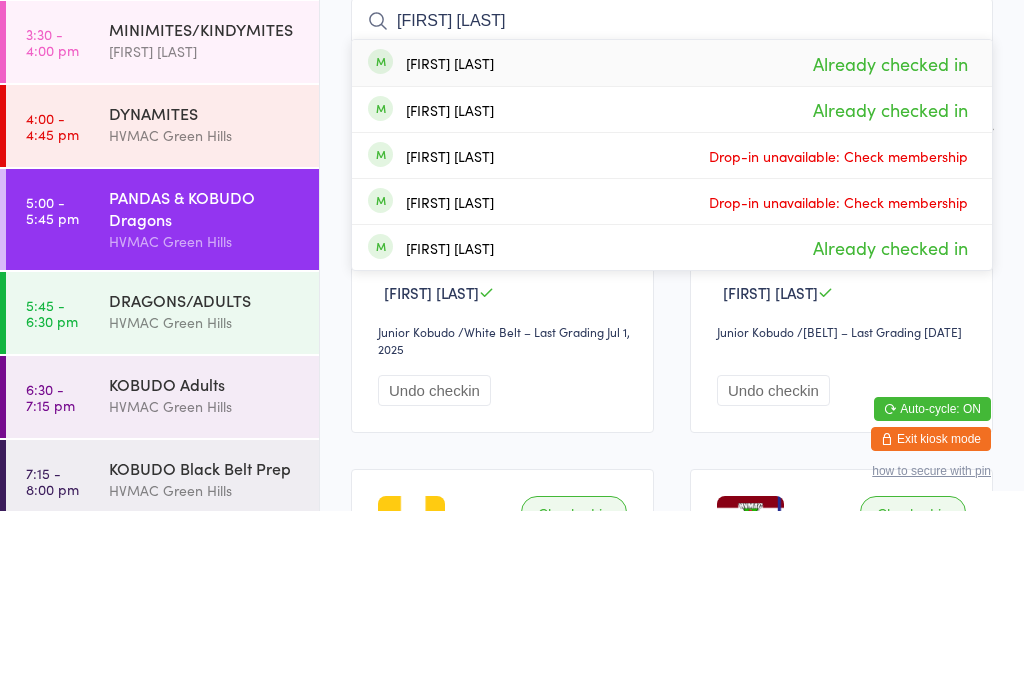 type on "[FIRST] [LAST]" 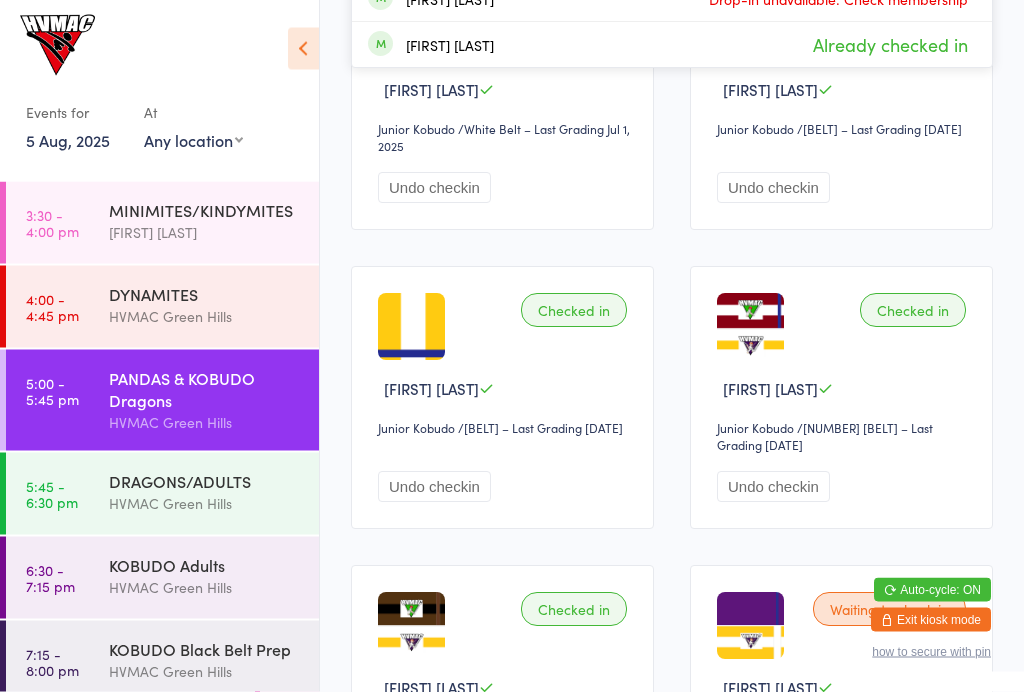 scroll, scrollTop: 383, scrollLeft: 0, axis: vertical 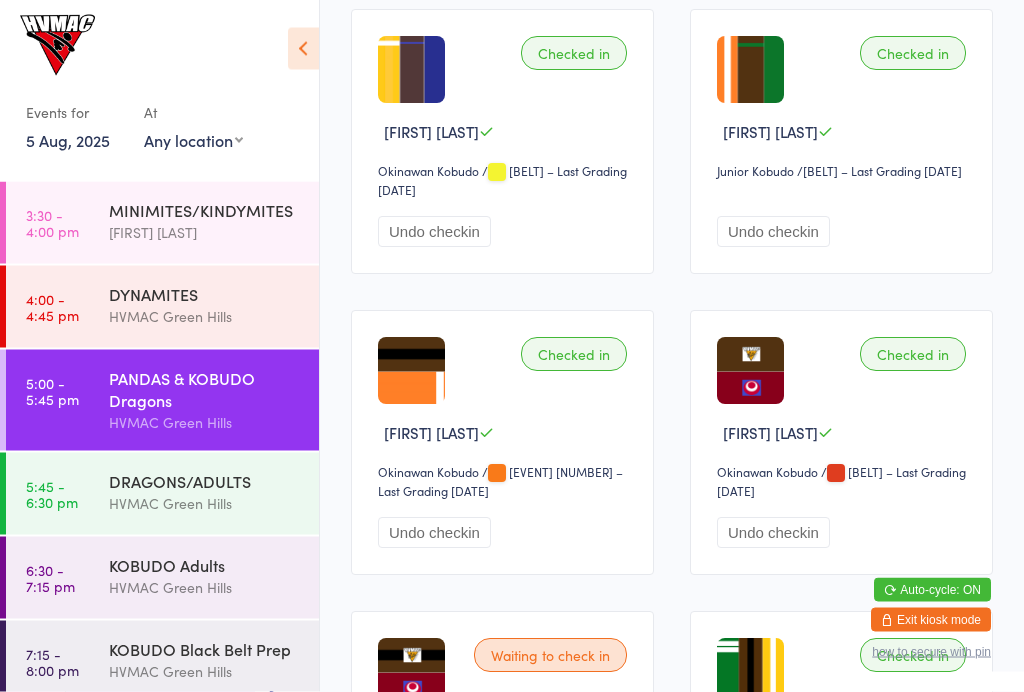 click on "Undo checkin" at bounding box center [434, 232] 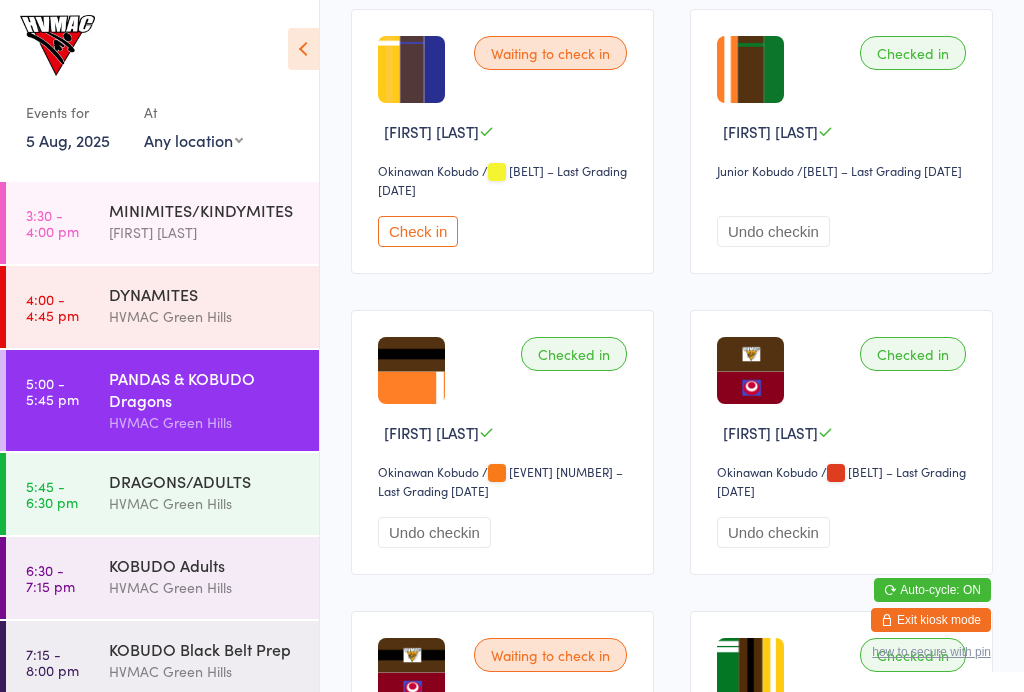 click on "Check in" at bounding box center [418, 231] 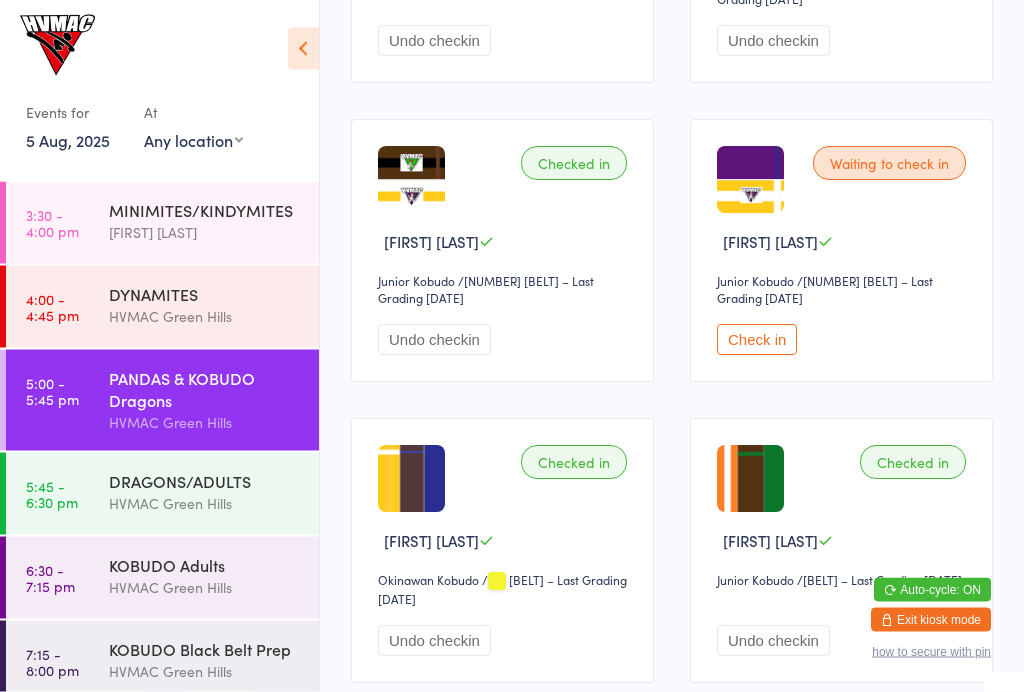 scroll, scrollTop: 824, scrollLeft: 0, axis: vertical 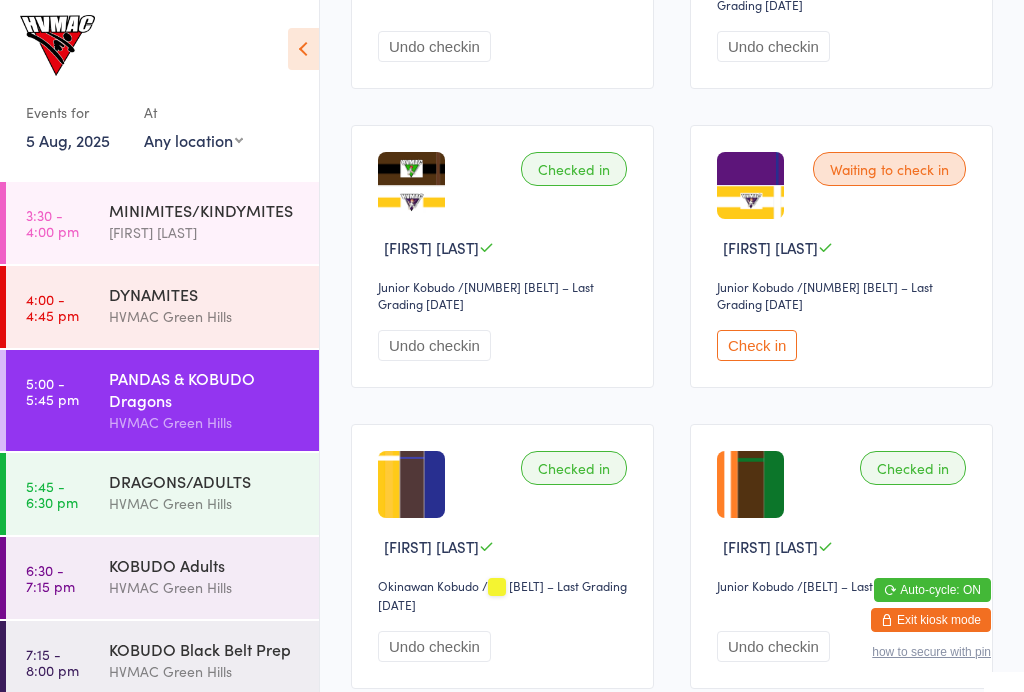 click on "Check in" at bounding box center (757, 345) 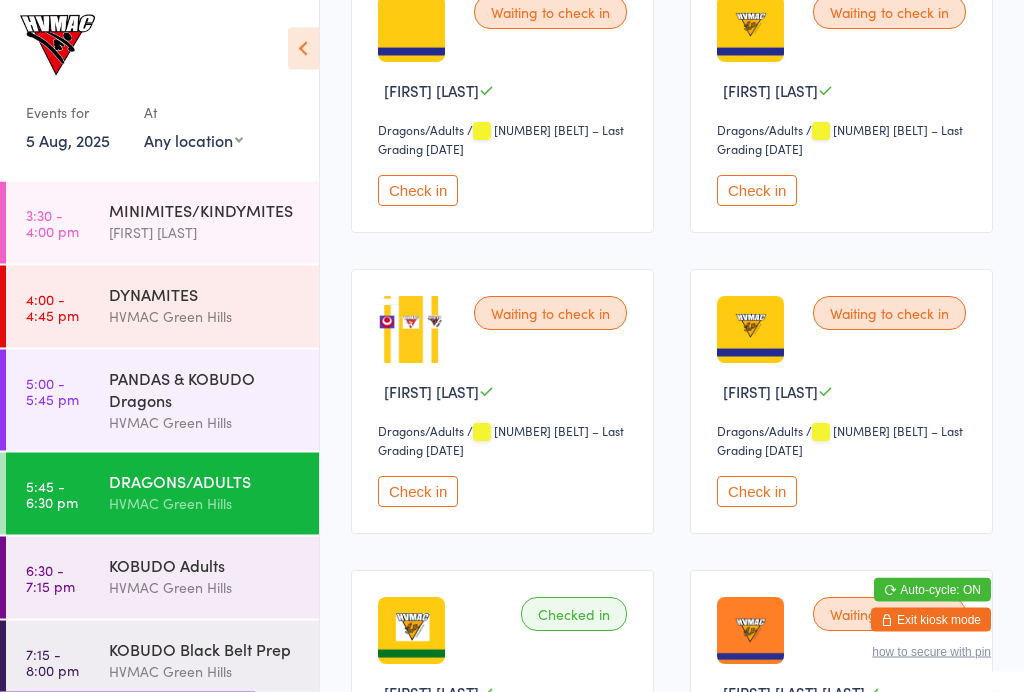 scroll, scrollTop: 1287, scrollLeft: 0, axis: vertical 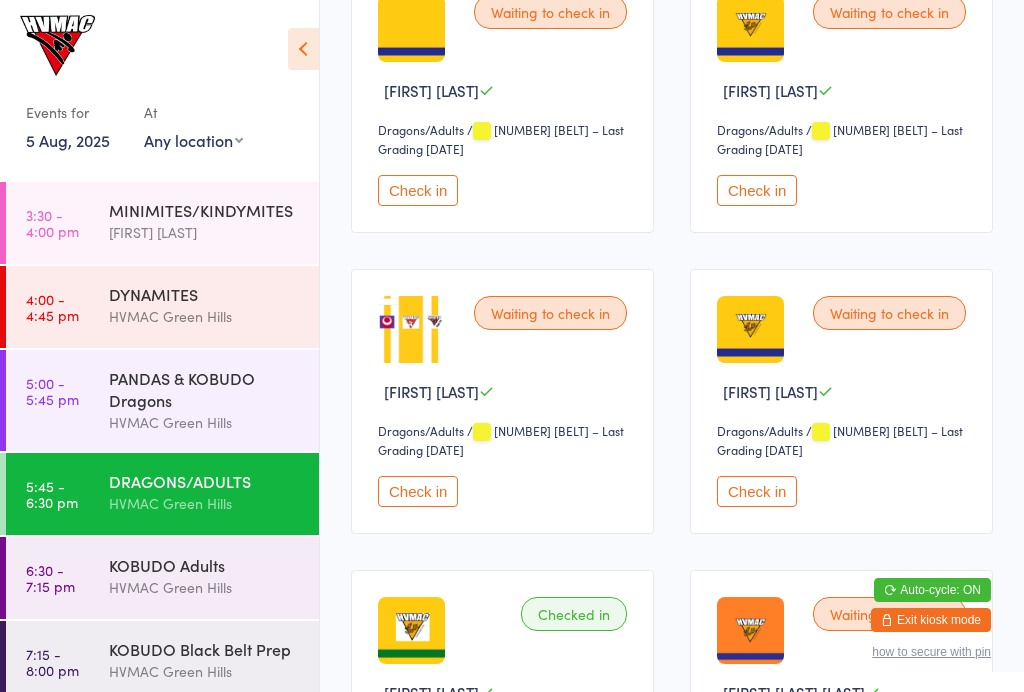 click on "Check in" at bounding box center [418, 491] 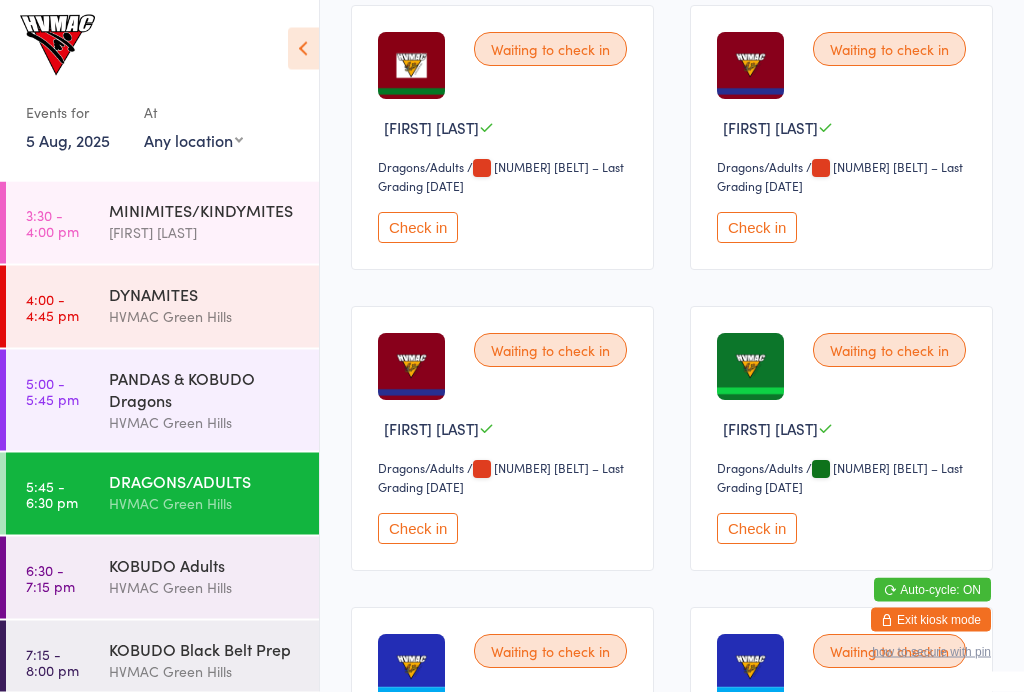 scroll, scrollTop: 3057, scrollLeft: 0, axis: vertical 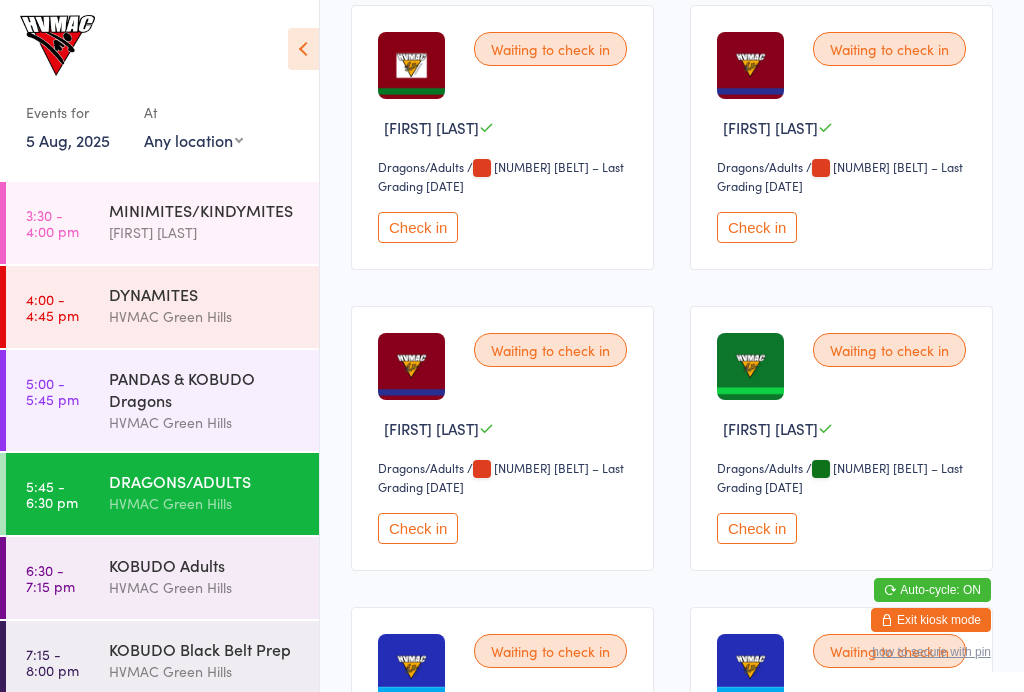 click on "Check in" at bounding box center (757, 227) 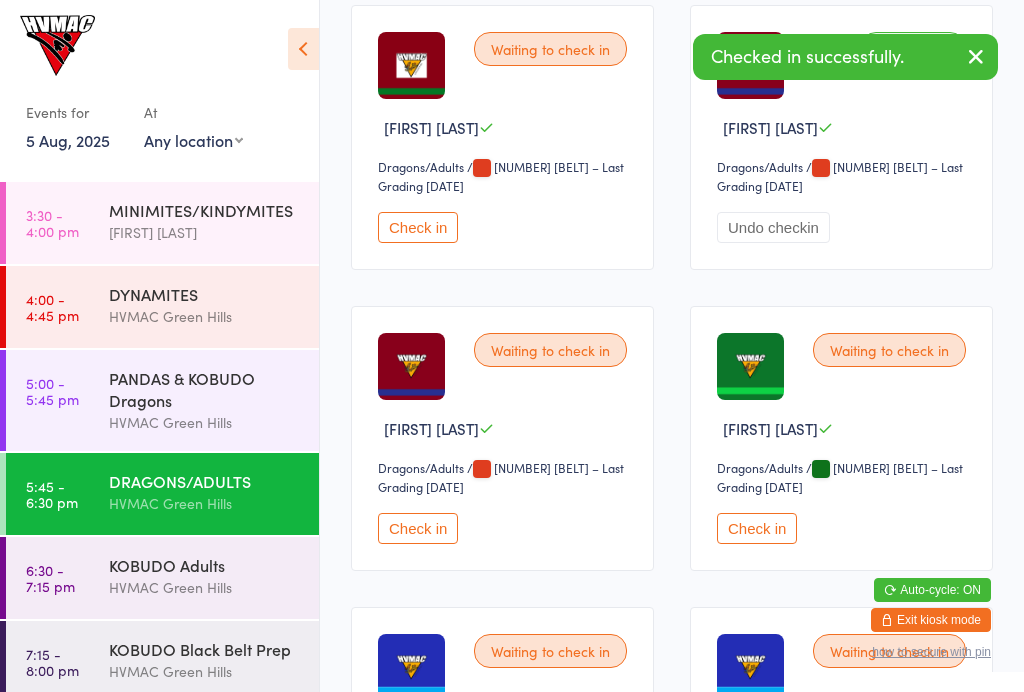 click on "Check in" at bounding box center [418, 528] 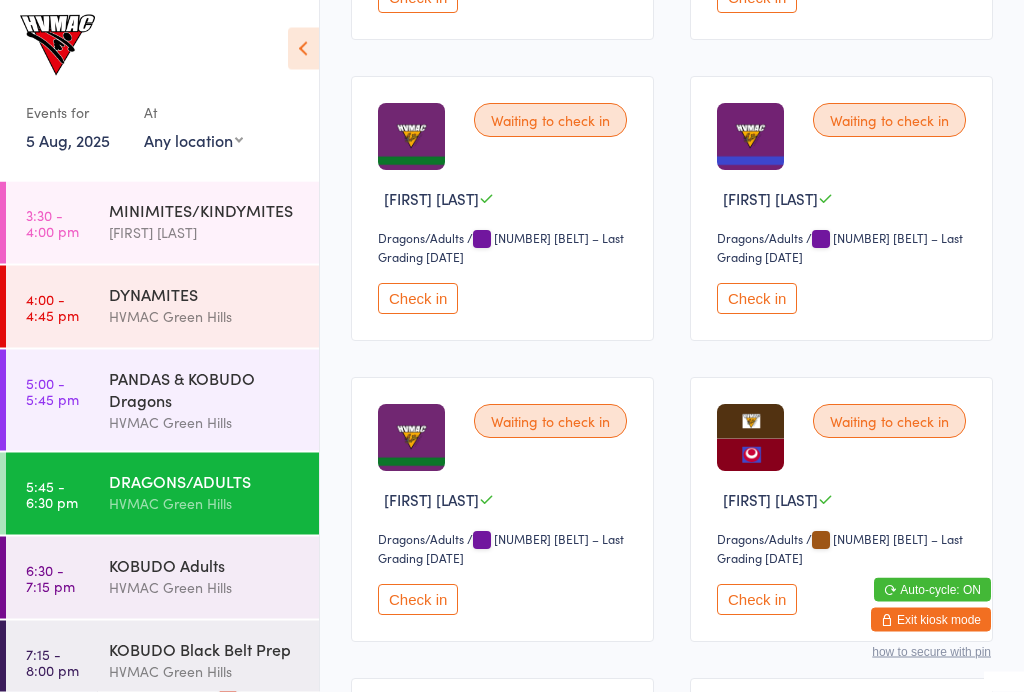 scroll, scrollTop: 4492, scrollLeft: 0, axis: vertical 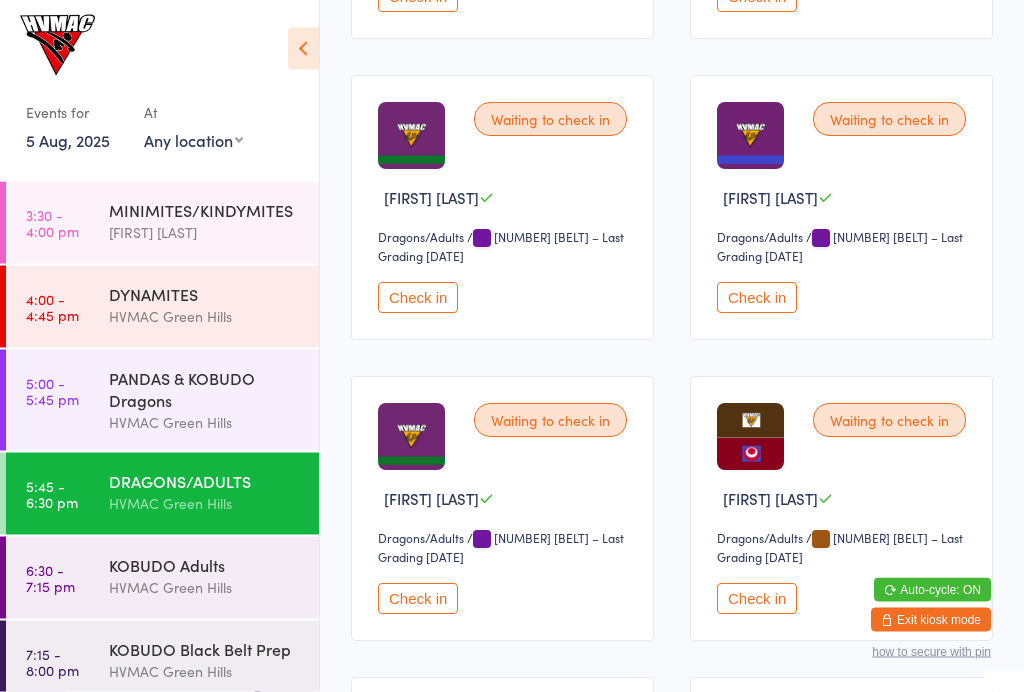 click on "Check in" at bounding box center [418, 599] 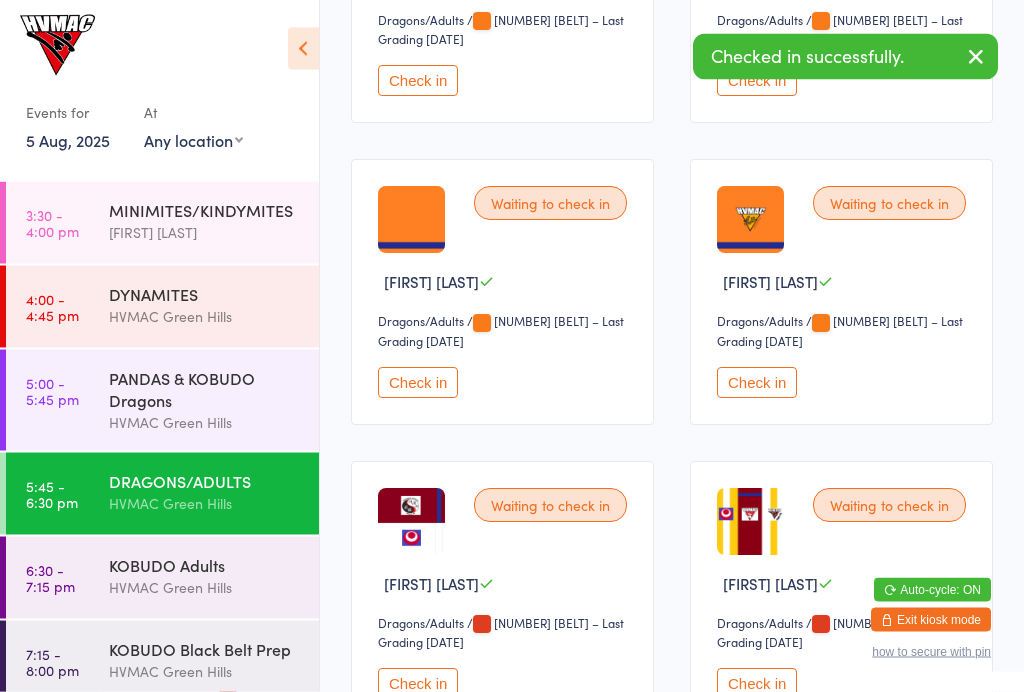 click on "Check in" at bounding box center (757, 383) 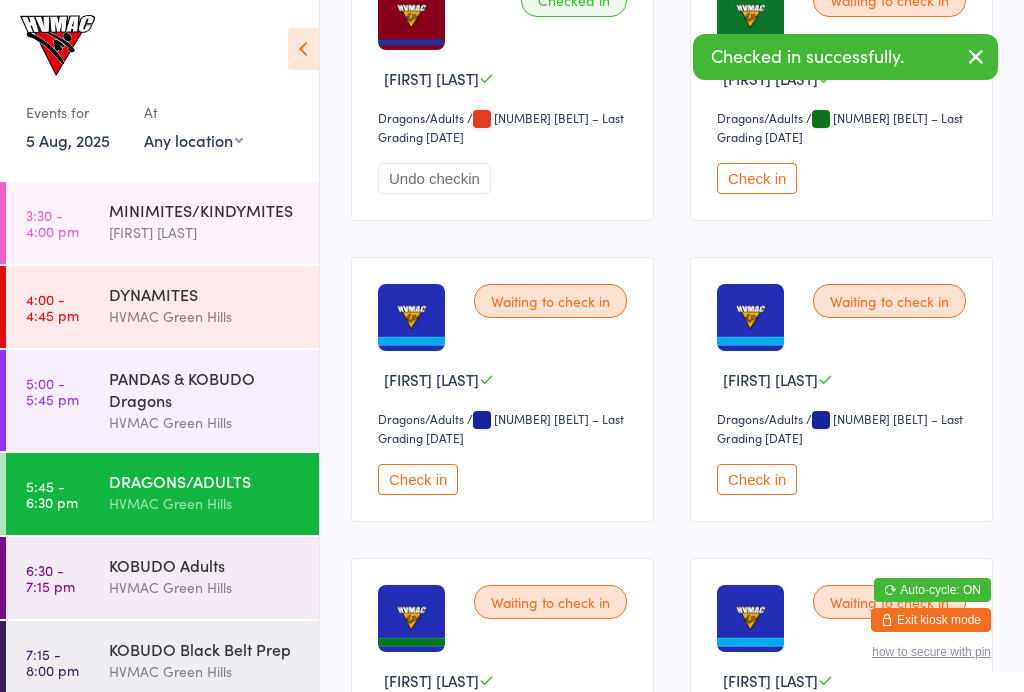scroll, scrollTop: 3421, scrollLeft: 0, axis: vertical 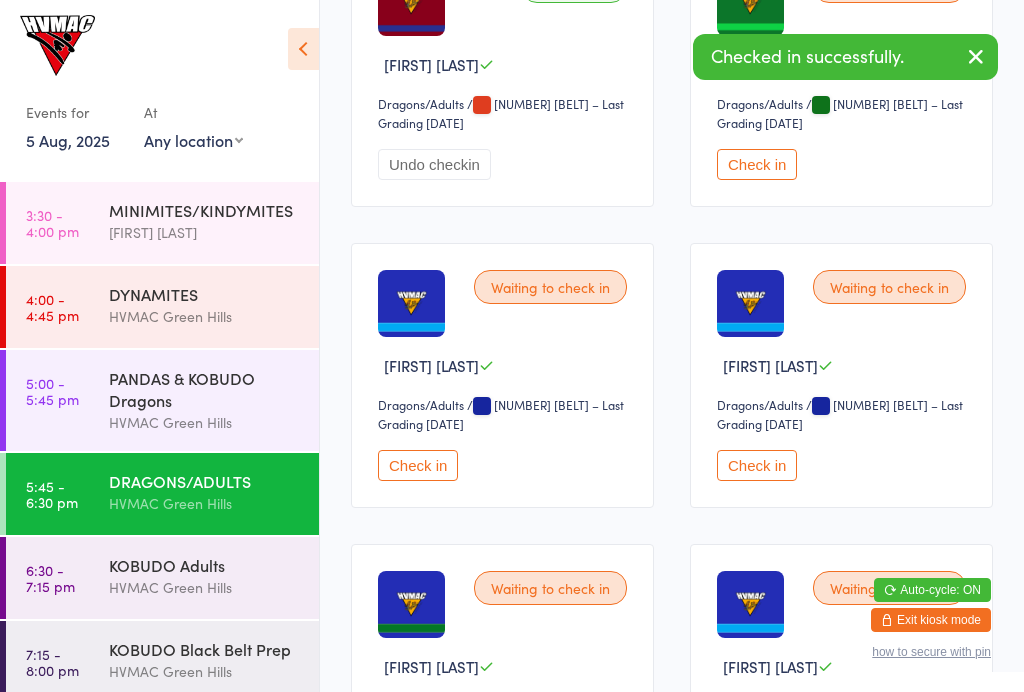 click on "Check in" at bounding box center (757, 164) 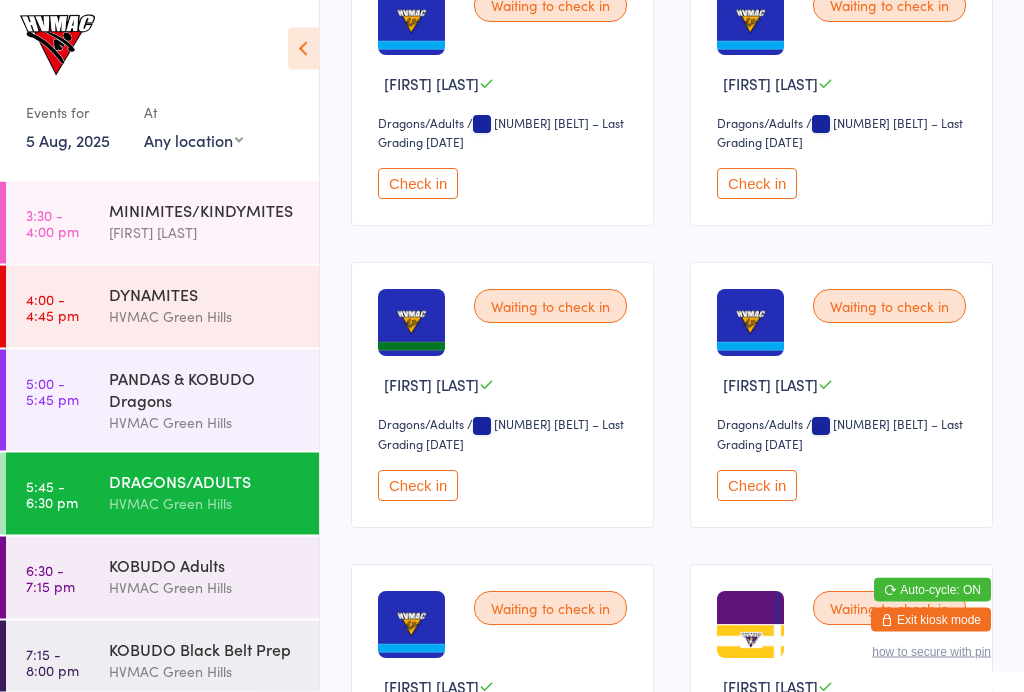 scroll, scrollTop: 3703, scrollLeft: 0, axis: vertical 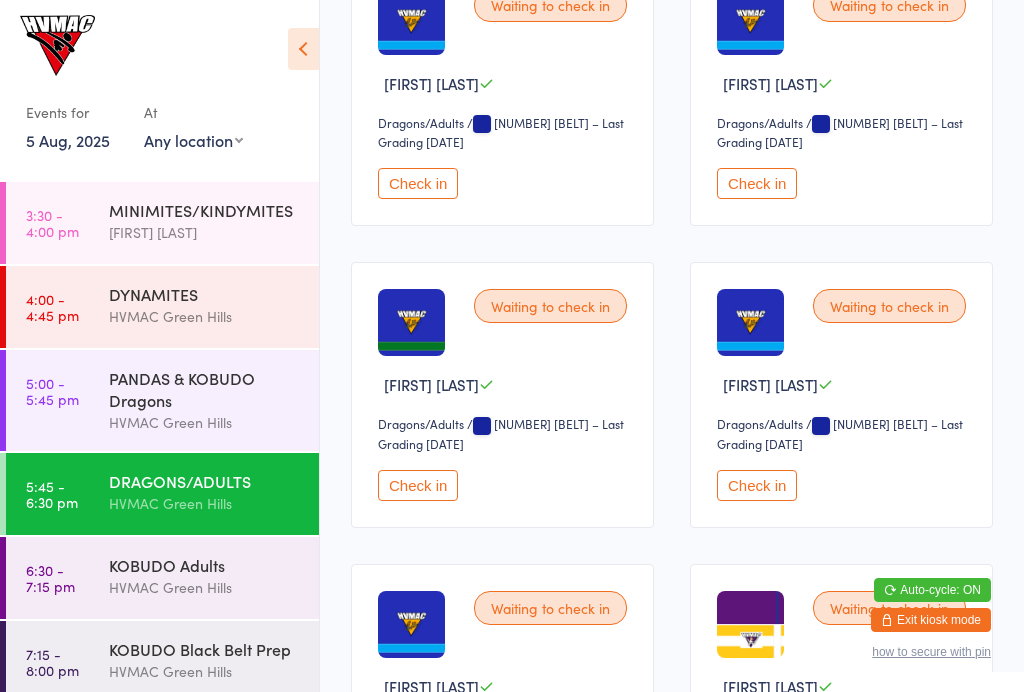 click on "Check in" at bounding box center (757, 485) 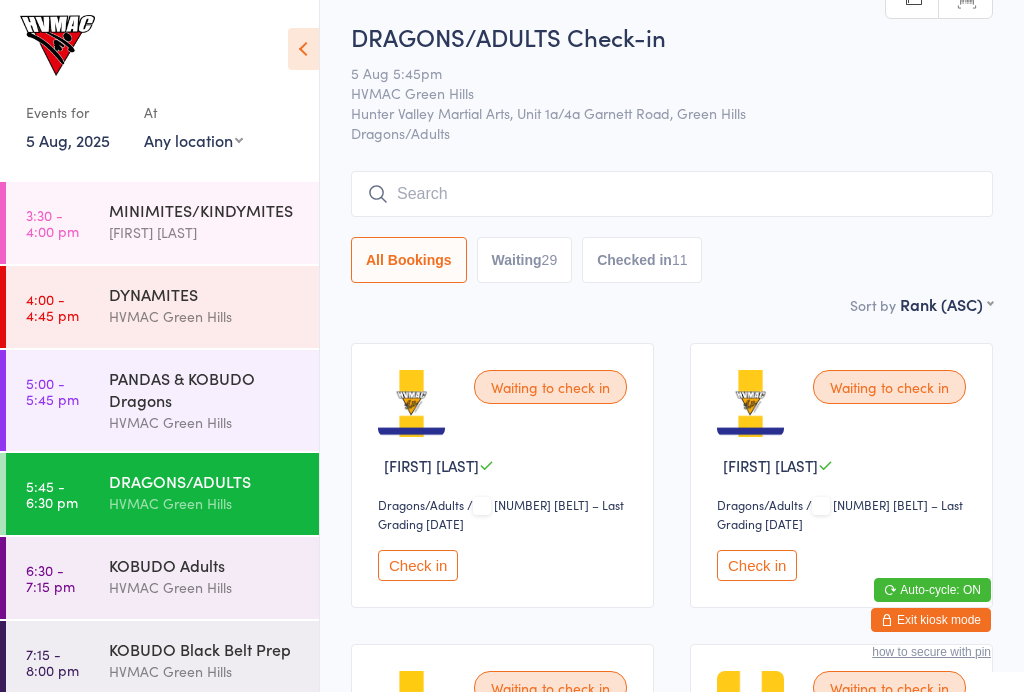 scroll, scrollTop: 0, scrollLeft: 0, axis: both 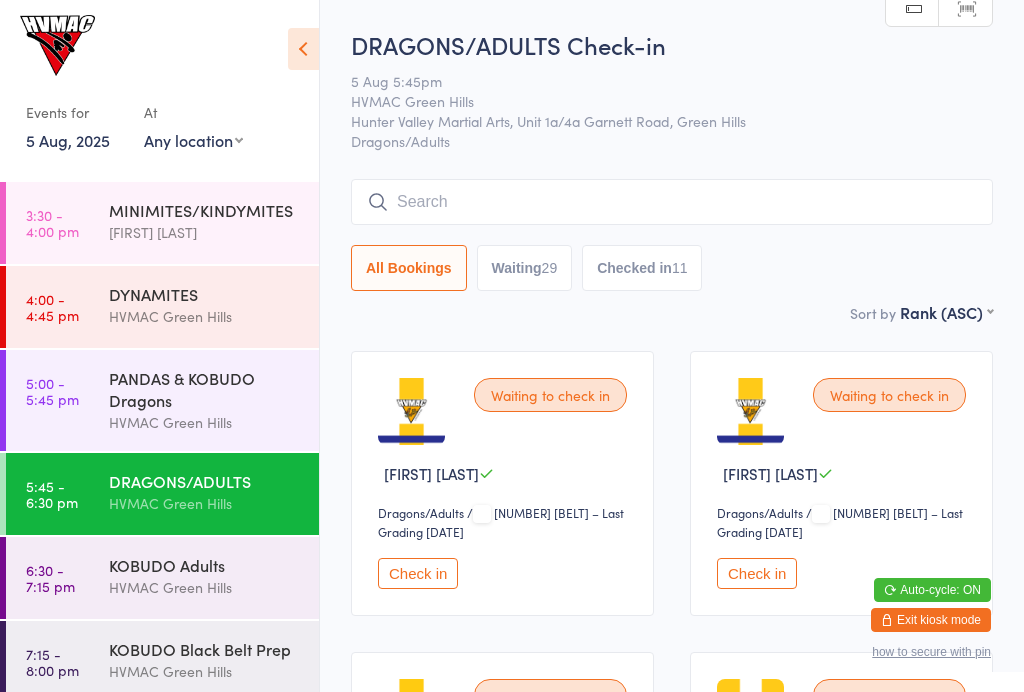 click on "[FIRST] [LAST]" at bounding box center (505, 473) 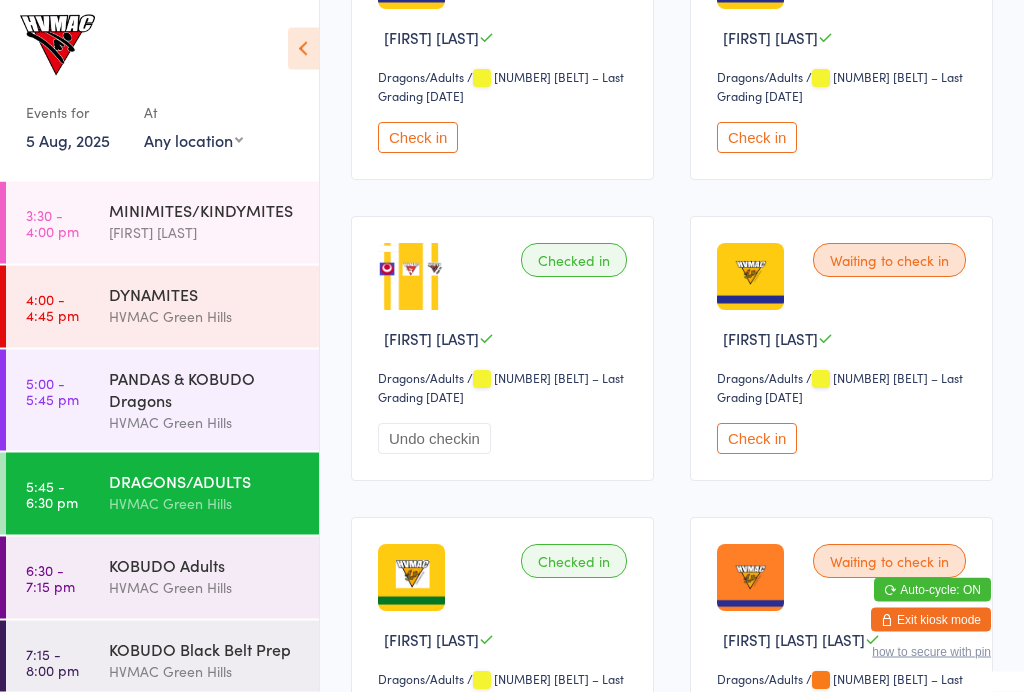 scroll, scrollTop: 1341, scrollLeft: 0, axis: vertical 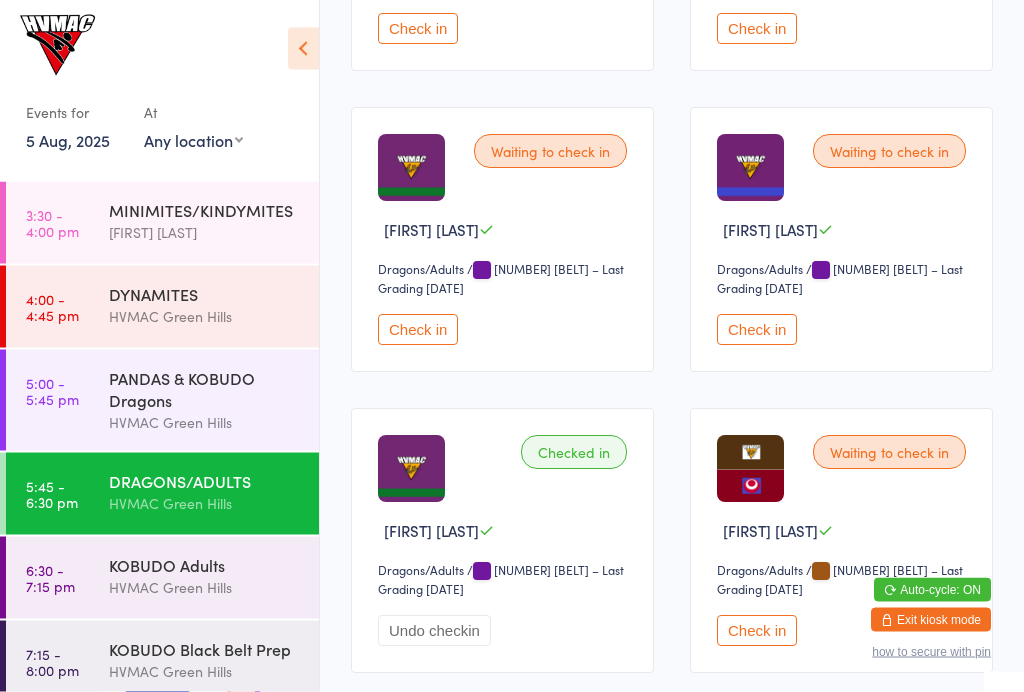 click on "Check in" at bounding box center (418, 330) 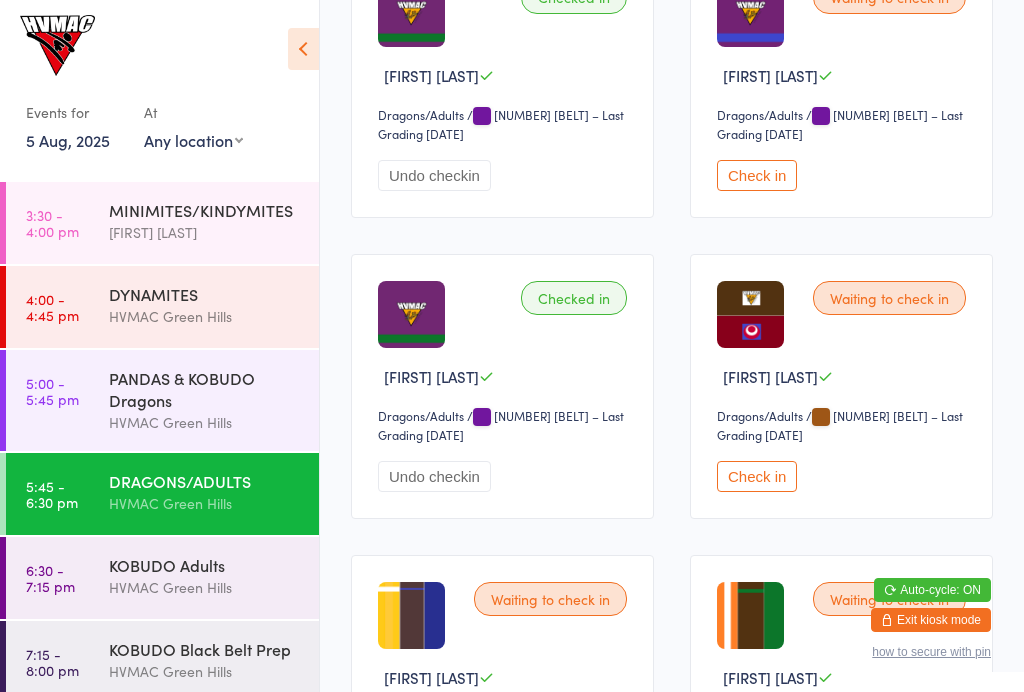 scroll, scrollTop: 4614, scrollLeft: 0, axis: vertical 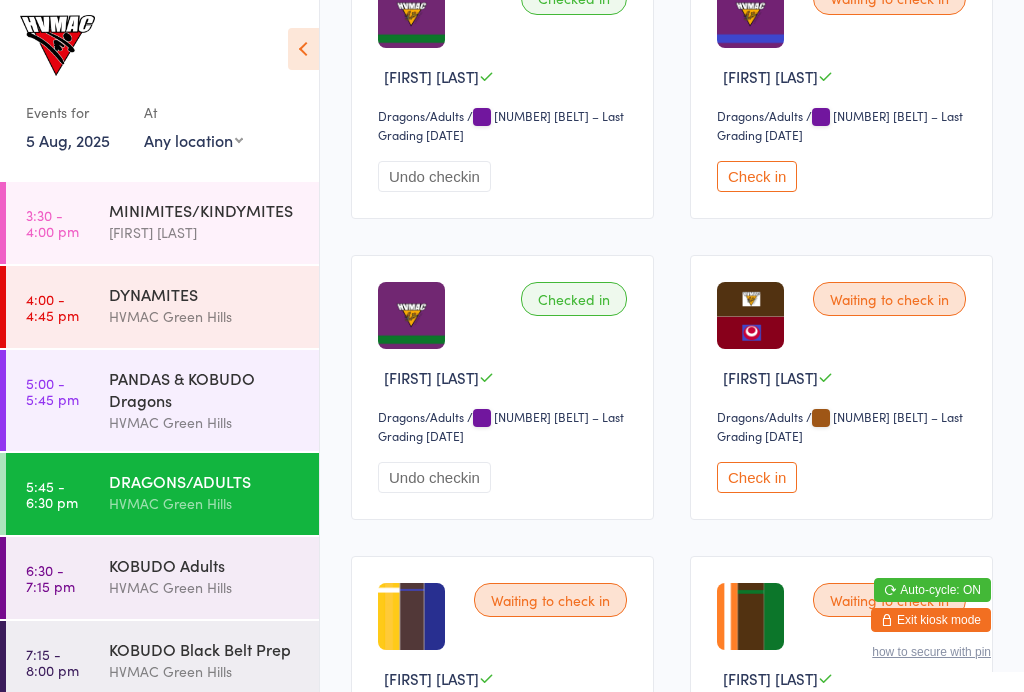 click on "Check in" at bounding box center (757, 176) 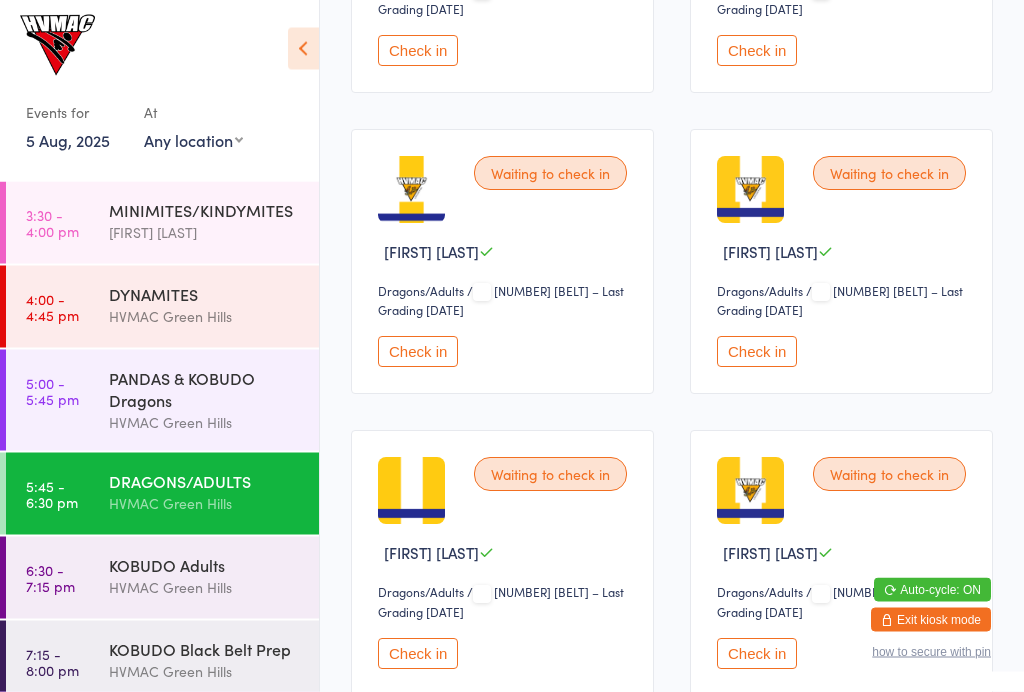 click on "Check in" at bounding box center (757, 654) 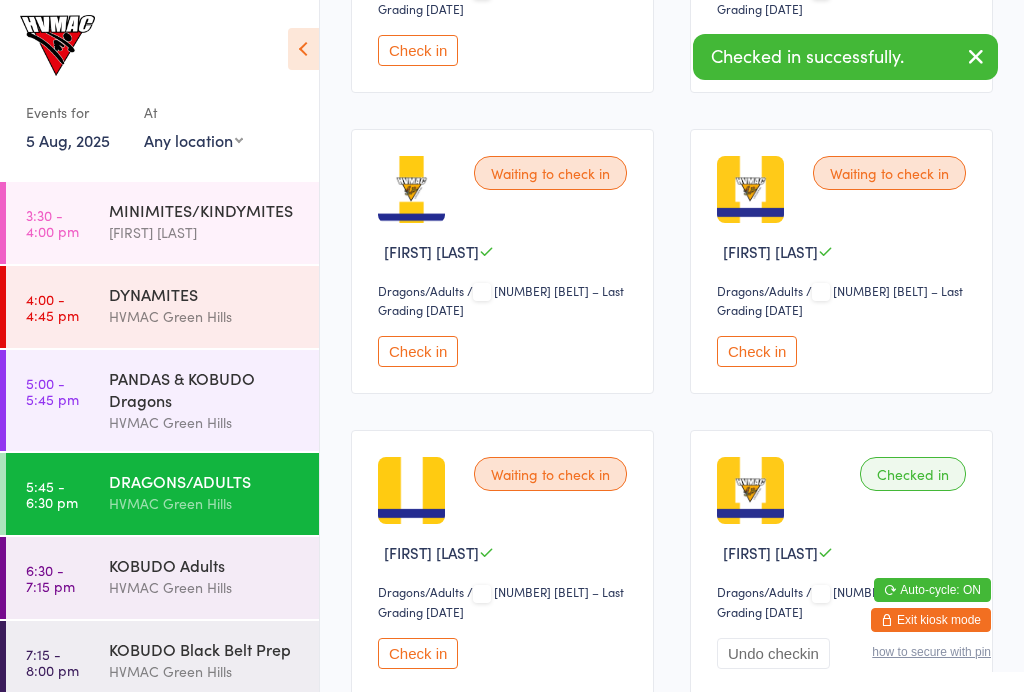 click on "Check in" at bounding box center [418, 653] 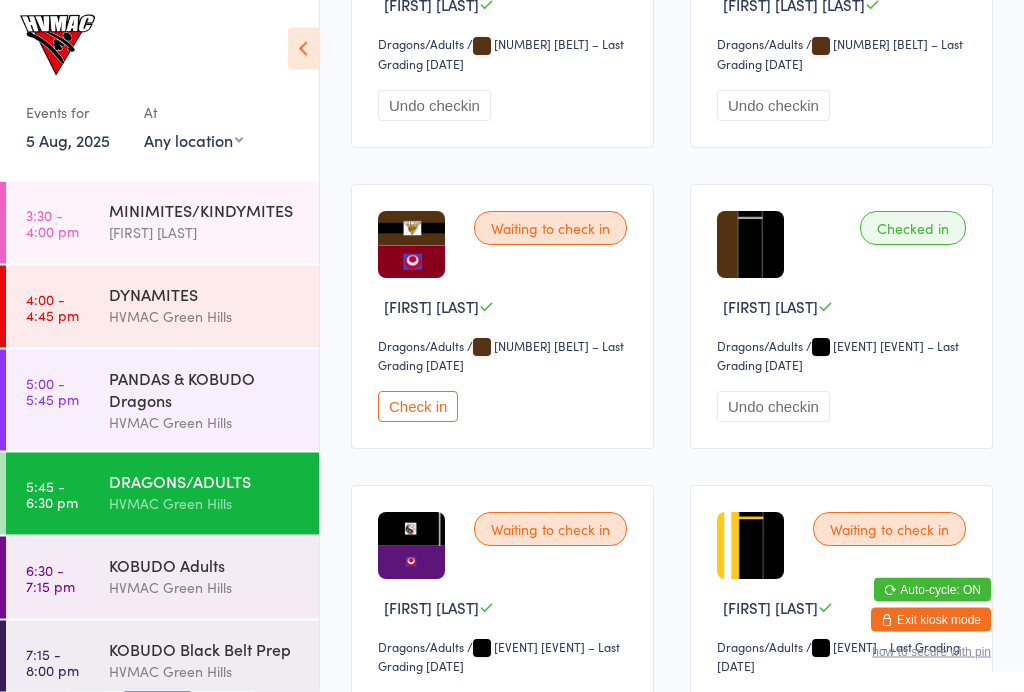 scroll, scrollTop: 5651, scrollLeft: 0, axis: vertical 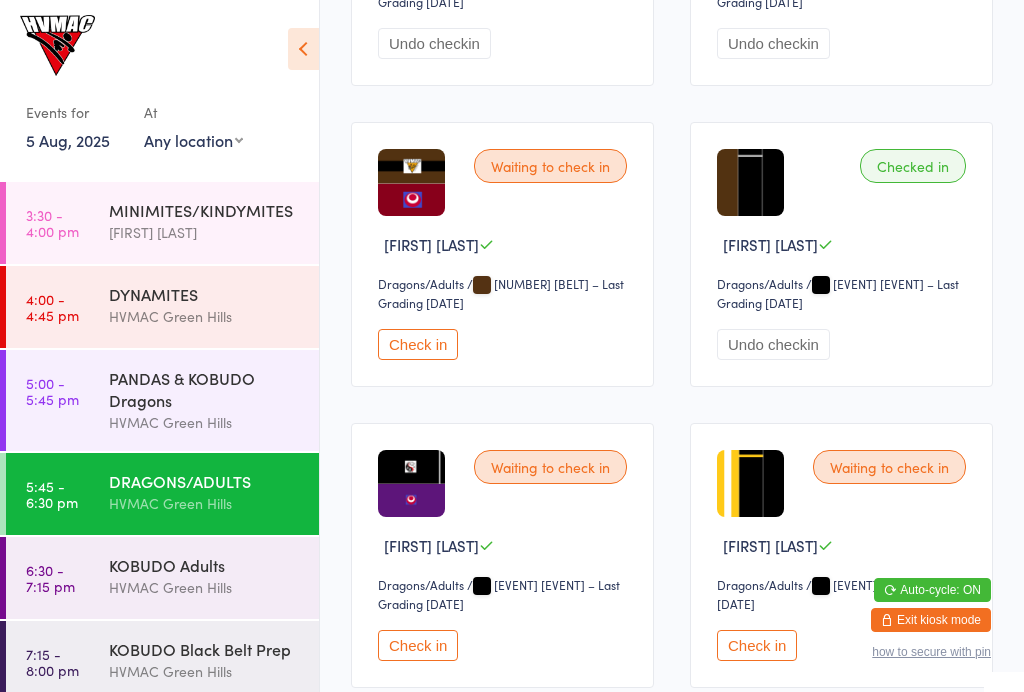 click on "Check in" at bounding box center [418, 344] 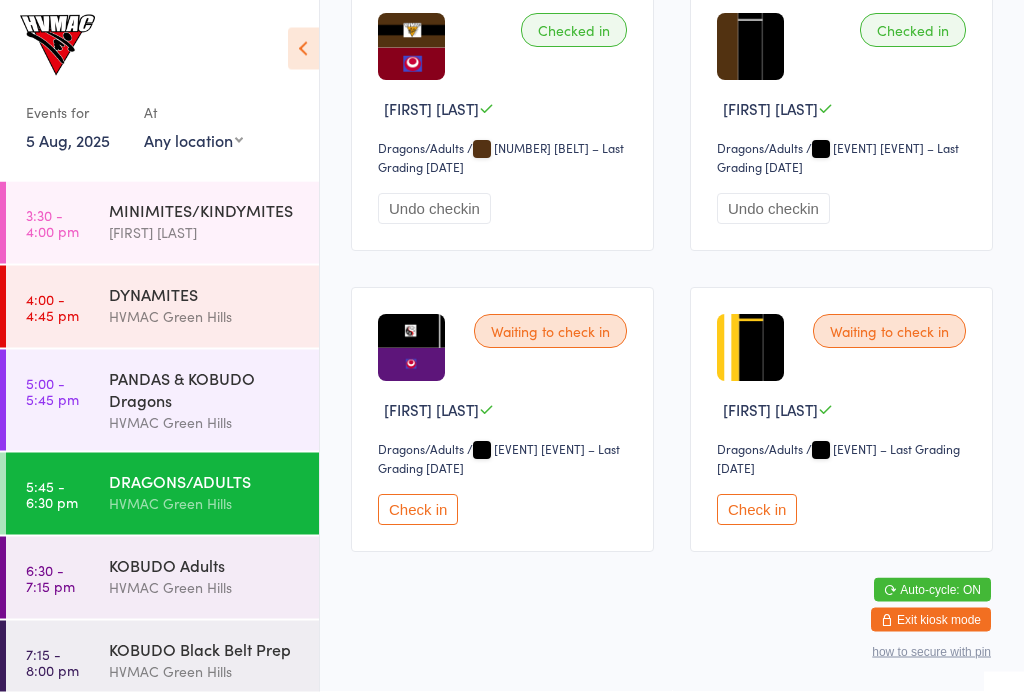 scroll, scrollTop: 5871, scrollLeft: 0, axis: vertical 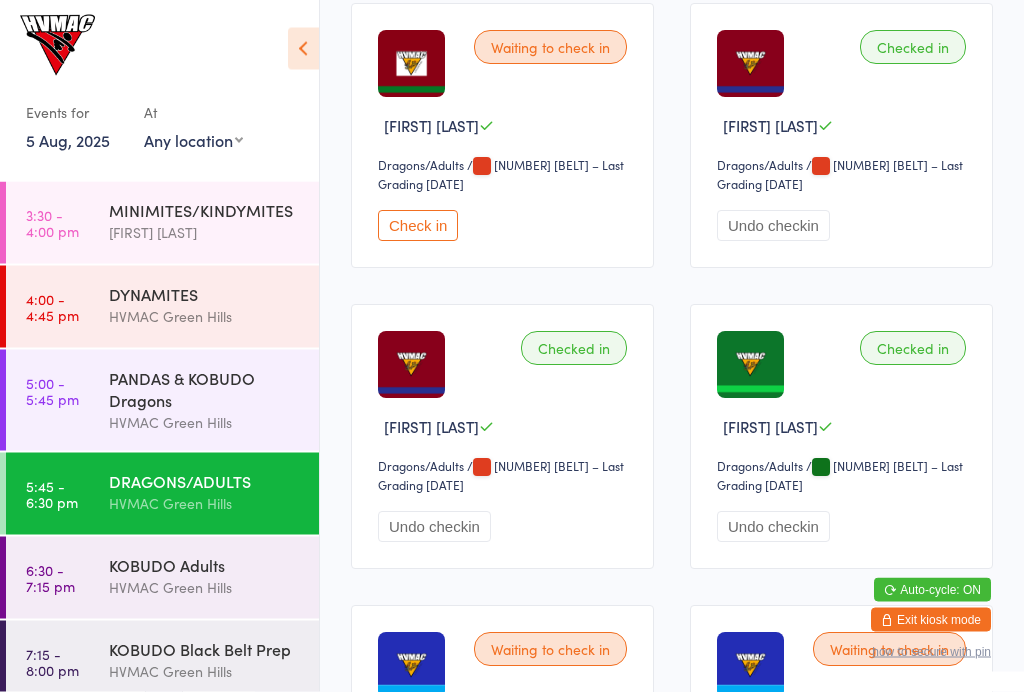 click on "Check in" at bounding box center [418, 226] 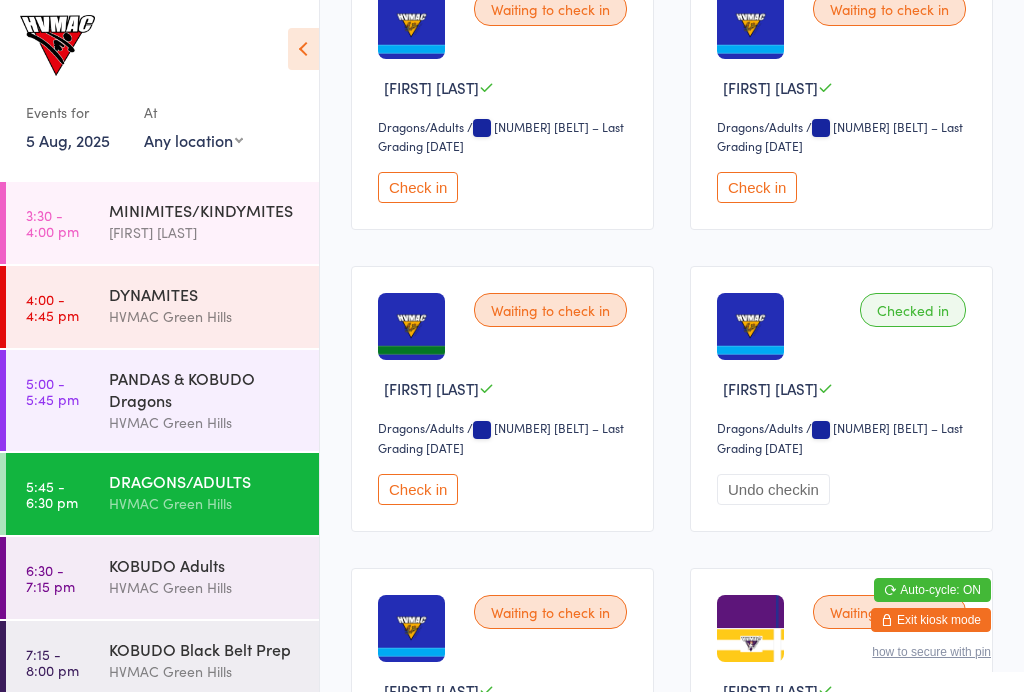 scroll, scrollTop: 3697, scrollLeft: 0, axis: vertical 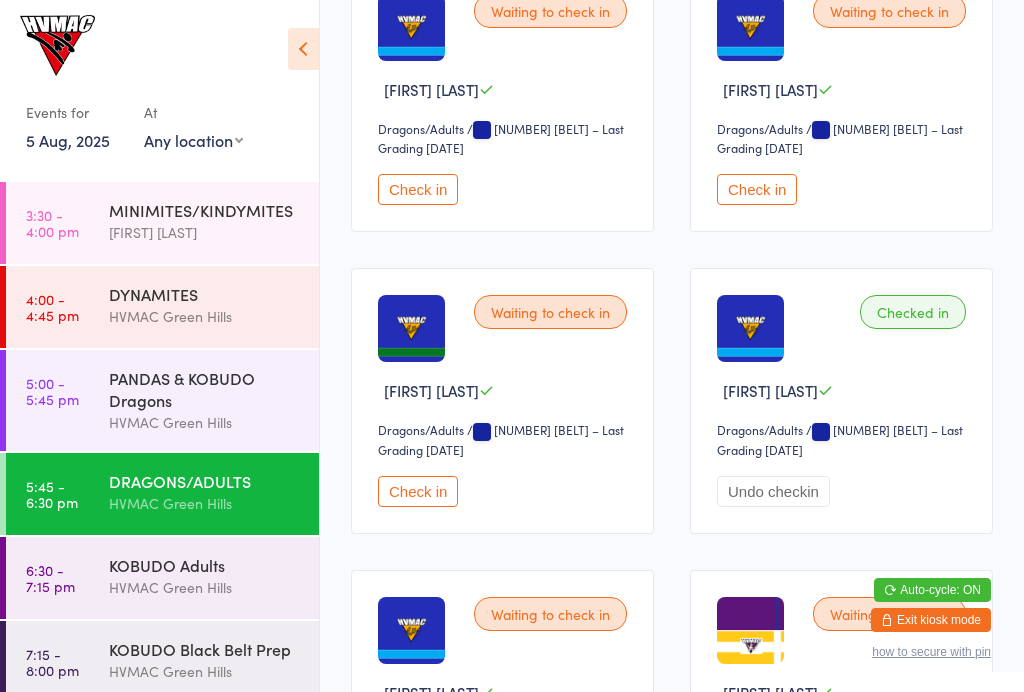 click on "Checked in [FIRST] [LAST] [EVENT] [EVENT] [EVENT] [EVENT] – Last Grading [DATE] Undo checkin" at bounding box center [841, 400] 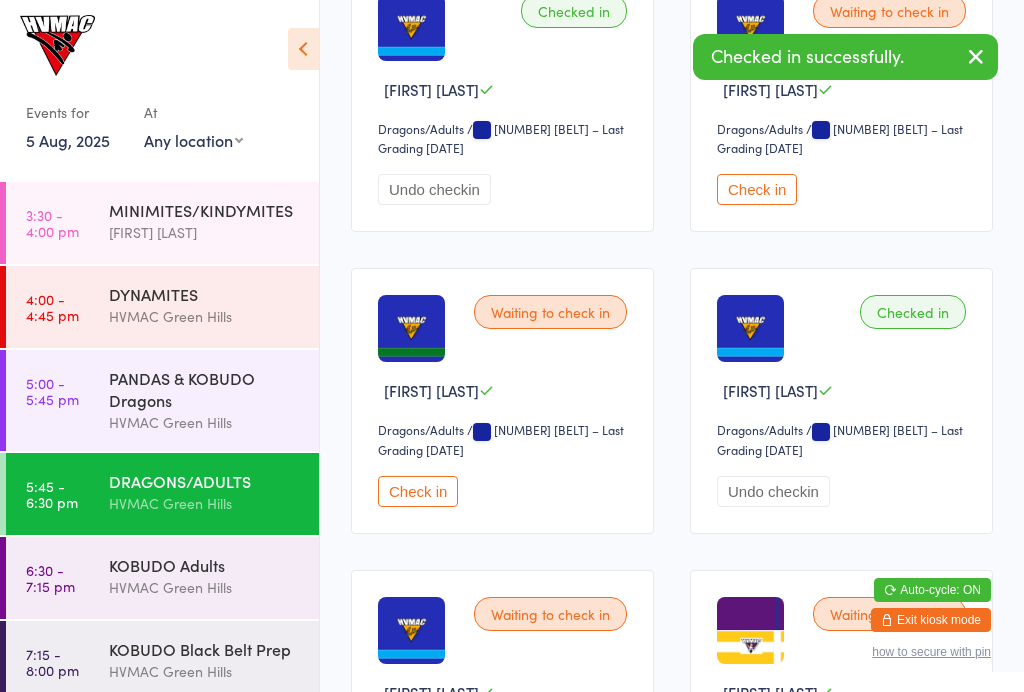 click on "Check in" at bounding box center (757, 189) 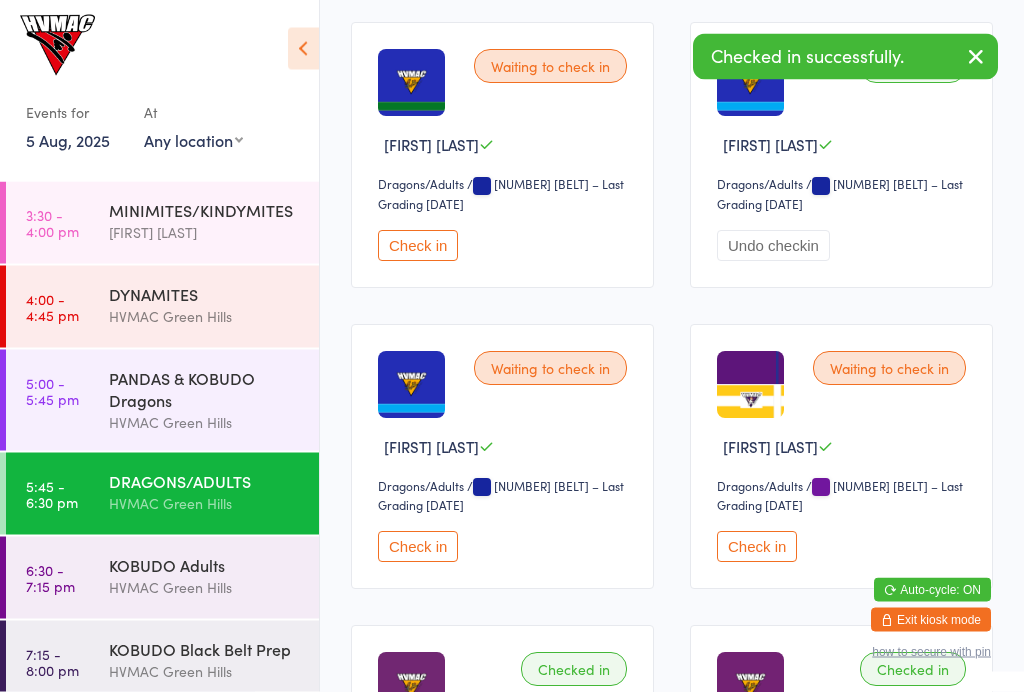 scroll, scrollTop: 3975, scrollLeft: 0, axis: vertical 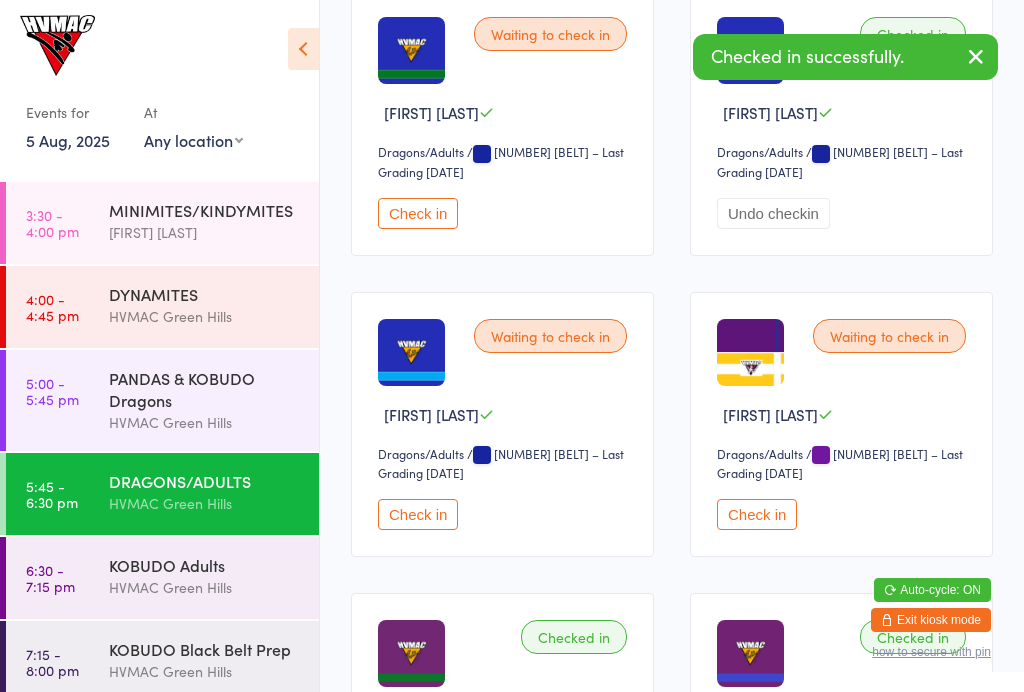 click on "Check in" at bounding box center (418, 514) 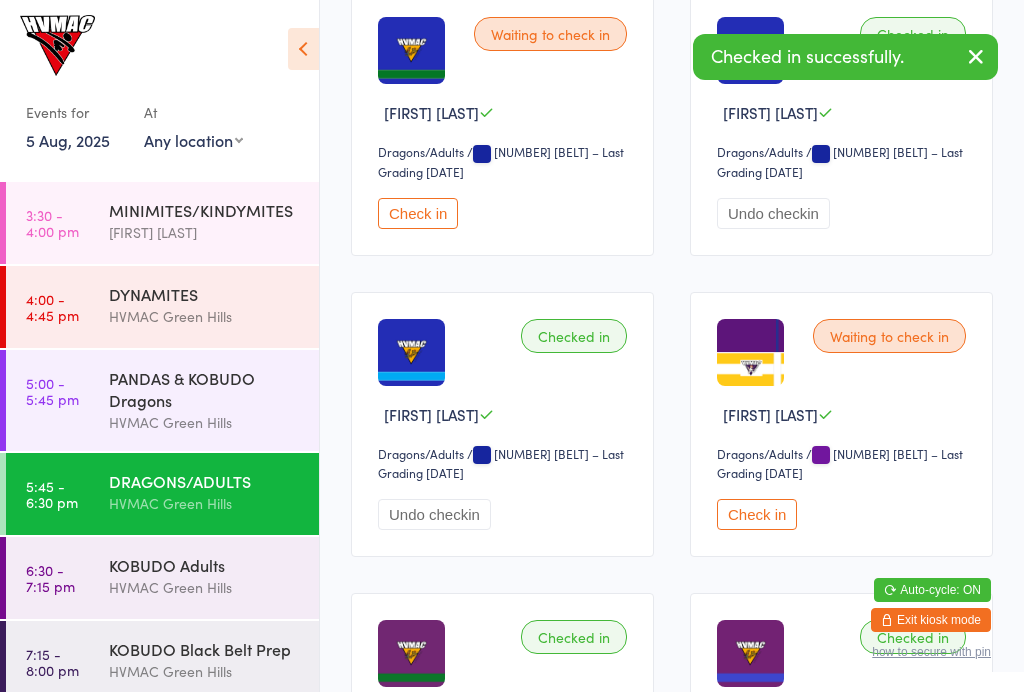 click on "Undo checkin" at bounding box center [773, 213] 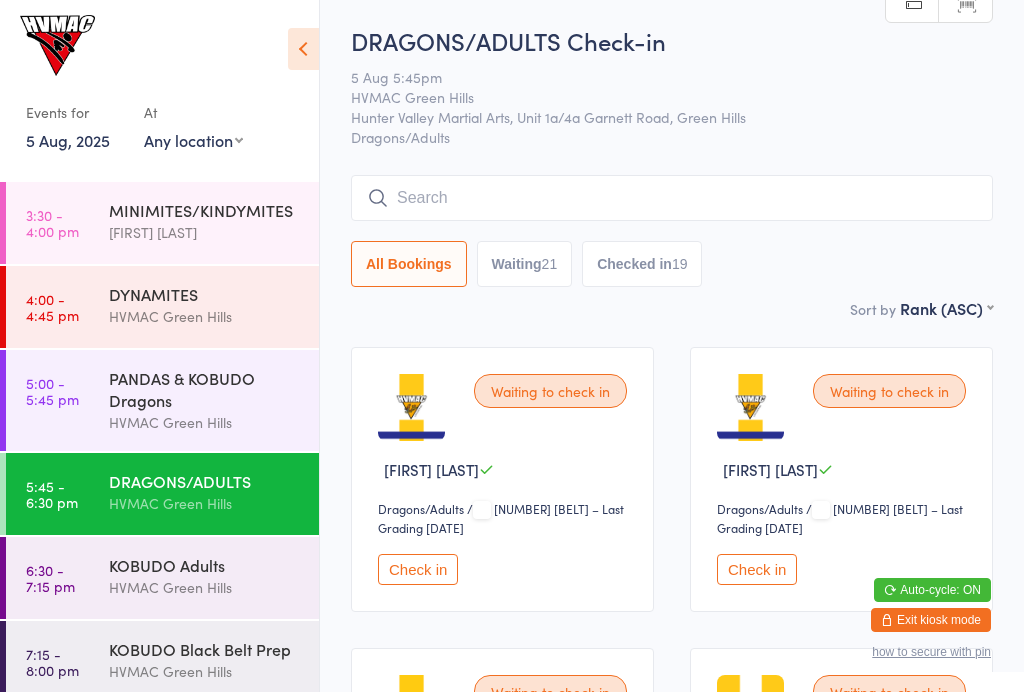 scroll, scrollTop: 0, scrollLeft: 0, axis: both 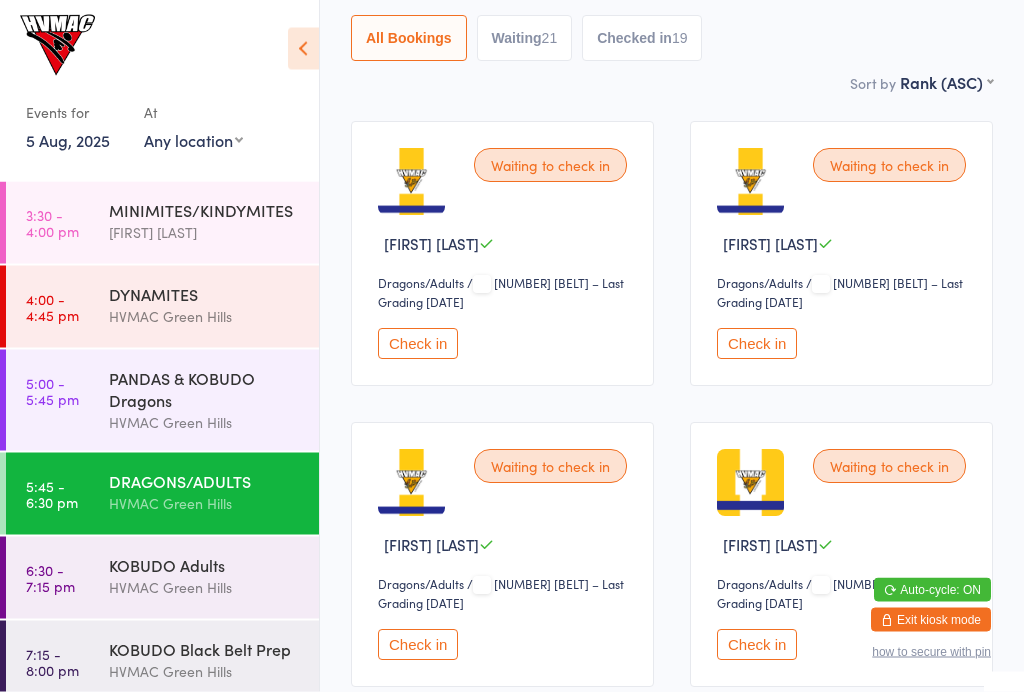 click on "Waiting  [NUMBER]" at bounding box center [525, 39] 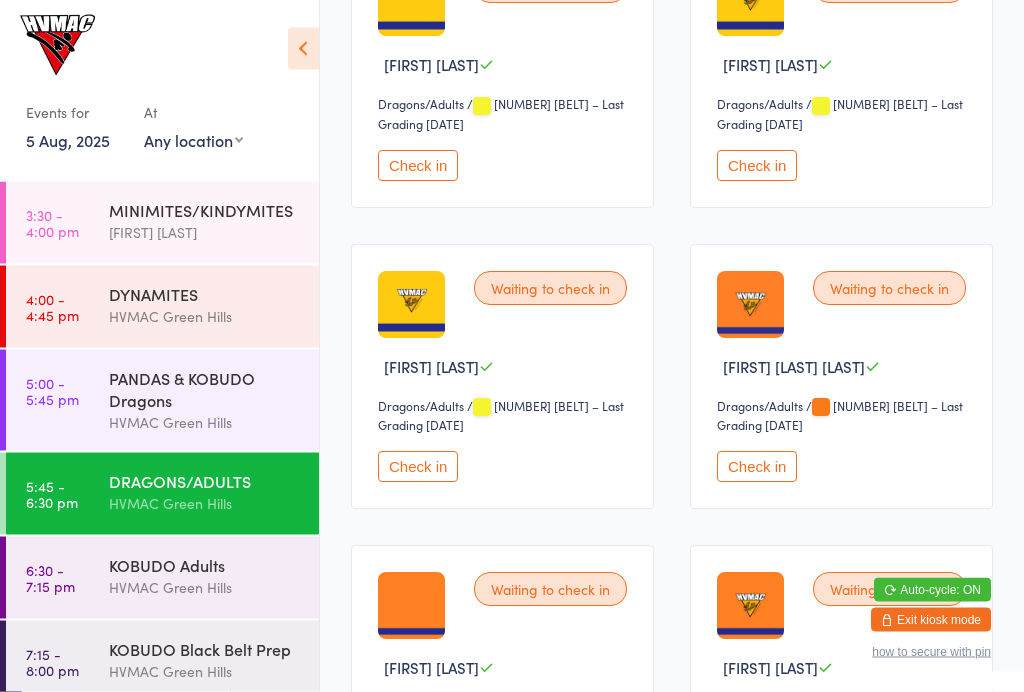 scroll, scrollTop: 1012, scrollLeft: 0, axis: vertical 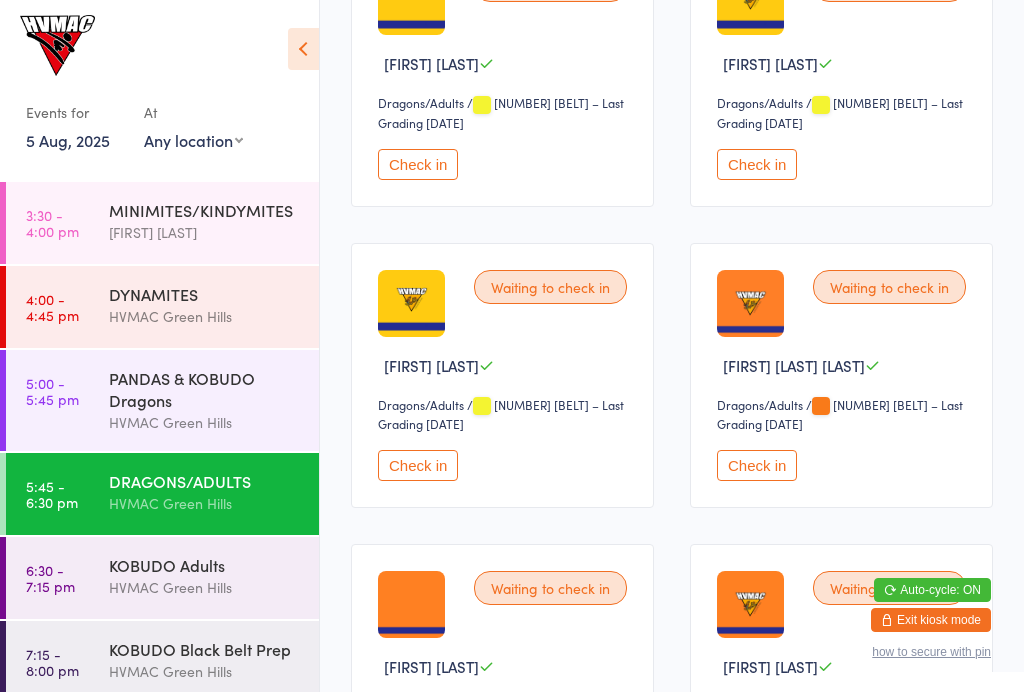 click on "Check in" at bounding box center (418, 465) 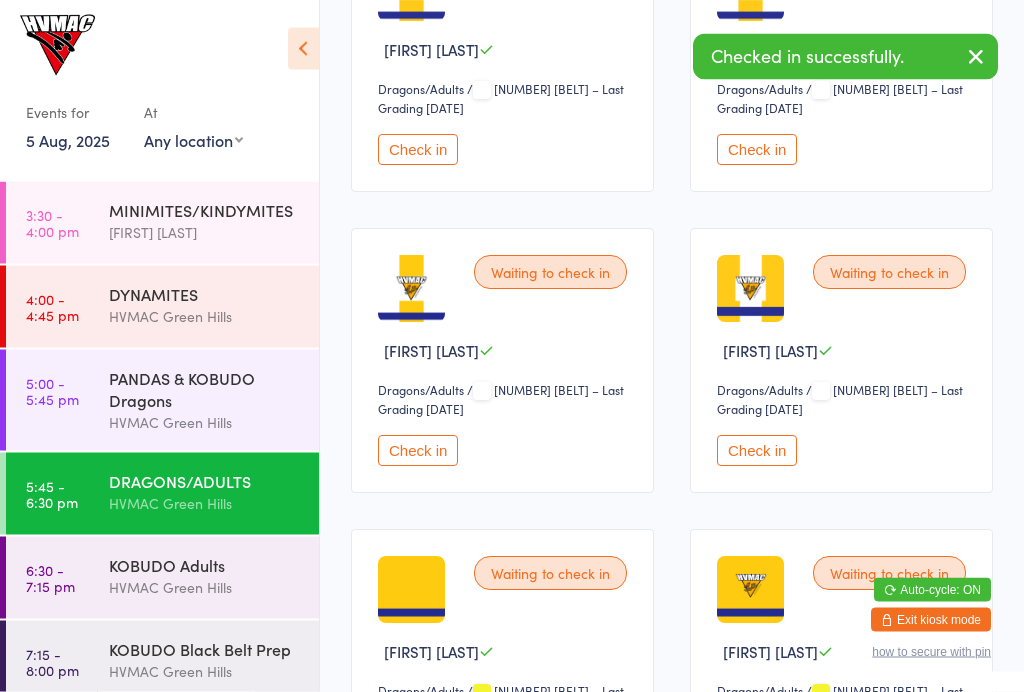 scroll, scrollTop: 424, scrollLeft: 0, axis: vertical 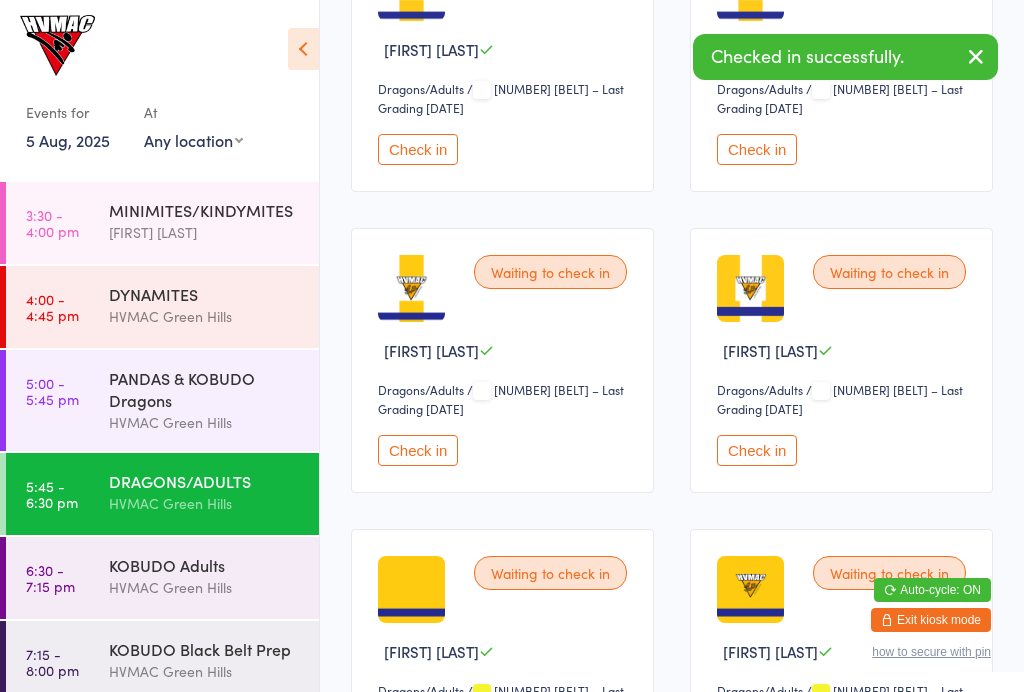 click on "Check in" at bounding box center (757, 450) 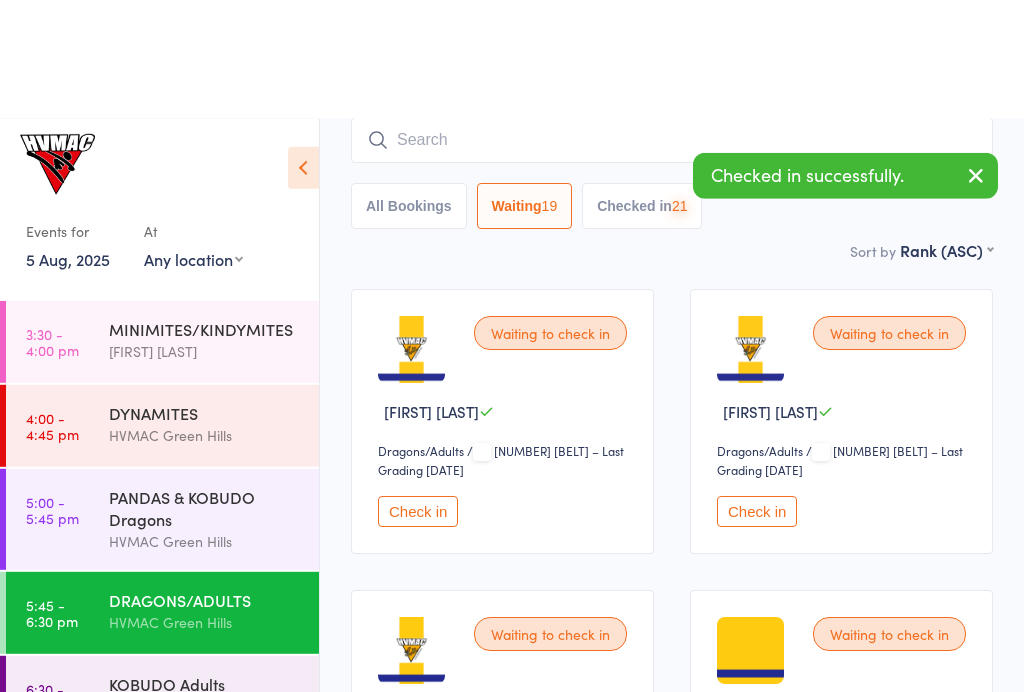 scroll, scrollTop: 0, scrollLeft: 0, axis: both 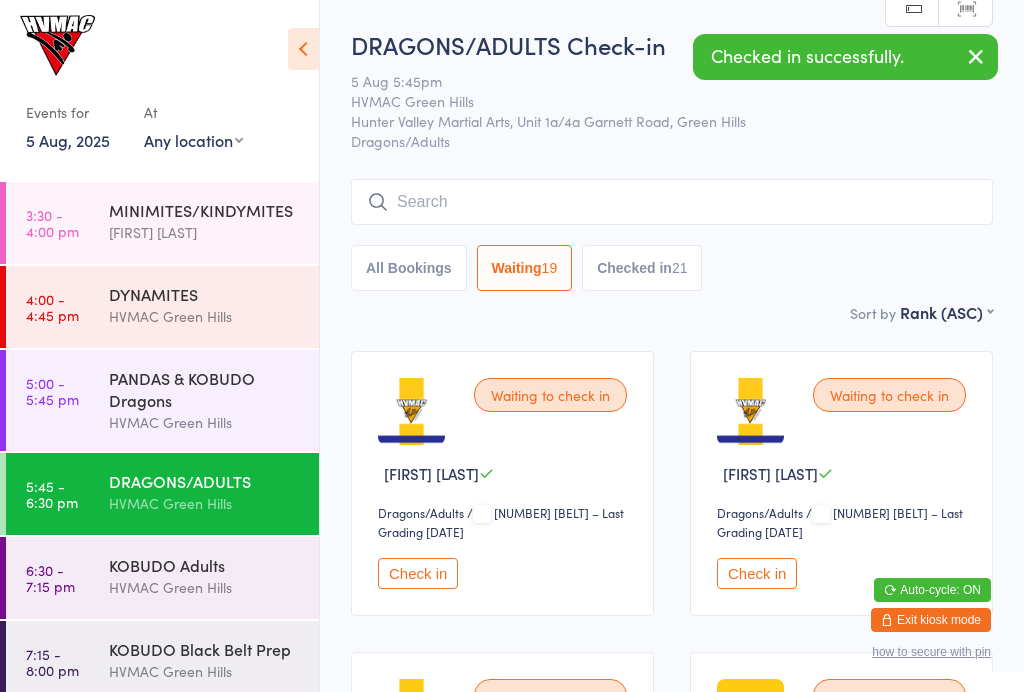 click on "All Bookings" at bounding box center [409, 268] 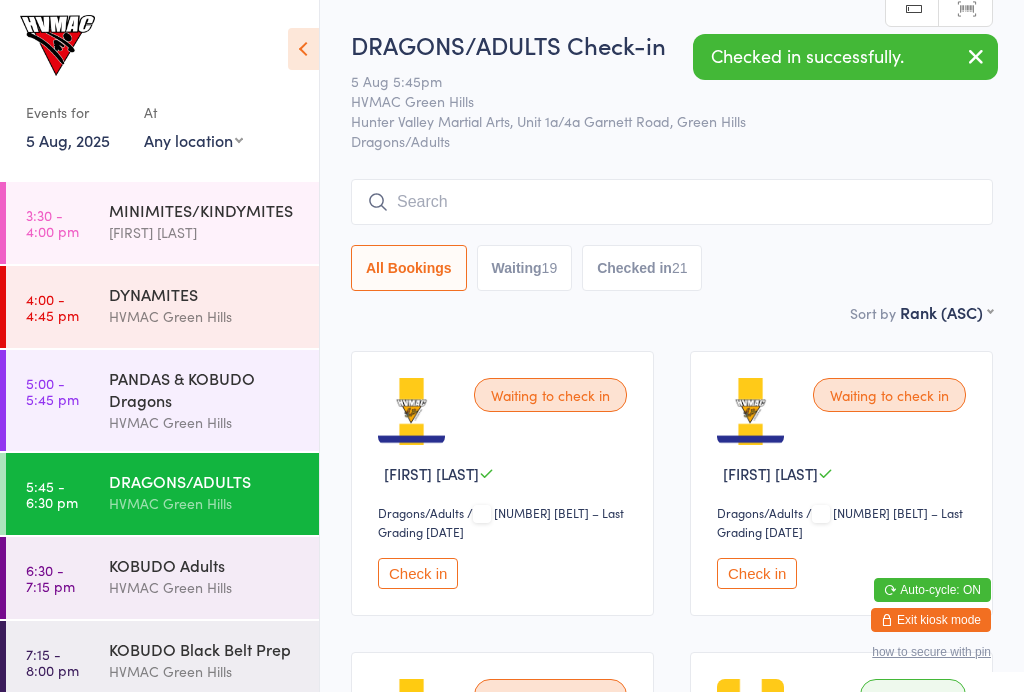 click on "Waiting  [NUMBER]" at bounding box center [525, 268] 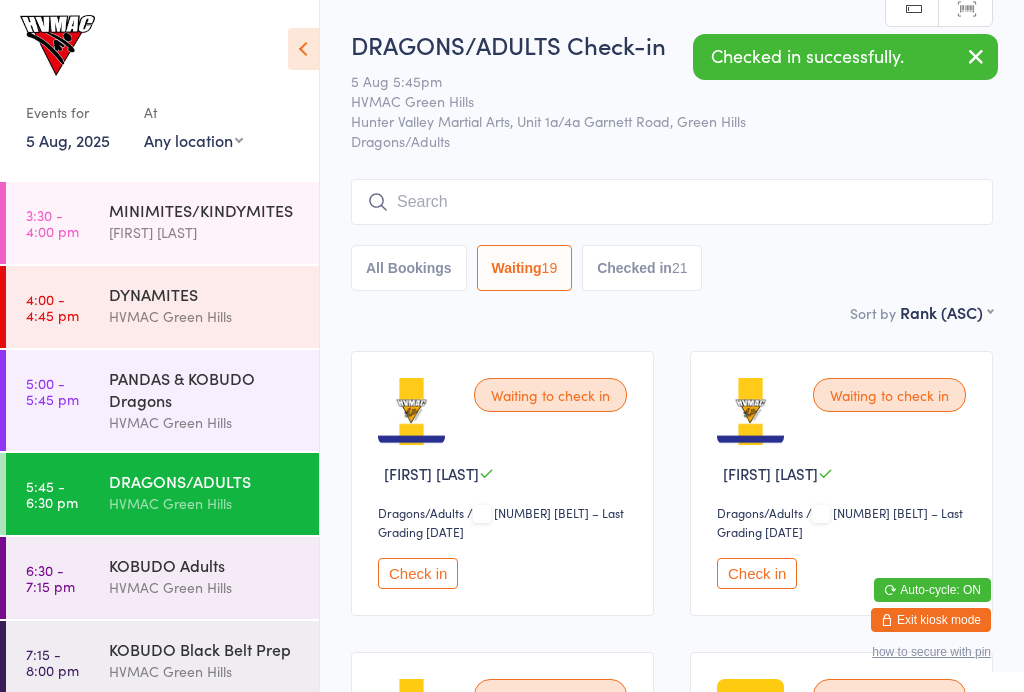 click on "All Bookings" at bounding box center [409, 268] 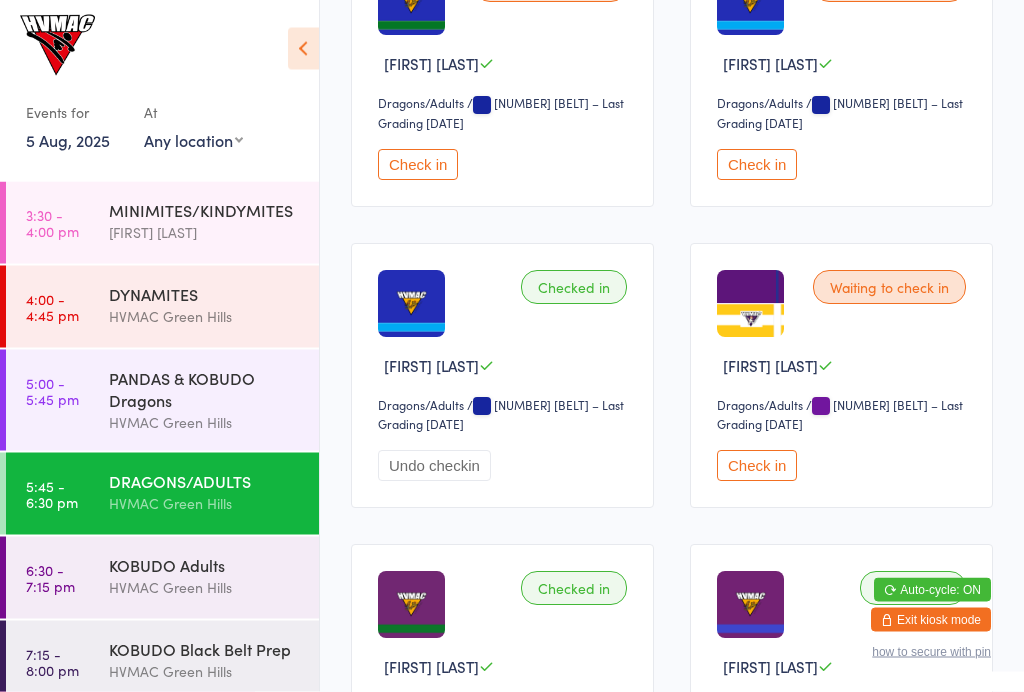 click on "Check in" at bounding box center [757, 165] 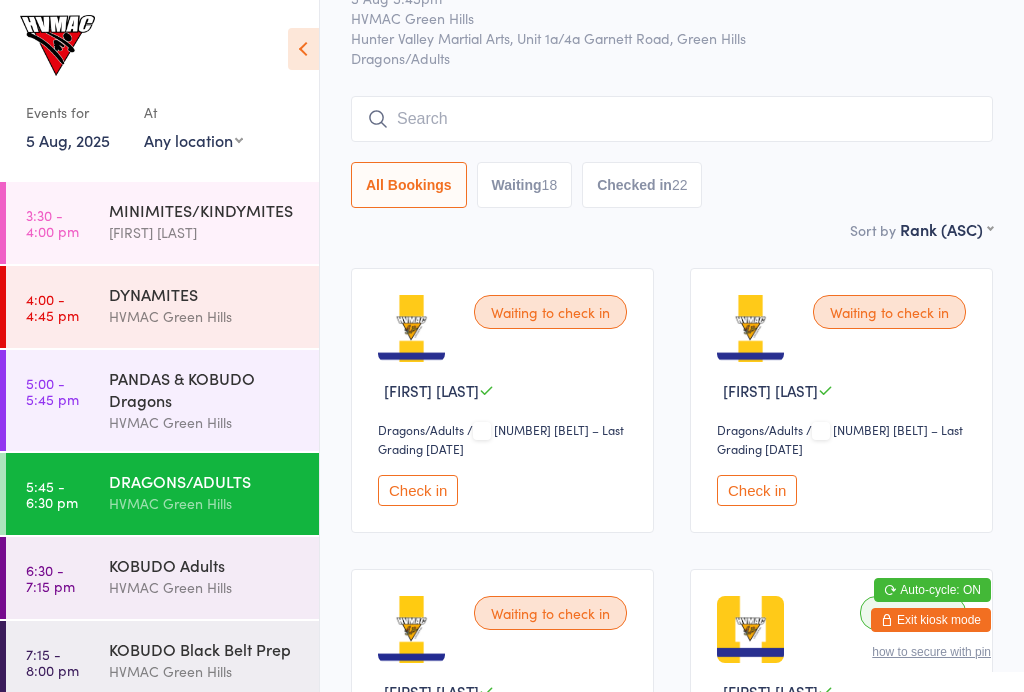 scroll, scrollTop: 93, scrollLeft: 0, axis: vertical 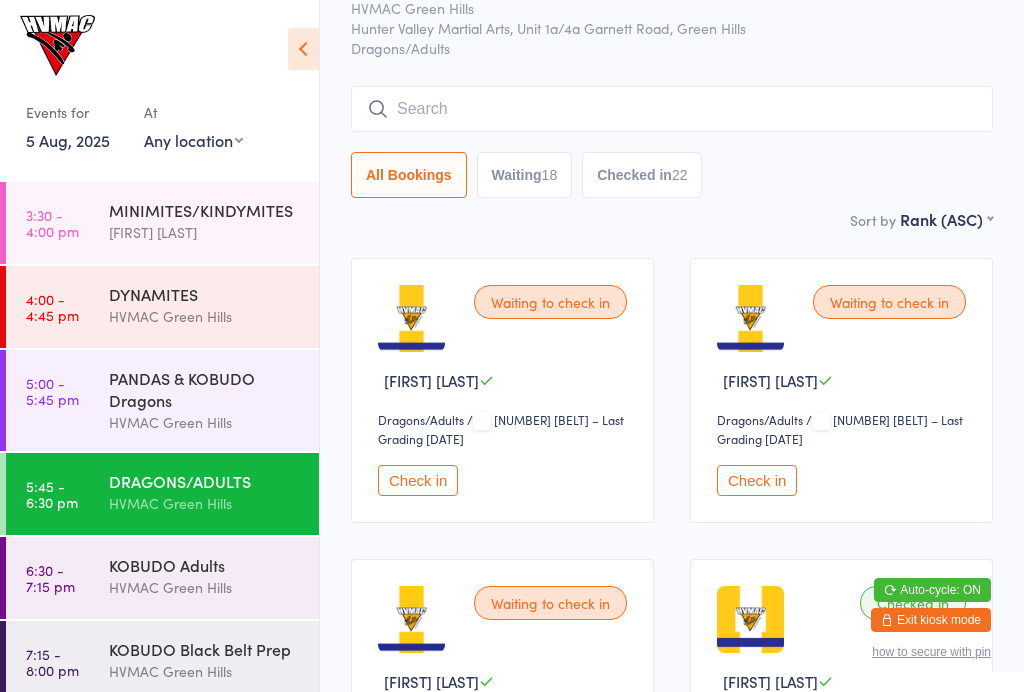 click on "Check in" at bounding box center (757, 480) 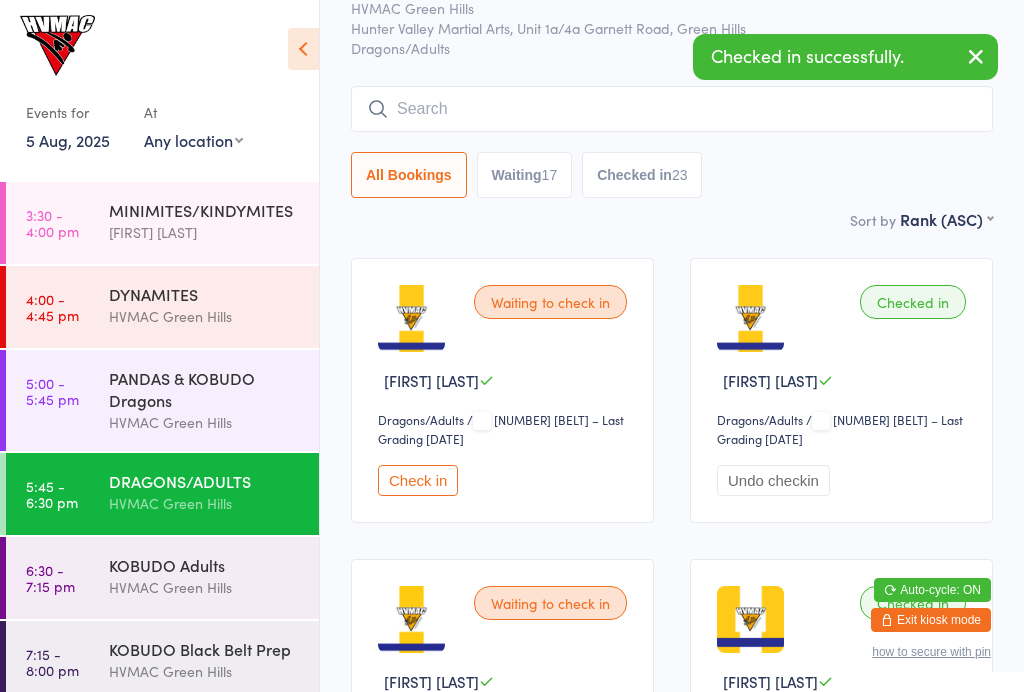 click on "Check in" at bounding box center (418, 480) 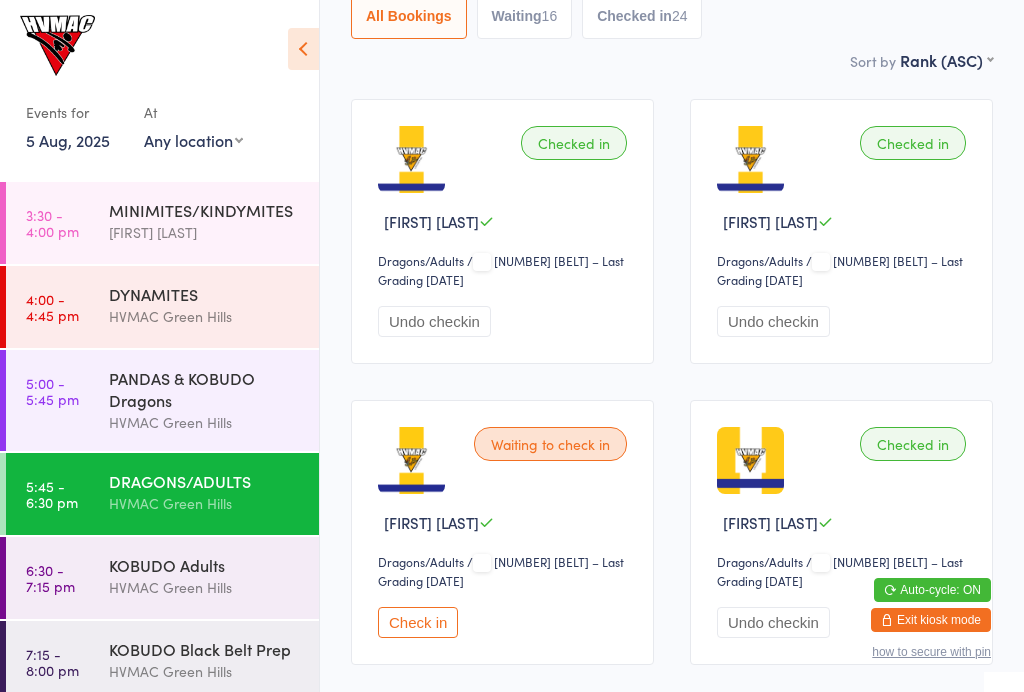 scroll, scrollTop: 258, scrollLeft: 0, axis: vertical 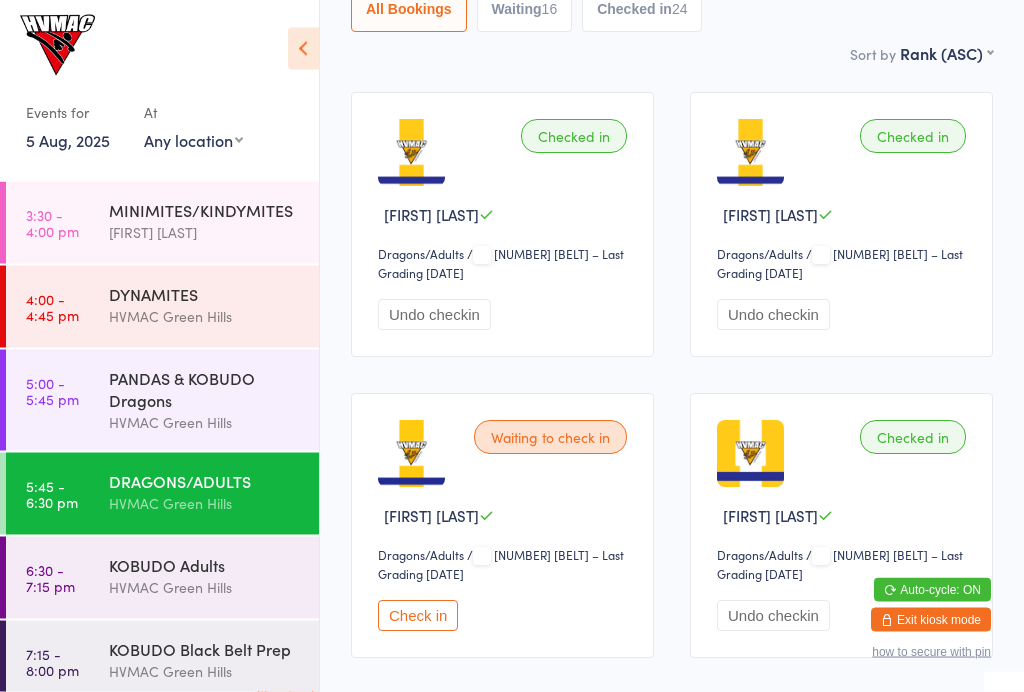click on "Check in" at bounding box center [418, 616] 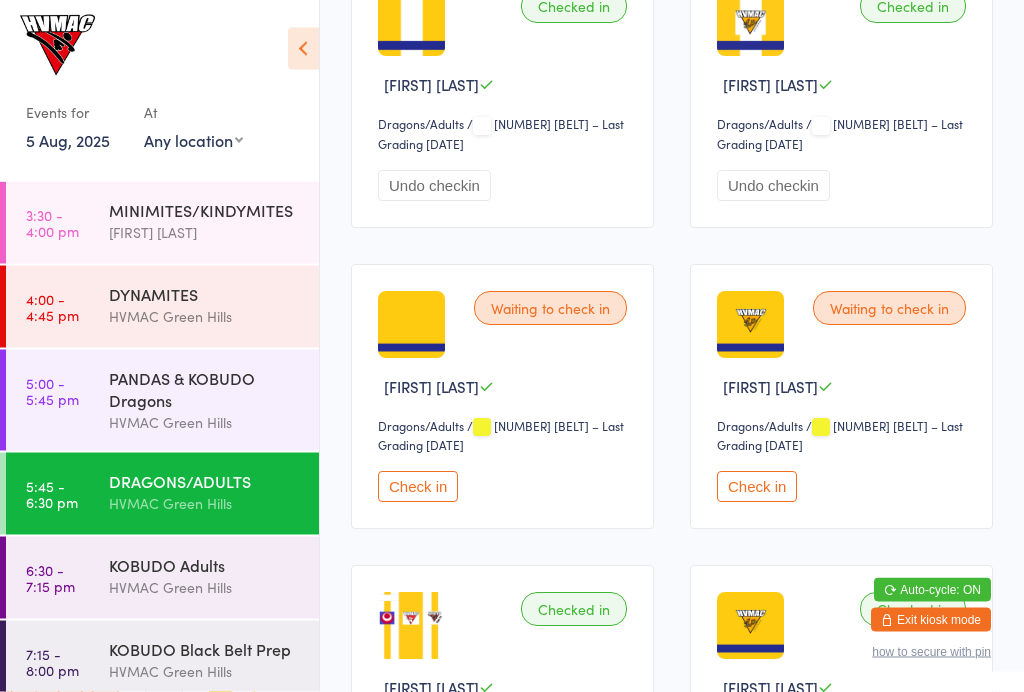 scroll, scrollTop: 1019, scrollLeft: 0, axis: vertical 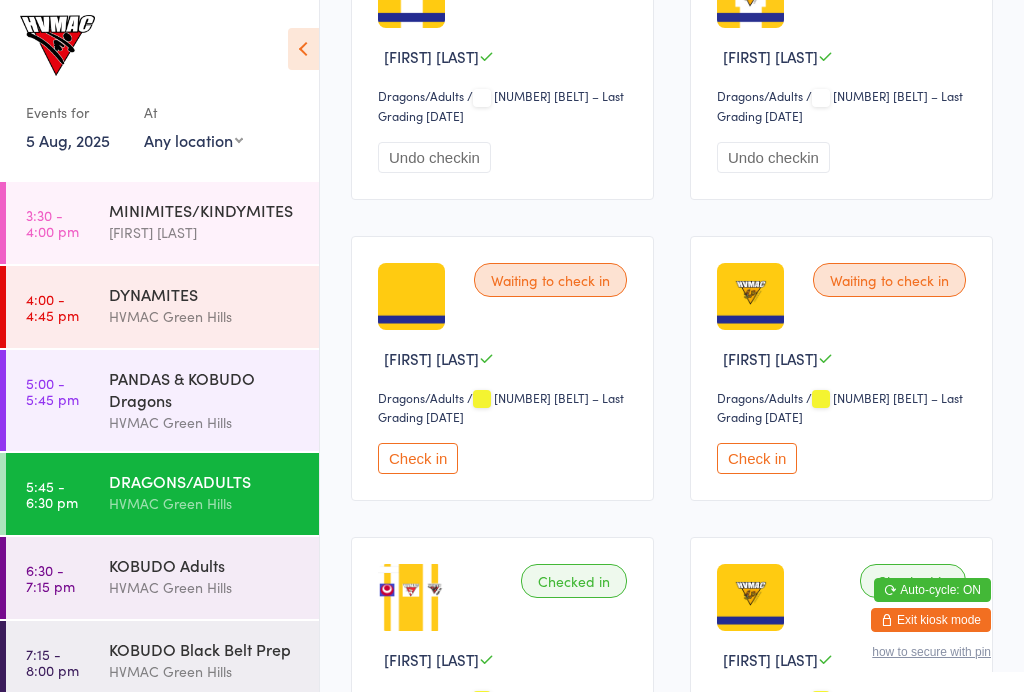 click on "PANDAS & KOBUDO Dragons" at bounding box center [205, 389] 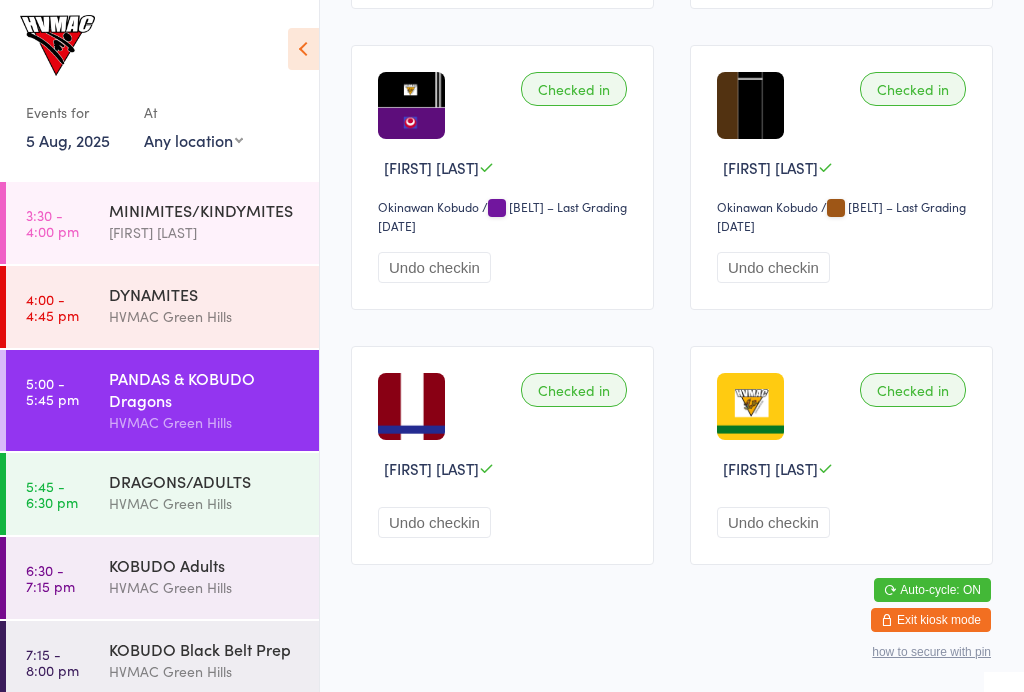 scroll, scrollTop: 2452, scrollLeft: 0, axis: vertical 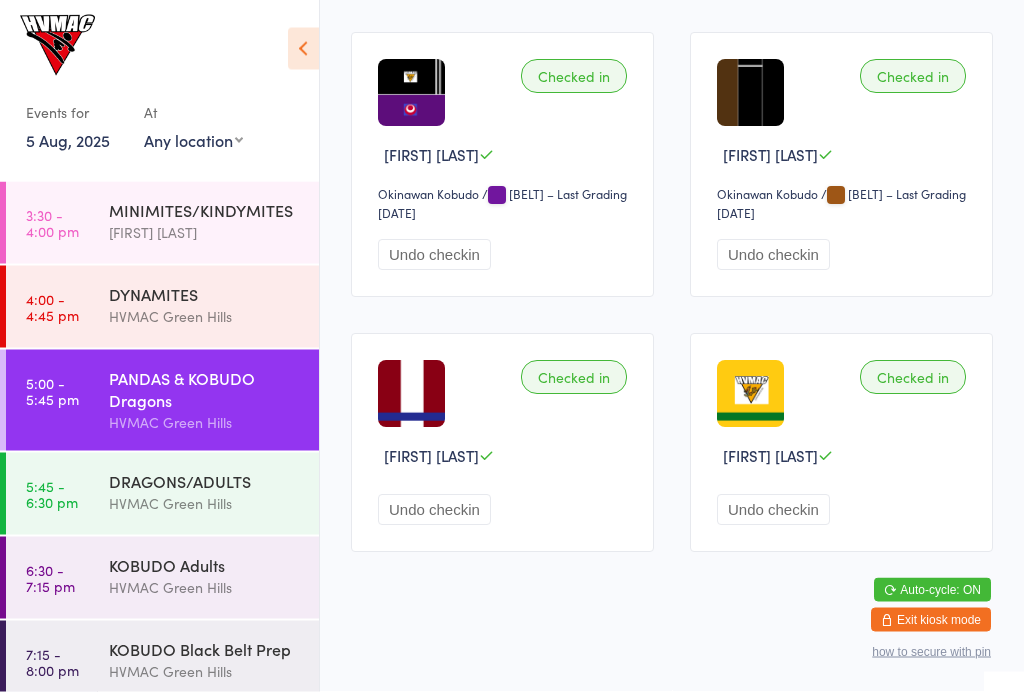 click on "[EVENT] [EVENT]" at bounding box center [214, 492] 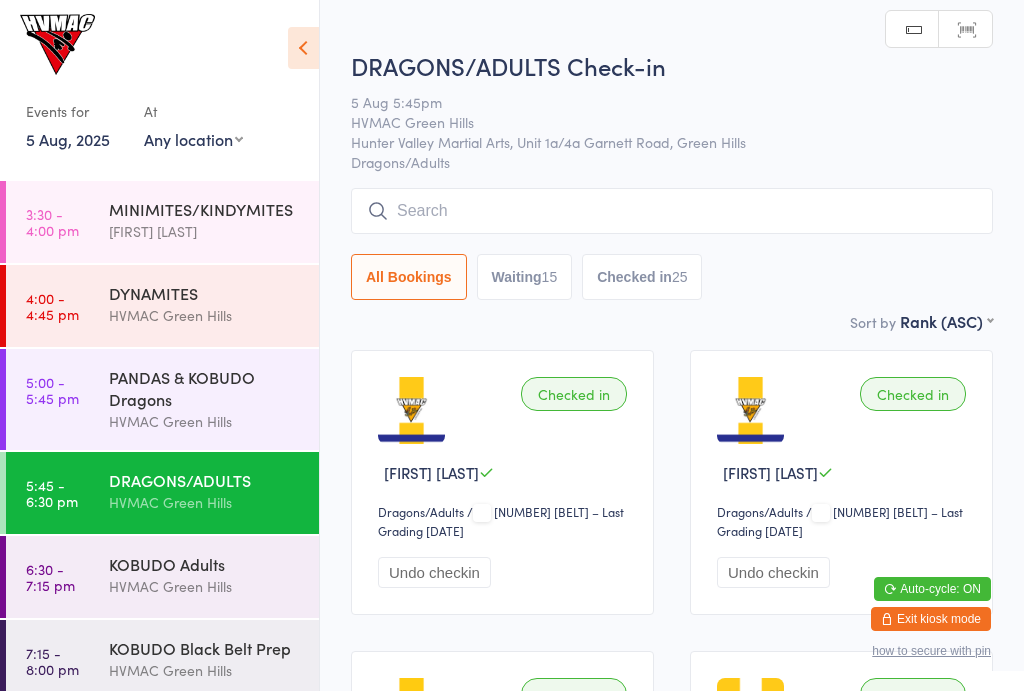 scroll, scrollTop: 1, scrollLeft: 0, axis: vertical 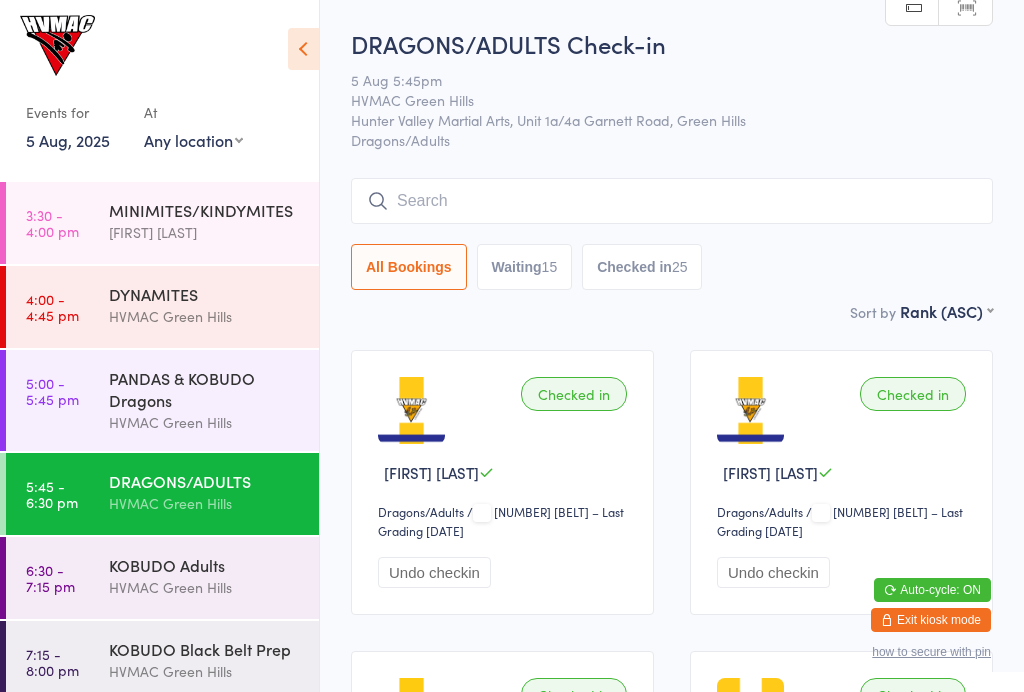 click on "KOBUDO Adults" at bounding box center [205, 565] 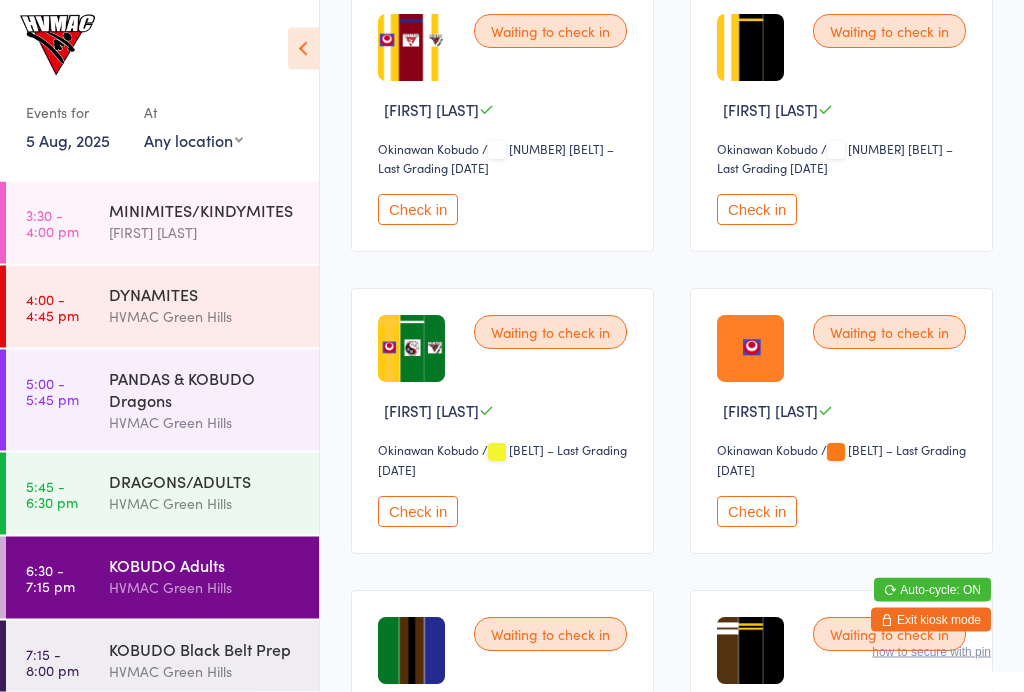 scroll, scrollTop: 684, scrollLeft: 0, axis: vertical 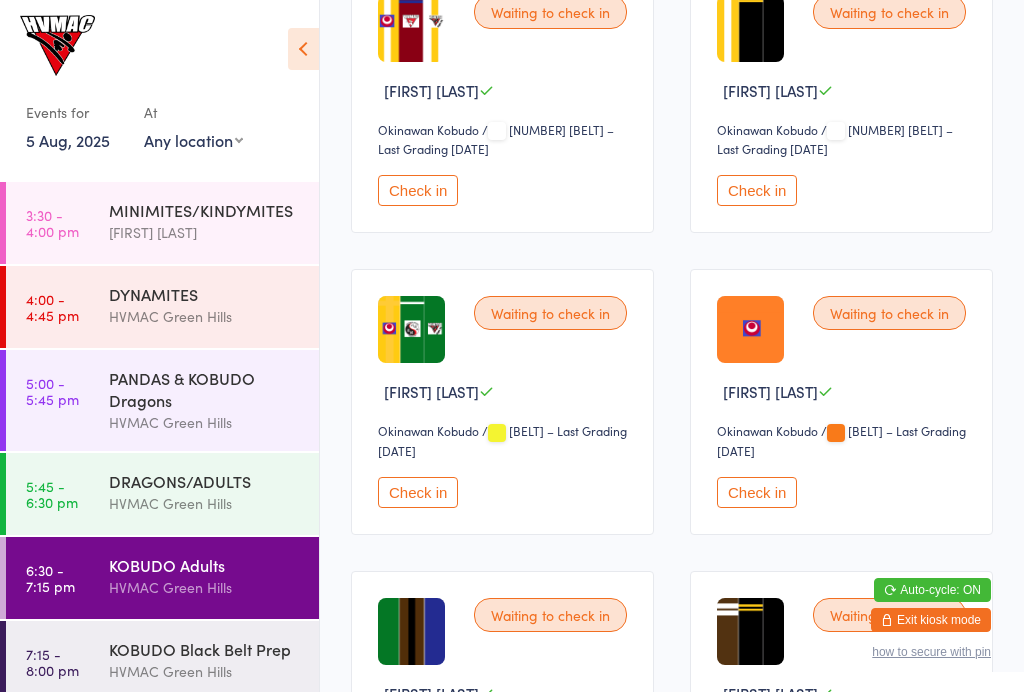click on "Check in" at bounding box center (418, 492) 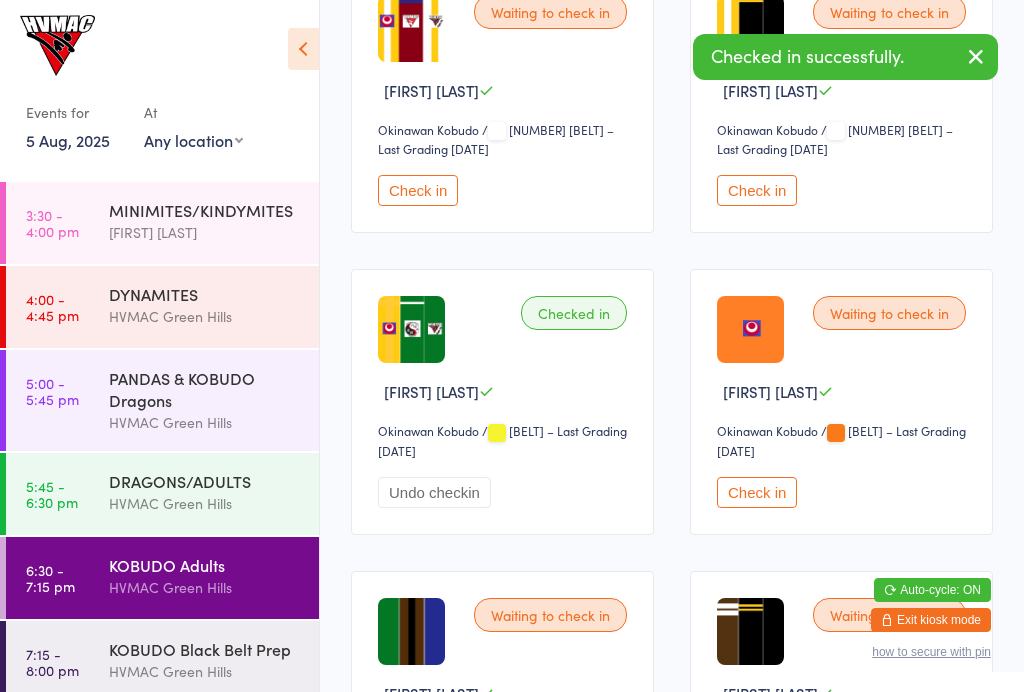 click on "DRAGONS/ADULTS" at bounding box center [205, 481] 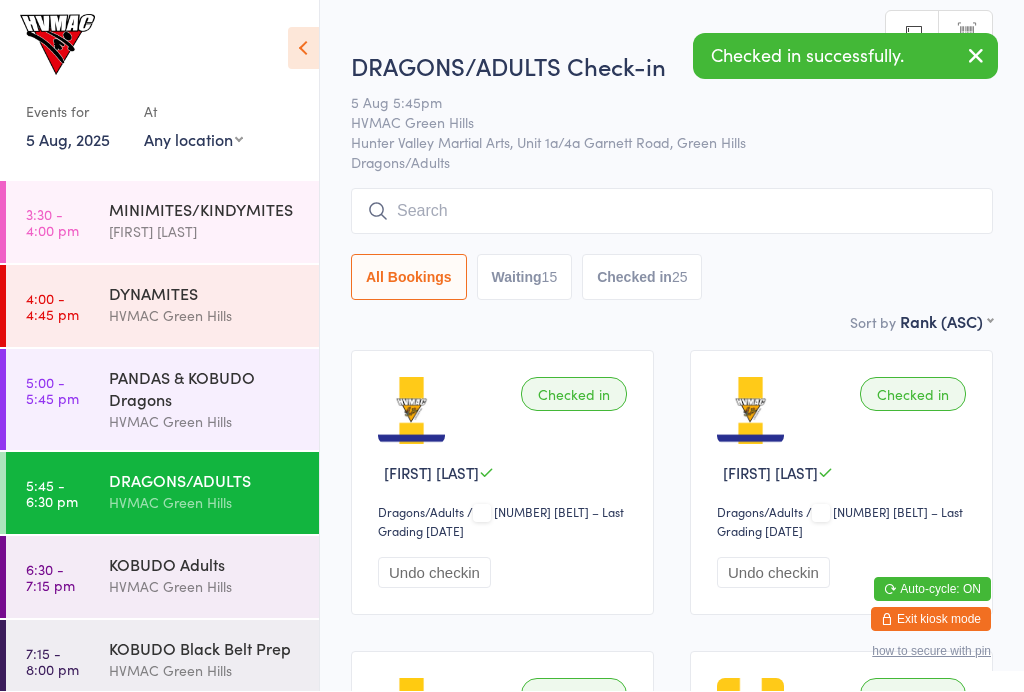 scroll, scrollTop: 1, scrollLeft: 0, axis: vertical 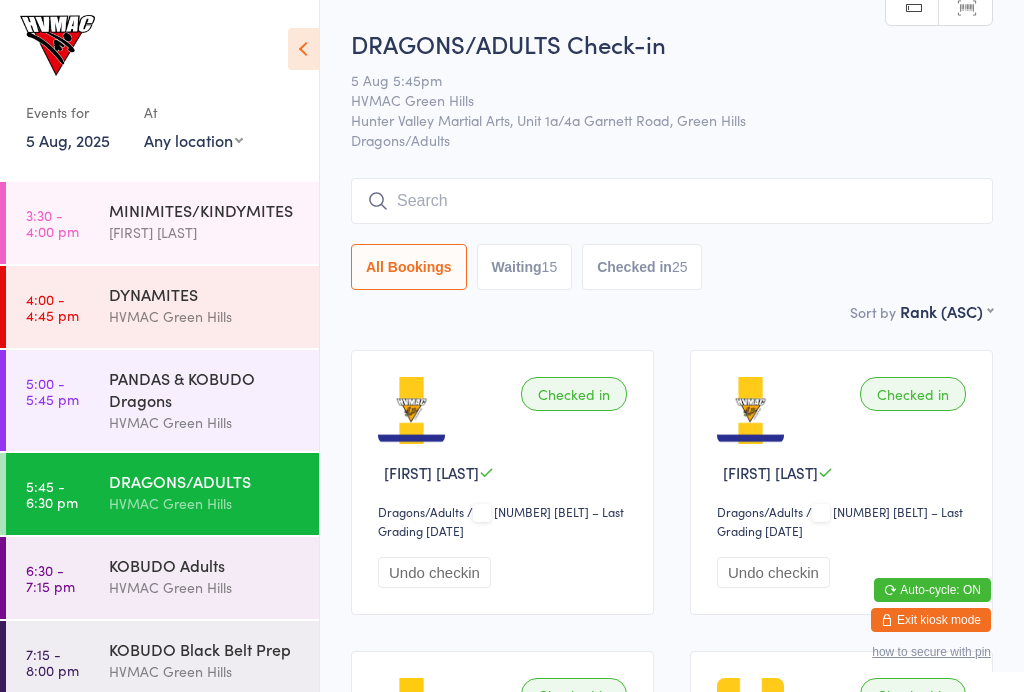 click on "Waiting  [NUMBER]" at bounding box center [525, 267] 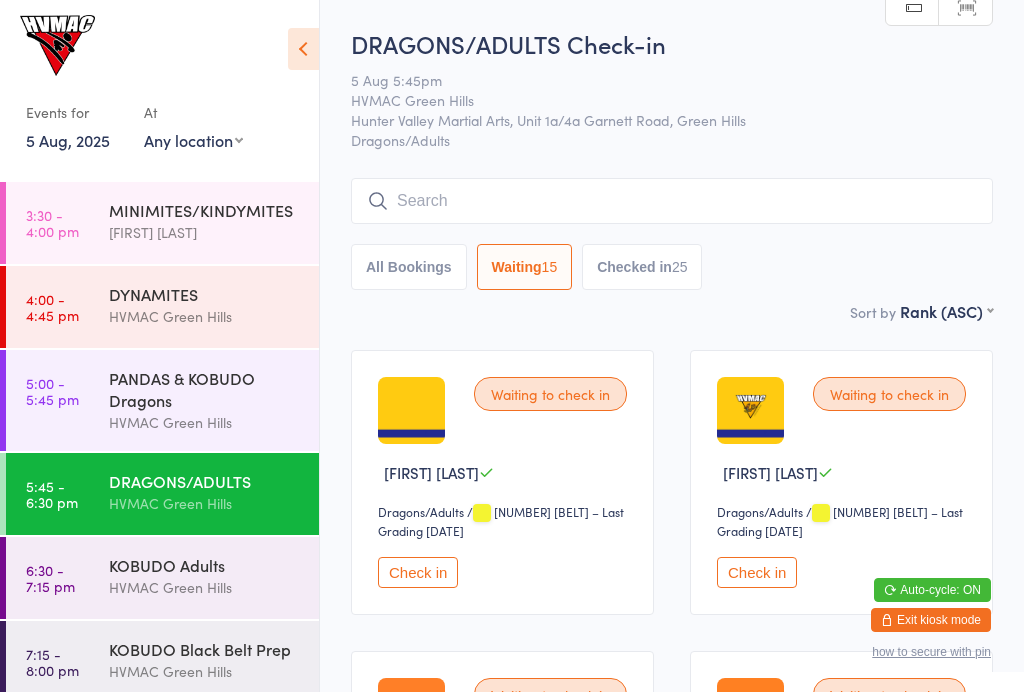 click on "PANDAS & KOBUDO Dragons" at bounding box center [205, 389] 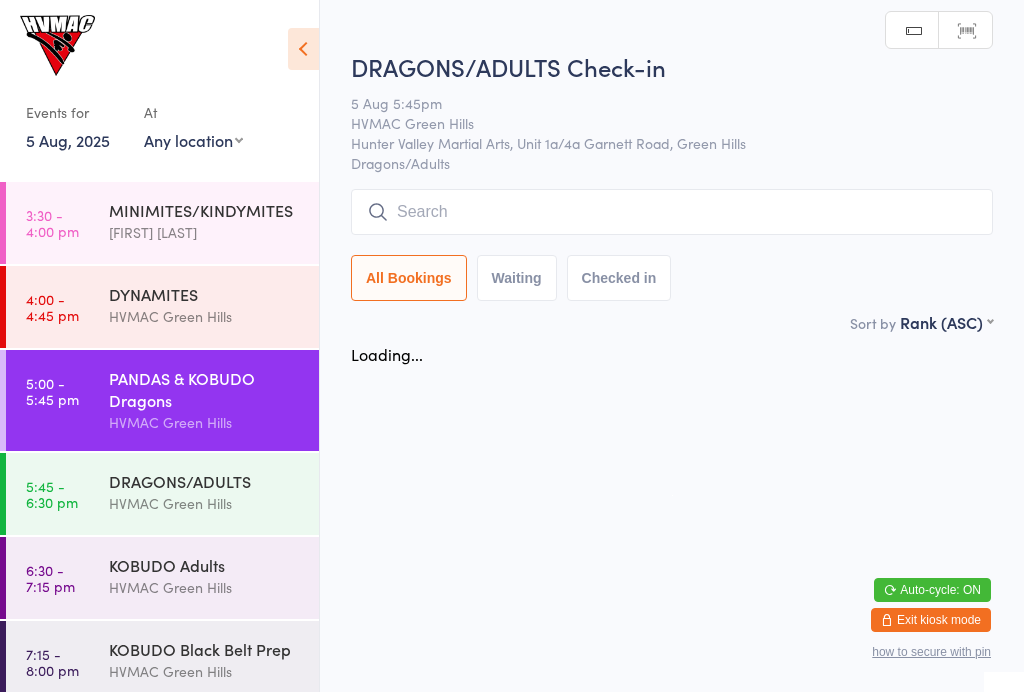 scroll, scrollTop: 0, scrollLeft: 0, axis: both 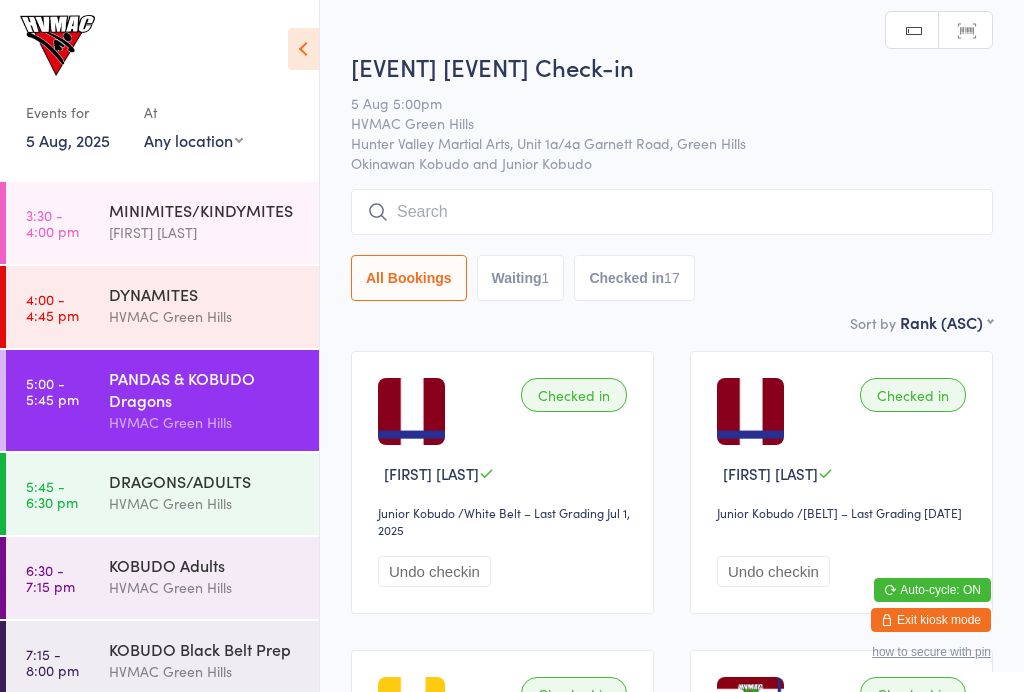 click on "Waiting  1" at bounding box center (521, 278) 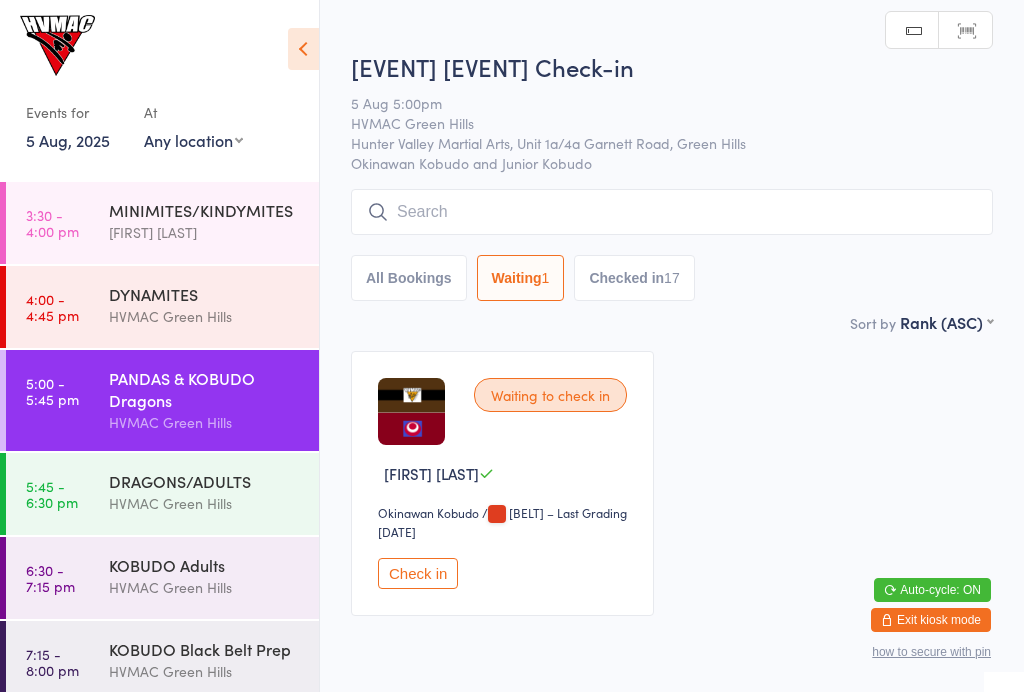 click on "Checked in  17" at bounding box center [634, 278] 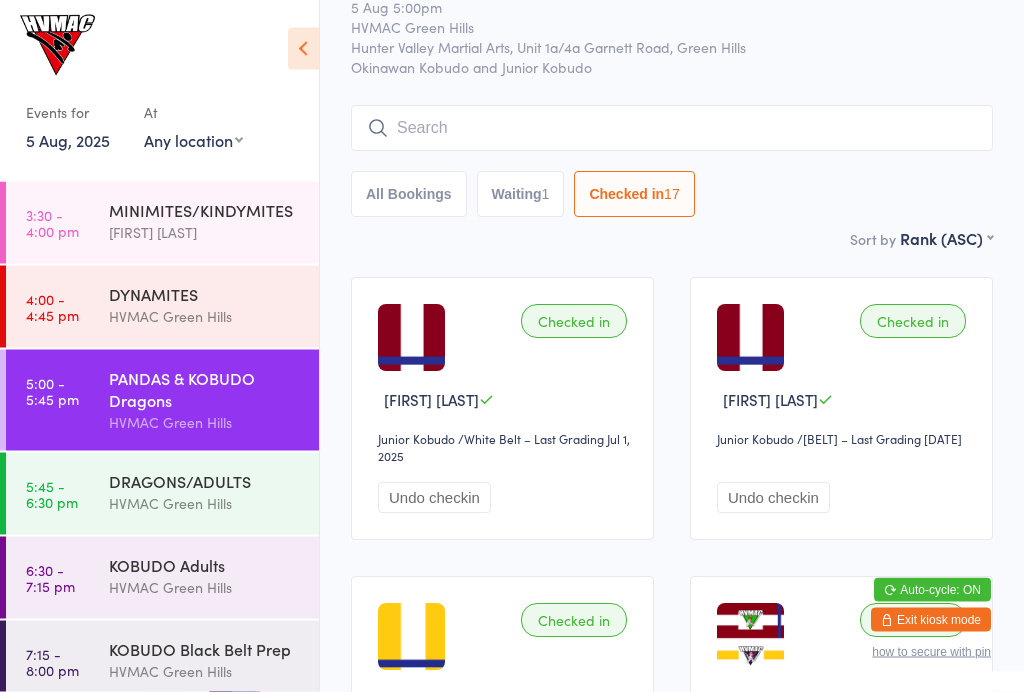 scroll, scrollTop: 0, scrollLeft: 0, axis: both 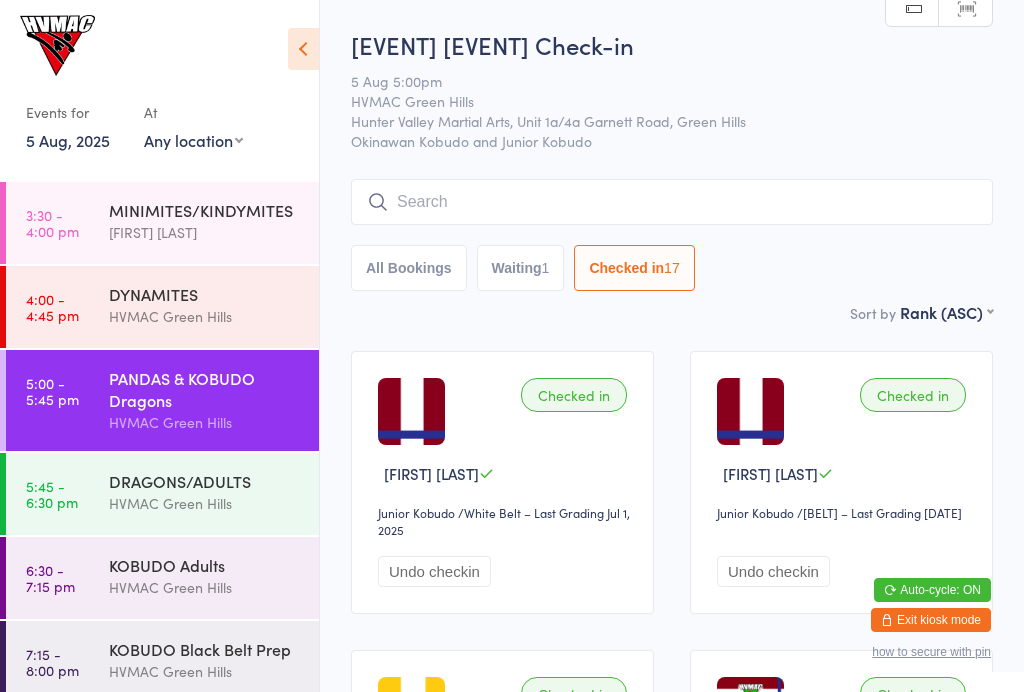 click at bounding box center (672, 202) 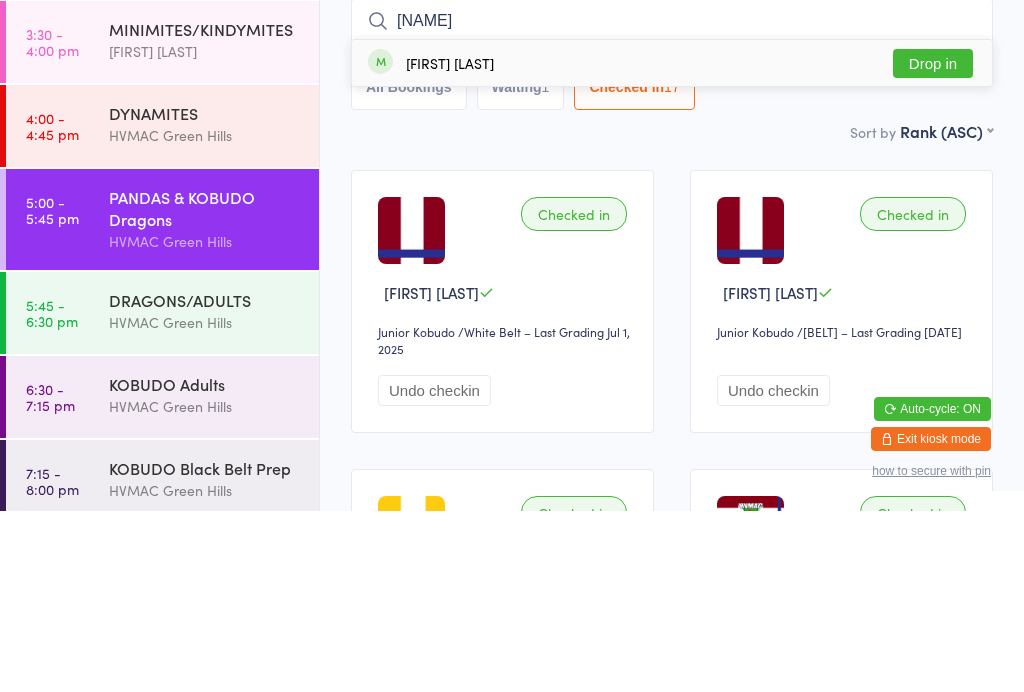 type on "[NAME]" 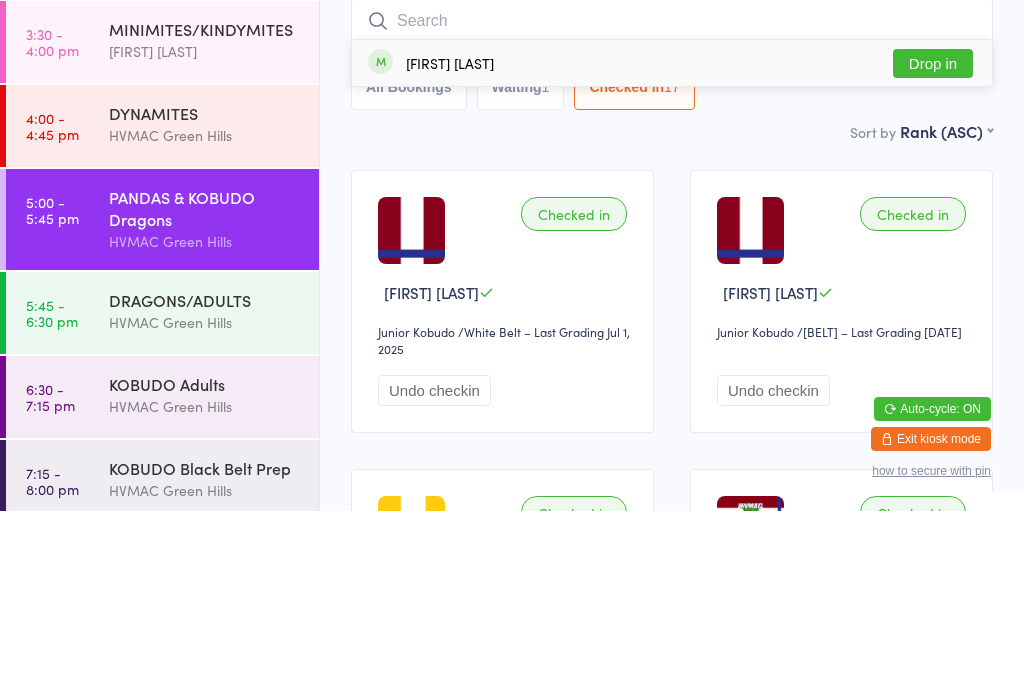 scroll, scrollTop: 181, scrollLeft: 0, axis: vertical 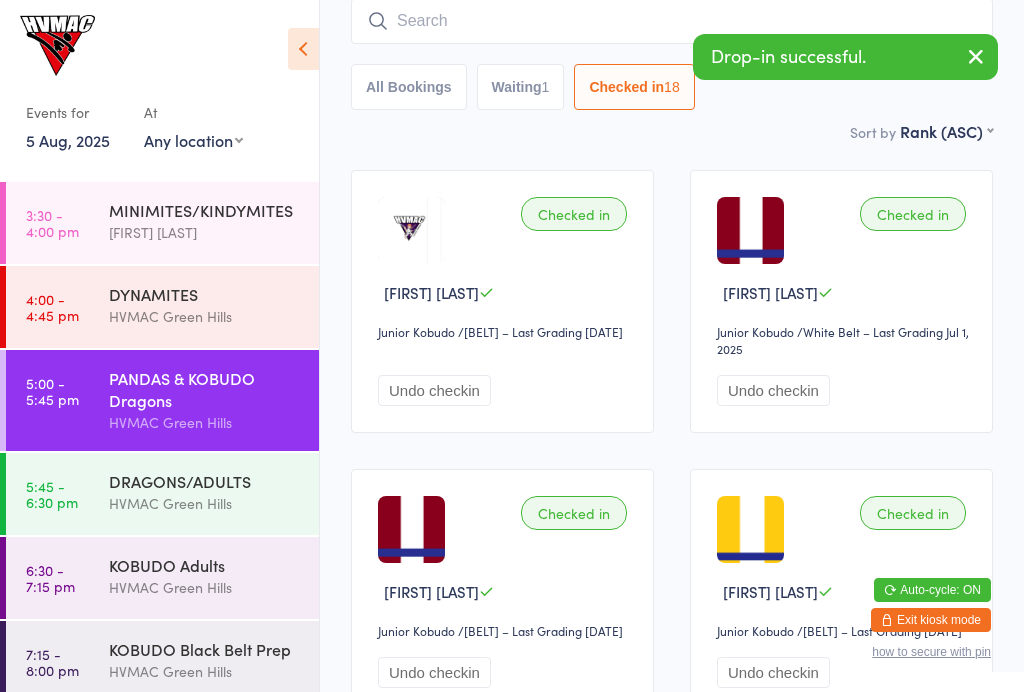 click on "DRAGONS/ADULTS" at bounding box center [205, 481] 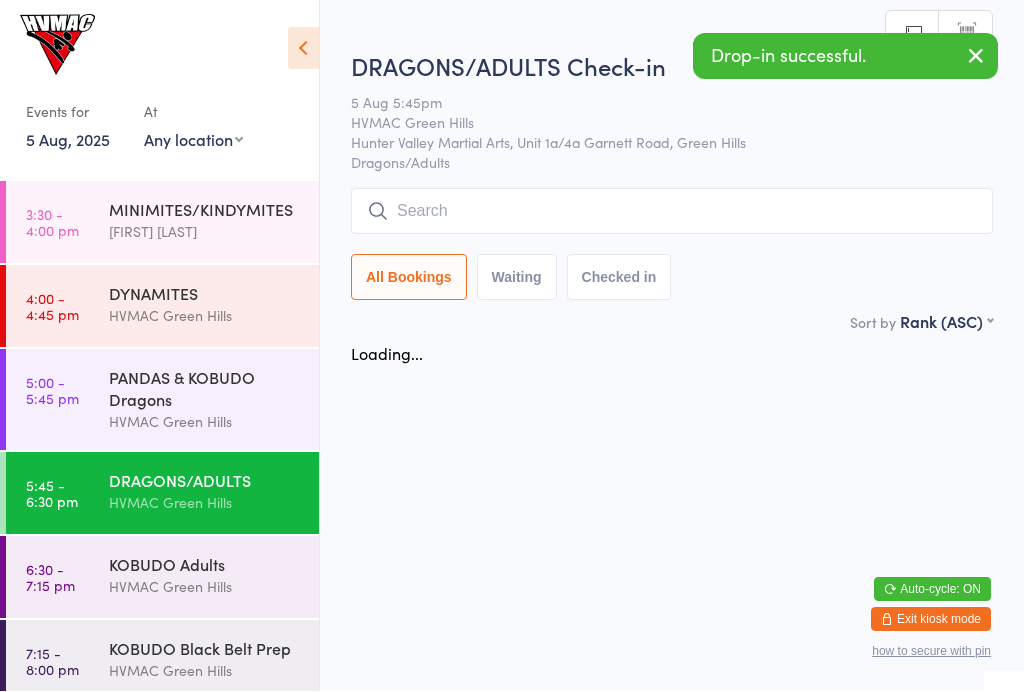 scroll, scrollTop: 1, scrollLeft: 0, axis: vertical 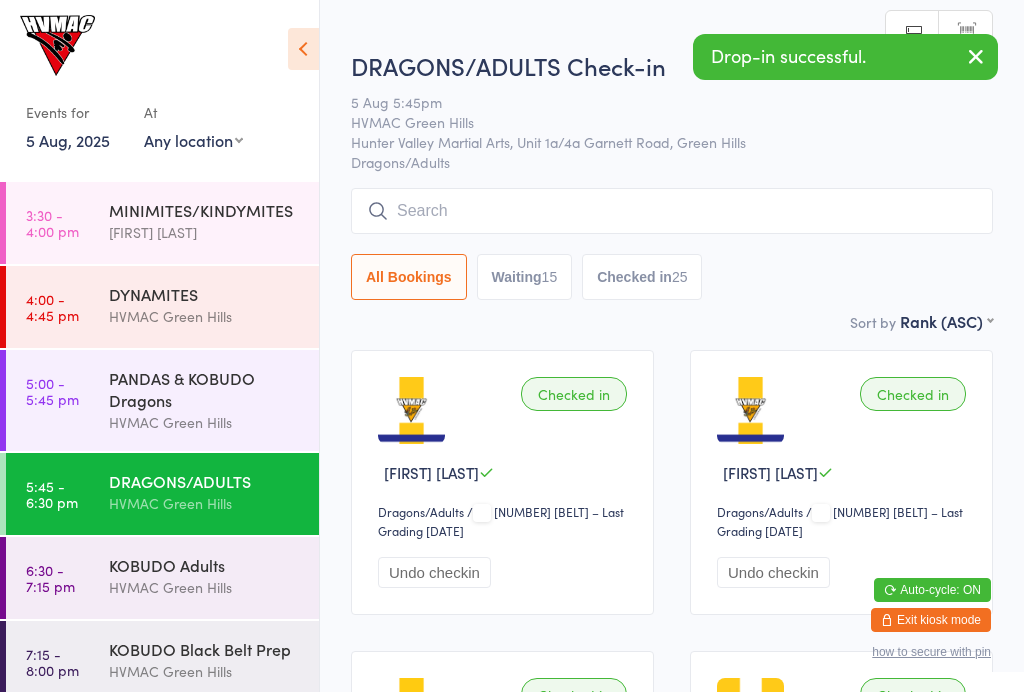 click on "15" at bounding box center [550, 277] 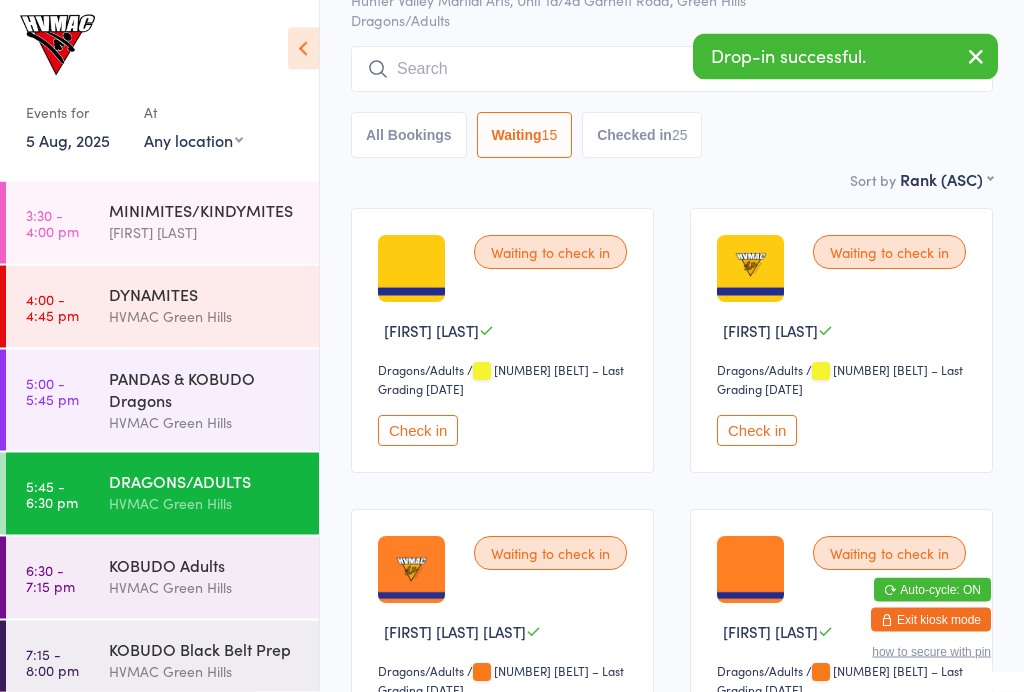 click on "Check in" at bounding box center (418, 431) 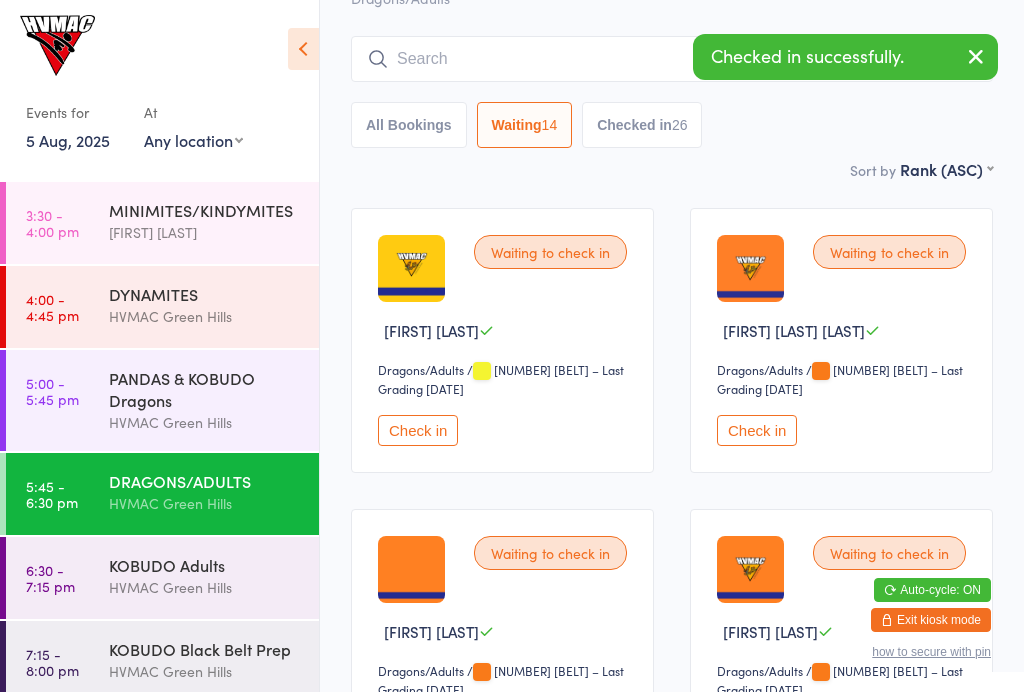 click on "Check in" at bounding box center [757, 430] 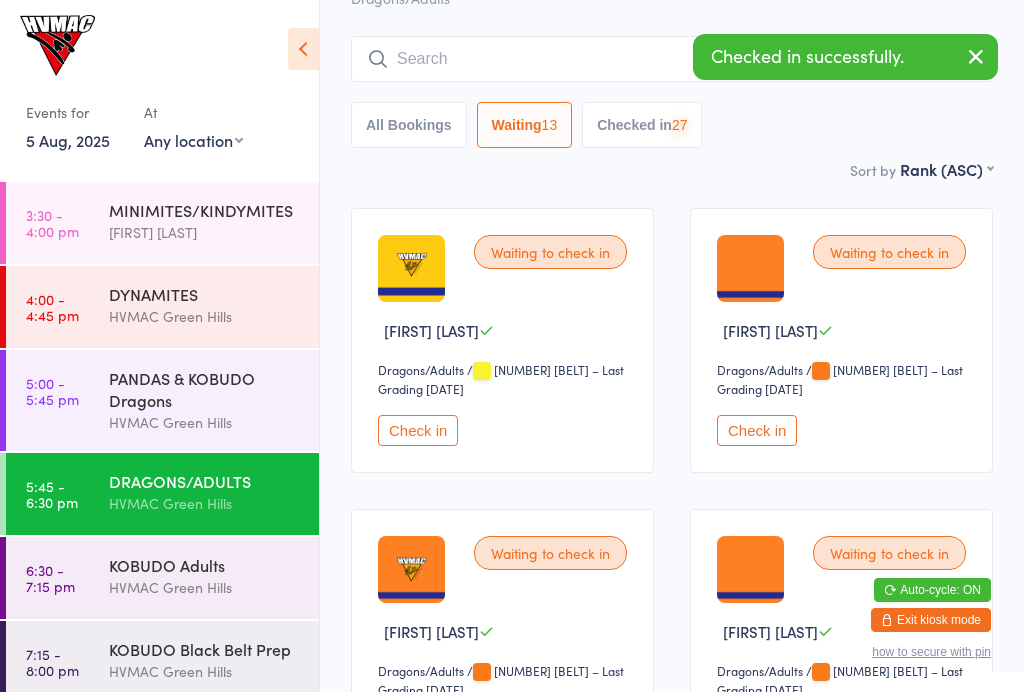 click on "Check in" at bounding box center (757, 430) 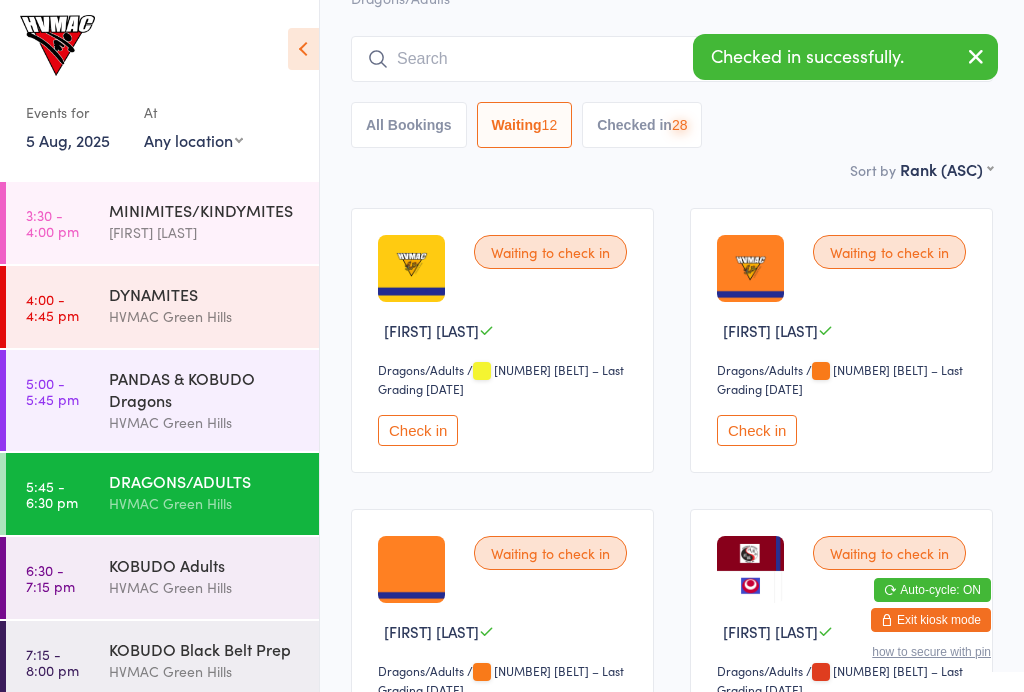 click on "Check in" at bounding box center [757, 430] 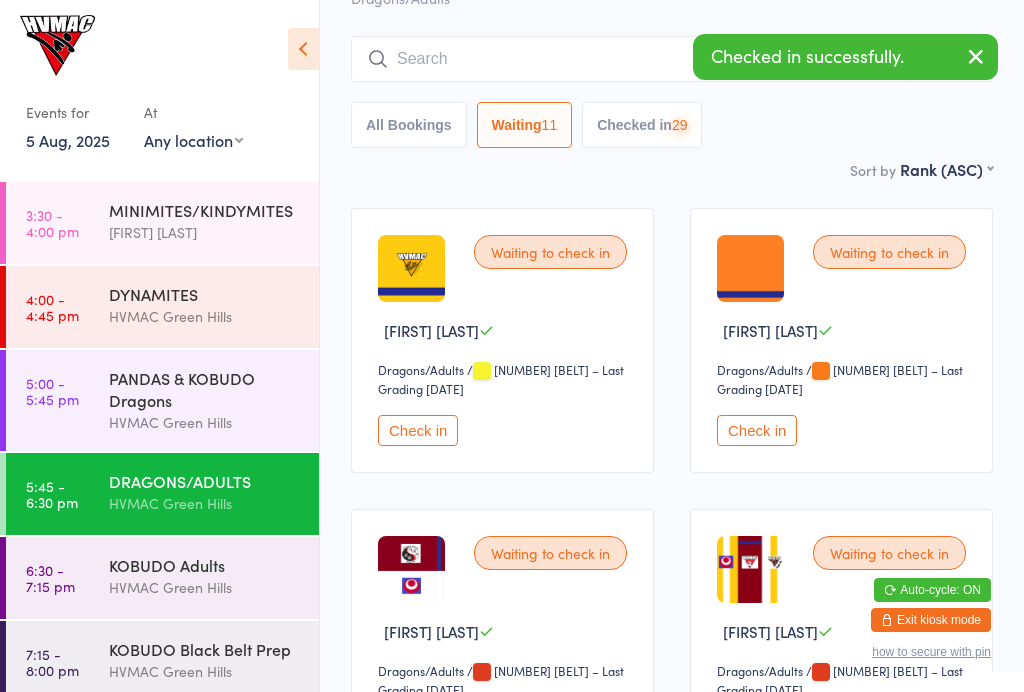 click on "Check in" at bounding box center [757, 430] 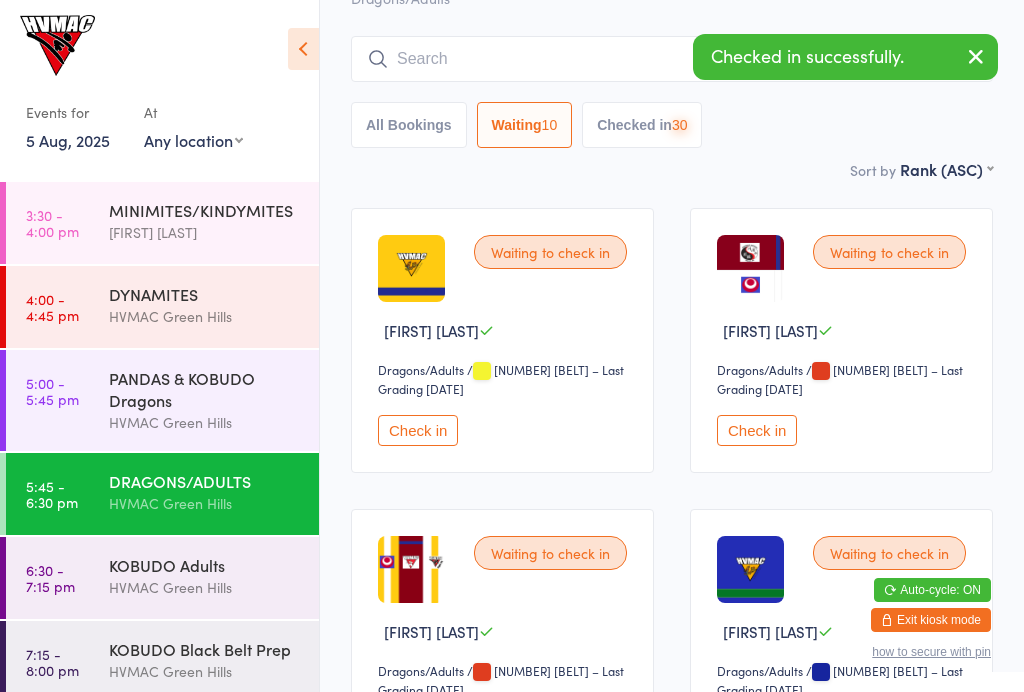click on "Check in" at bounding box center [757, 430] 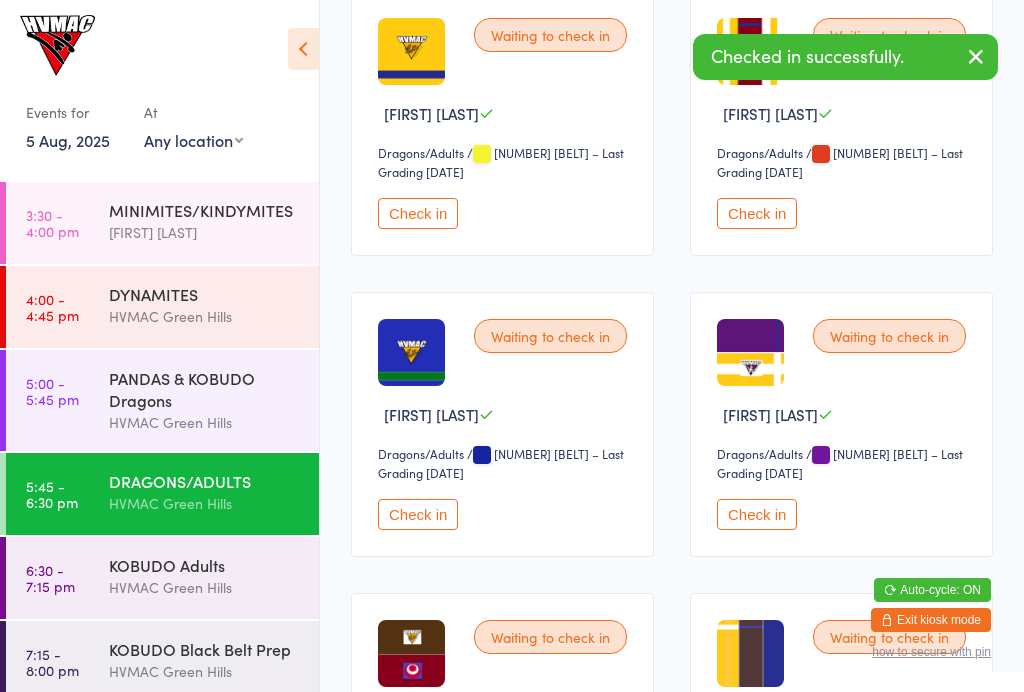 scroll, scrollTop: 361, scrollLeft: 0, axis: vertical 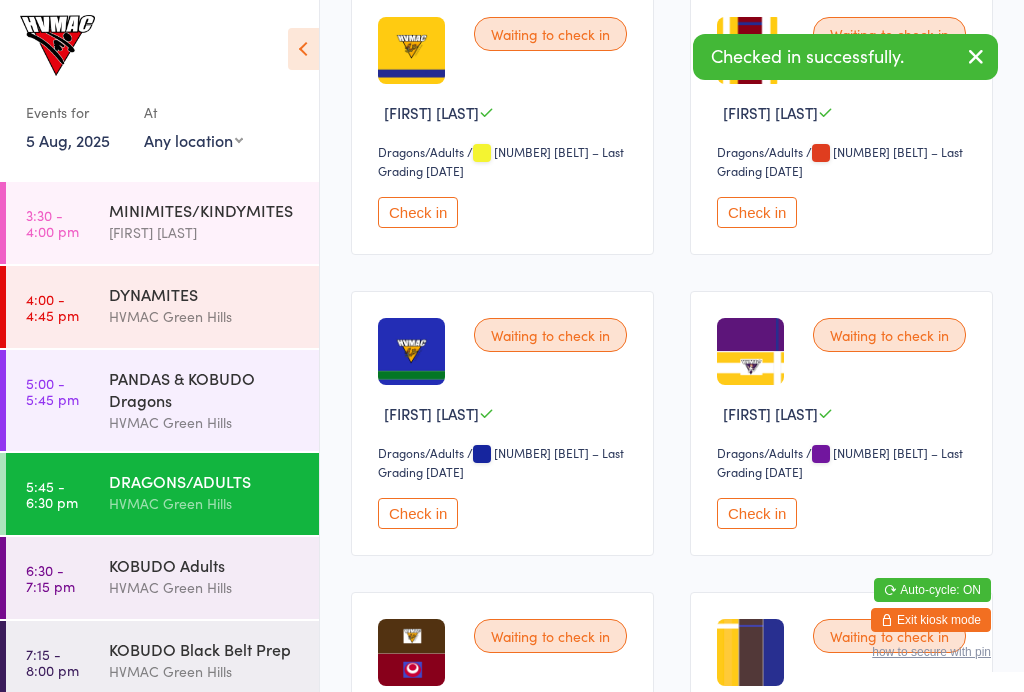 click on "Check in" at bounding box center [418, 513] 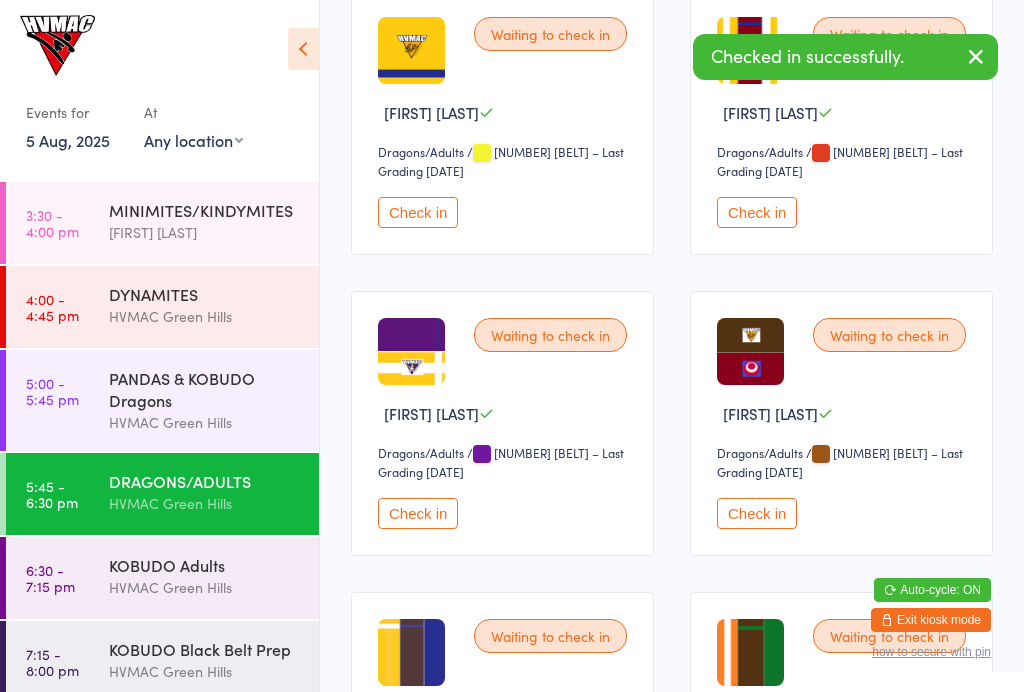 click on "Check in" at bounding box center [418, 513] 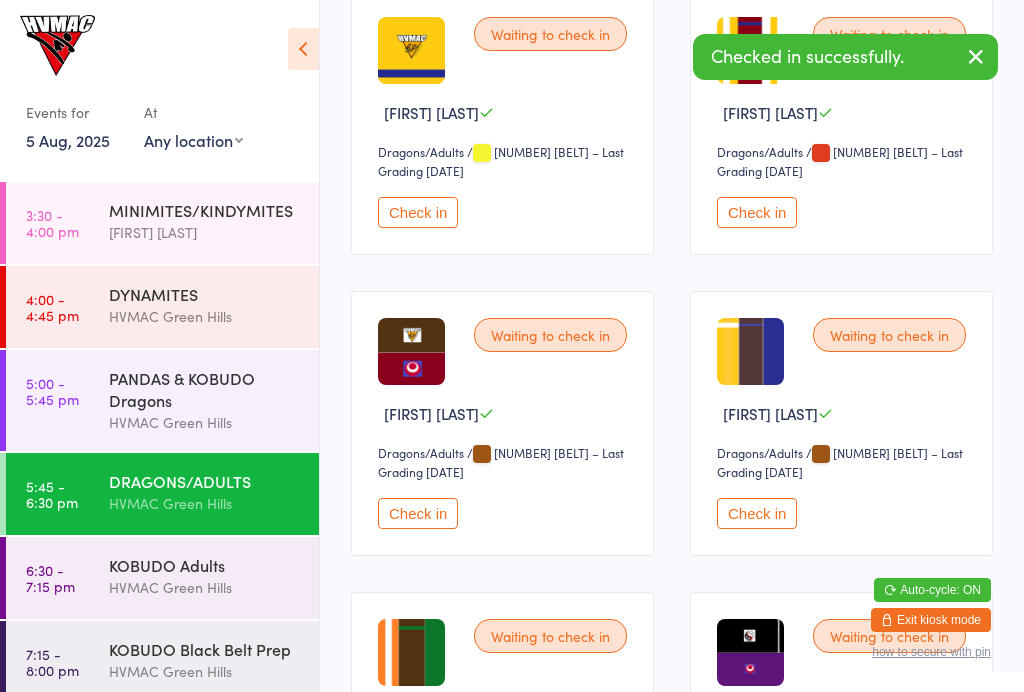 click on "Check in" at bounding box center [418, 513] 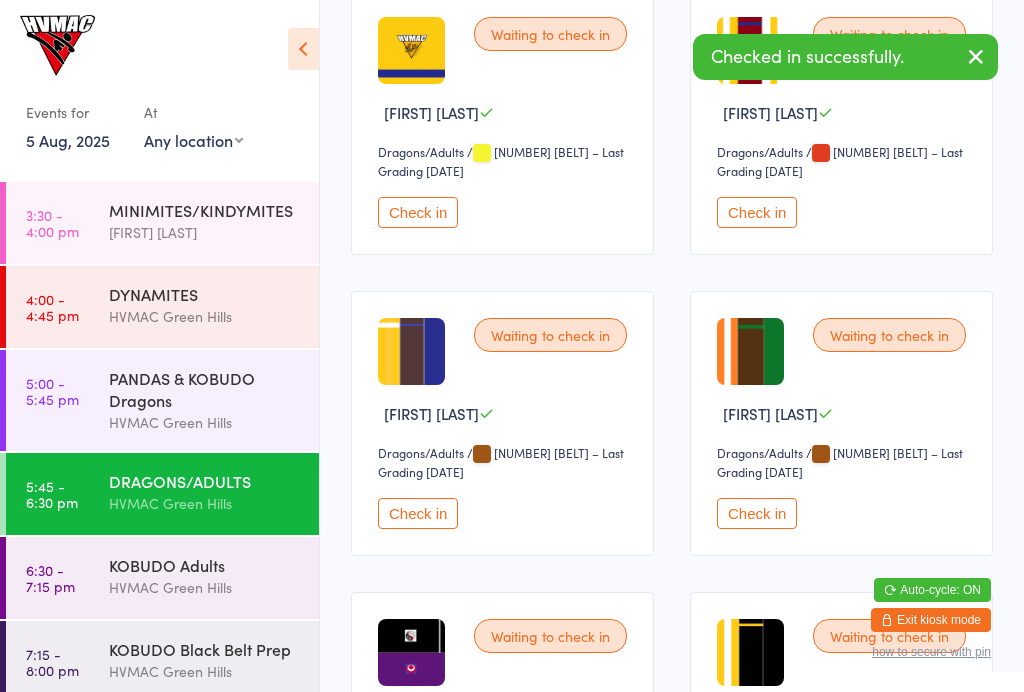 click on "Check in" at bounding box center (418, 513) 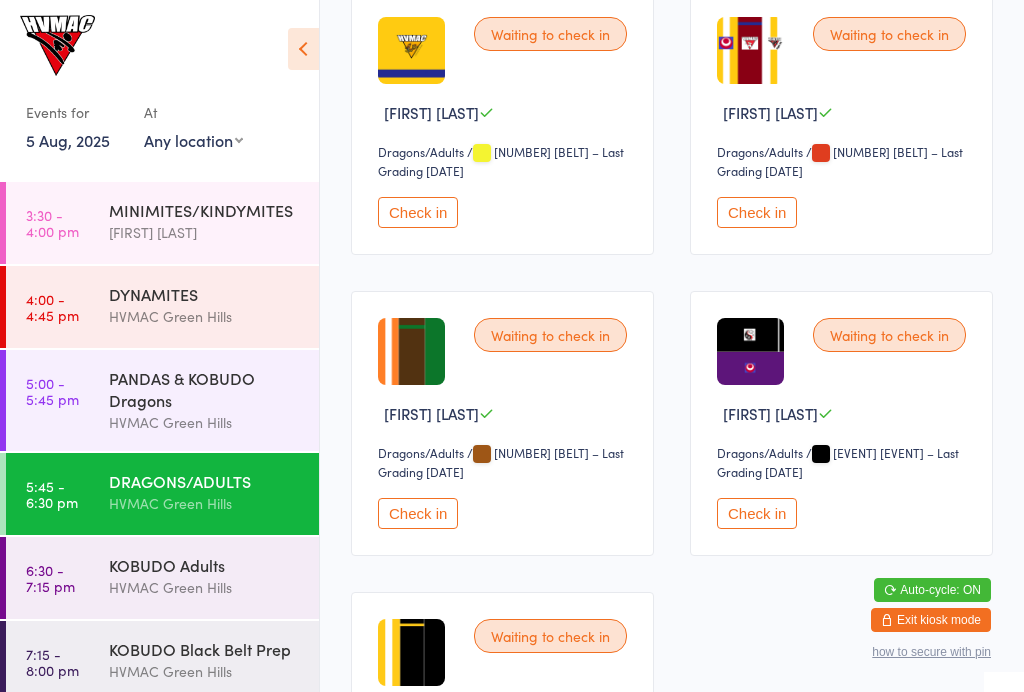 click on "Check in" at bounding box center [418, 513] 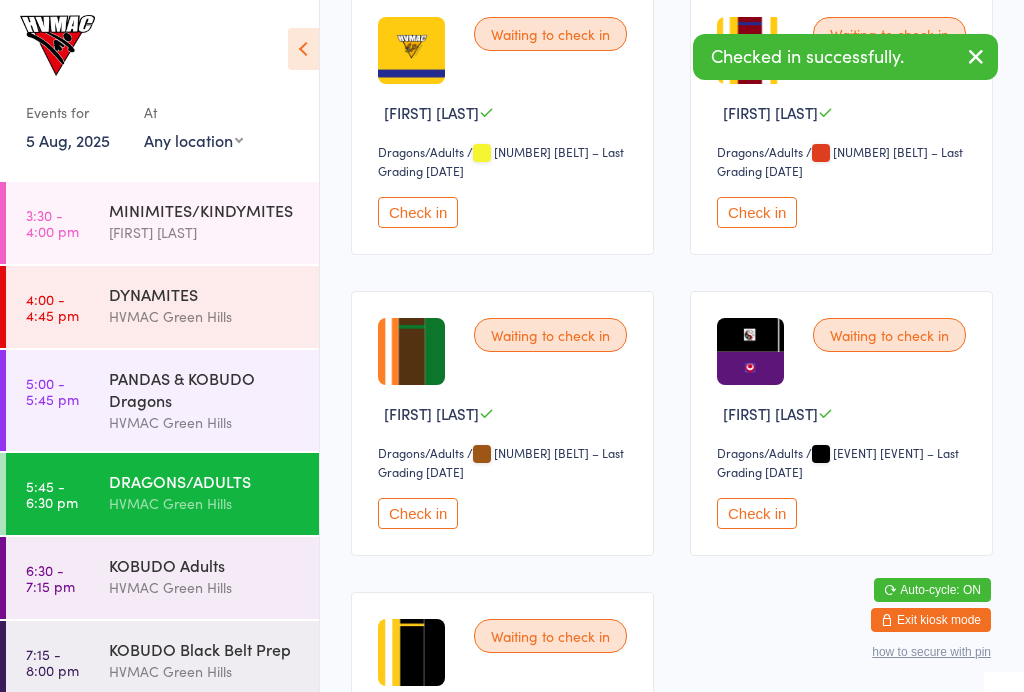 scroll, scrollTop: 359, scrollLeft: 0, axis: vertical 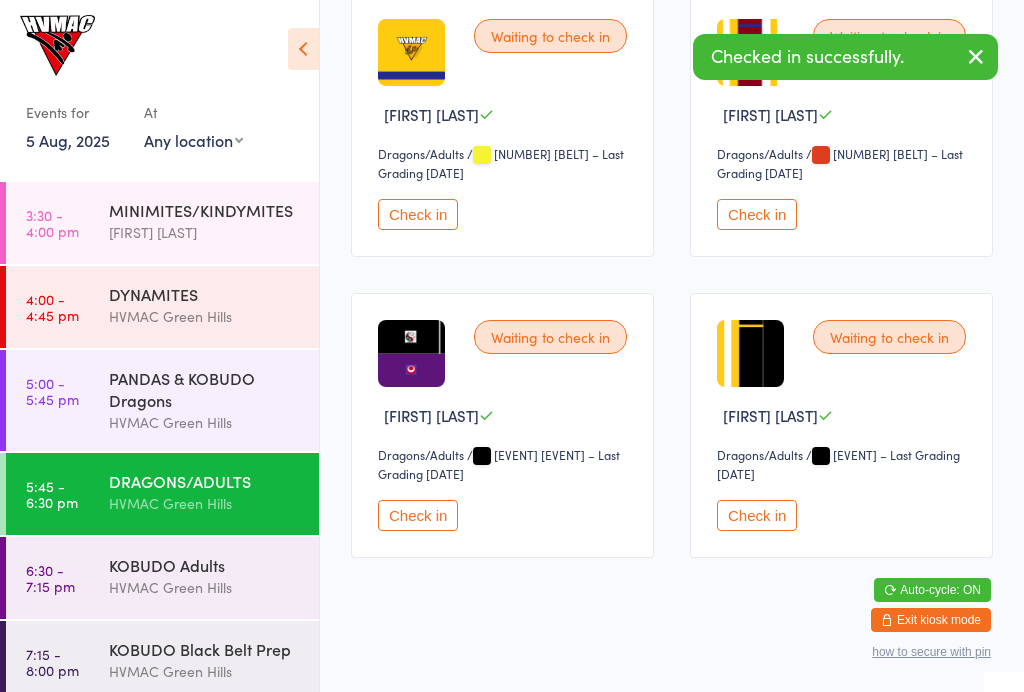 click on "Check in" at bounding box center (418, 515) 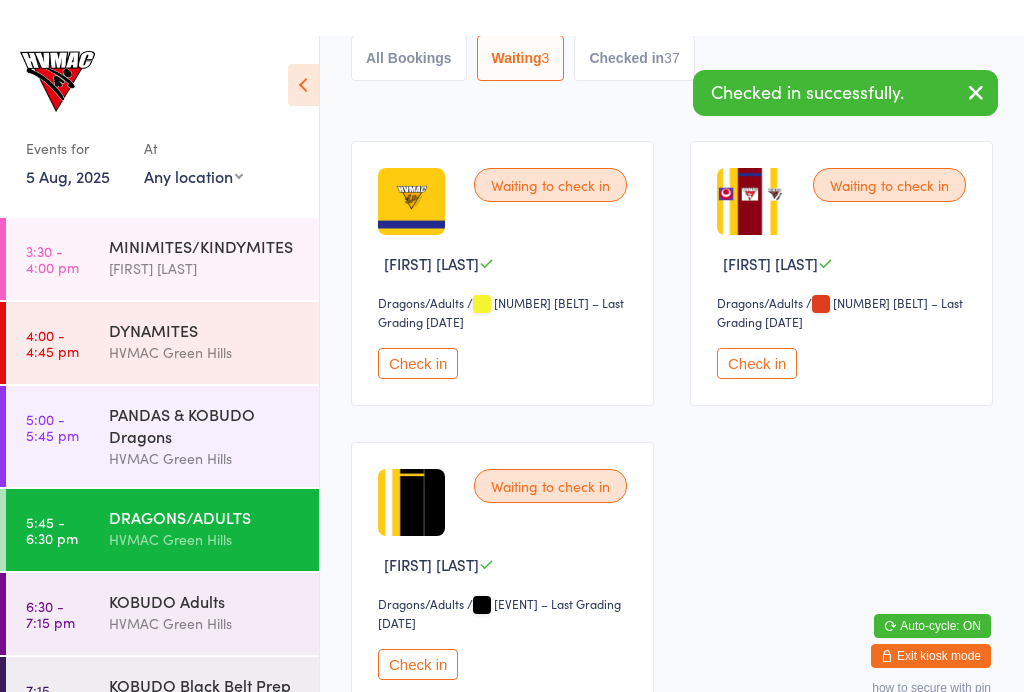 scroll, scrollTop: 0, scrollLeft: 0, axis: both 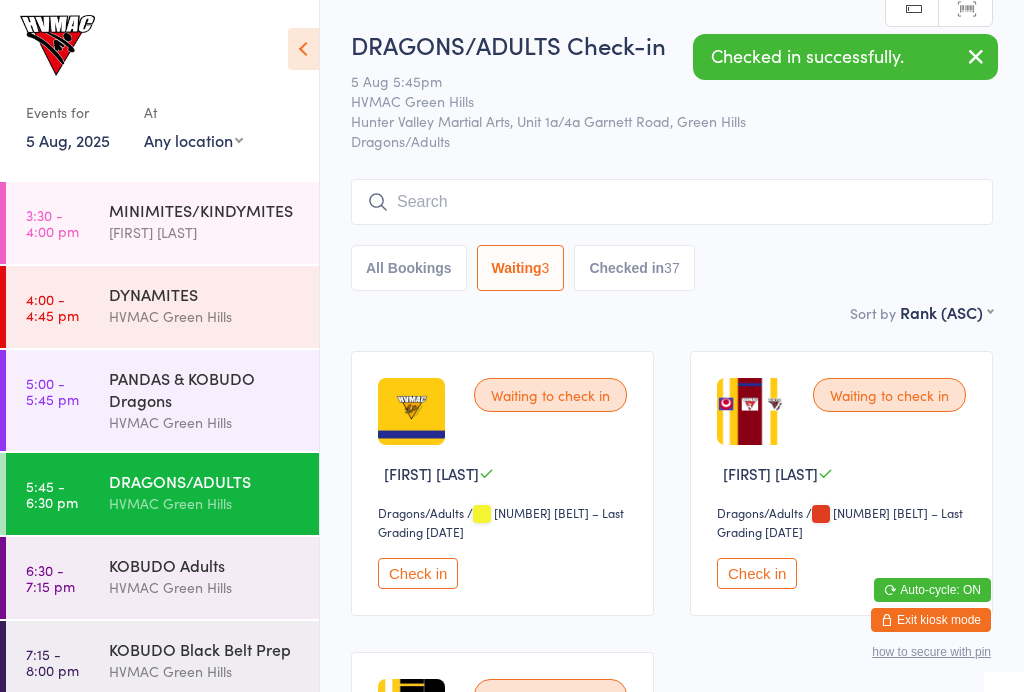 click on "Checked in  [NUMBER]" at bounding box center (634, 268) 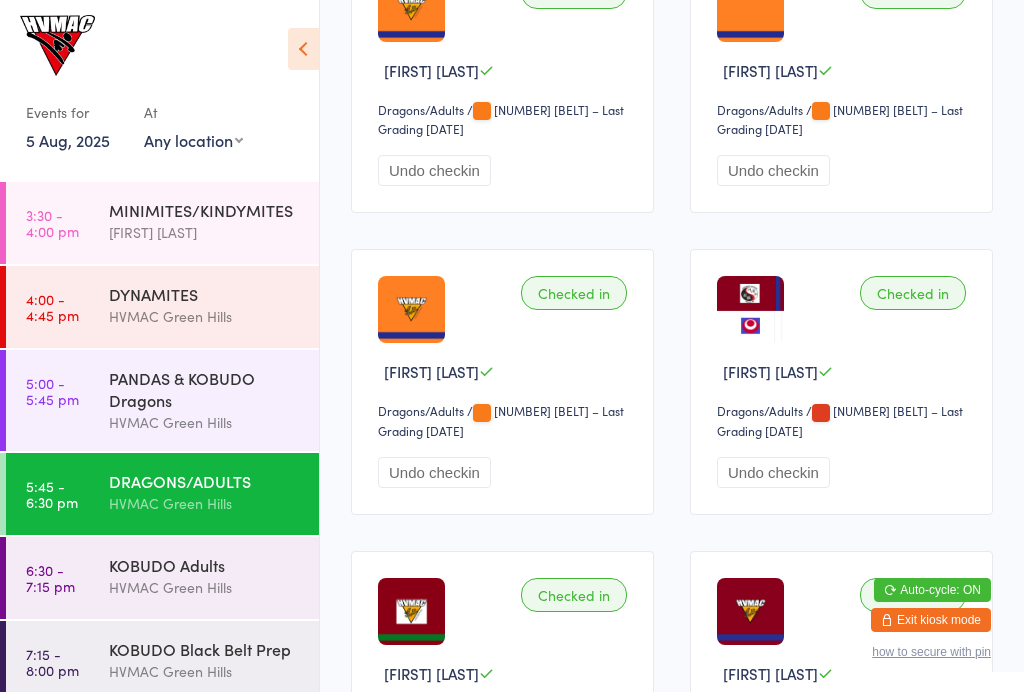 scroll, scrollTop: 2223, scrollLeft: 0, axis: vertical 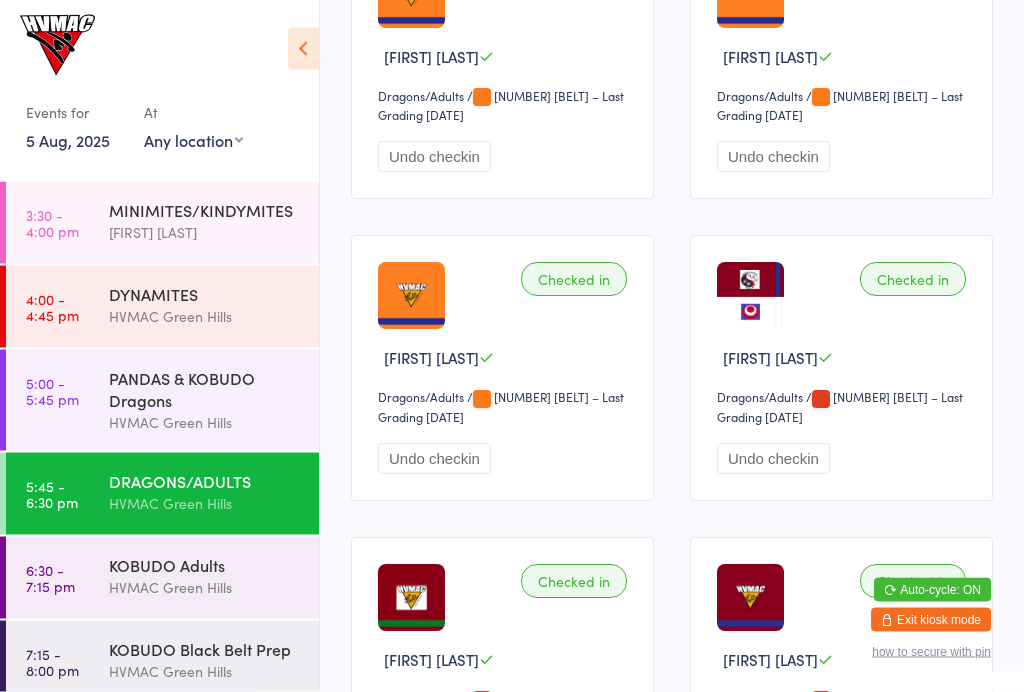 click on "KOBUDO Adults" at bounding box center [205, 565] 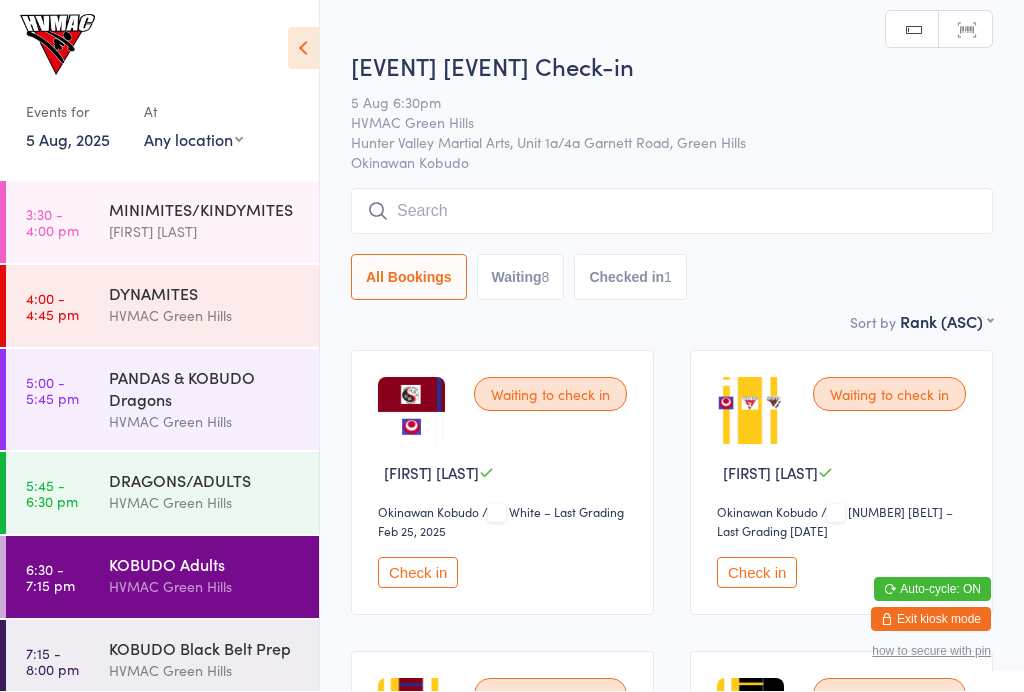 scroll, scrollTop: 1, scrollLeft: 0, axis: vertical 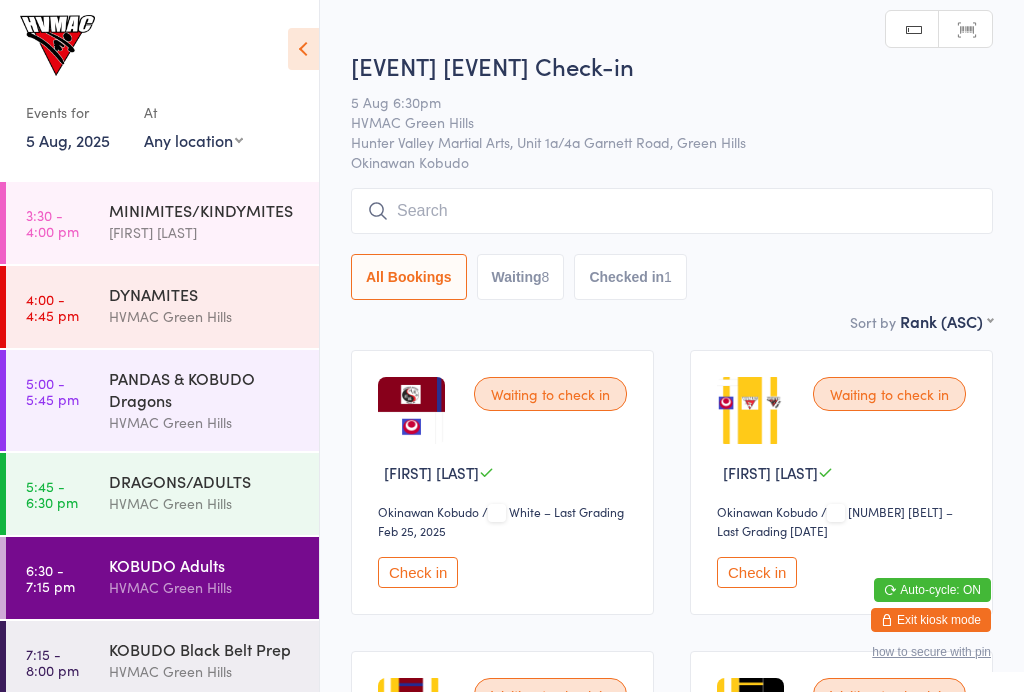 click on "Check in" at bounding box center [418, 572] 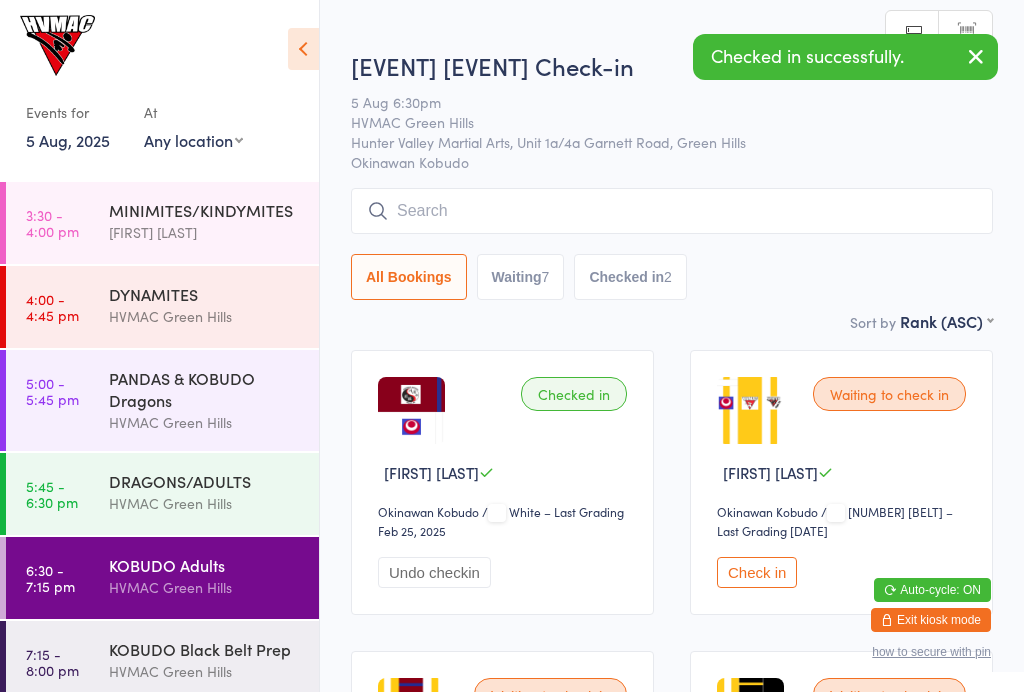 click on "DRAGONS/ADULTS" at bounding box center [205, 481] 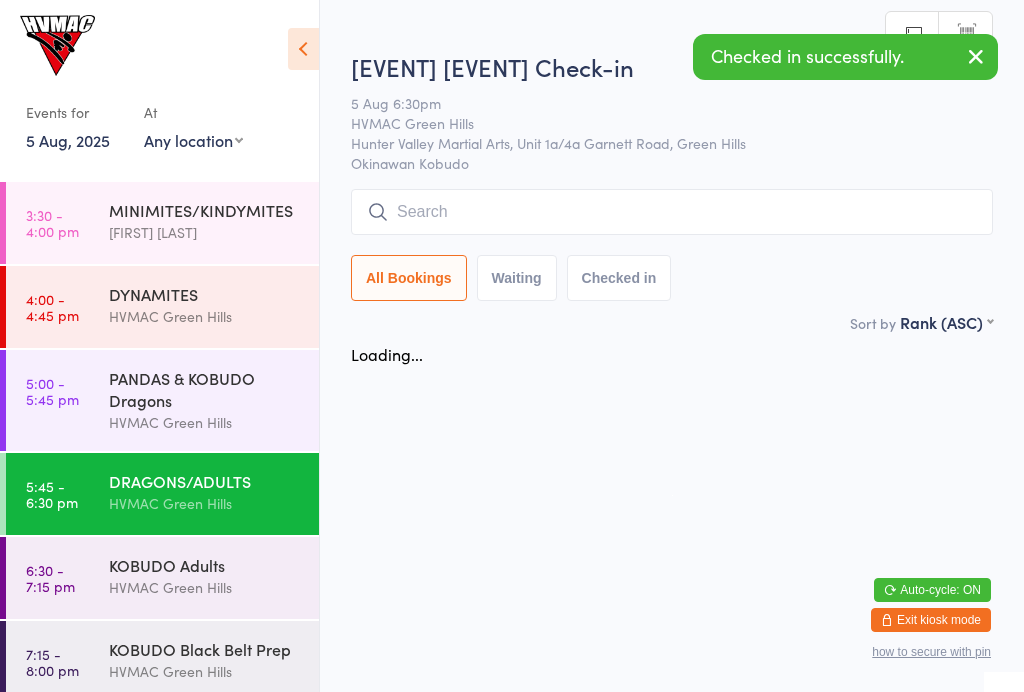 scroll, scrollTop: 0, scrollLeft: 0, axis: both 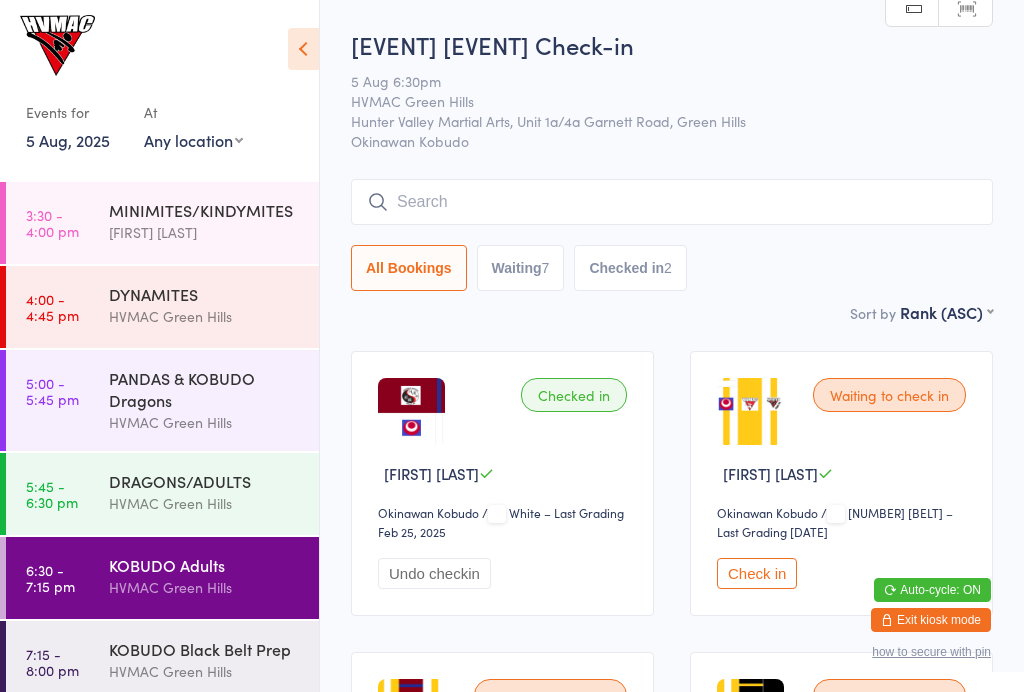 click on "Waiting  7" at bounding box center [521, 268] 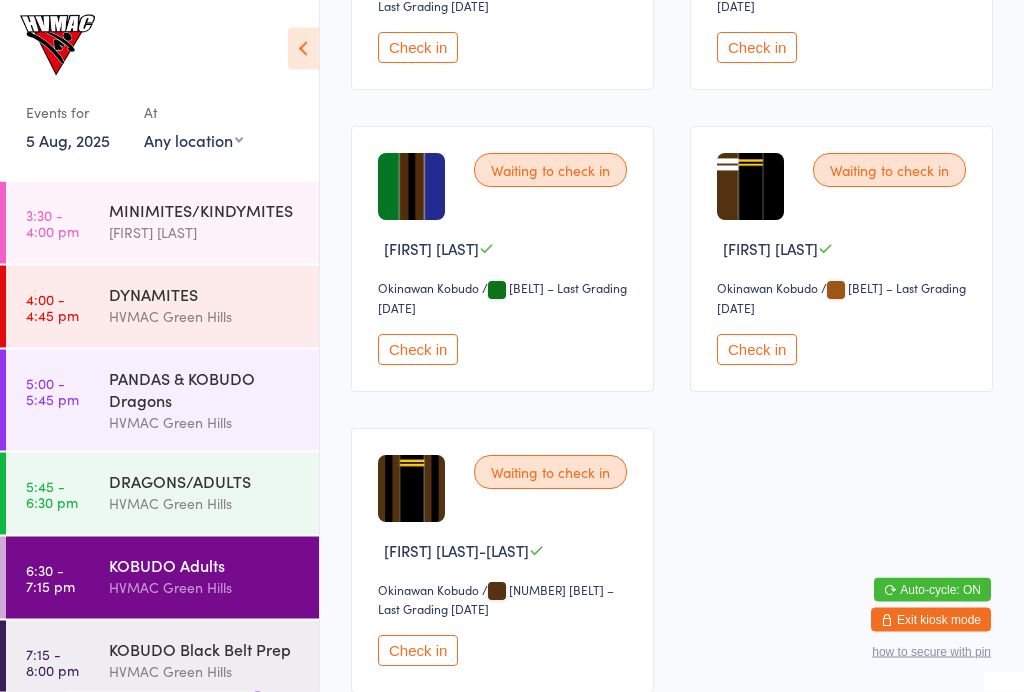 scroll, scrollTop: 828, scrollLeft: 0, axis: vertical 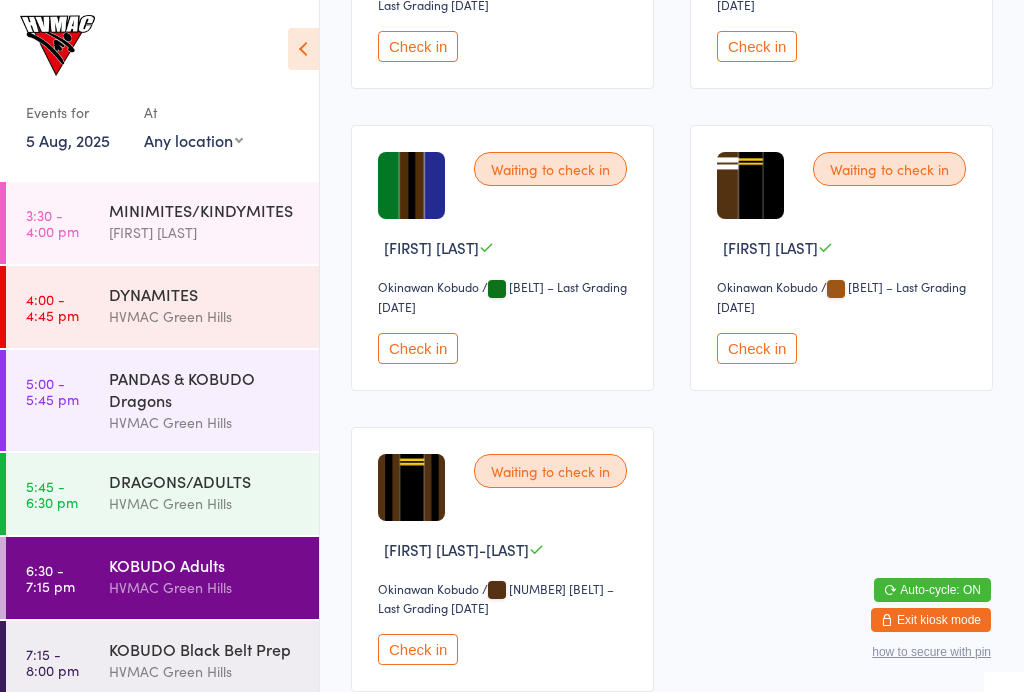 click on "Check in" at bounding box center [418, 649] 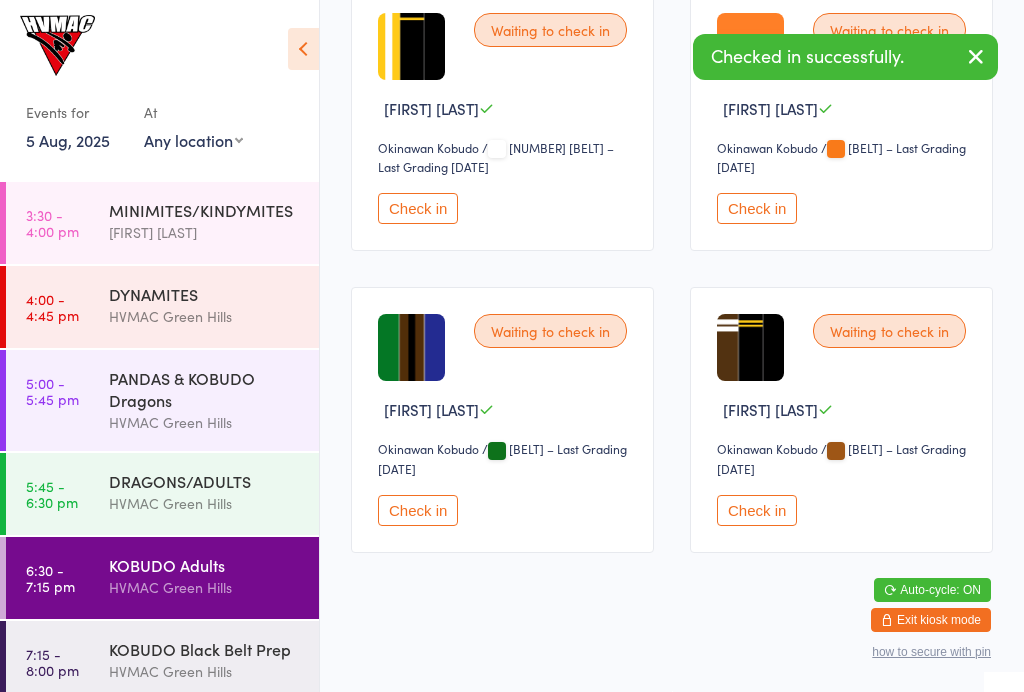 click on "You have now entered Kiosk Mode. Members will be able to check themselves in using the search field below. Click "Exit kiosk mode" below to exit Kiosk Mode at any time. Checked in successfully. Events for [DATE] [DATE]
[MONTH] [YEAR]
Sun Mon Tue Wed Thu Fri Sat
[NUMBER]
[NUMBER]
[NUMBER]
[NUMBER]
[NUMBER]
[NUMBER]
[NUMBER]
[NUMBER]
[NUMBER]
[NUMBER]
[NUMBER]
[NUMBER]
[NUMBER]
[NUMBER]
[NUMBER]
[NUMBER]
[NUMBER]
[NUMBER]
[NUMBER]
[NUMBER]
[NUMBER]
[NUMBER]
[NUMBER]
[NUMBER]
[NUMBER]
[NUMBER]
[NUMBER]
[NUMBER]
[NUMBER]
[NUMBER]
[NUMBER]
[NUMBER]
[NUMBER]
[NUMBER]
[NUMBER]
[NUMBER]
[NUMBER]
[NUMBER]
[NUMBER]
35" at bounding box center (512, -320) 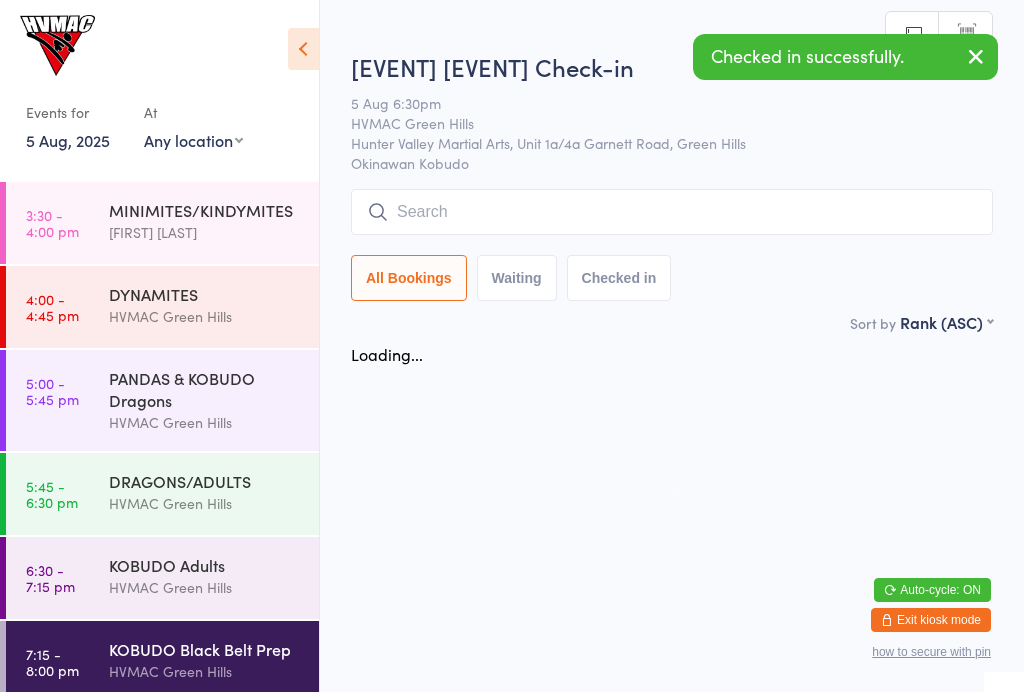 scroll, scrollTop: 0, scrollLeft: 0, axis: both 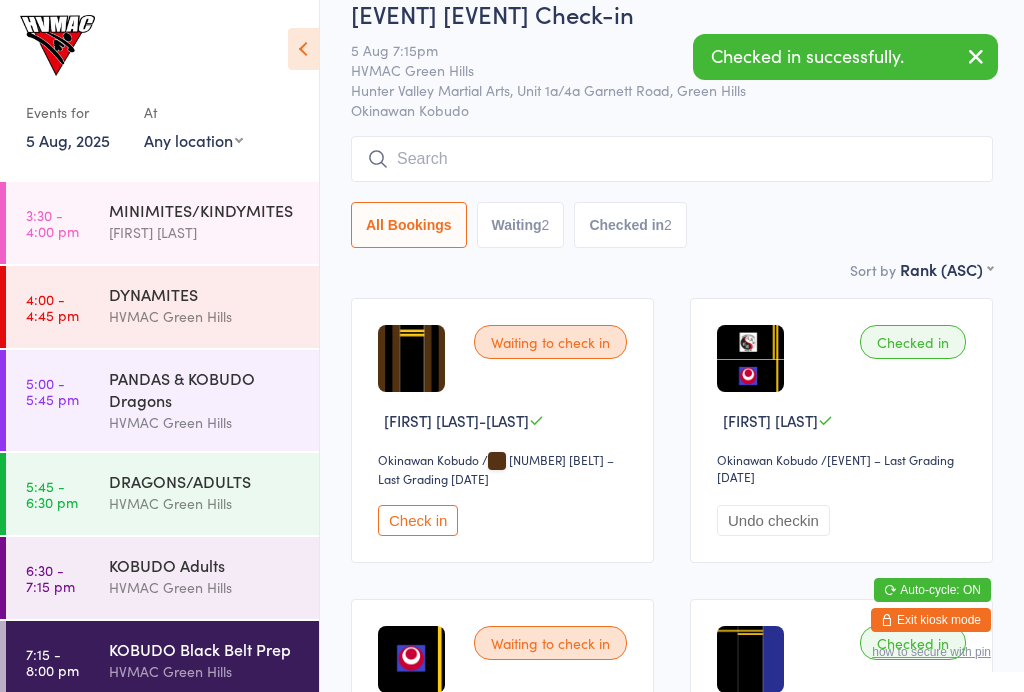 click on "Check in" at bounding box center [418, 520] 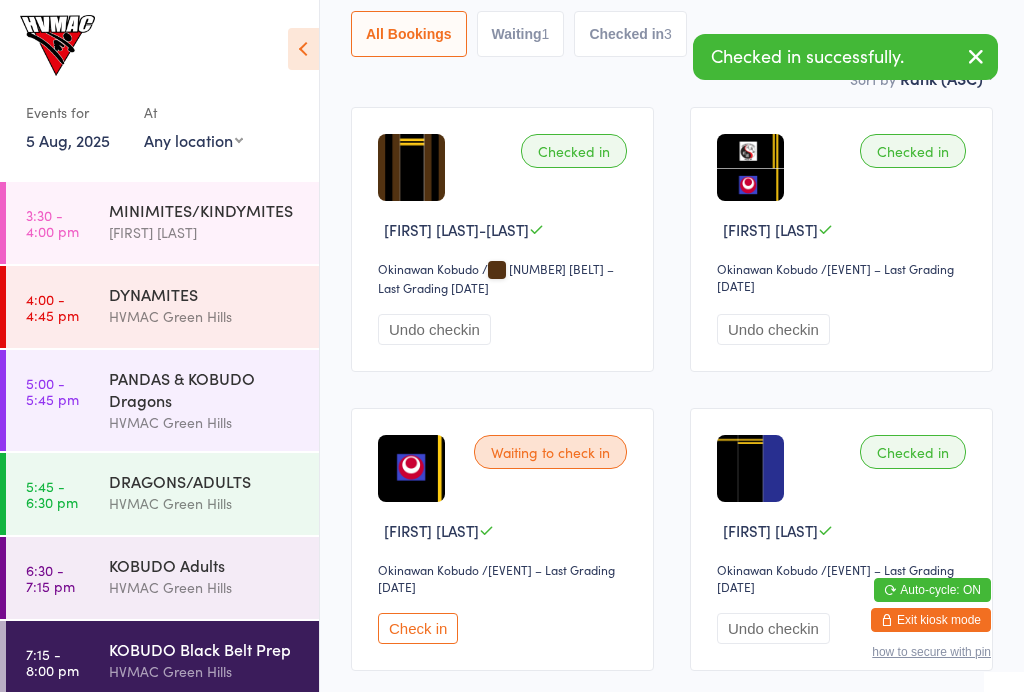 scroll, scrollTop: 242, scrollLeft: 0, axis: vertical 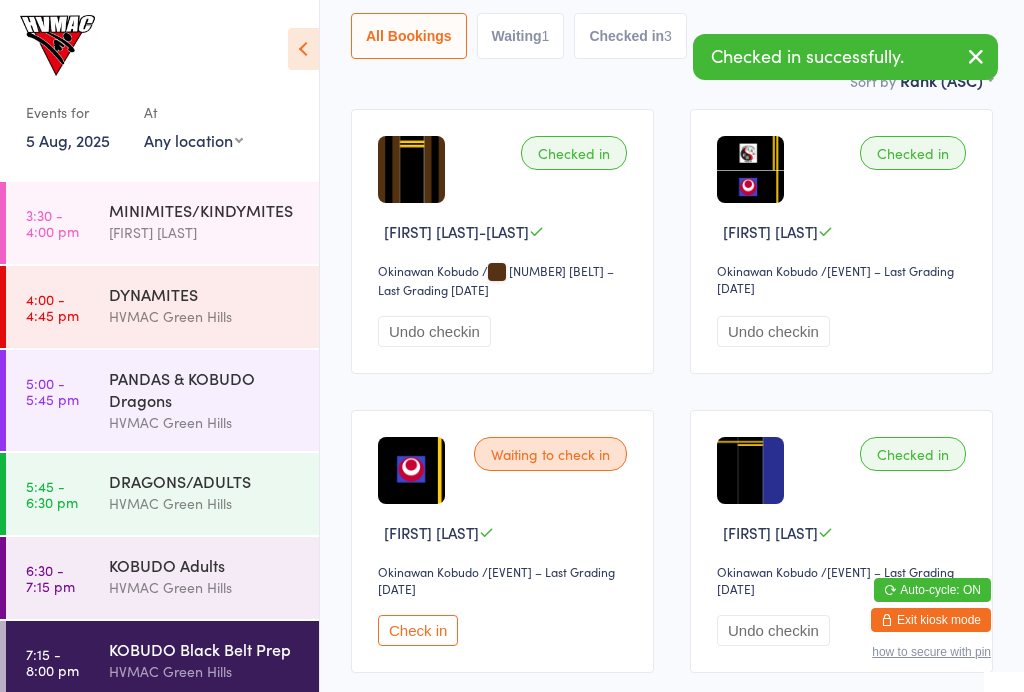 click on "HVMAC Green Hills" at bounding box center [205, 587] 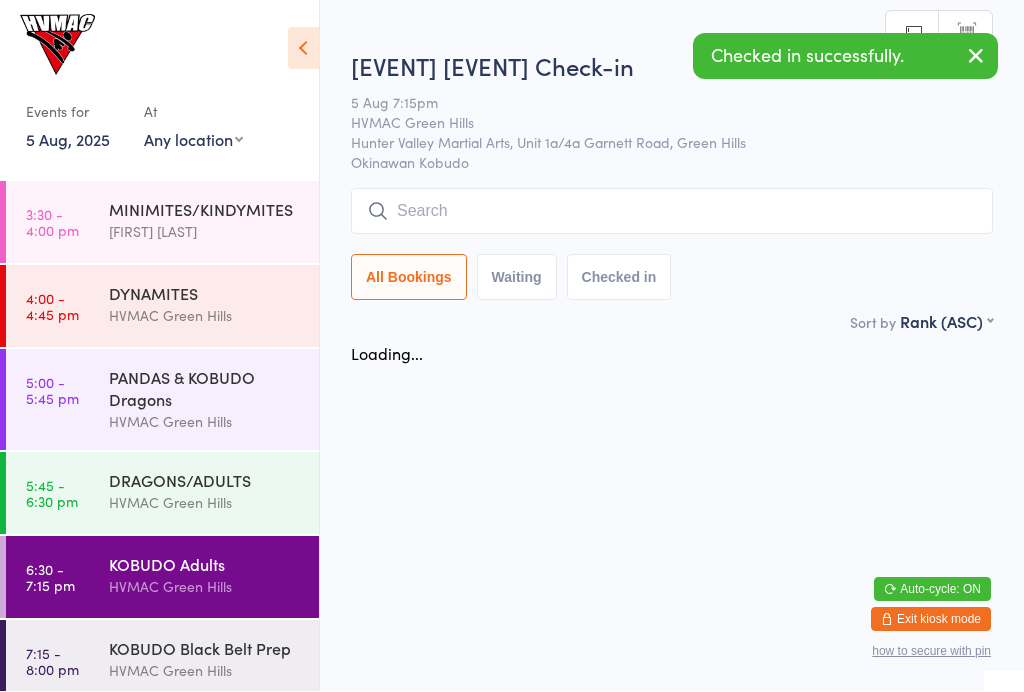 scroll, scrollTop: 1, scrollLeft: 0, axis: vertical 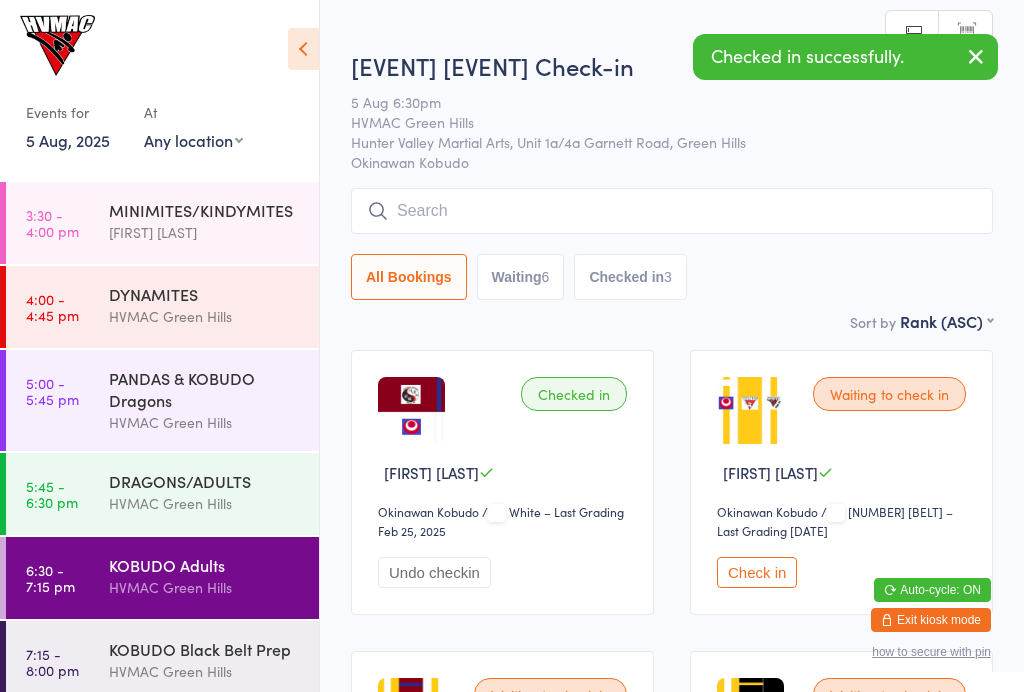 click at bounding box center [303, 49] 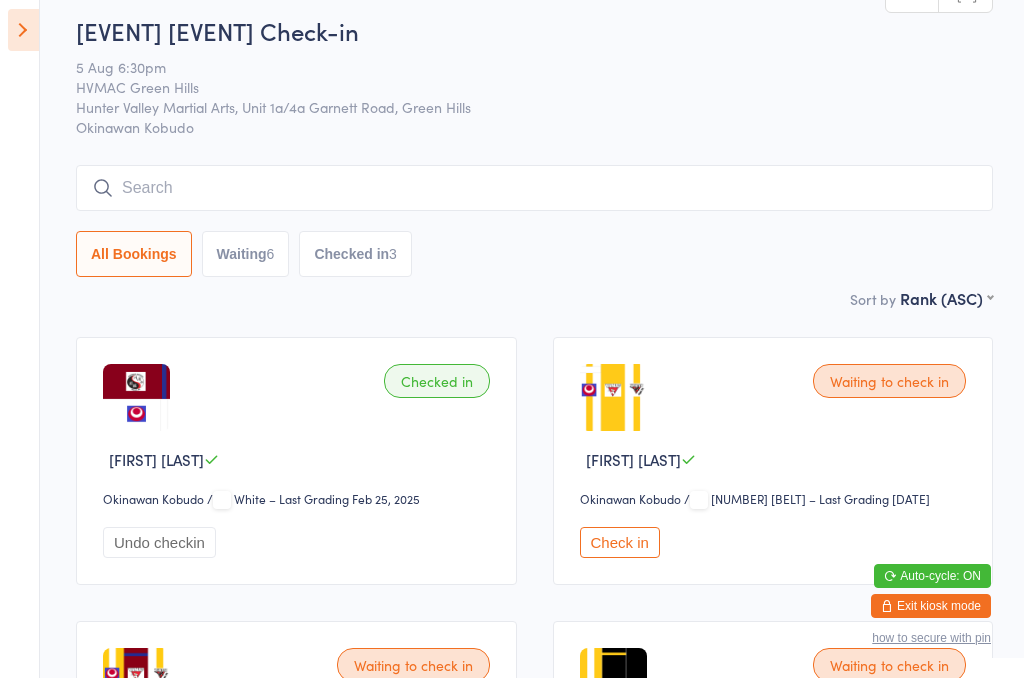 scroll, scrollTop: 14, scrollLeft: 0, axis: vertical 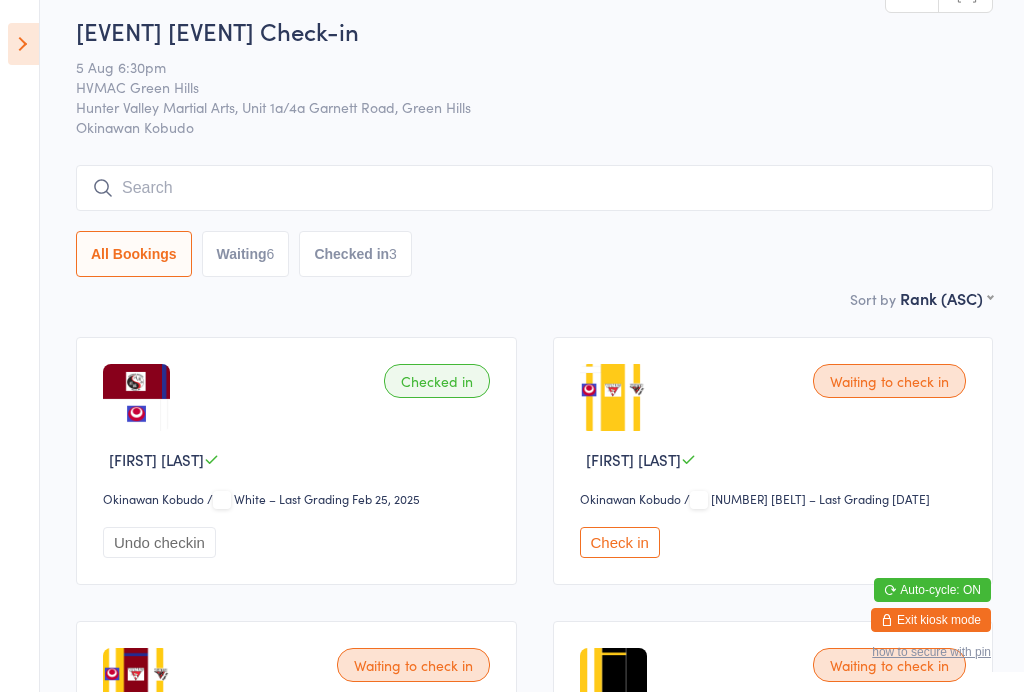 click at bounding box center (23, 44) 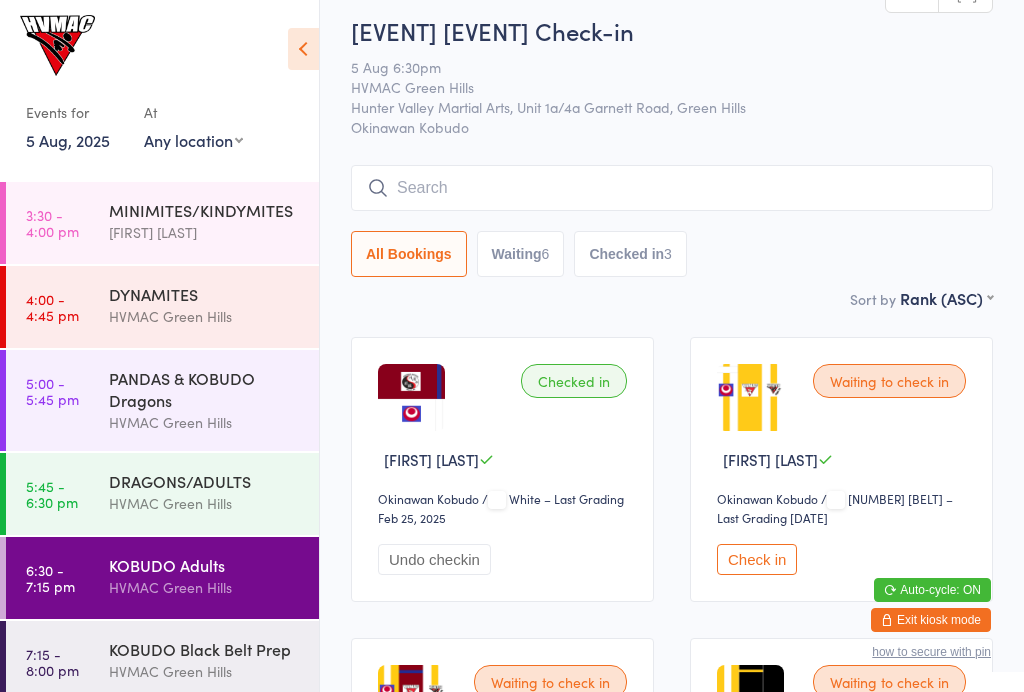 click on "[EVENT] [EVENT] [EVENT]" at bounding box center [214, 660] 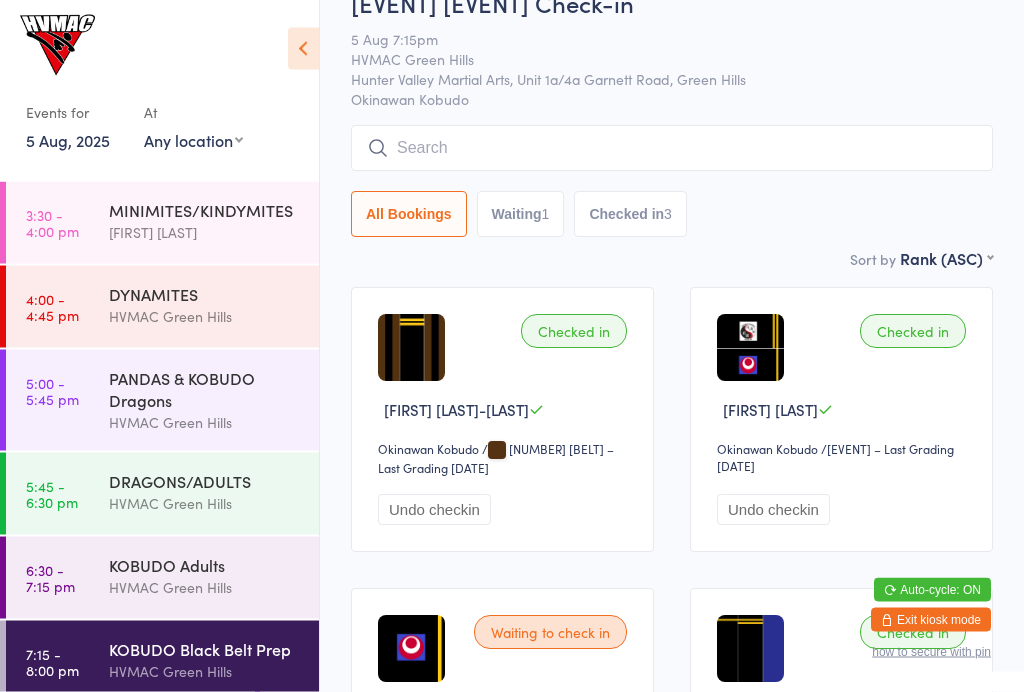 scroll, scrollTop: 61, scrollLeft: 0, axis: vertical 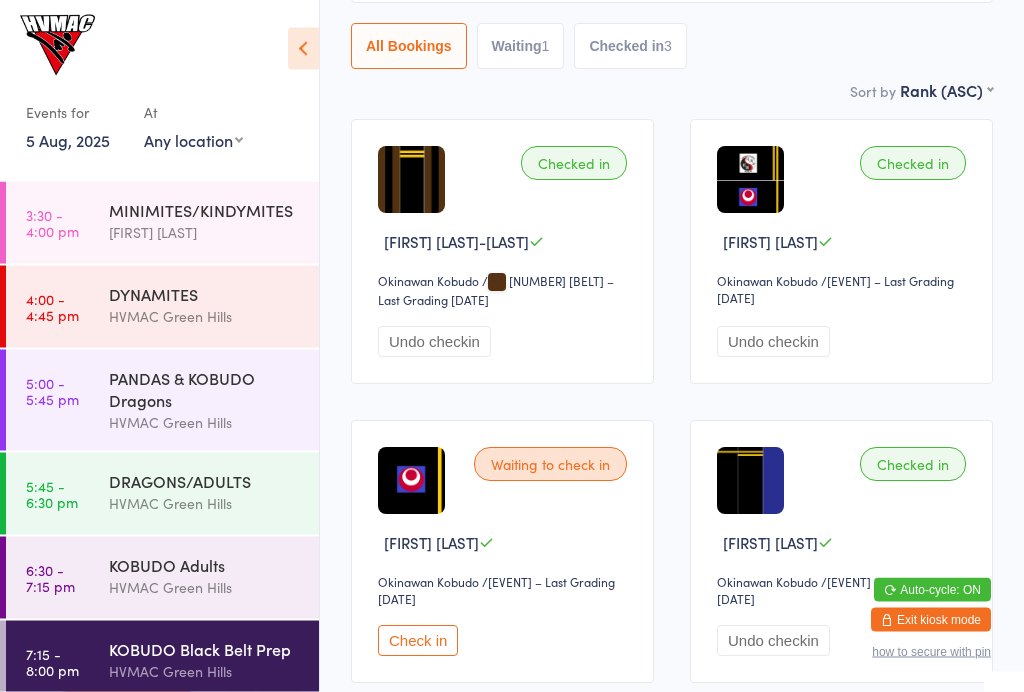 click on "Check in" at bounding box center (418, 641) 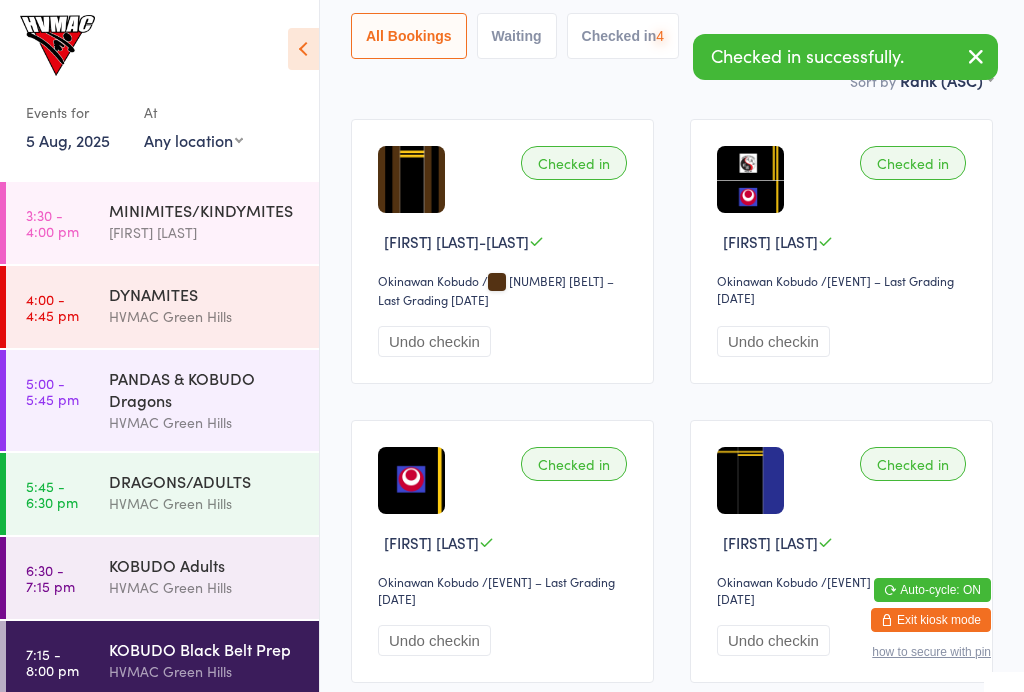 click on "KOBUDO Adults" at bounding box center [205, 565] 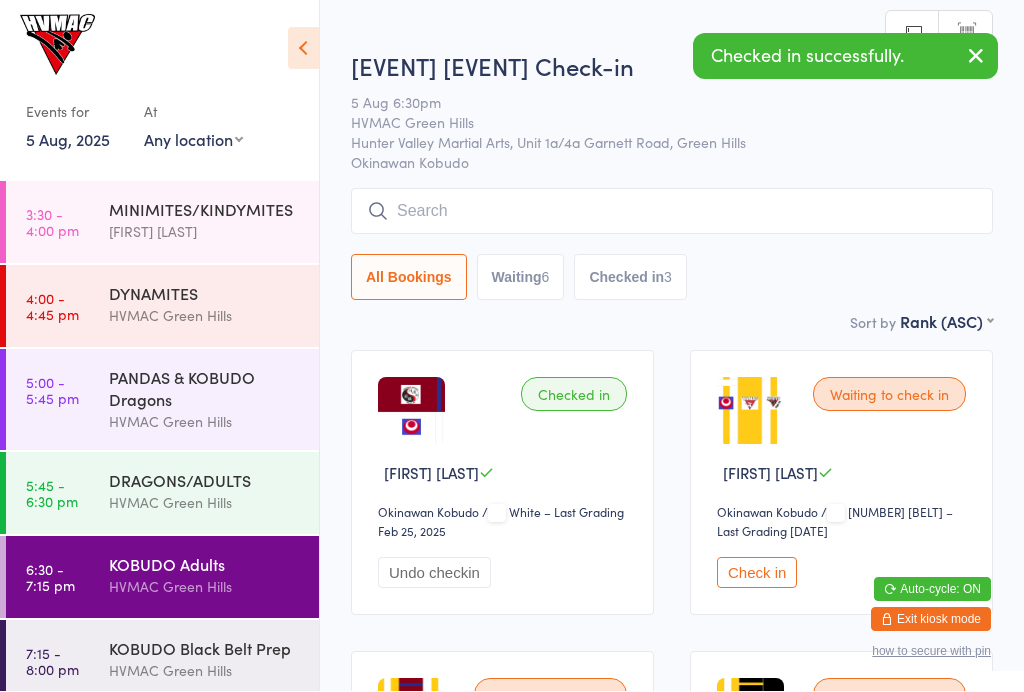 scroll, scrollTop: 1, scrollLeft: 0, axis: vertical 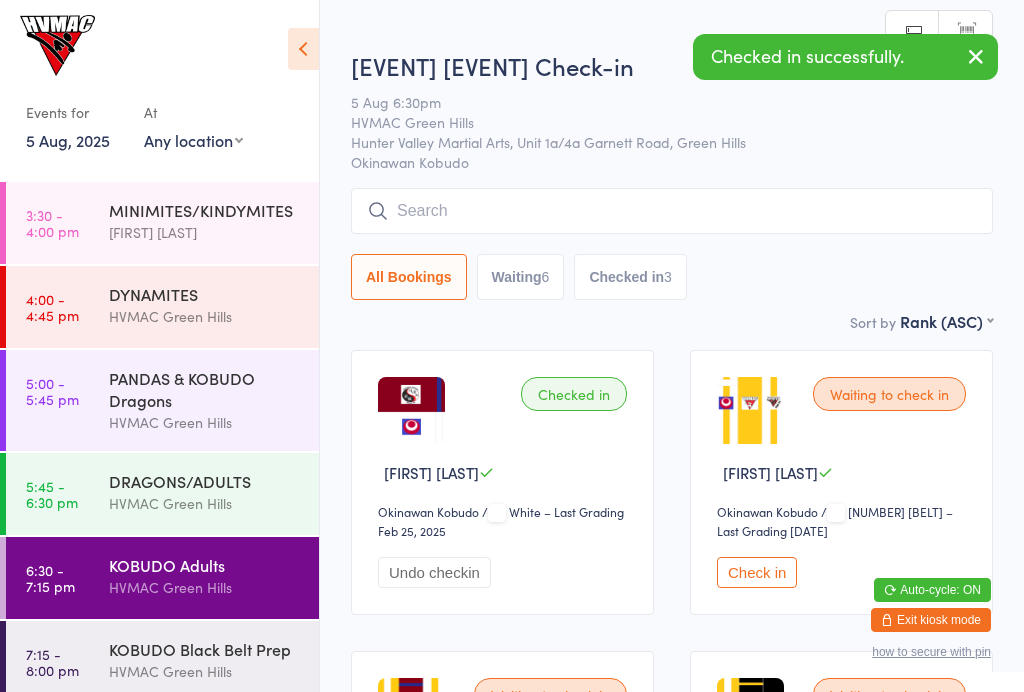 click at bounding box center (303, 49) 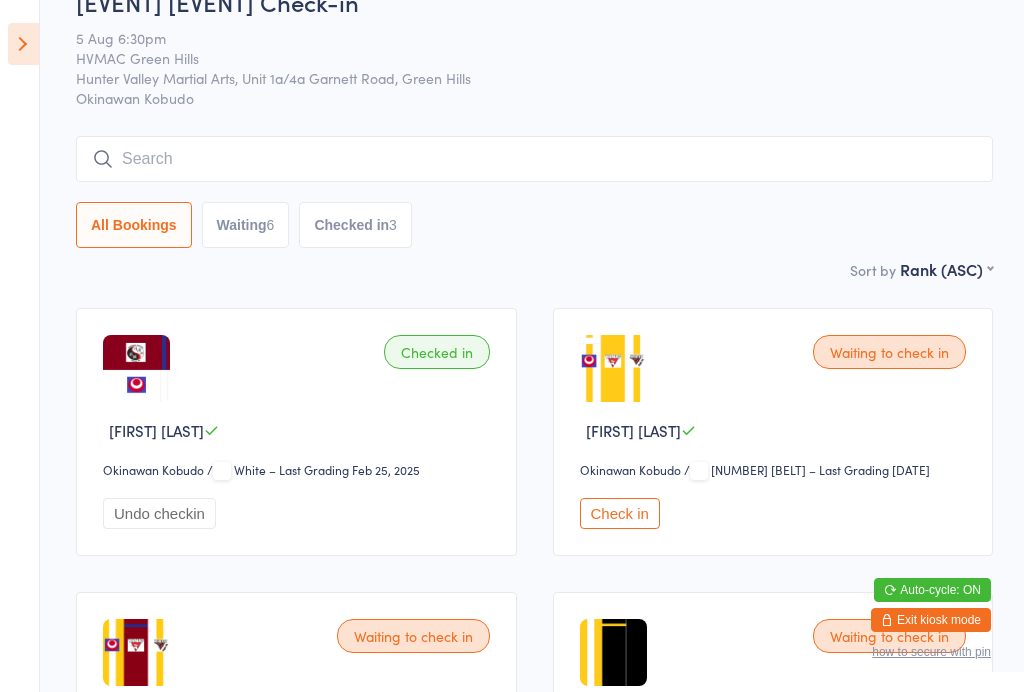 scroll, scrollTop: 0, scrollLeft: 0, axis: both 